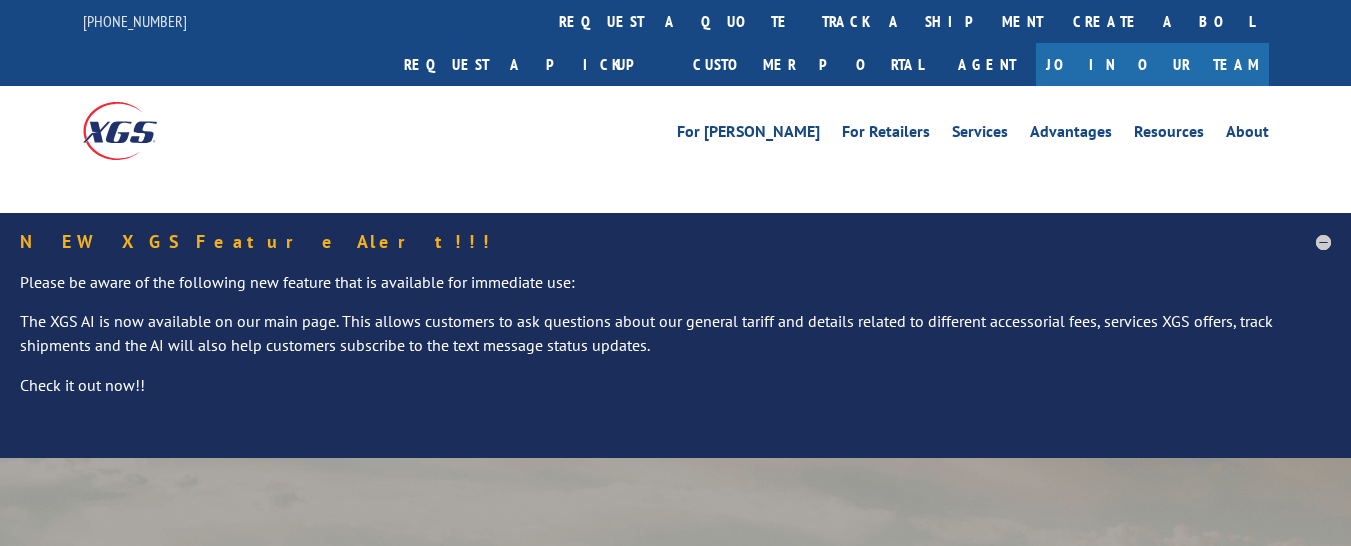 scroll, scrollTop: 0, scrollLeft: 0, axis: both 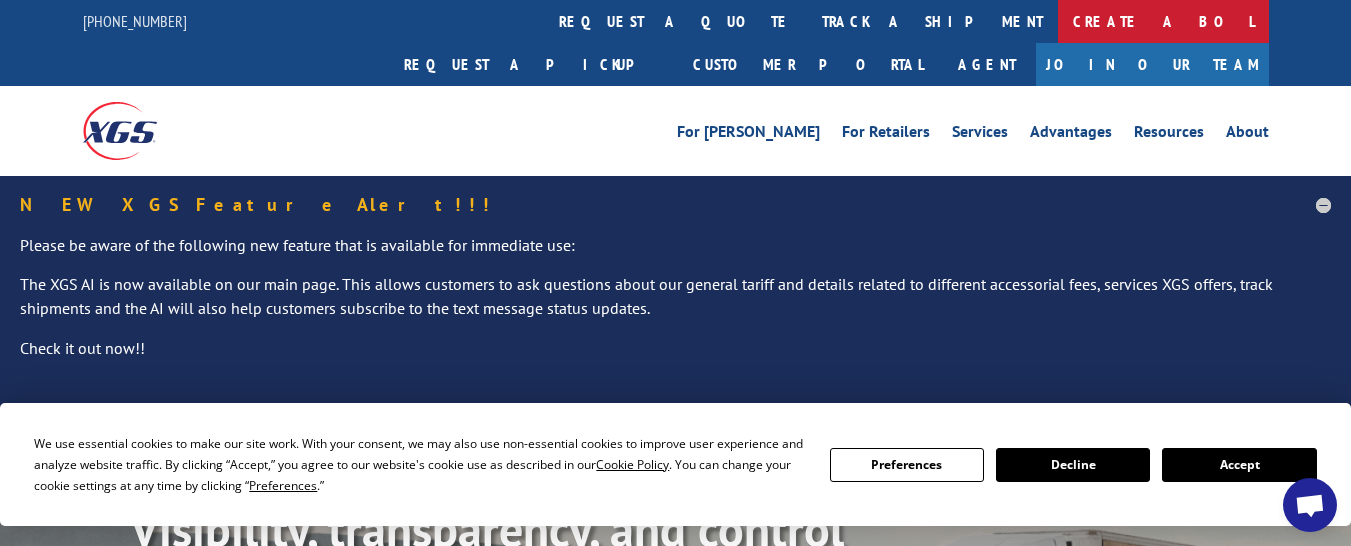 click on "Create a BOL" at bounding box center [1163, 21] 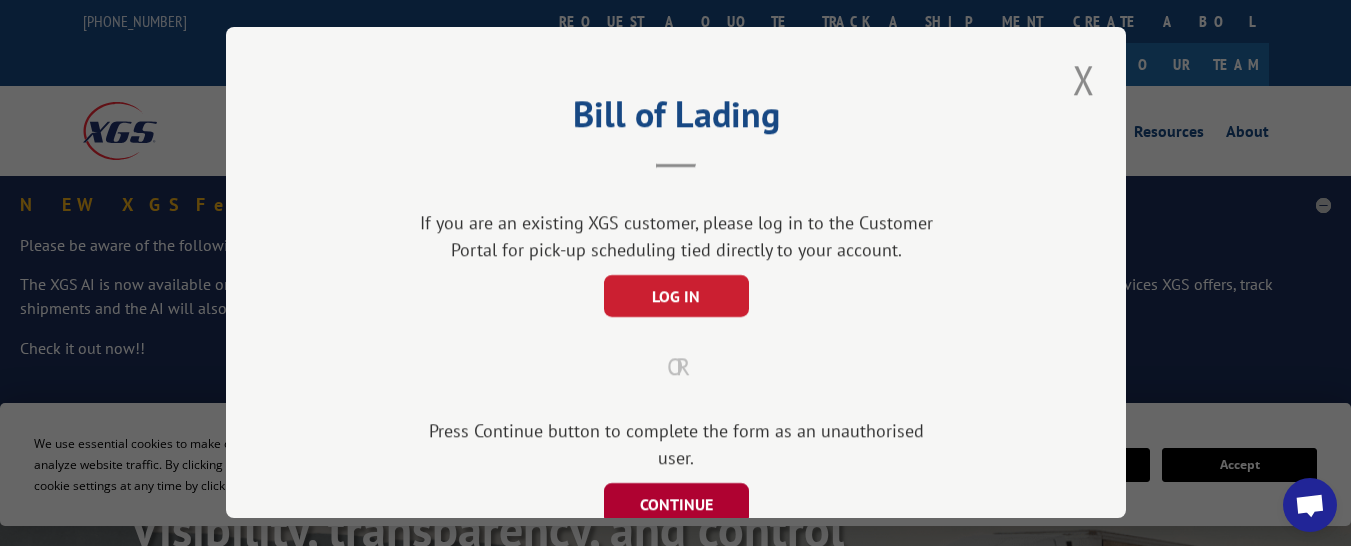 click on "CONTINUE" at bounding box center (675, 504) 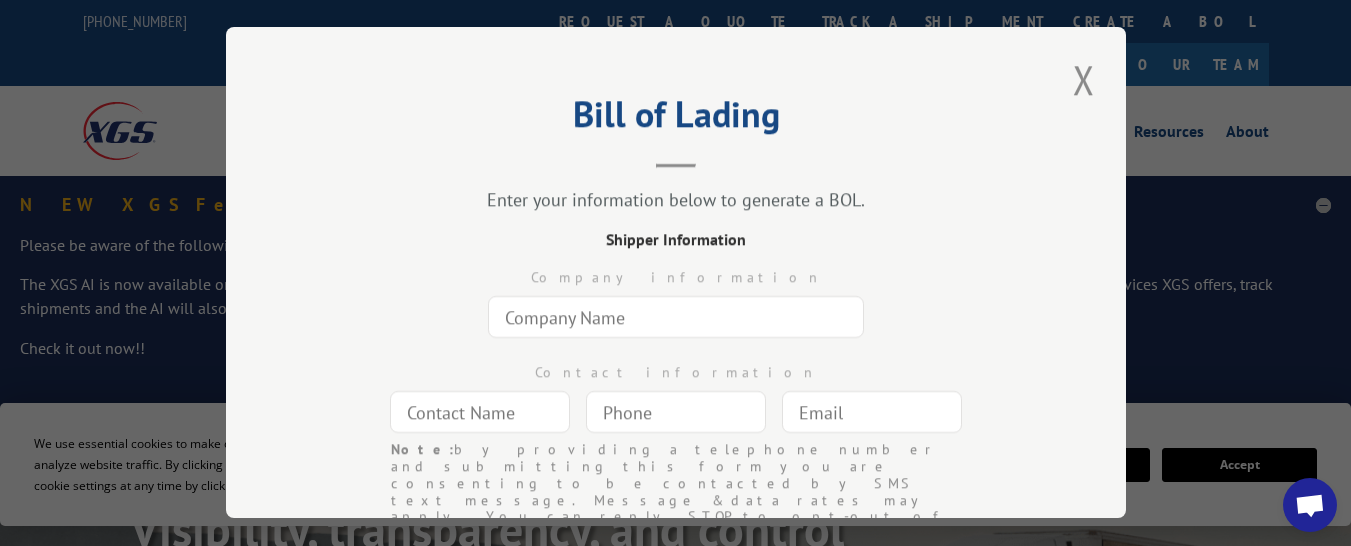 click at bounding box center [676, 317] 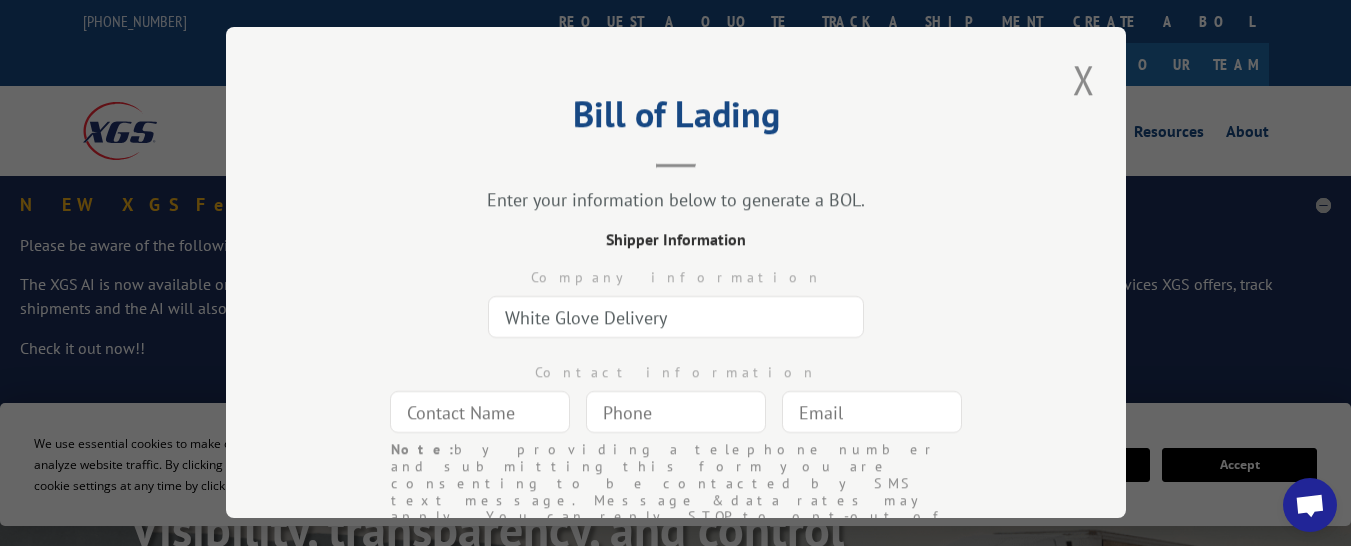 type on "White Glove Delivery" 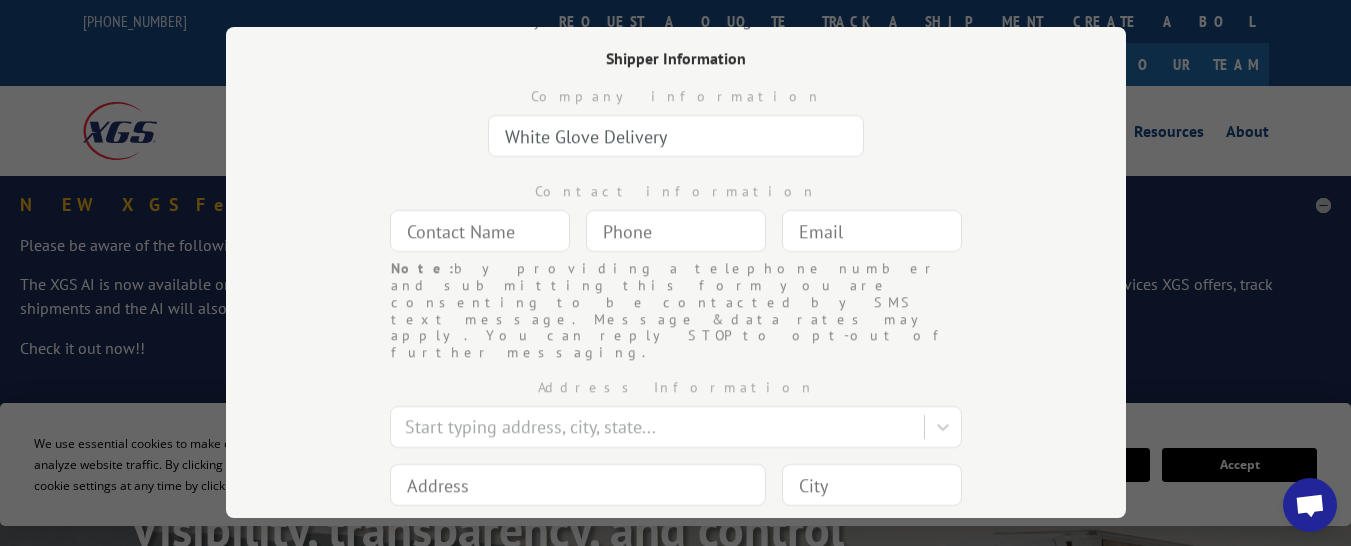 scroll, scrollTop: 200, scrollLeft: 0, axis: vertical 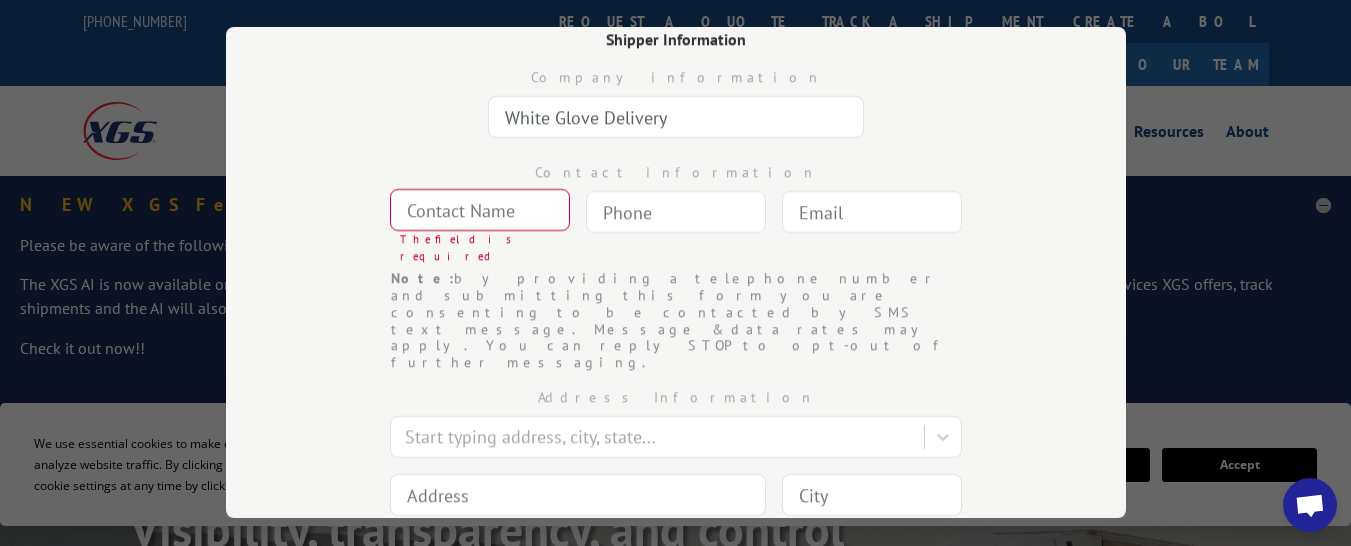 click at bounding box center (480, 210) 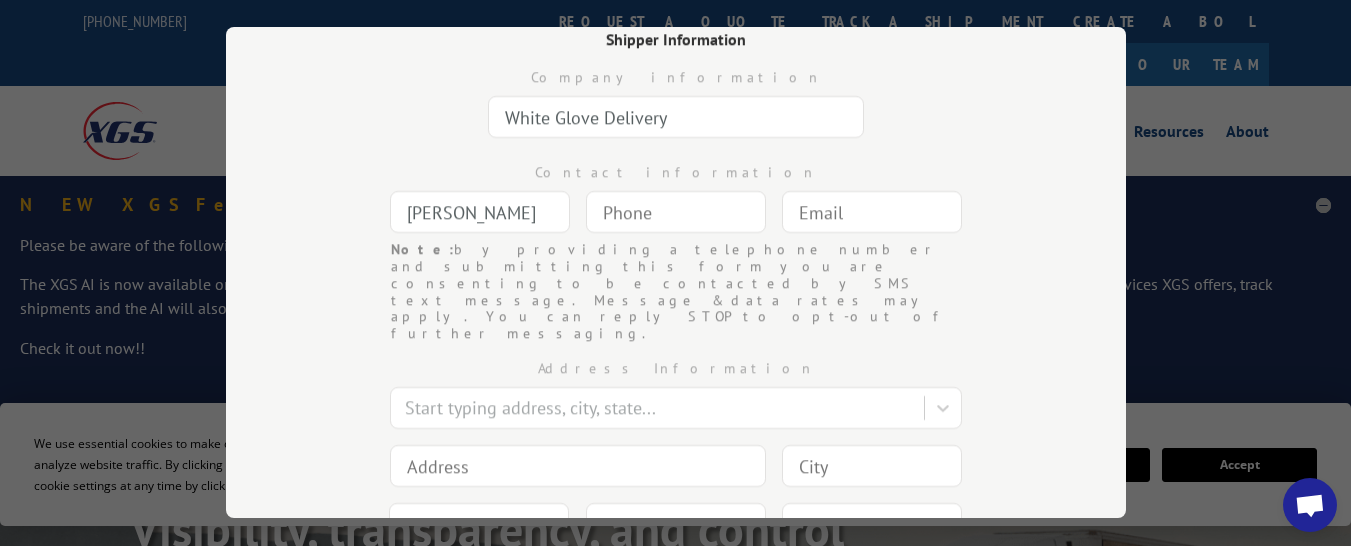 type on "[PERSON_NAME]" 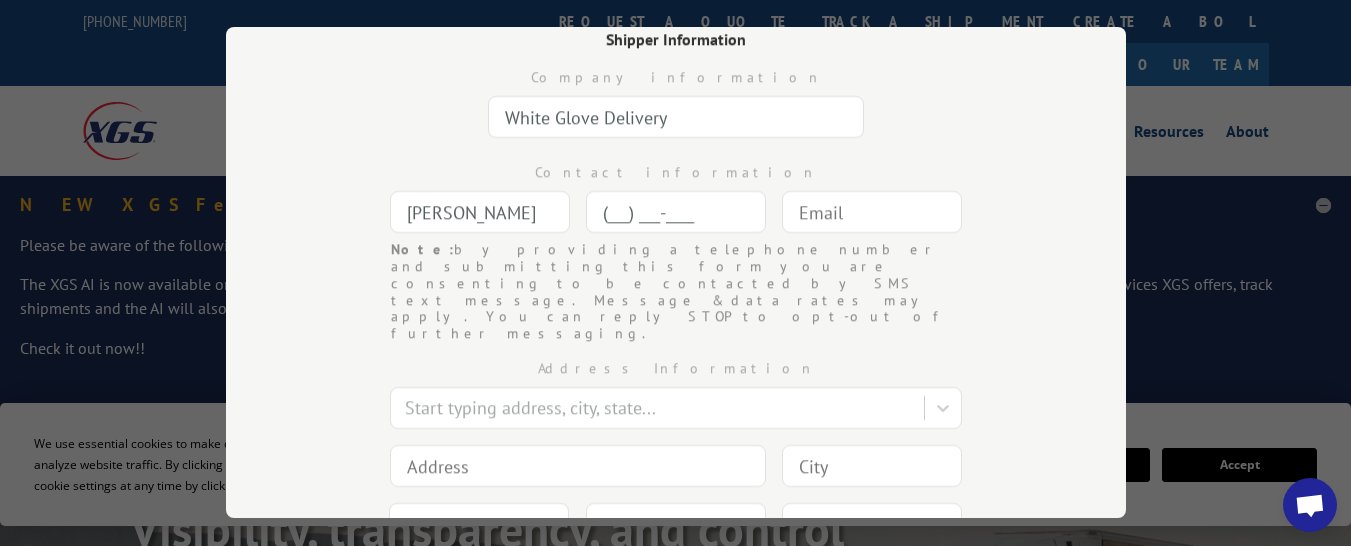 click on "(___) ___-____" at bounding box center [676, 212] 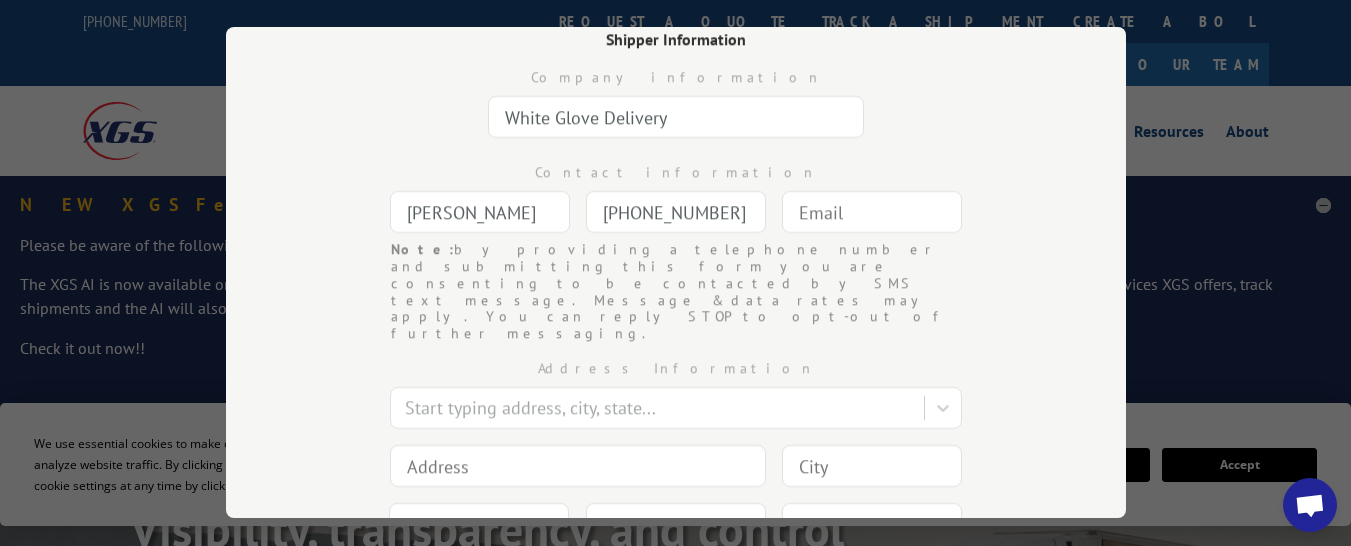 type on "[PHONE_NUMBER]" 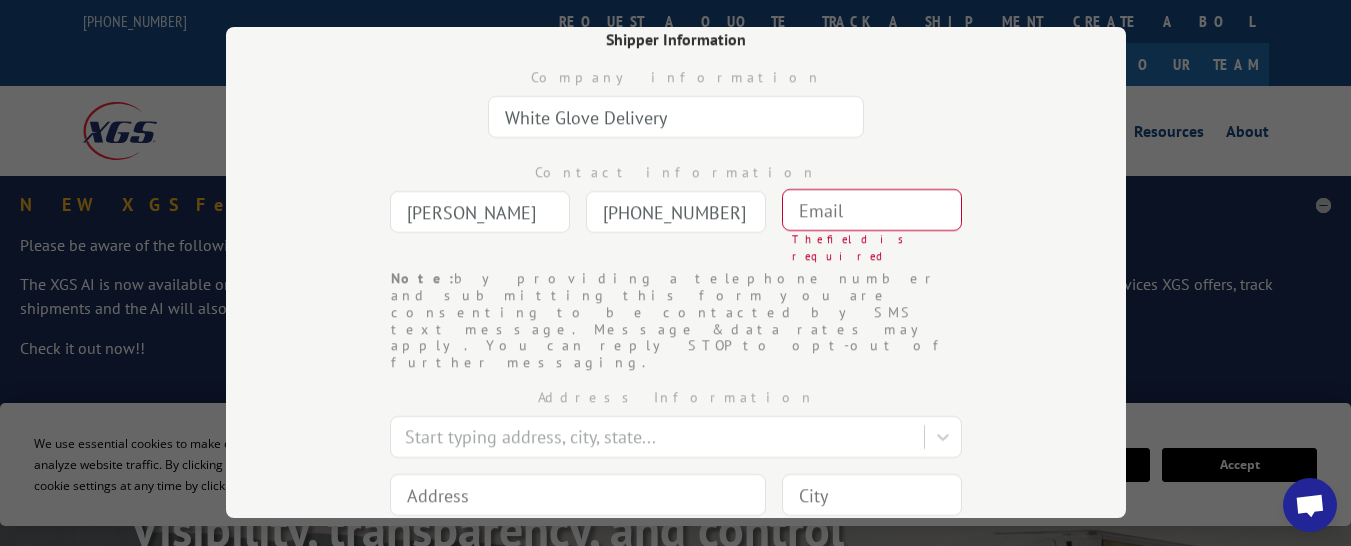 paste on "Austin Customer Service <austincustomerservice@cadogantate.com>" 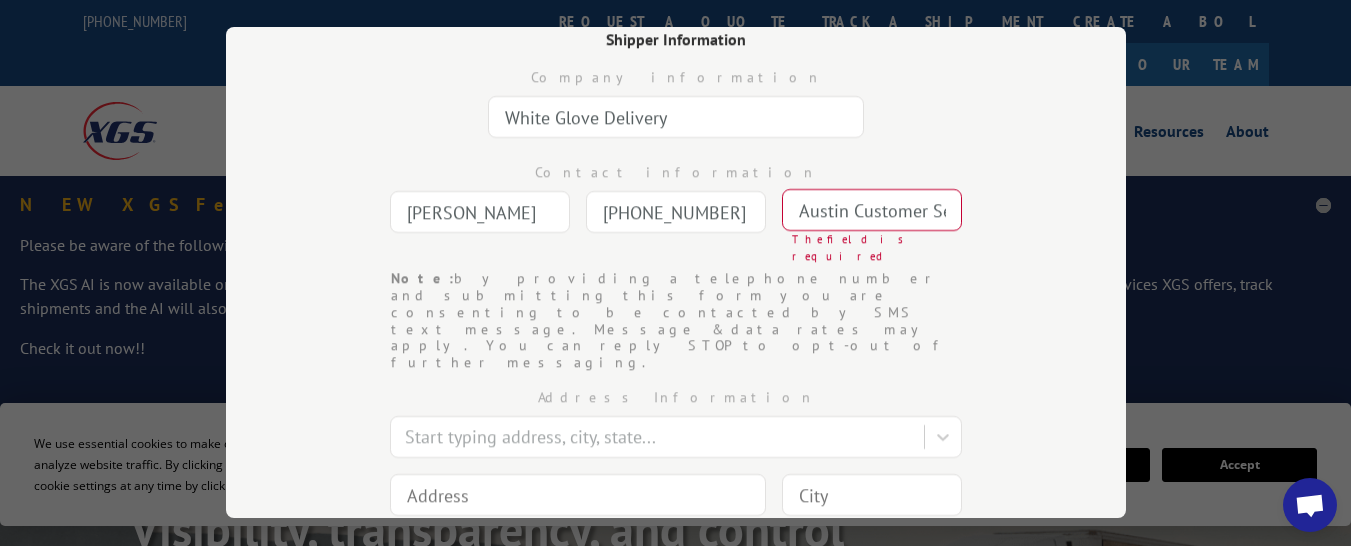 scroll, scrollTop: 0, scrollLeft: 382, axis: horizontal 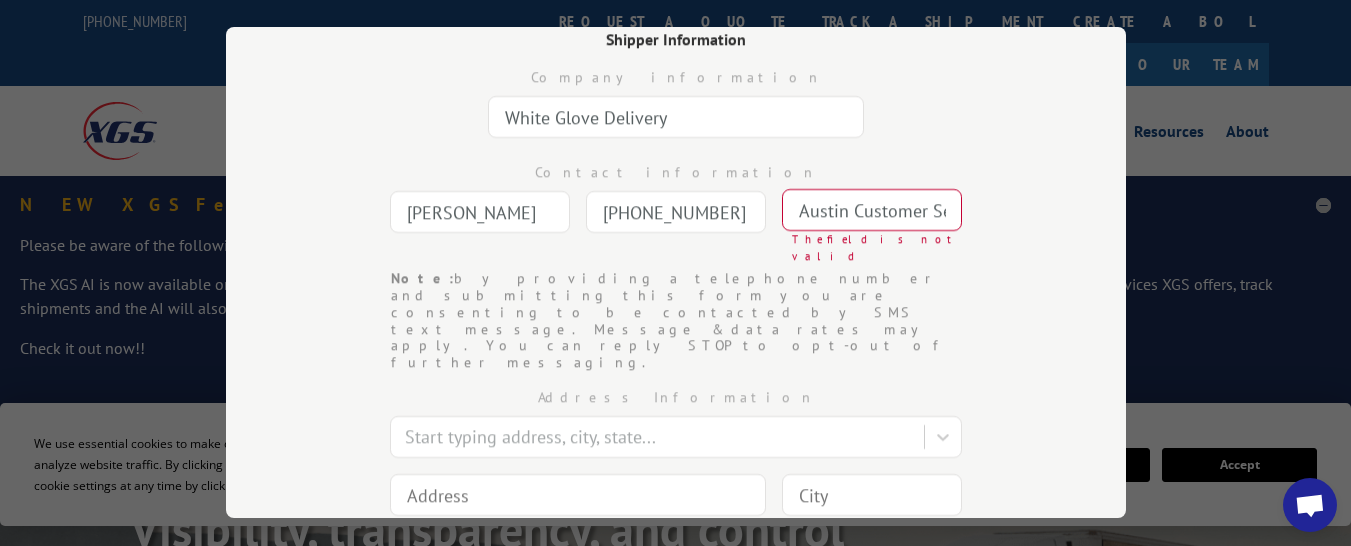 click on "Contact information kim (512) 490-1500 Note:  by providing a telephone number and submitting this form you are consenting to be contacted by SMS text message. Message & data rates may apply. You can reply STOP to opt-out of further messaging. Austin Customer Service <austincustomerservice@cadogantate.com> The field is not valid" at bounding box center [676, 208] 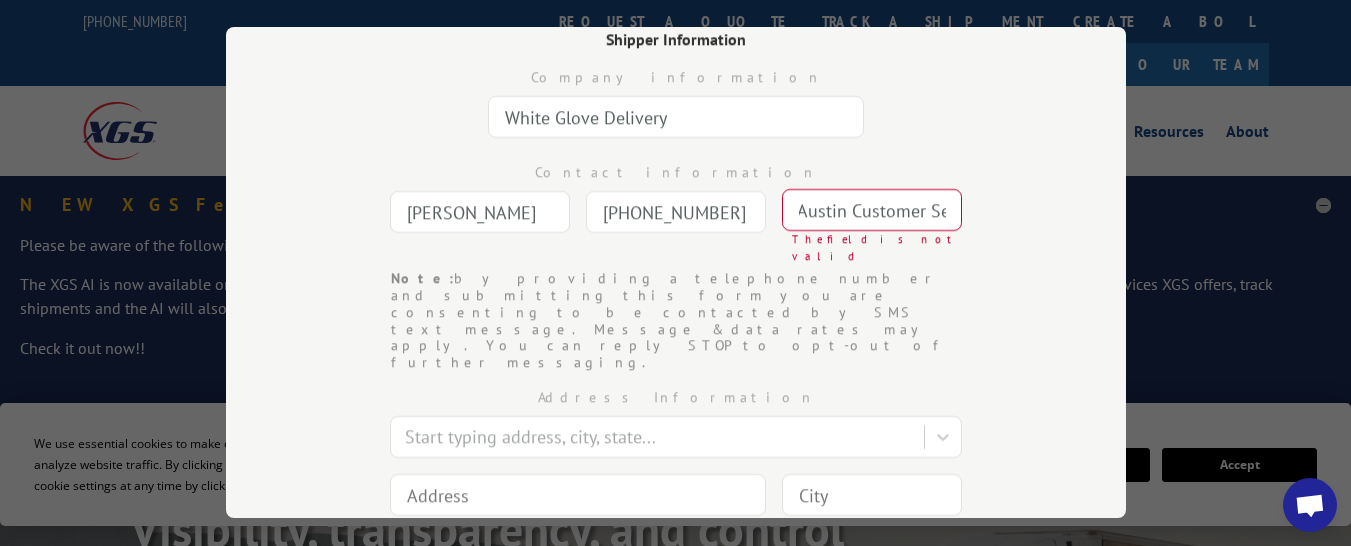scroll, scrollTop: 0, scrollLeft: 0, axis: both 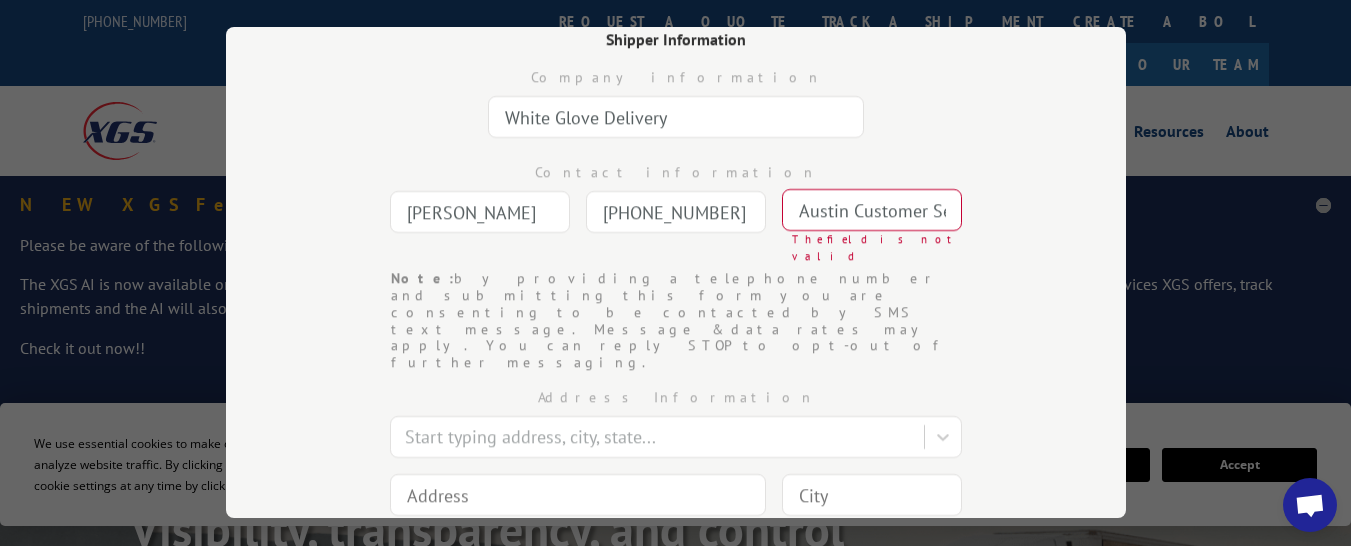 drag, startPoint x: 939, startPoint y: 208, endPoint x: 761, endPoint y: 210, distance: 178.01123 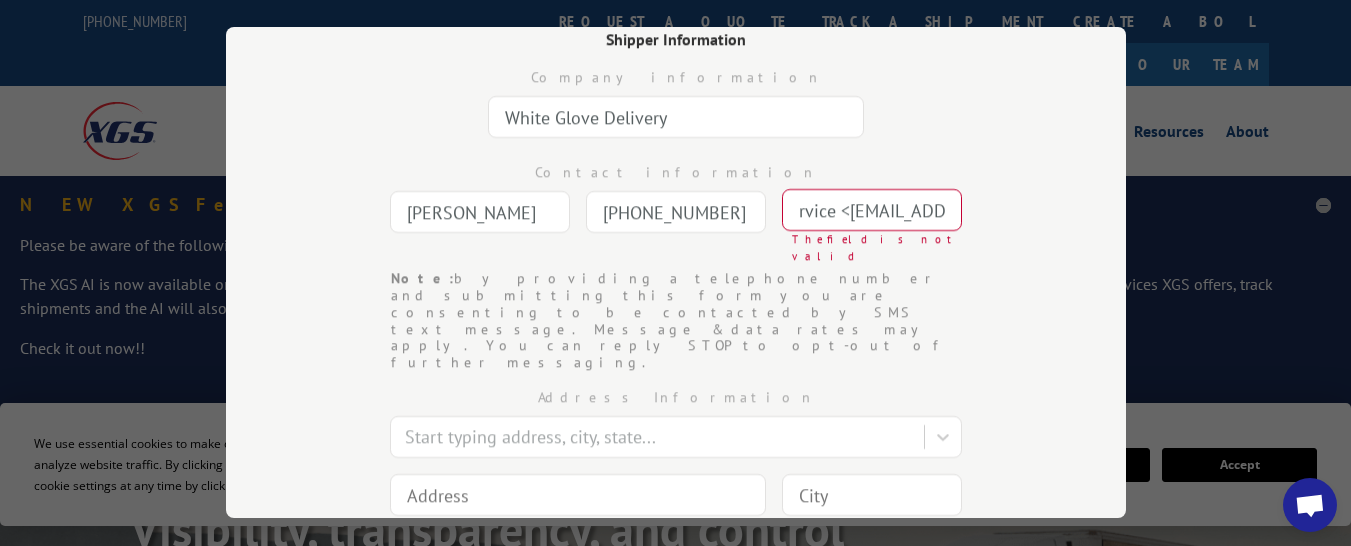 drag, startPoint x: 947, startPoint y: 195, endPoint x: 940, endPoint y: 208, distance: 14.764823 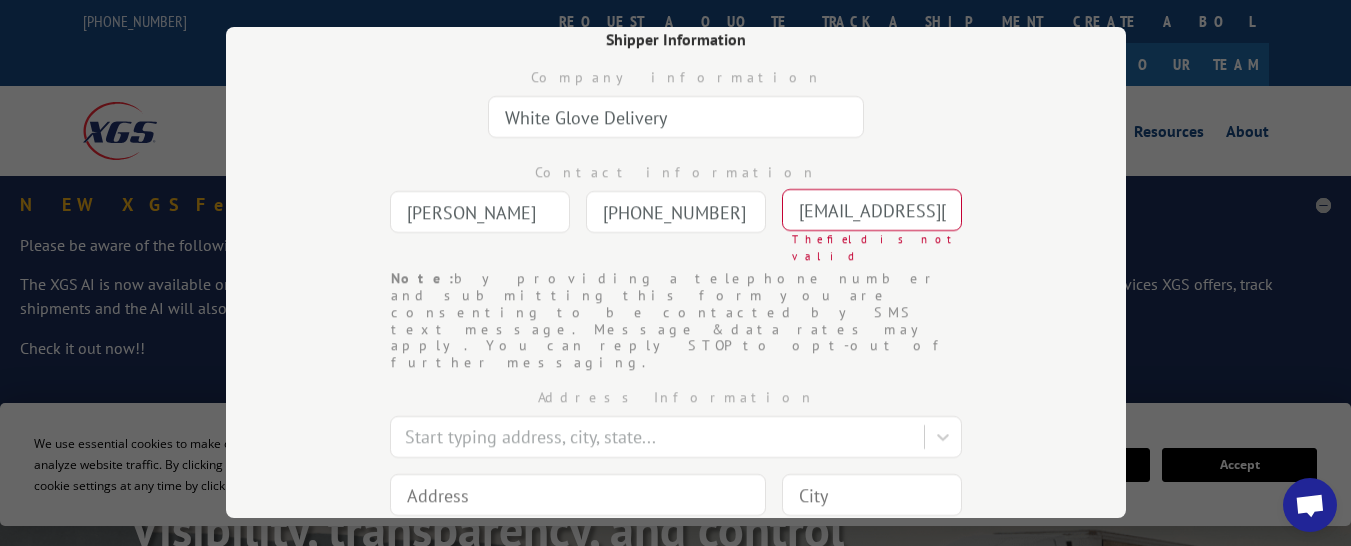 click on "The field is not valid" at bounding box center [877, 247] 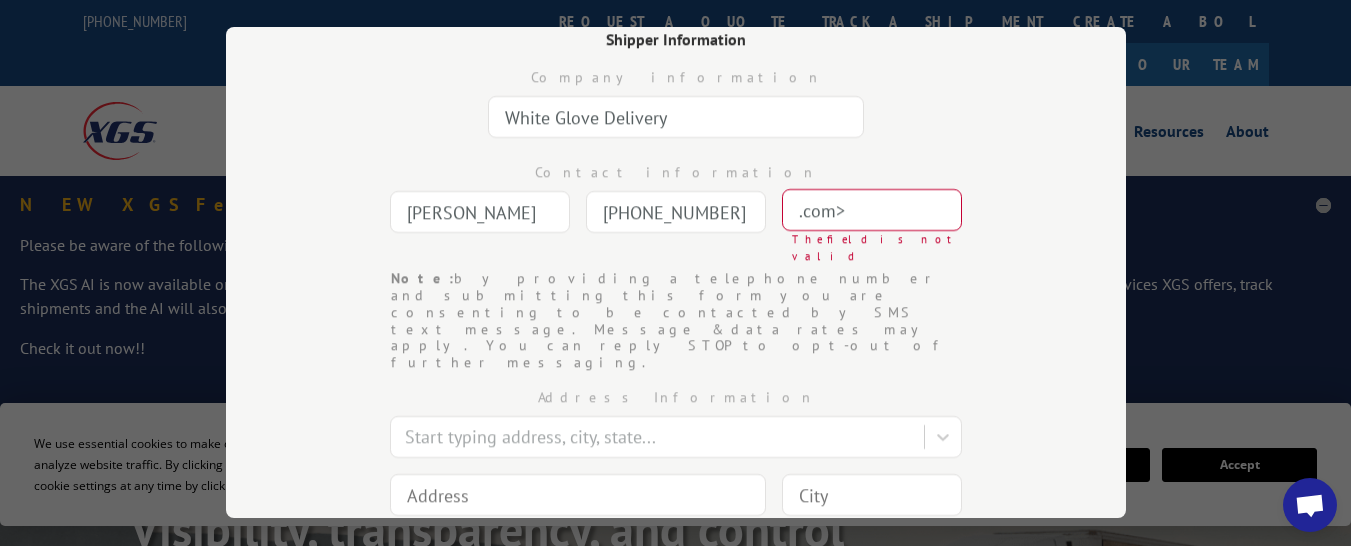 click on "The field is not valid" at bounding box center (877, 247) 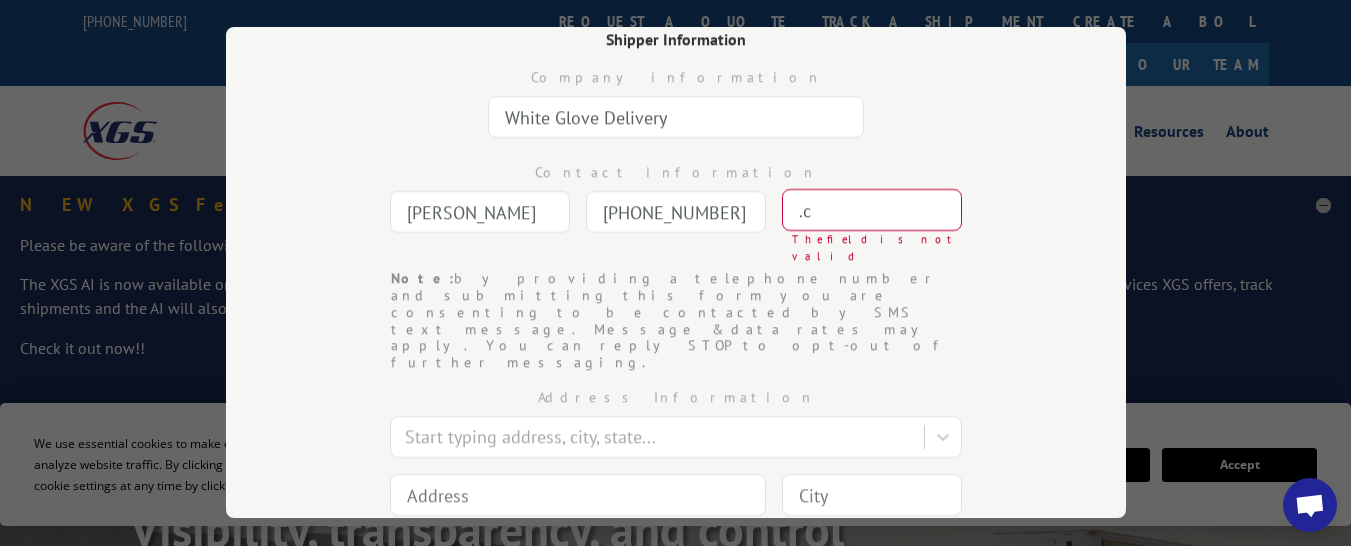 type on "." 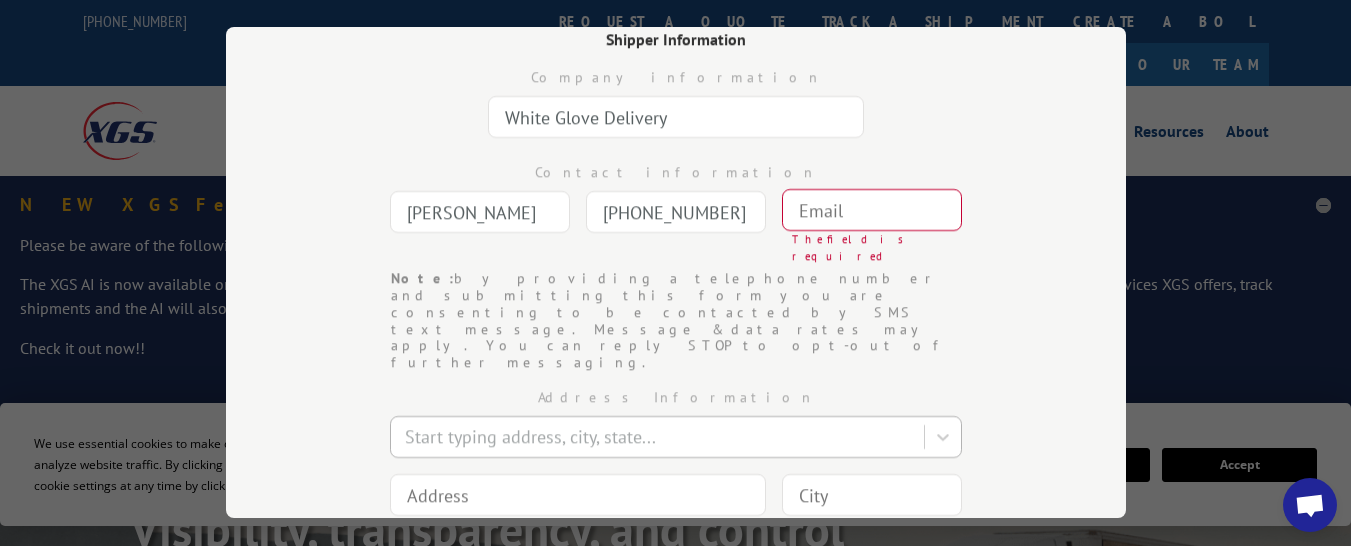 type 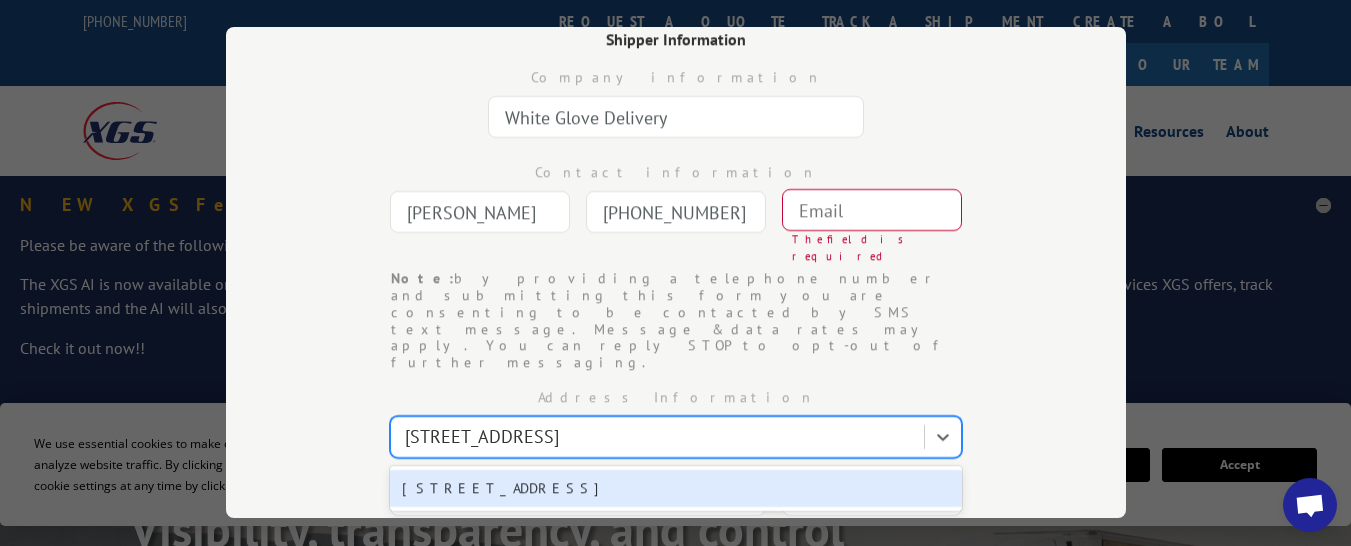 type on "3834 Promontory Point" 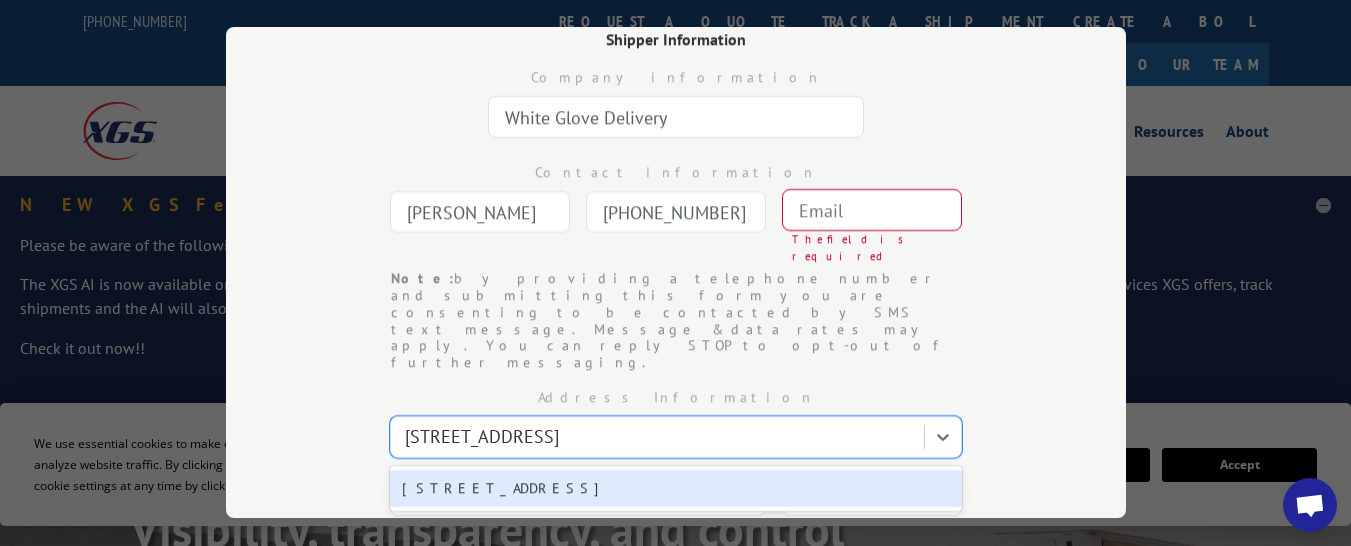 click on "3834 Promontory Point Dr, Austin, TX, 78744" at bounding box center [676, 488] 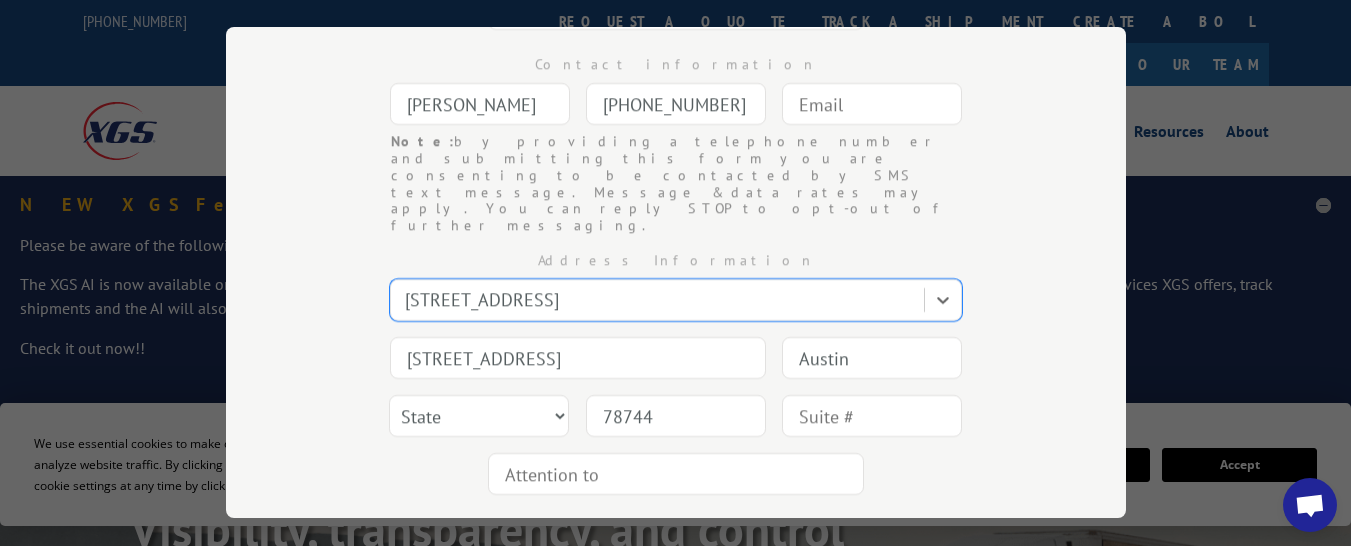 scroll, scrollTop: 379, scrollLeft: 0, axis: vertical 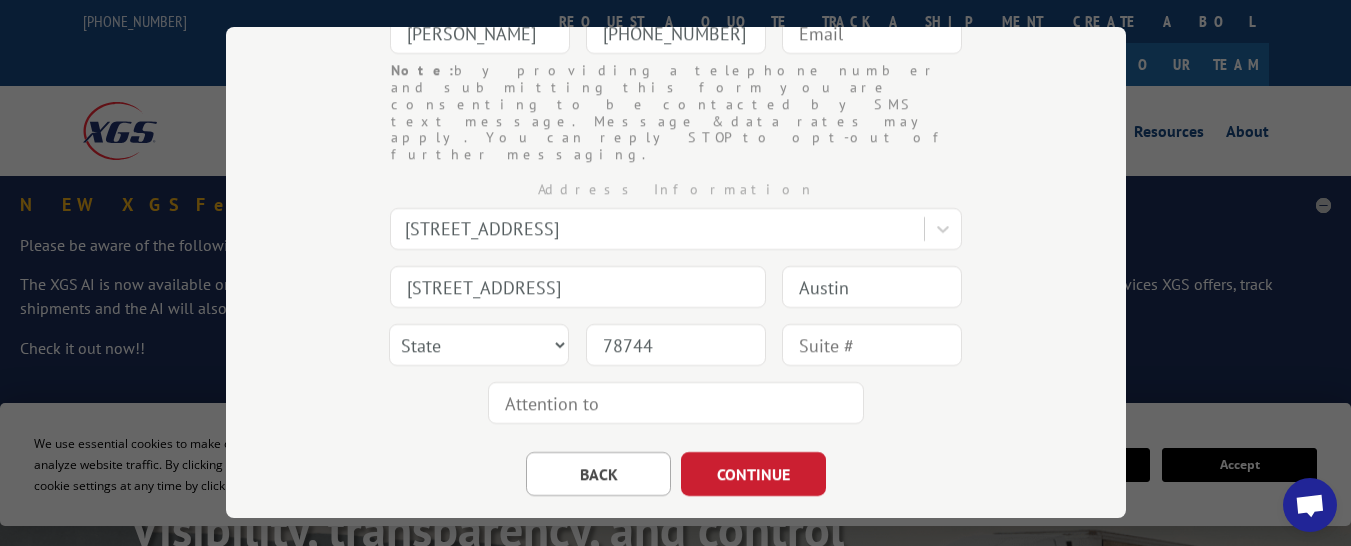 click at bounding box center [676, 403] 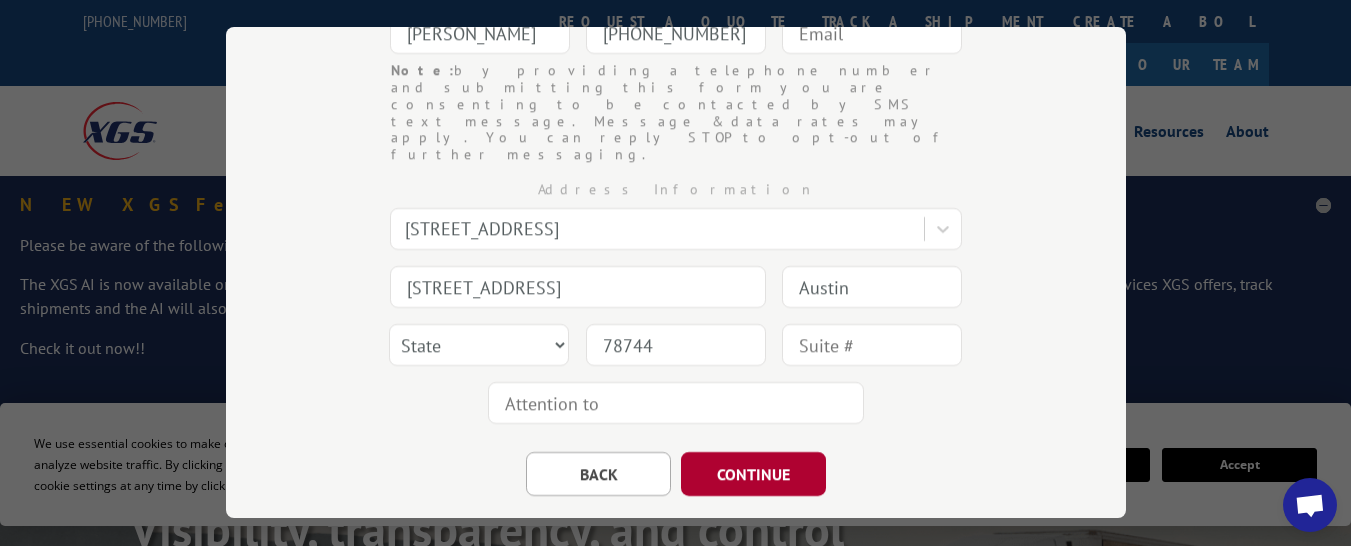 click on "CONTINUE" at bounding box center [753, 474] 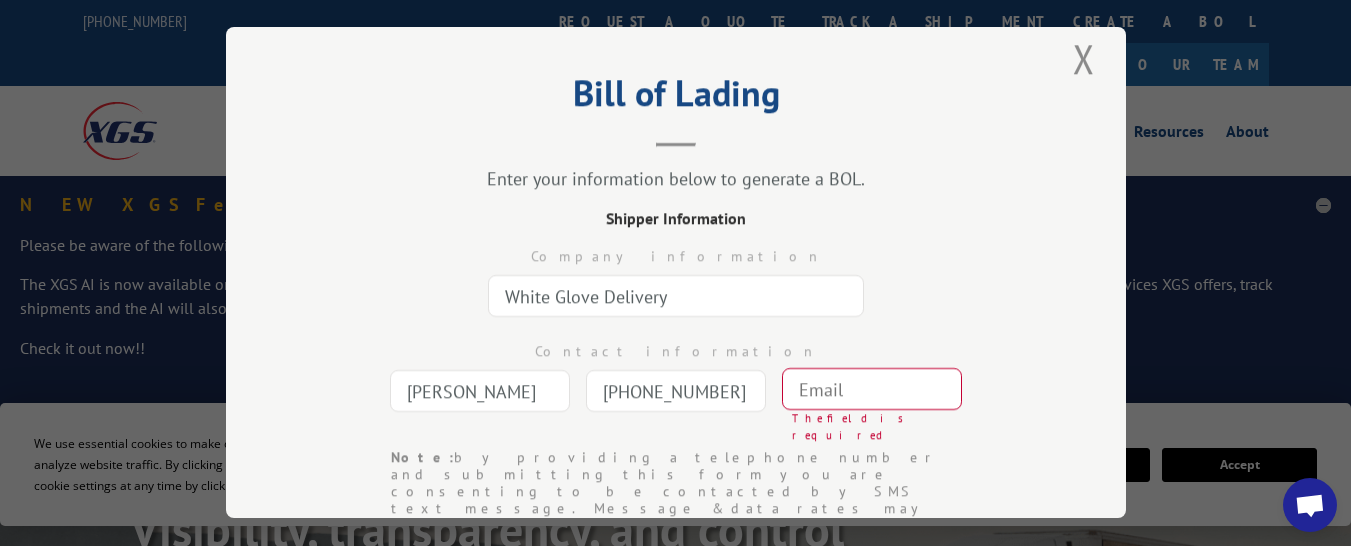 scroll, scrollTop: 0, scrollLeft: 0, axis: both 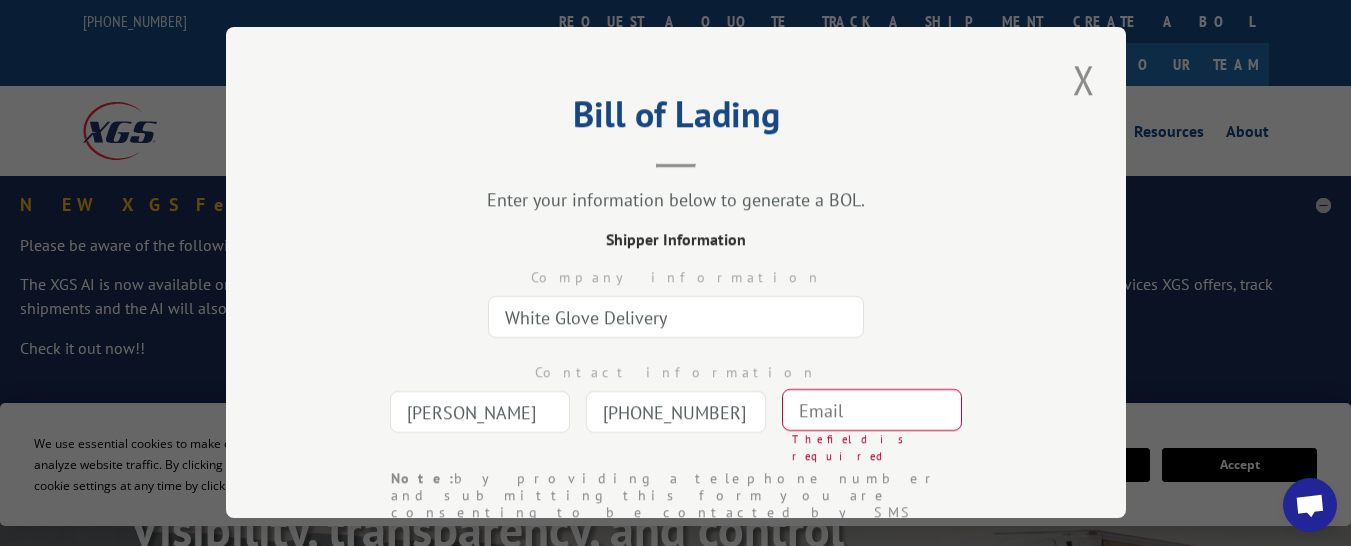 click at bounding box center [872, 410] 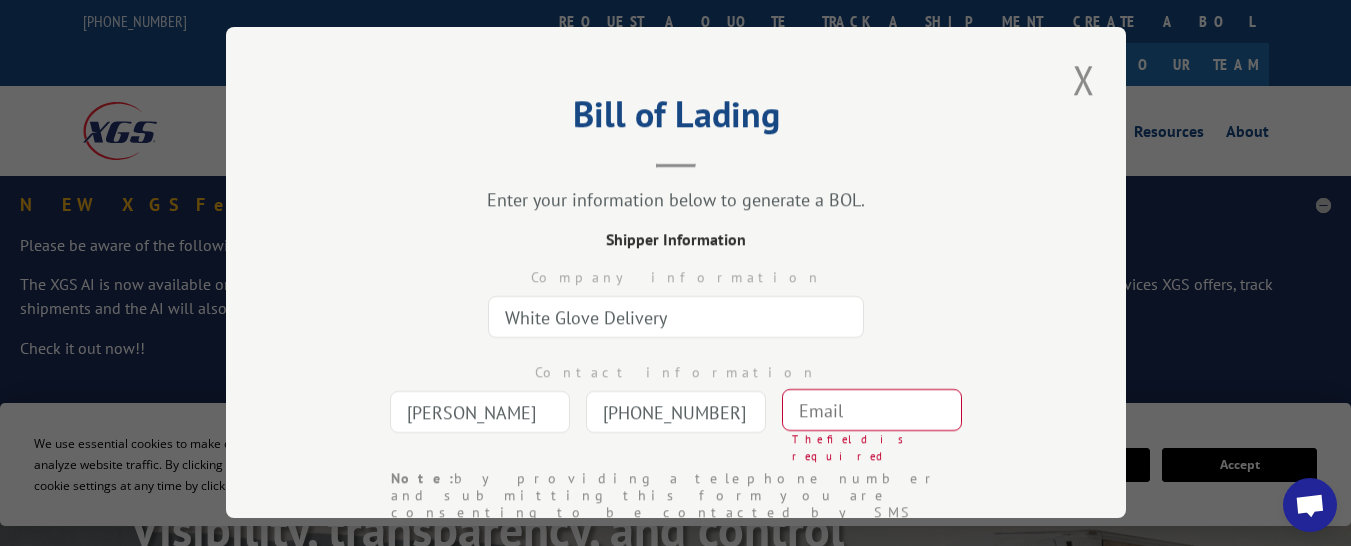 paste on "Austin Customer Service <austincustomerservice@cadogantate.com>" 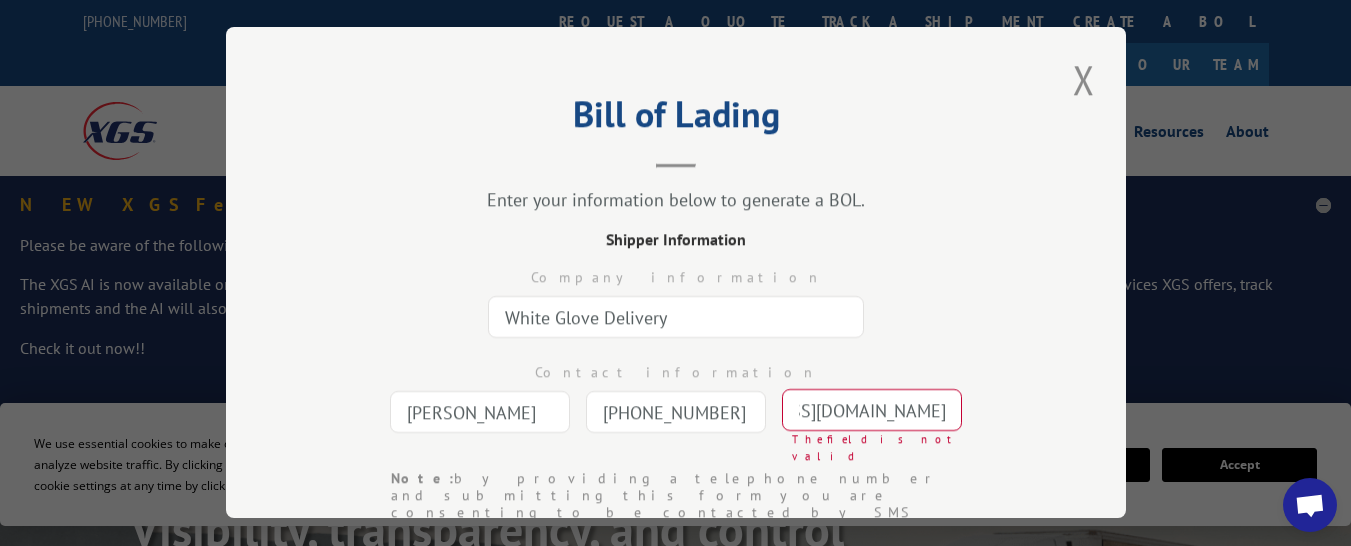 scroll, scrollTop: 0, scrollLeft: 374, axis: horizontal 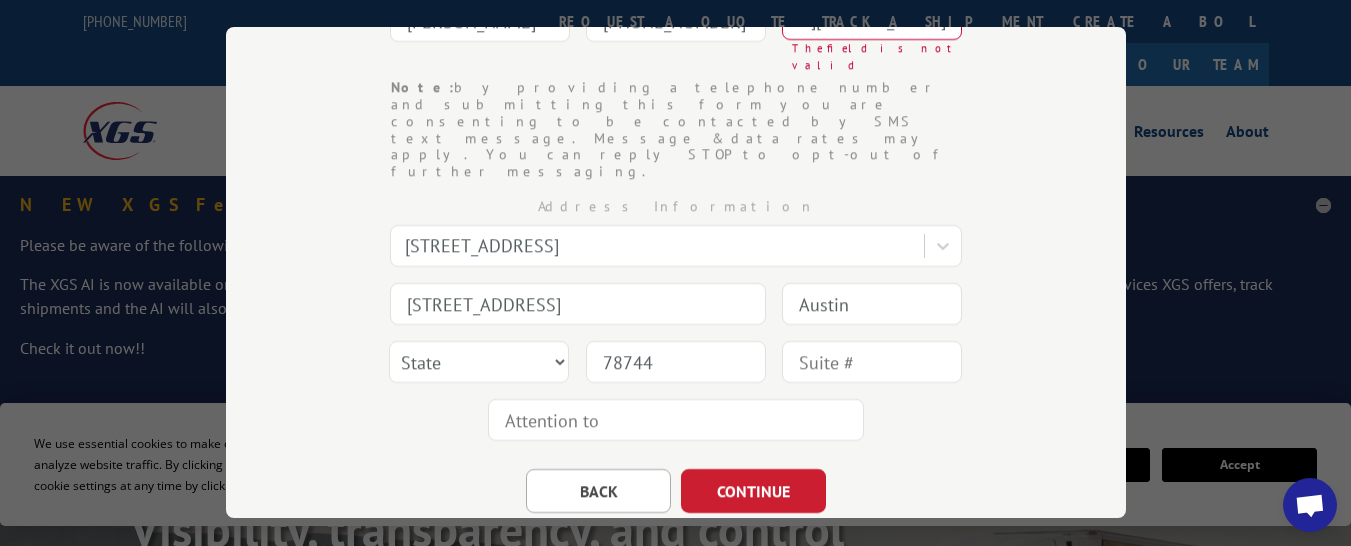 click on "BACK CONTINUE" at bounding box center (676, 481) 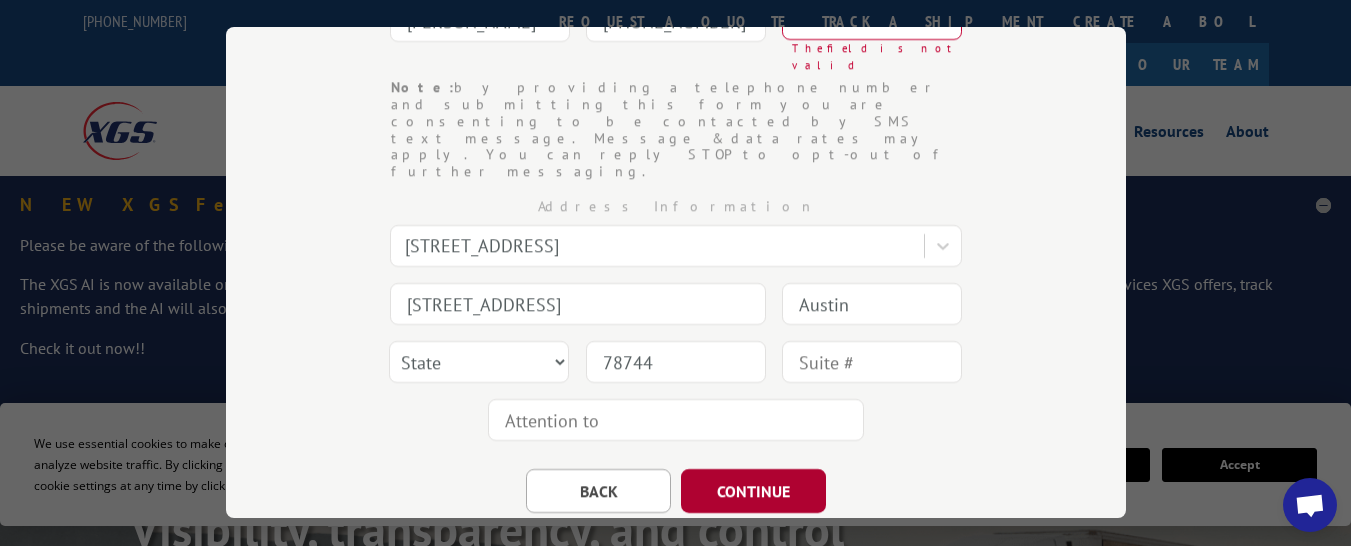 click on "CONTINUE" at bounding box center [753, 491] 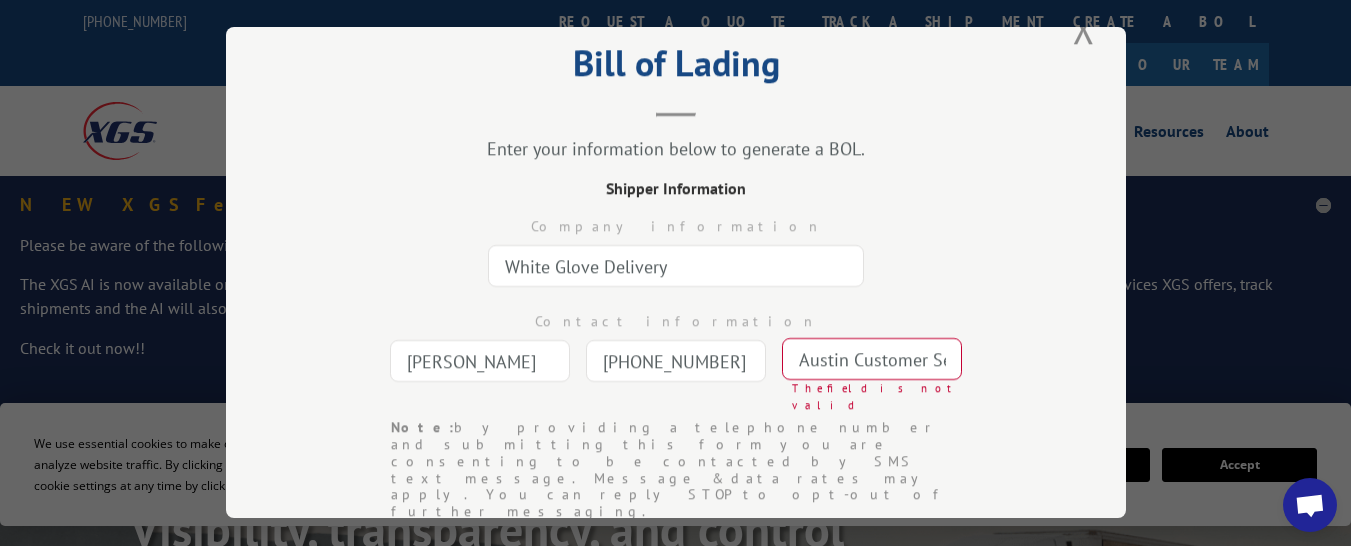 scroll, scrollTop: 0, scrollLeft: 0, axis: both 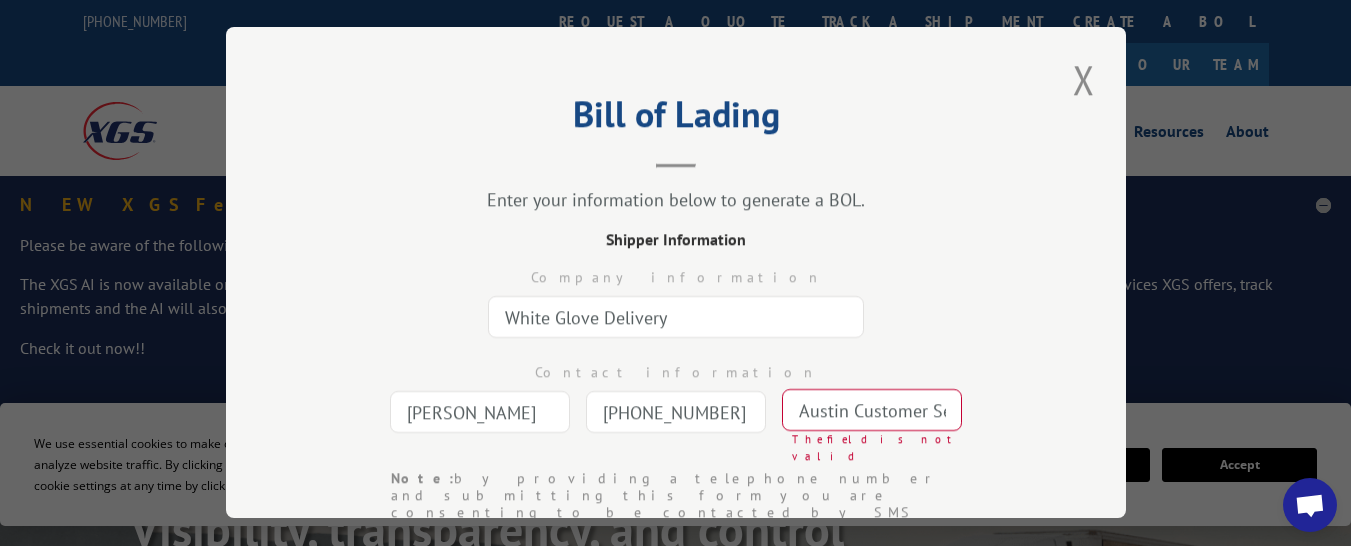 click on "Austin Customer Service <austincustomerservice@cadogantate.com" at bounding box center (872, 410) 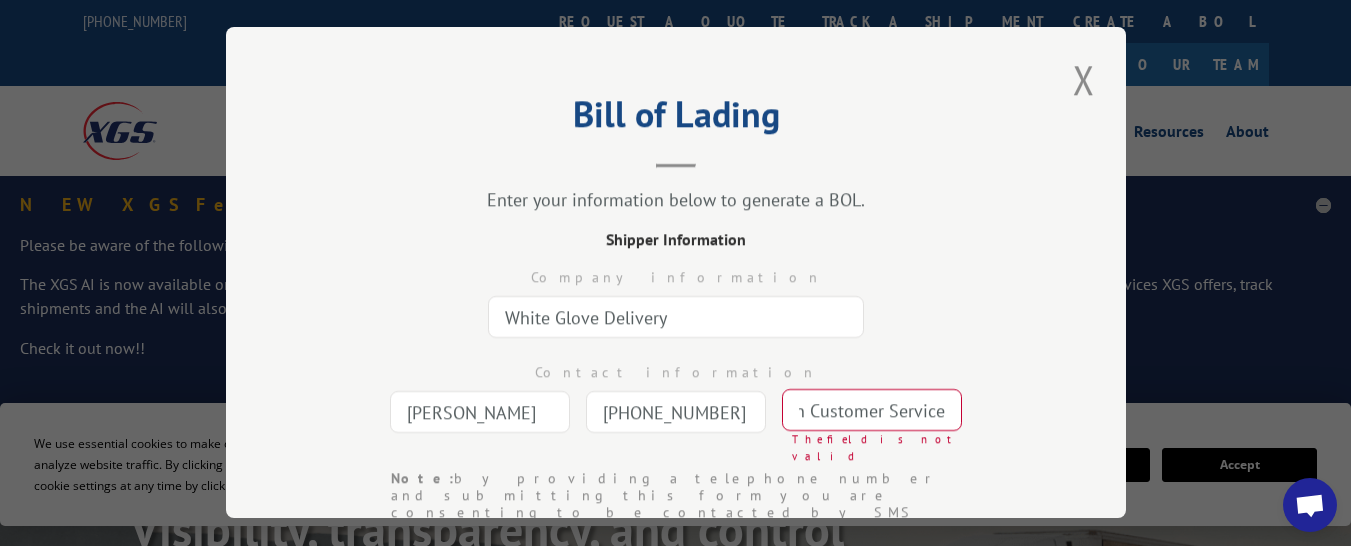 scroll, scrollTop: 0, scrollLeft: 0, axis: both 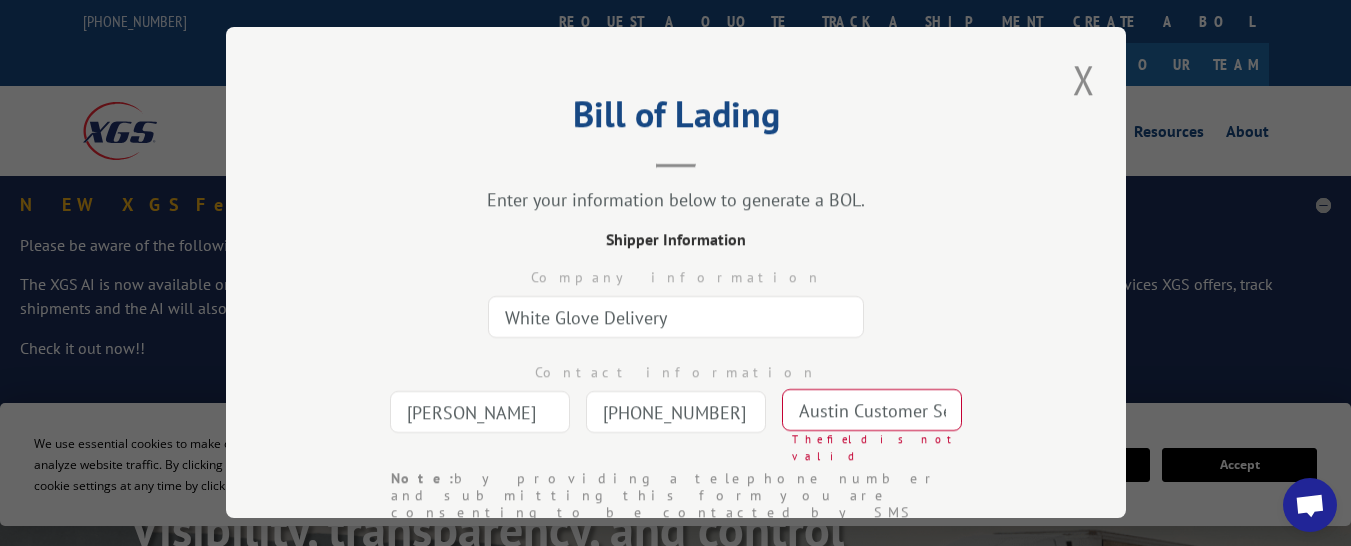 drag, startPoint x: 929, startPoint y: 398, endPoint x: 739, endPoint y: 415, distance: 190.759 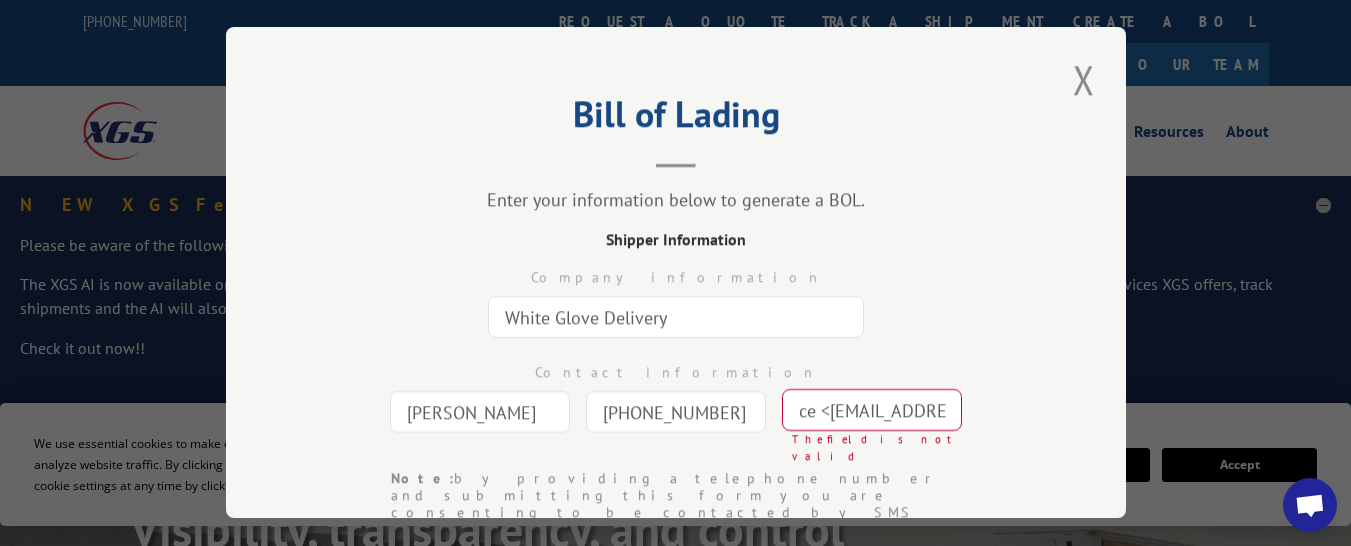 click on "ce <austincustomerservice@cadogantate.com" at bounding box center (872, 410) 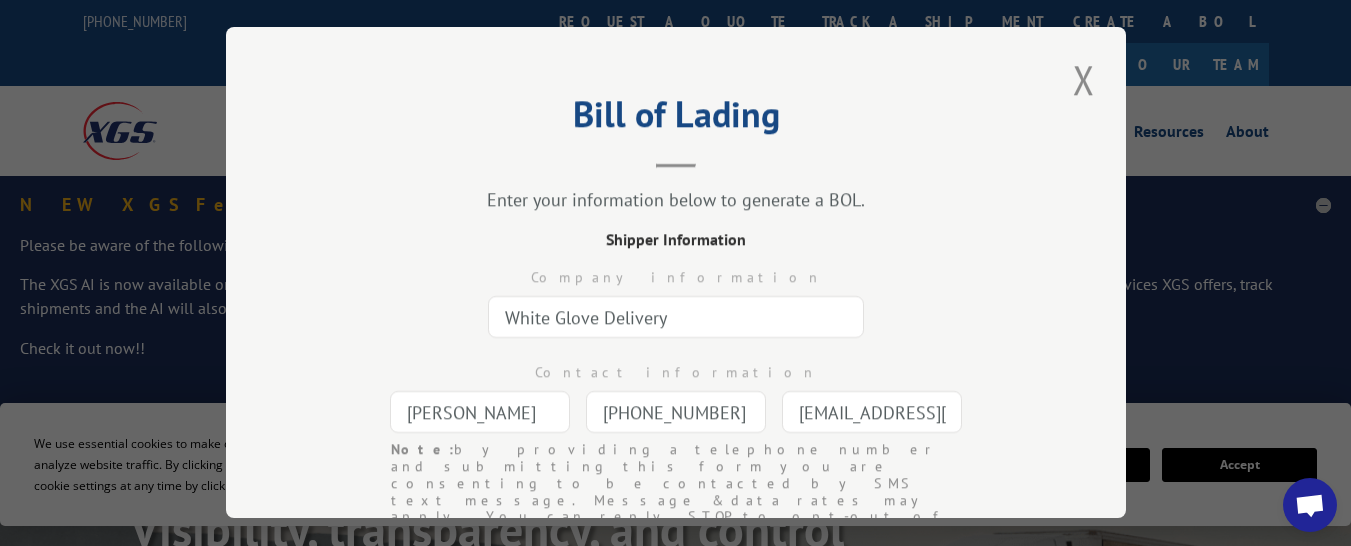 click on "rservice@cadogantate.com" at bounding box center [872, 412] 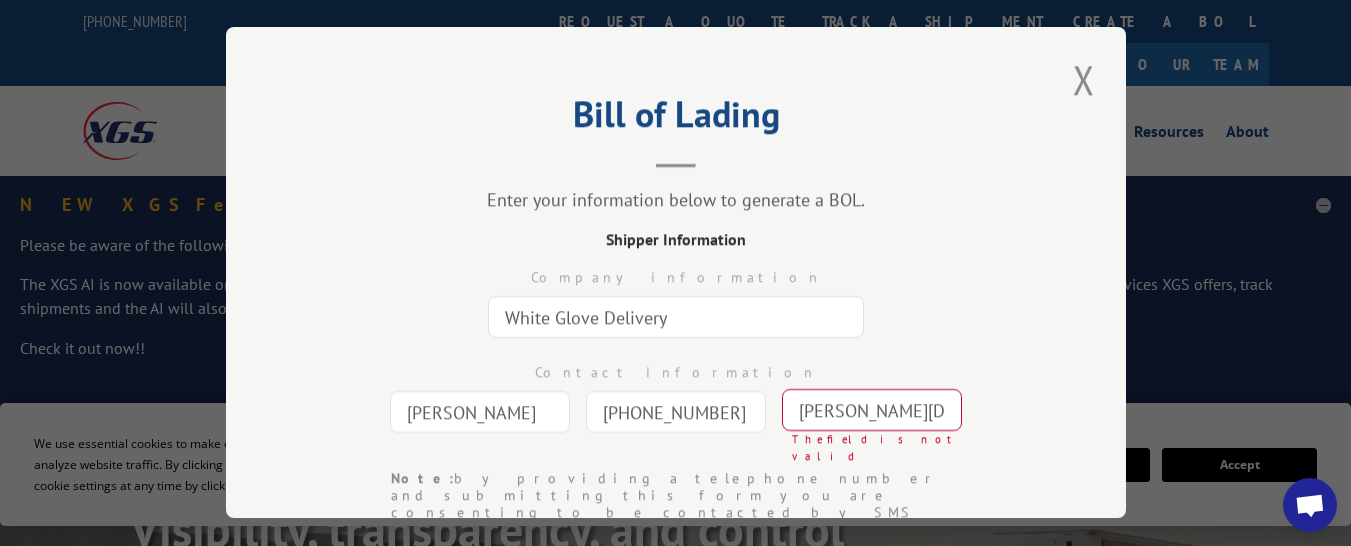 click on "tate.com" at bounding box center (872, 410) 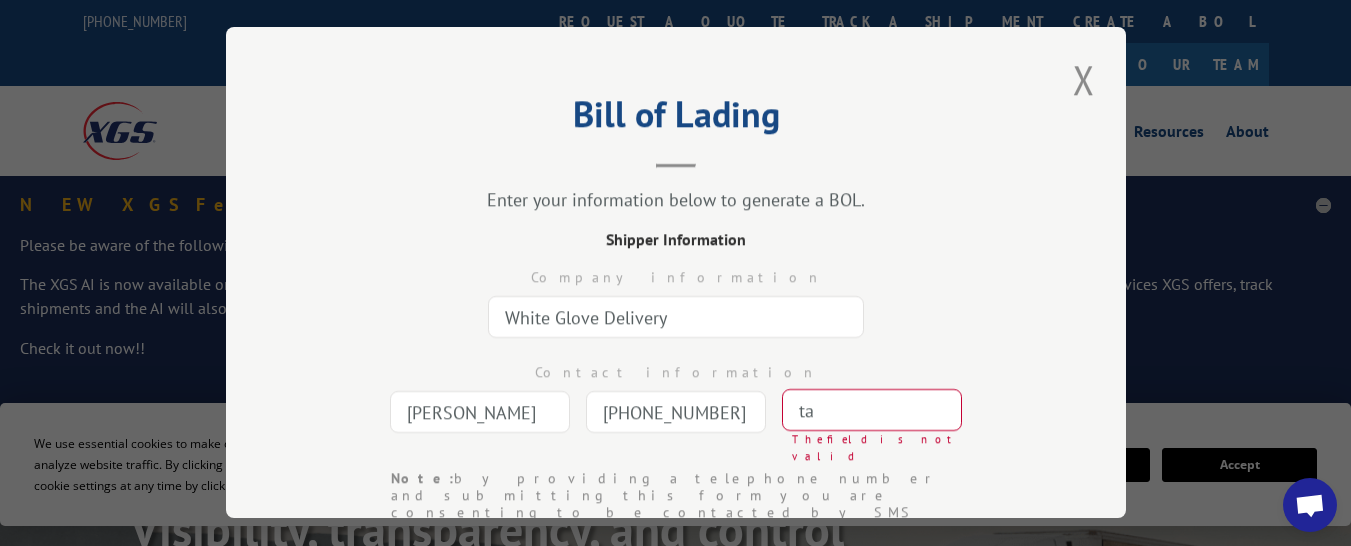type on "t" 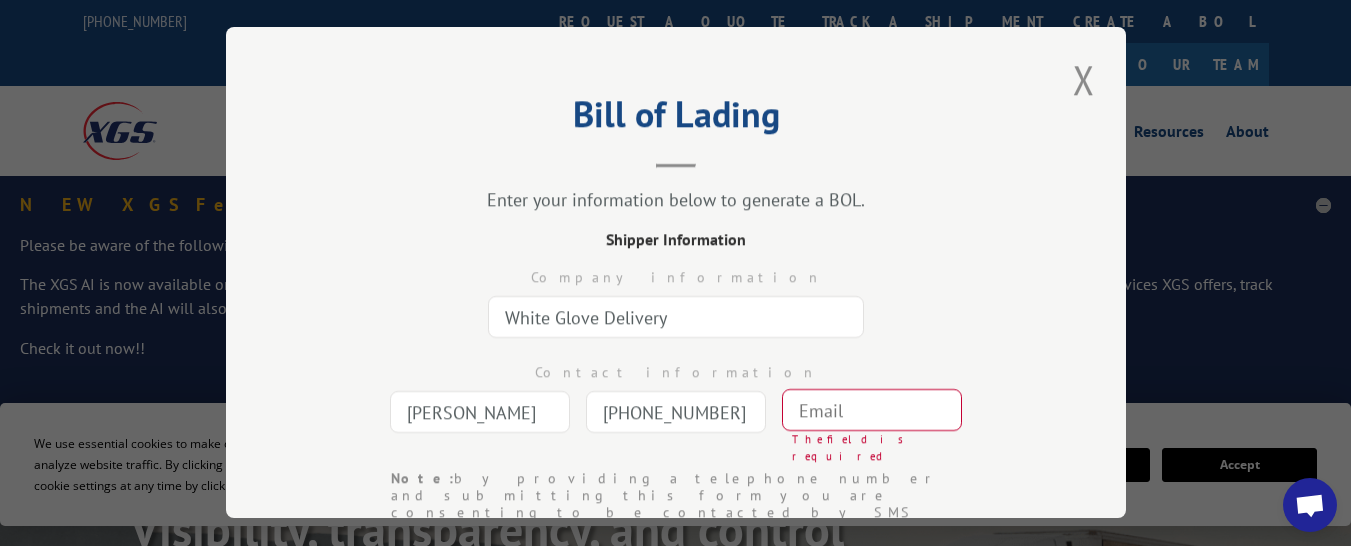 paste on "[EMAIL_ADDRESS][DOMAIN_NAME]" 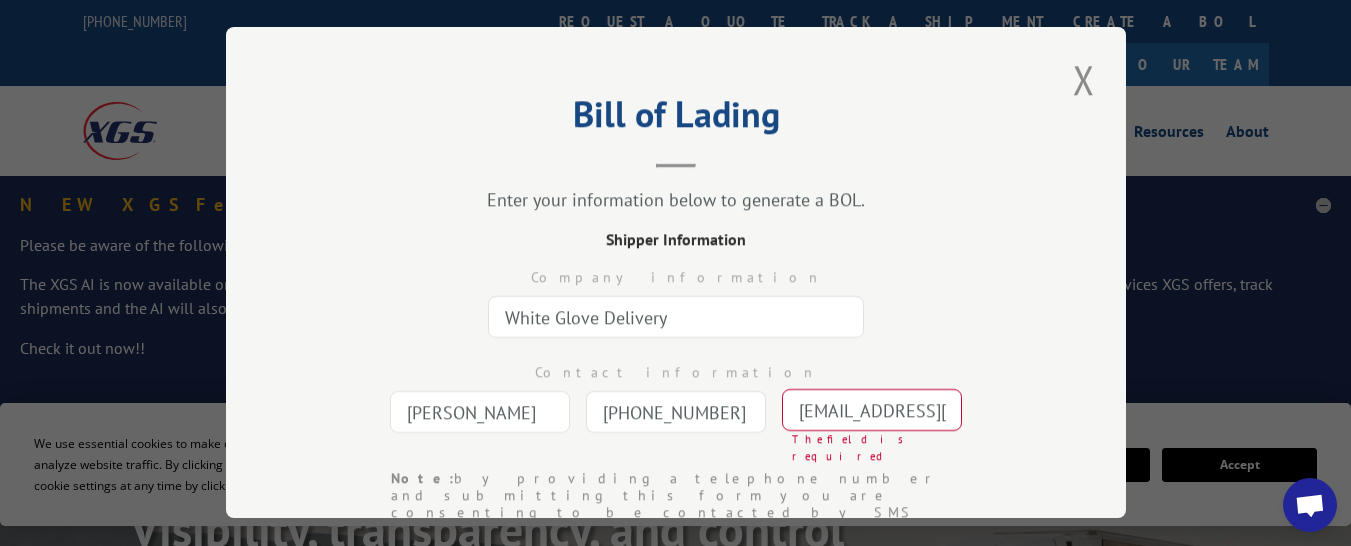scroll, scrollTop: 0, scrollLeft: 173, axis: horizontal 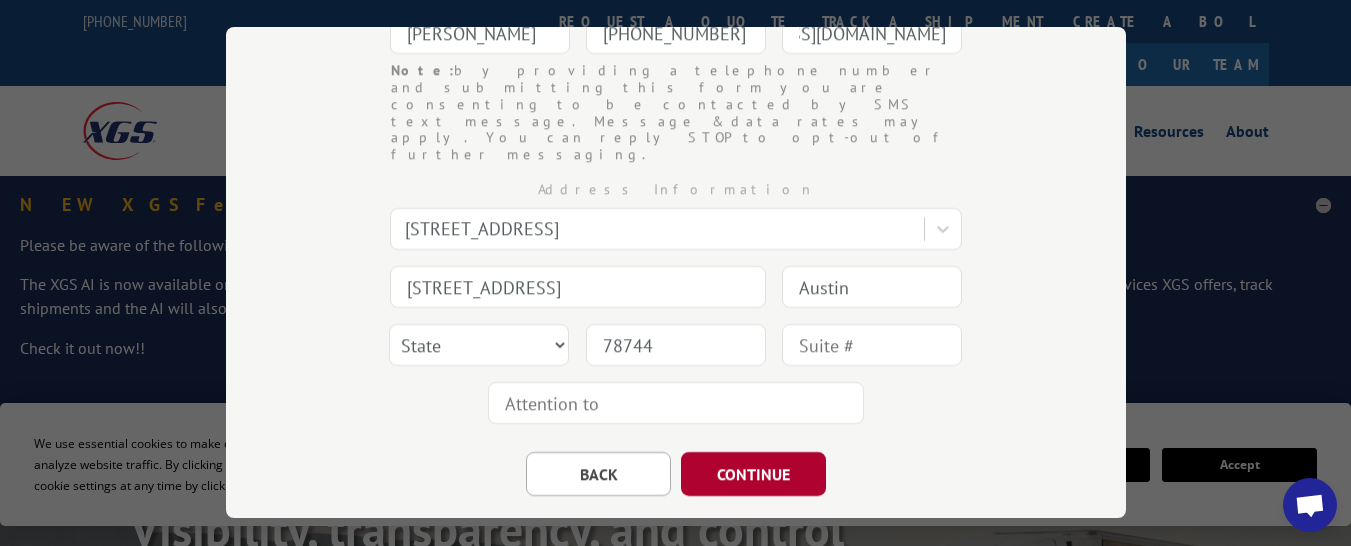 type on "[EMAIL_ADDRESS][DOMAIN_NAME]" 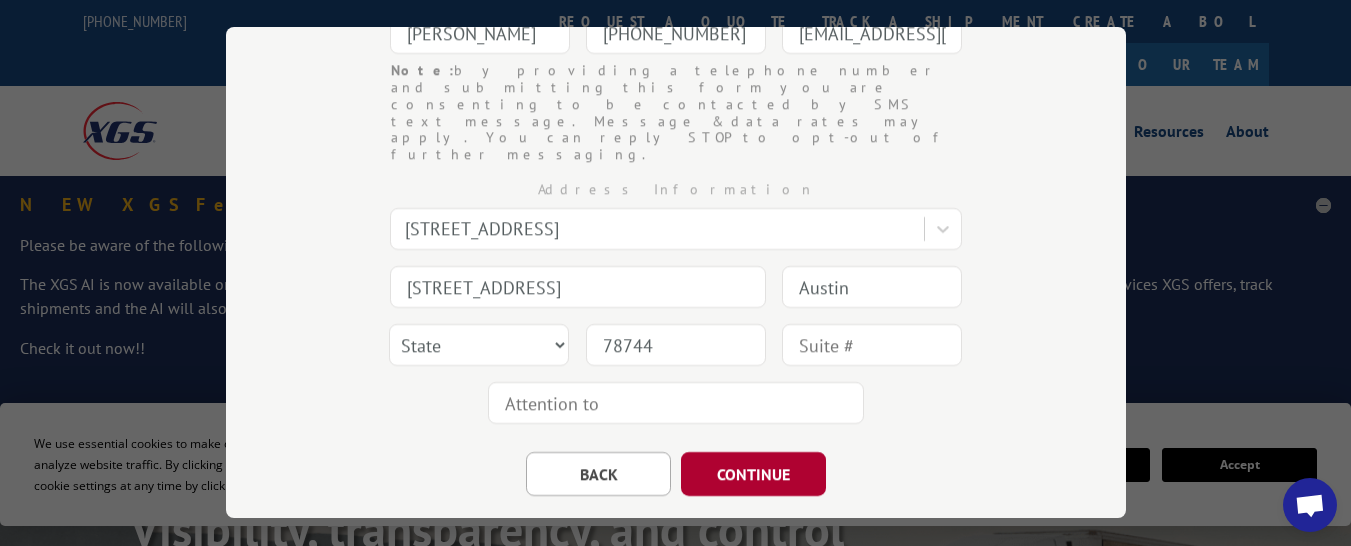 click on "CONTINUE" at bounding box center [753, 474] 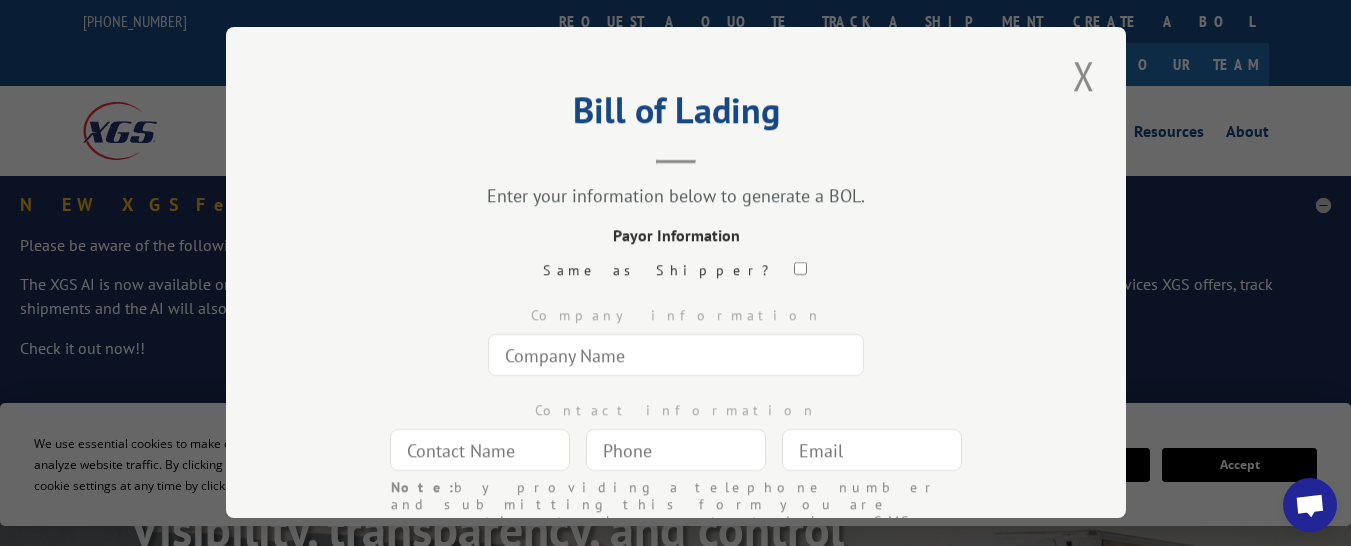 scroll, scrollTop: 0, scrollLeft: 0, axis: both 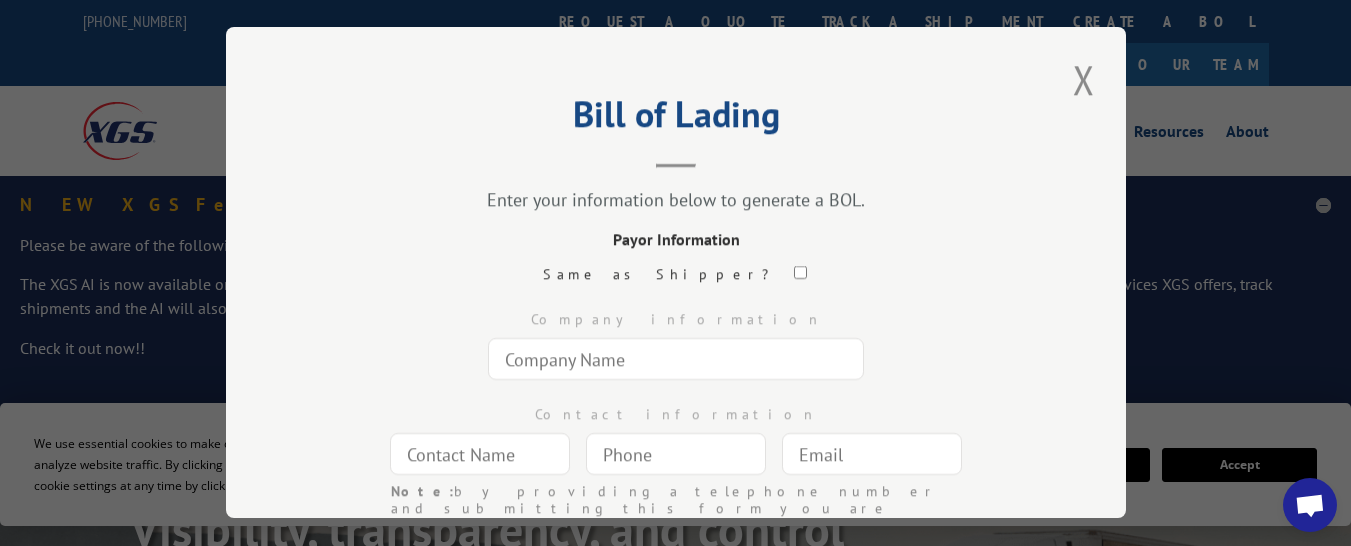 click at bounding box center [676, 359] 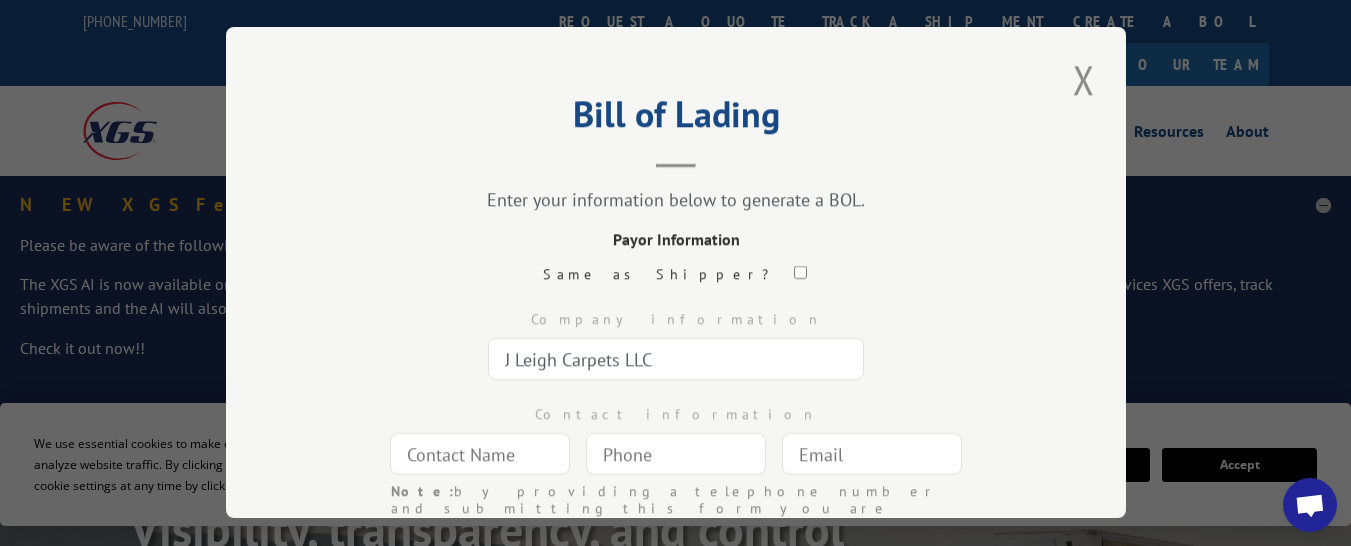 type on "[PERSON_NAME]" 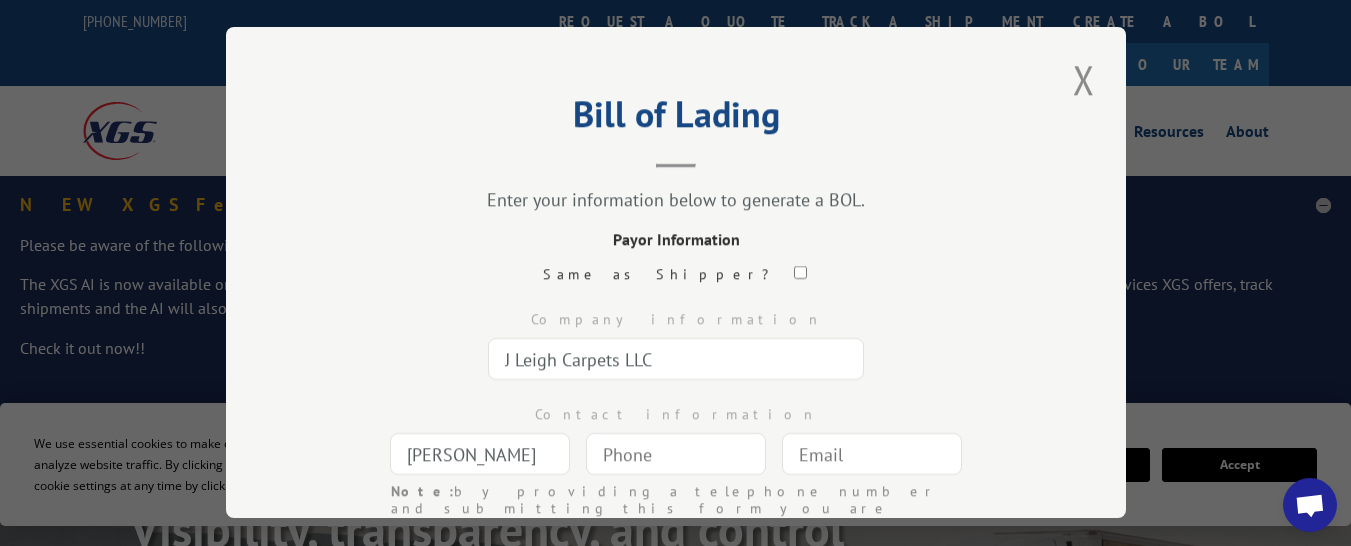 type 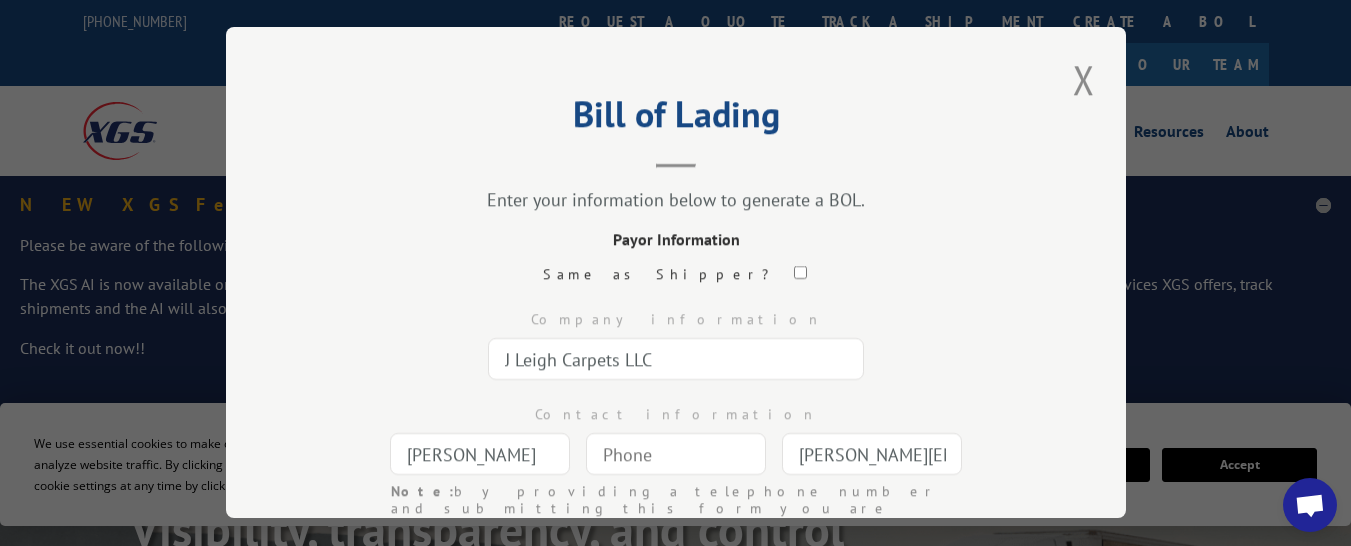 type on "Mesa" 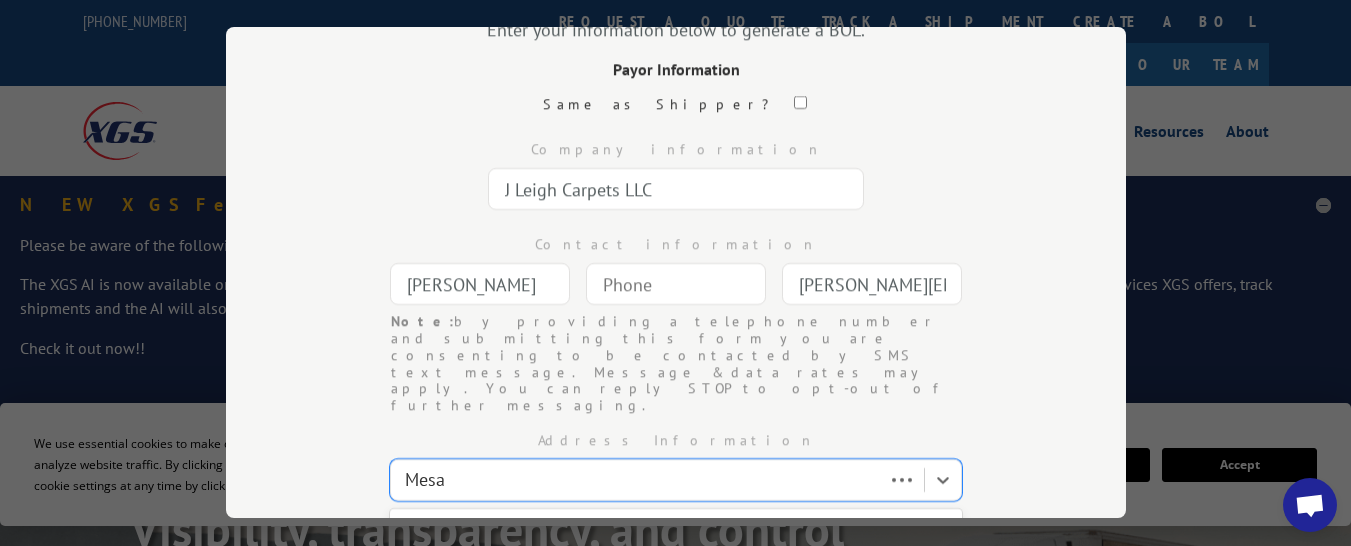 type 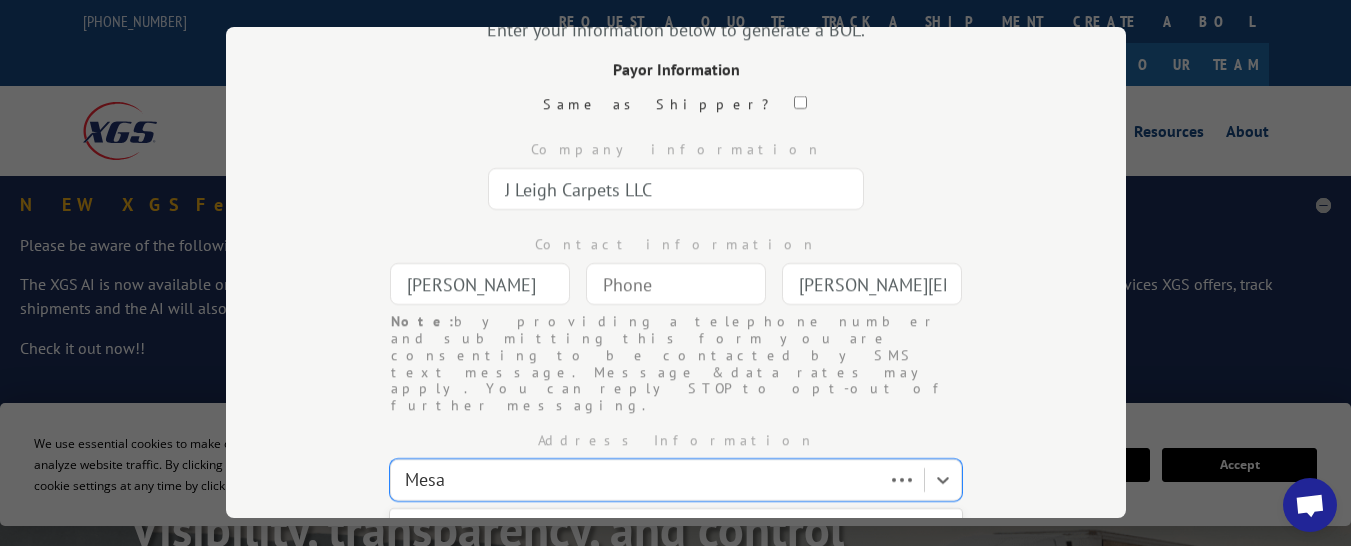 select on "AZ" 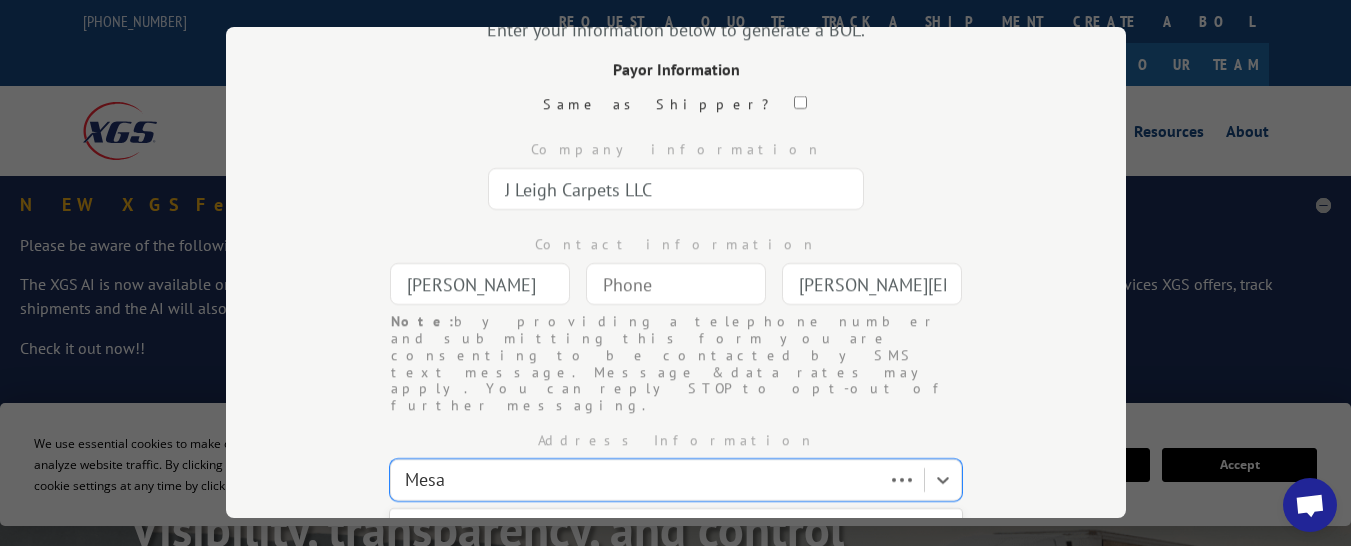 type on "85202" 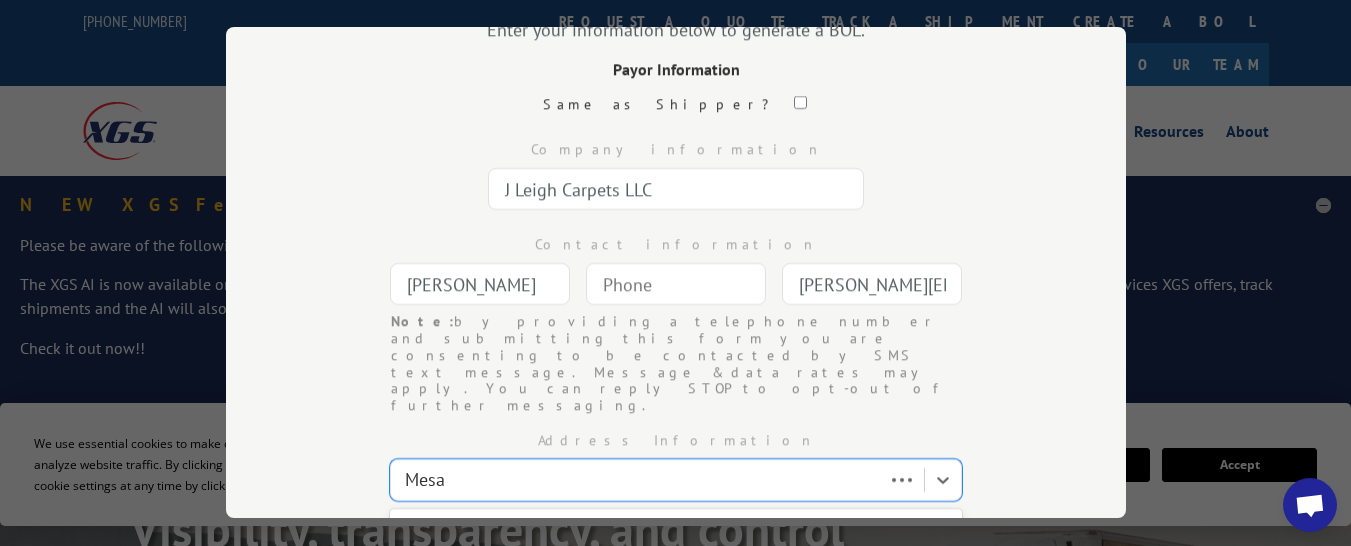 type 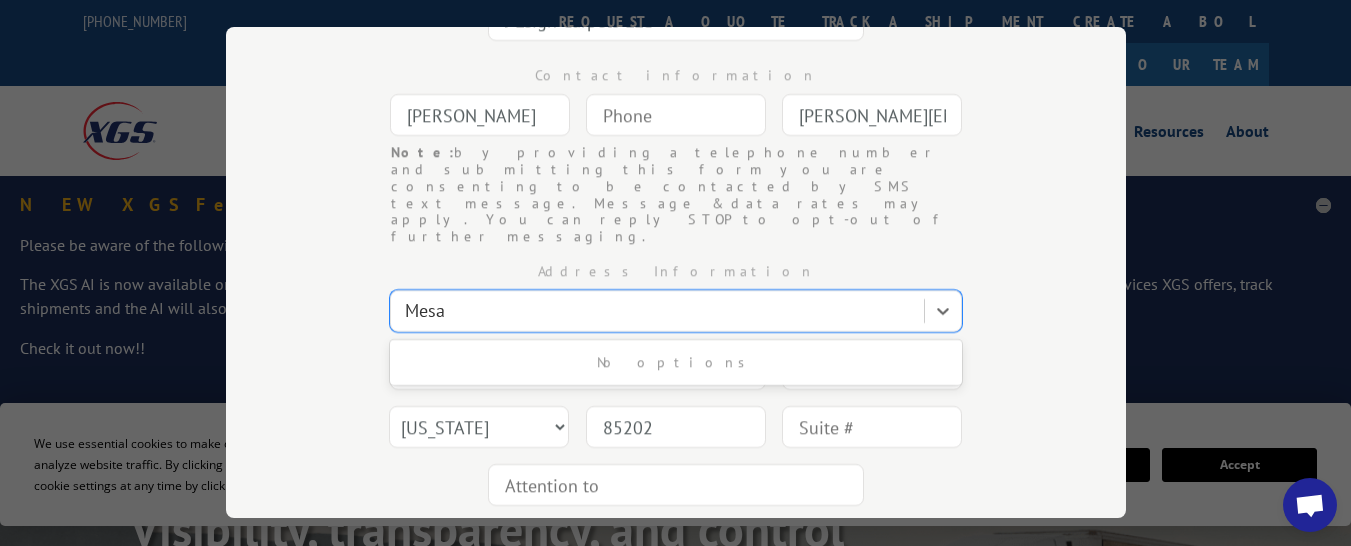 scroll, scrollTop: 370, scrollLeft: 0, axis: vertical 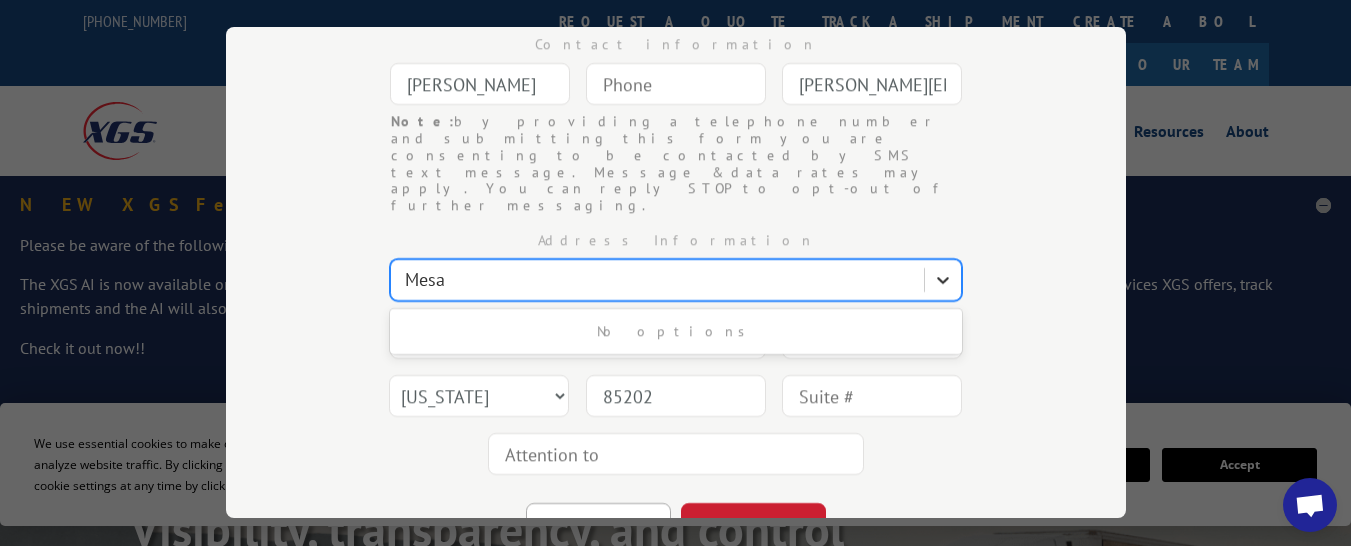 type 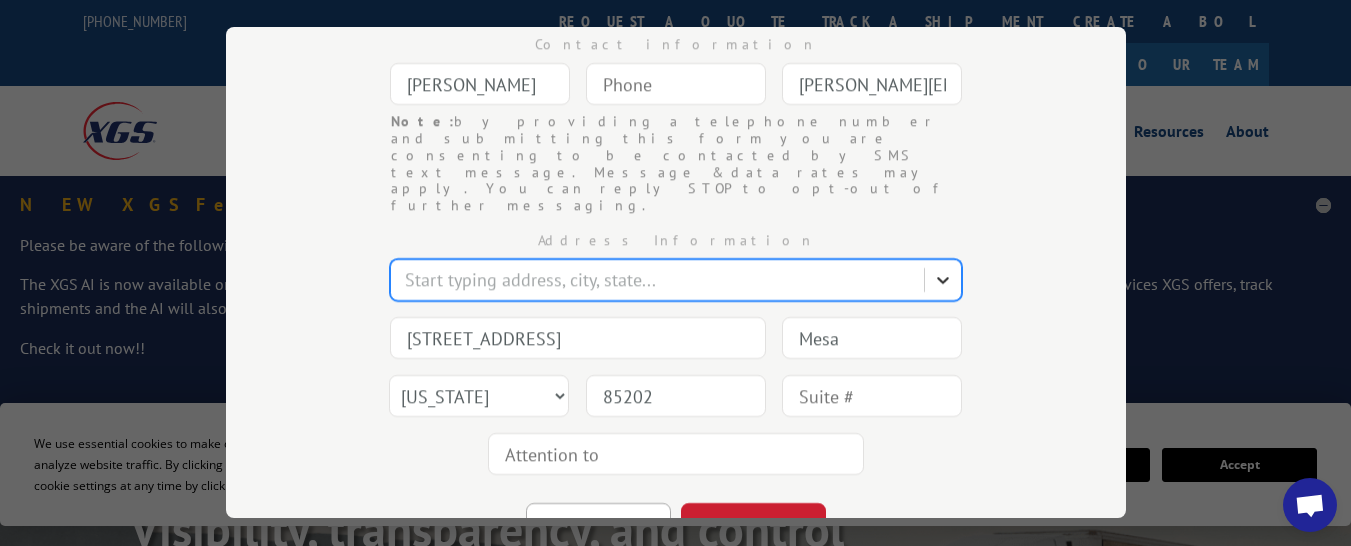 click at bounding box center (943, 280) 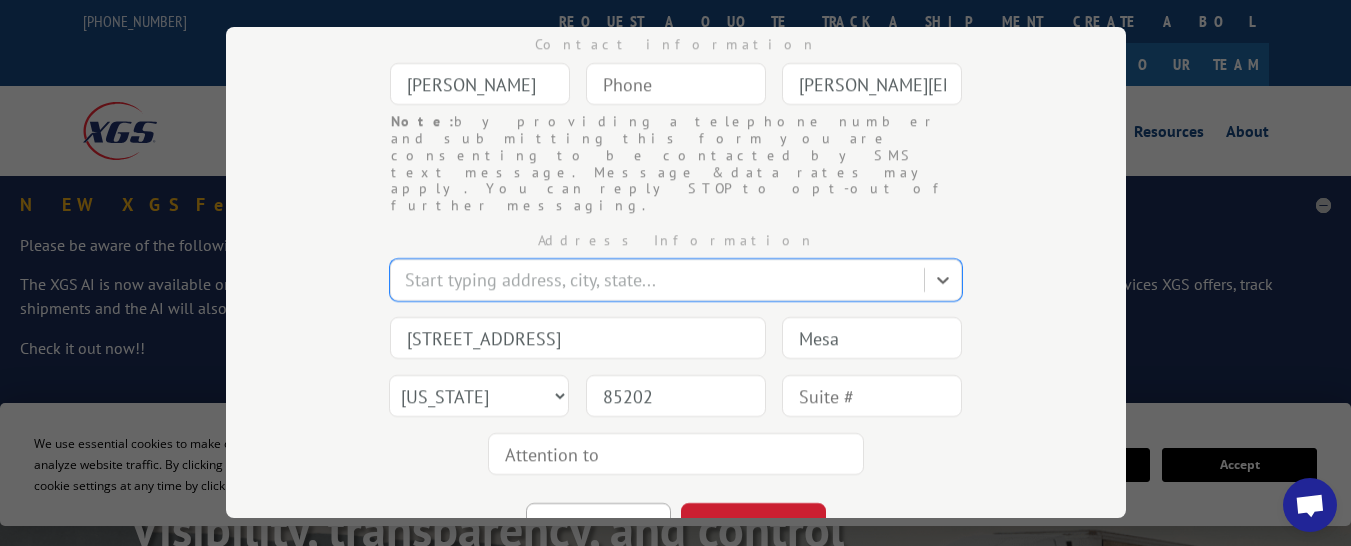 click at bounding box center (872, 396) 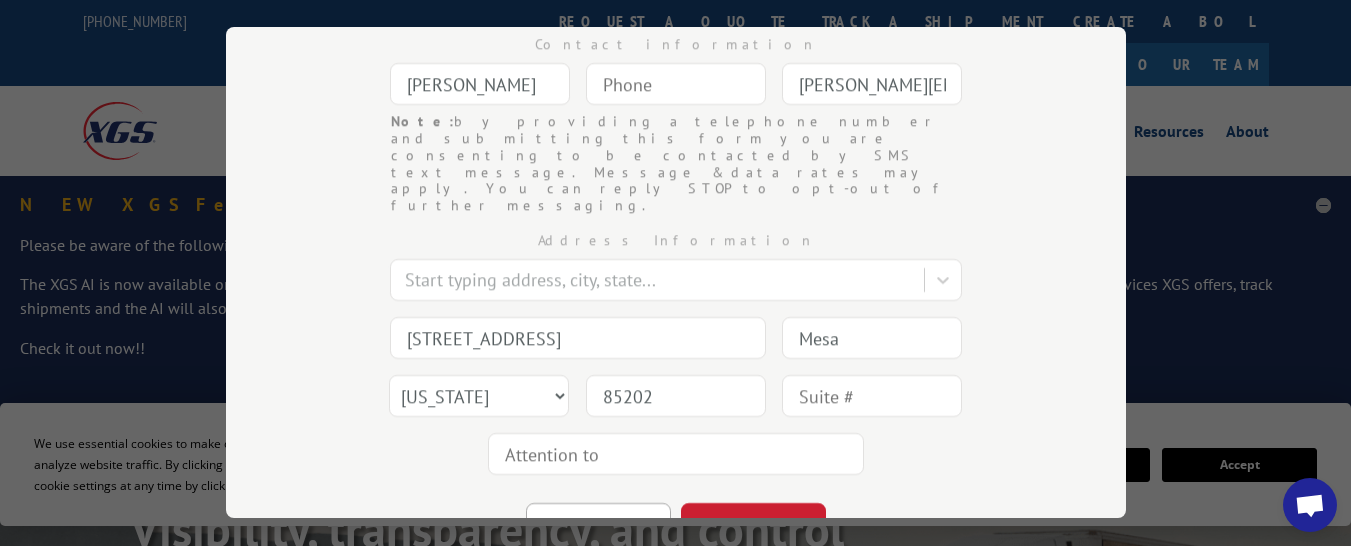 type on "Building B" 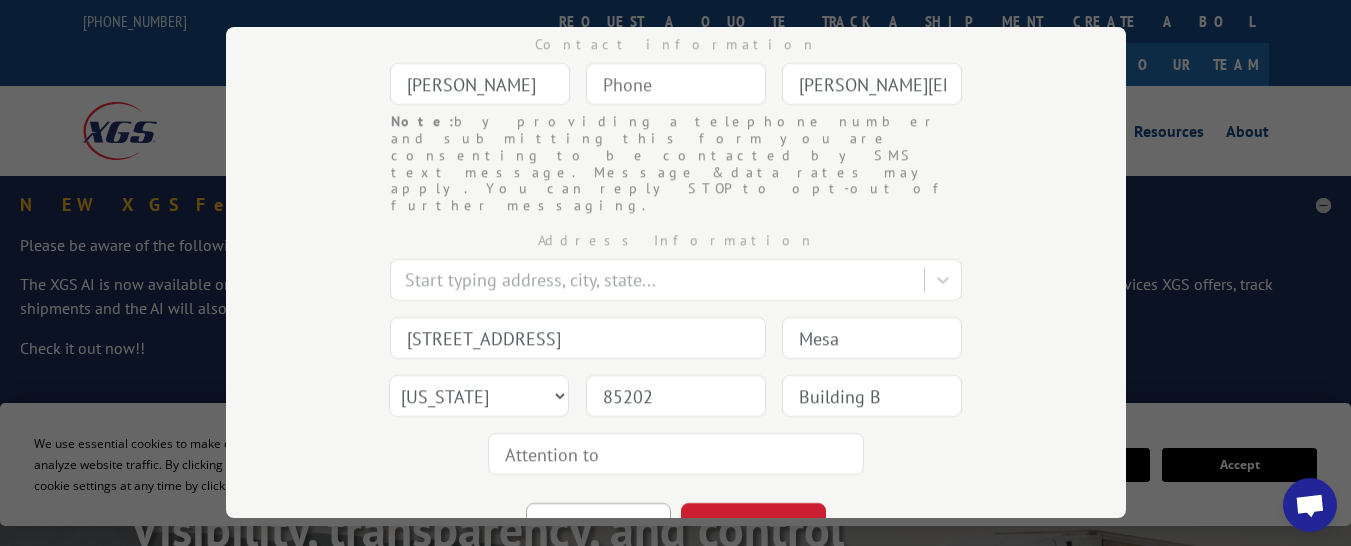 click at bounding box center [676, 454] 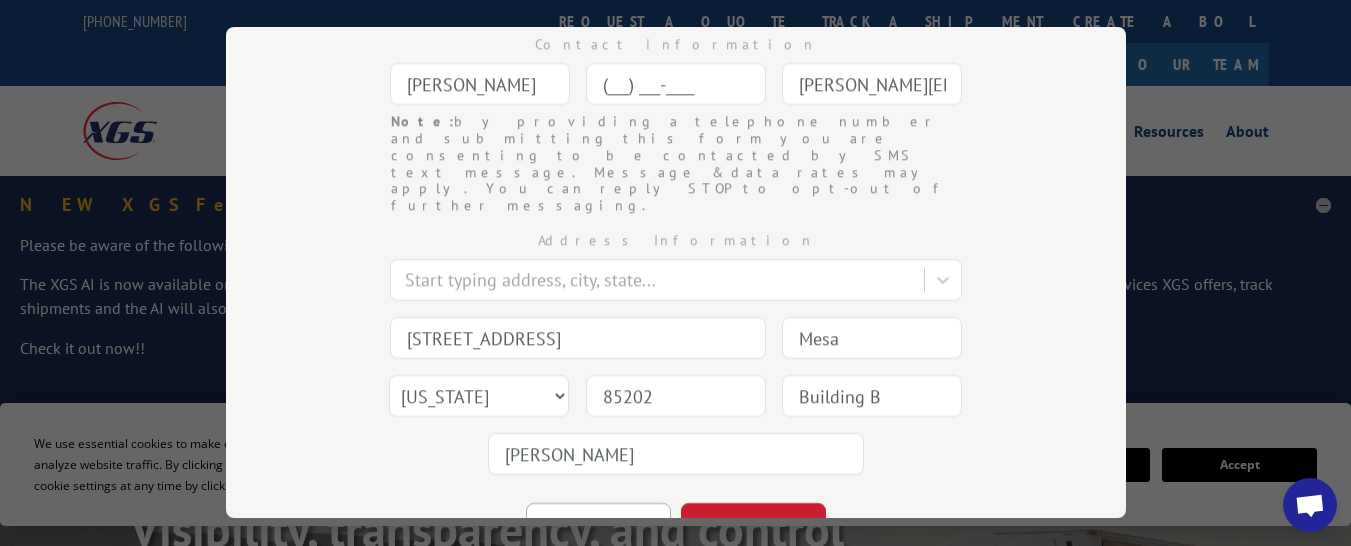 click on "(___) ___-____" at bounding box center [676, 84] 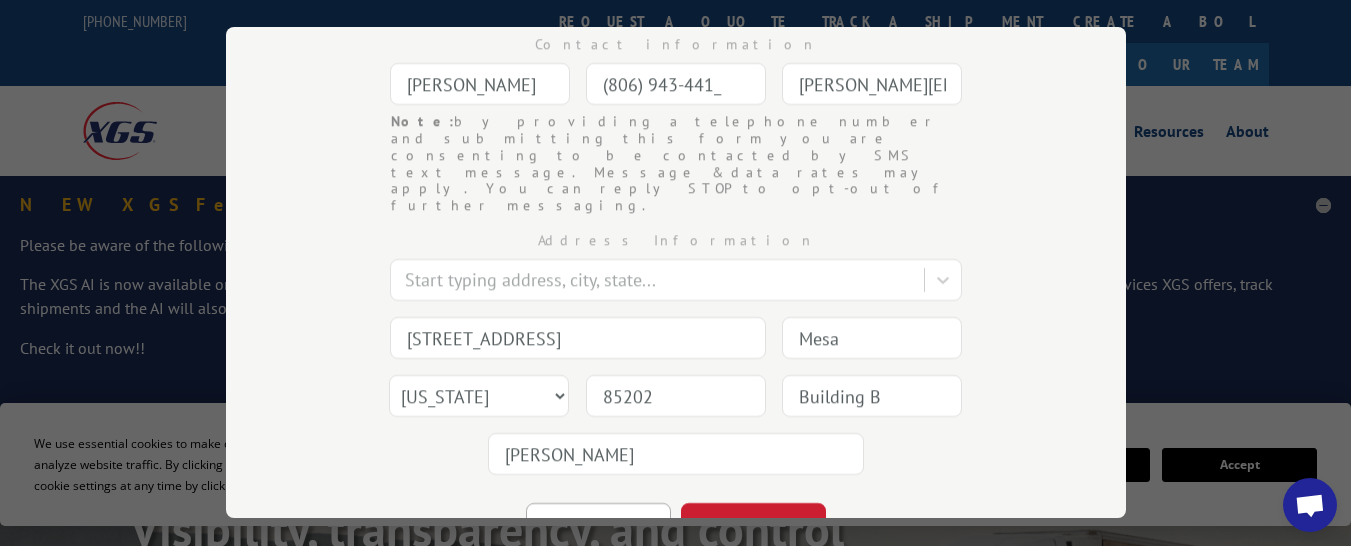 type on "Mesa" 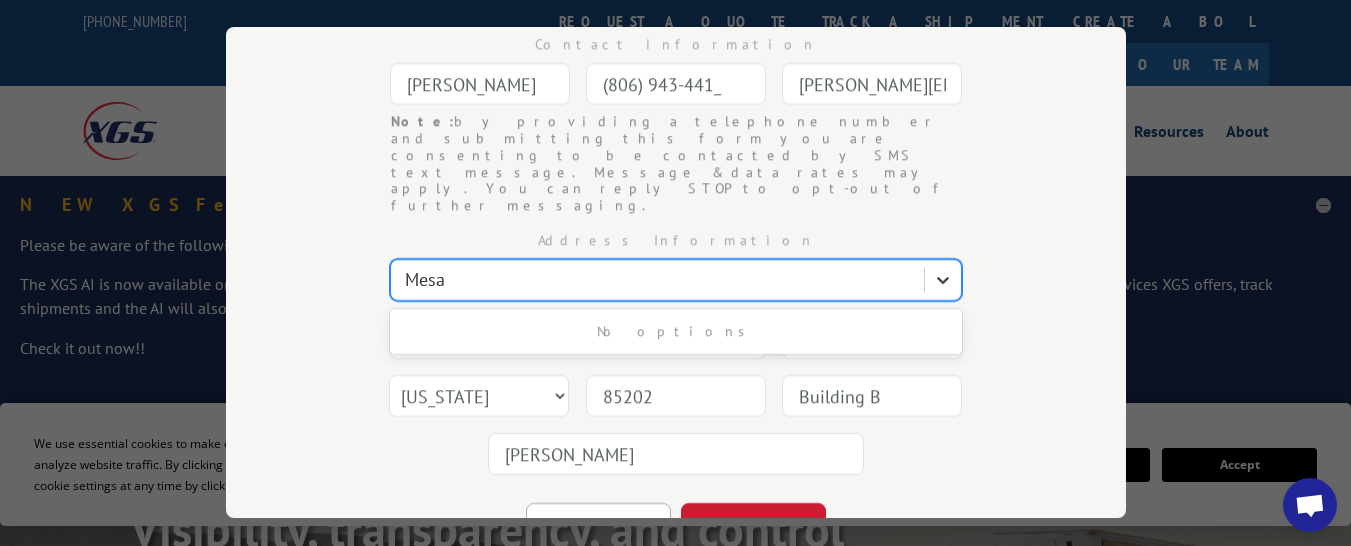 type 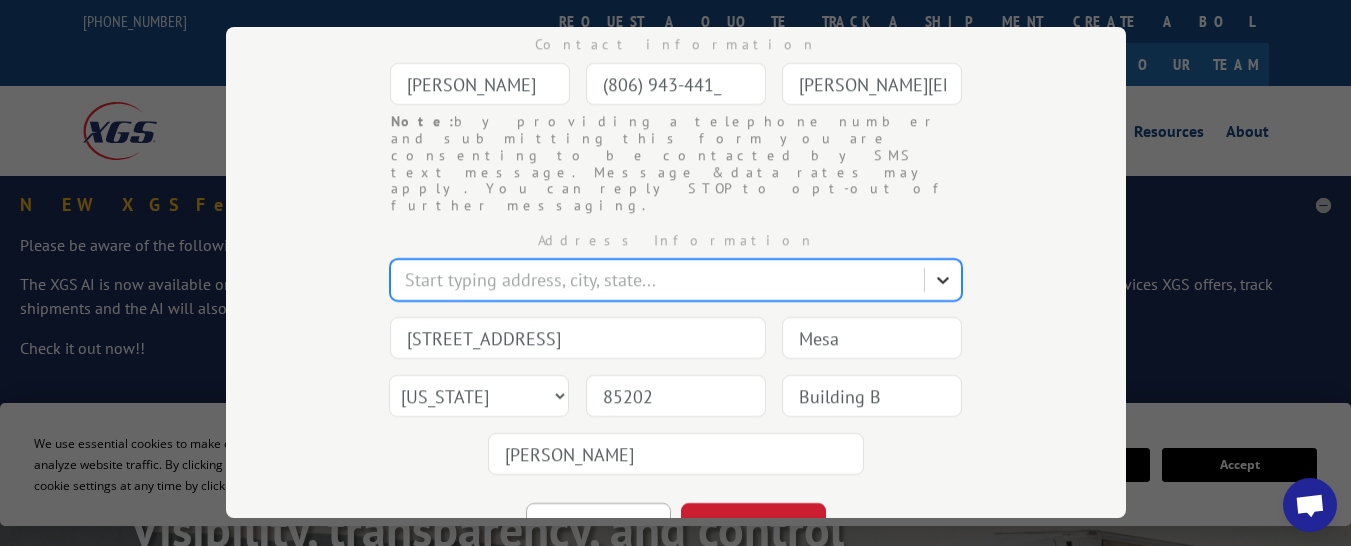 click 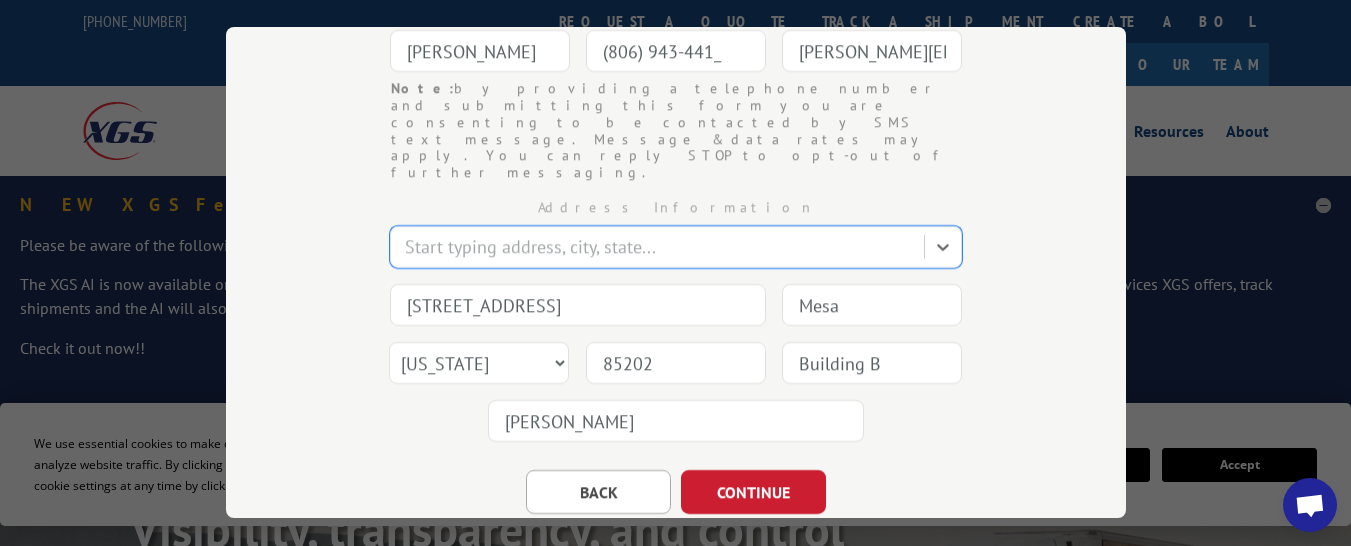 scroll, scrollTop: 421, scrollLeft: 0, axis: vertical 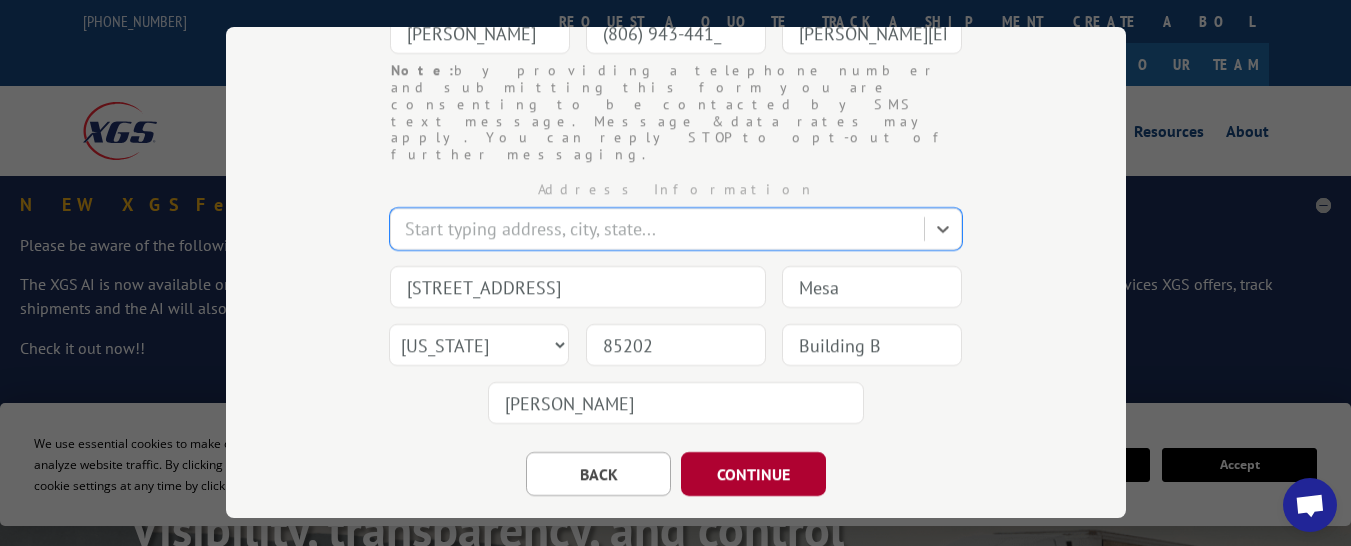 click on "CONTINUE" at bounding box center (753, 474) 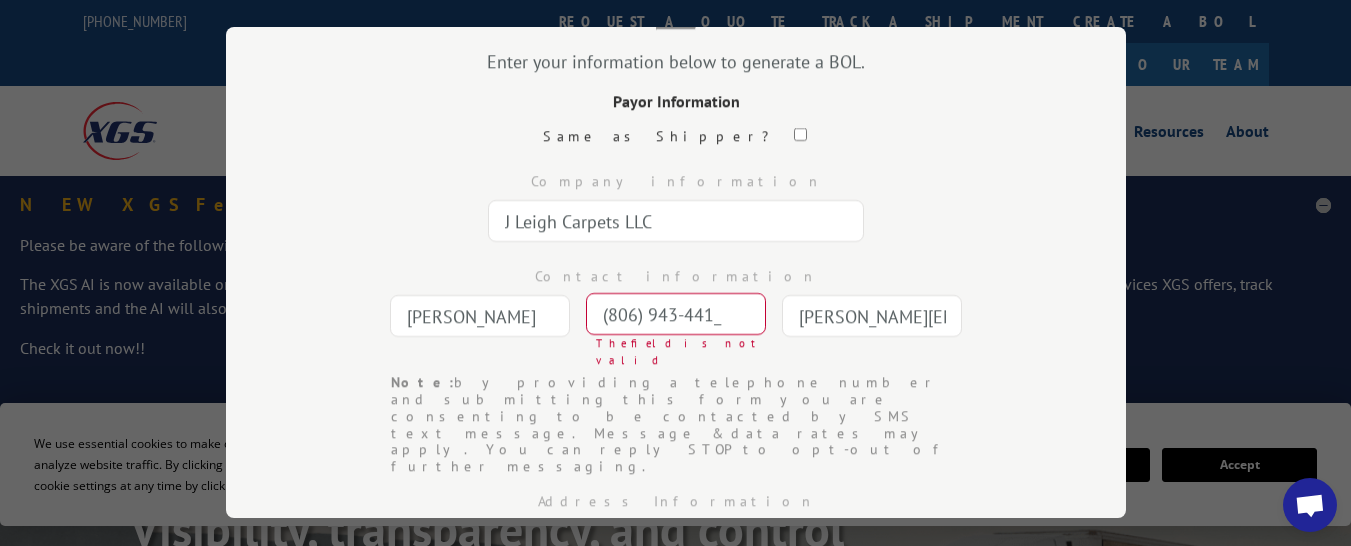 scroll, scrollTop: 121, scrollLeft: 0, axis: vertical 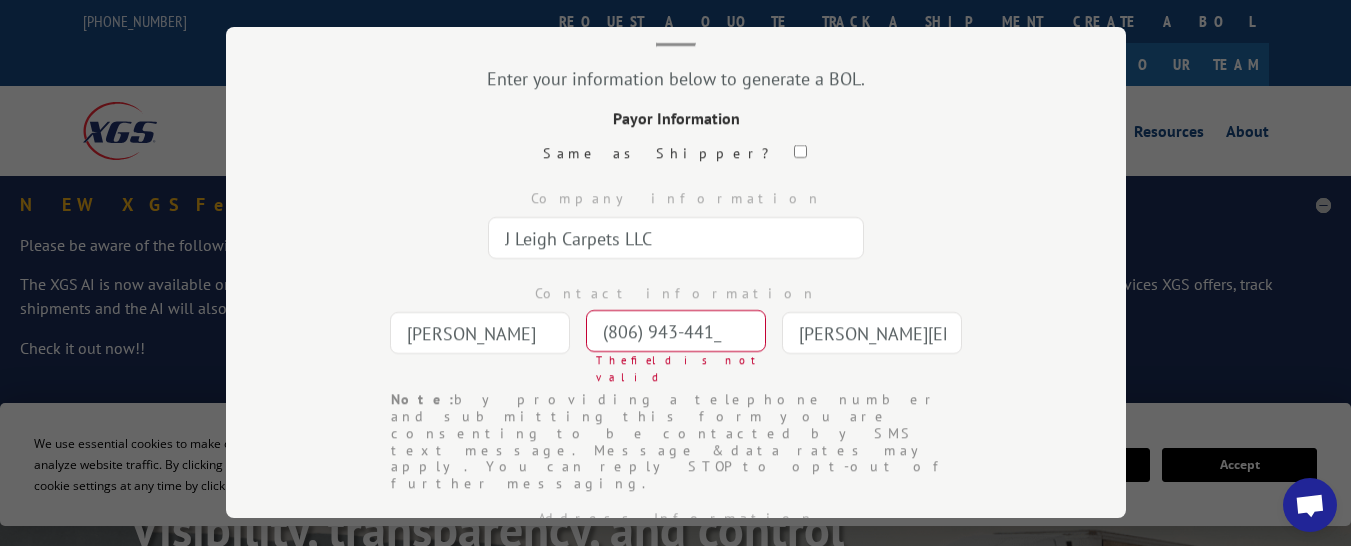drag, startPoint x: 732, startPoint y: 328, endPoint x: 577, endPoint y: 343, distance: 155.72412 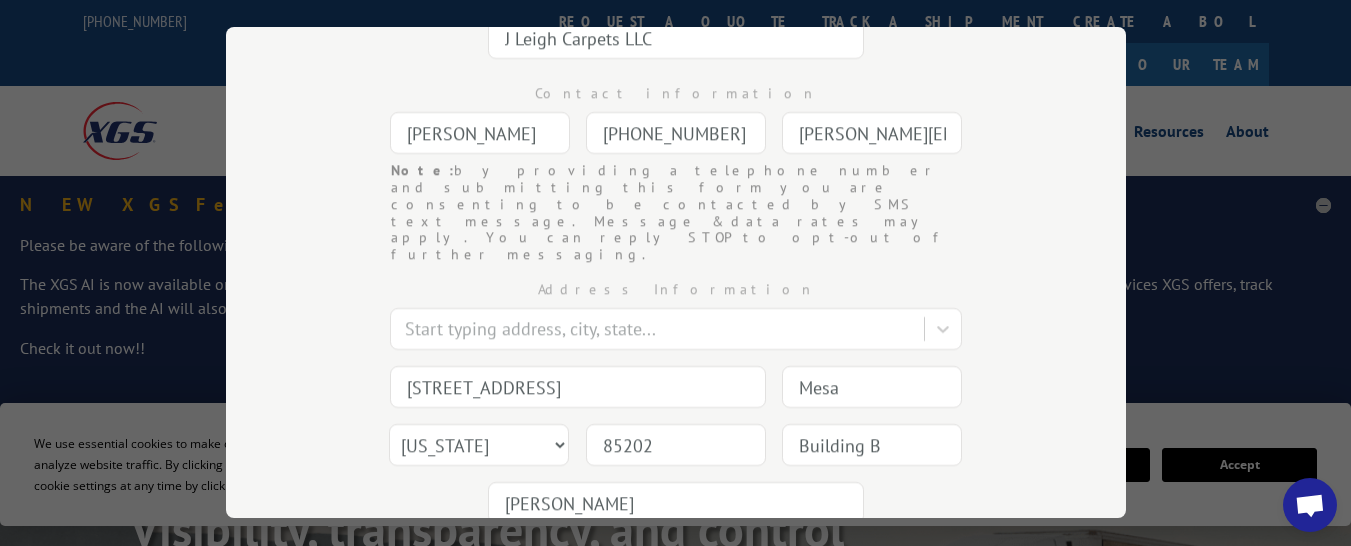 scroll, scrollTop: 421, scrollLeft: 0, axis: vertical 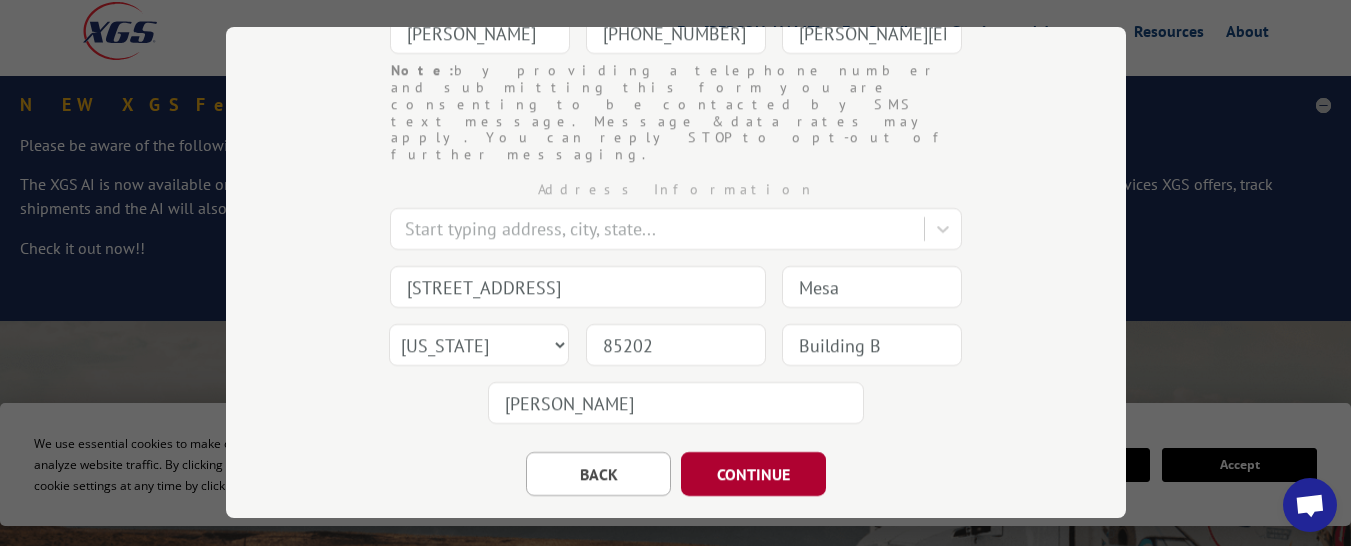 type on "[PHONE_NUMBER]" 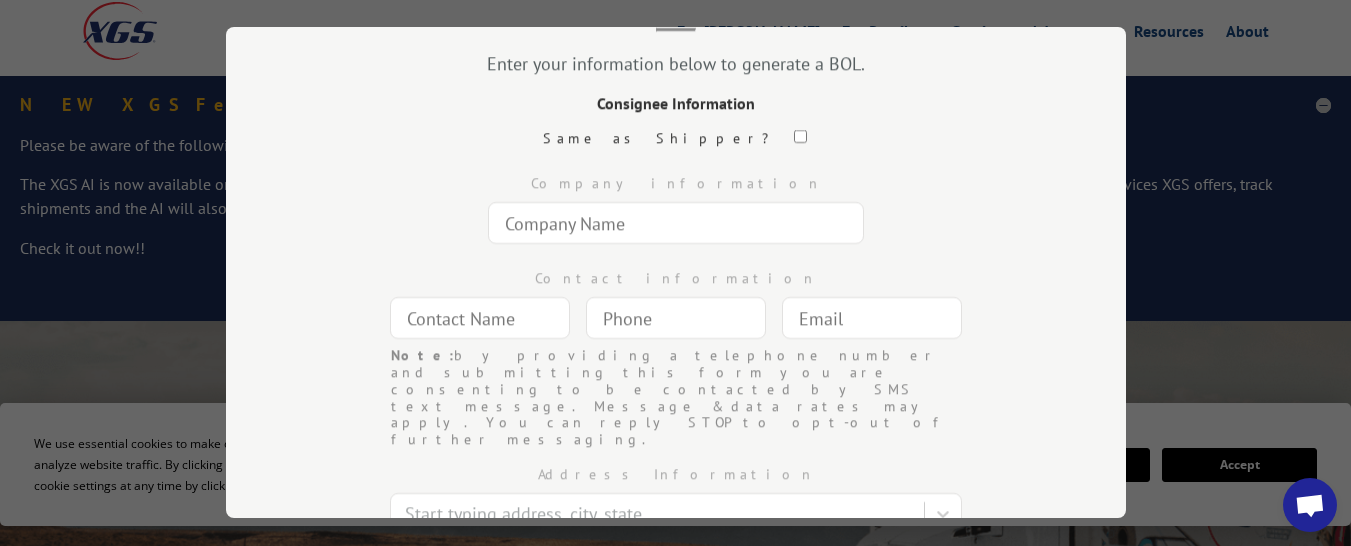 scroll, scrollTop: 121, scrollLeft: 0, axis: vertical 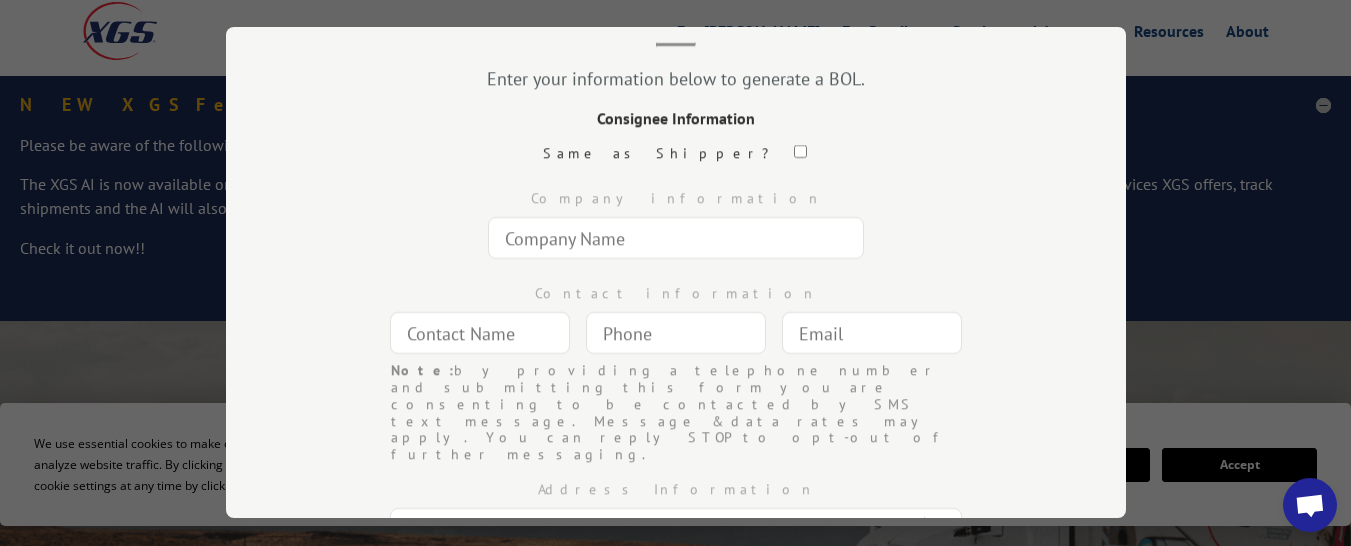 click at bounding box center [676, 238] 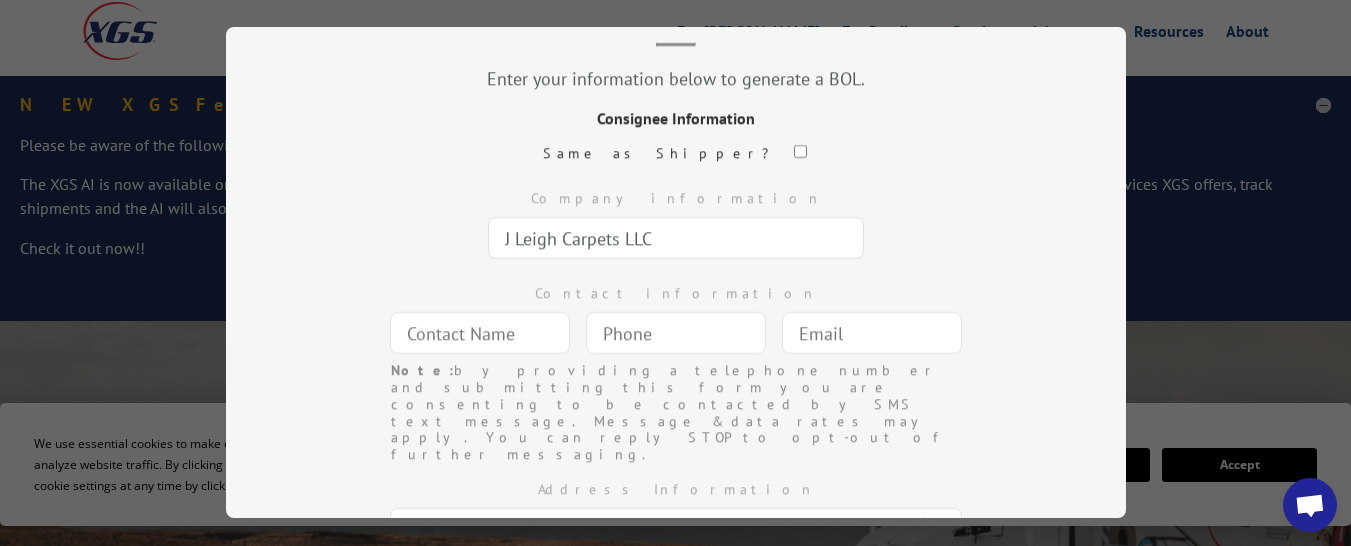 type on "[PERSON_NAME]" 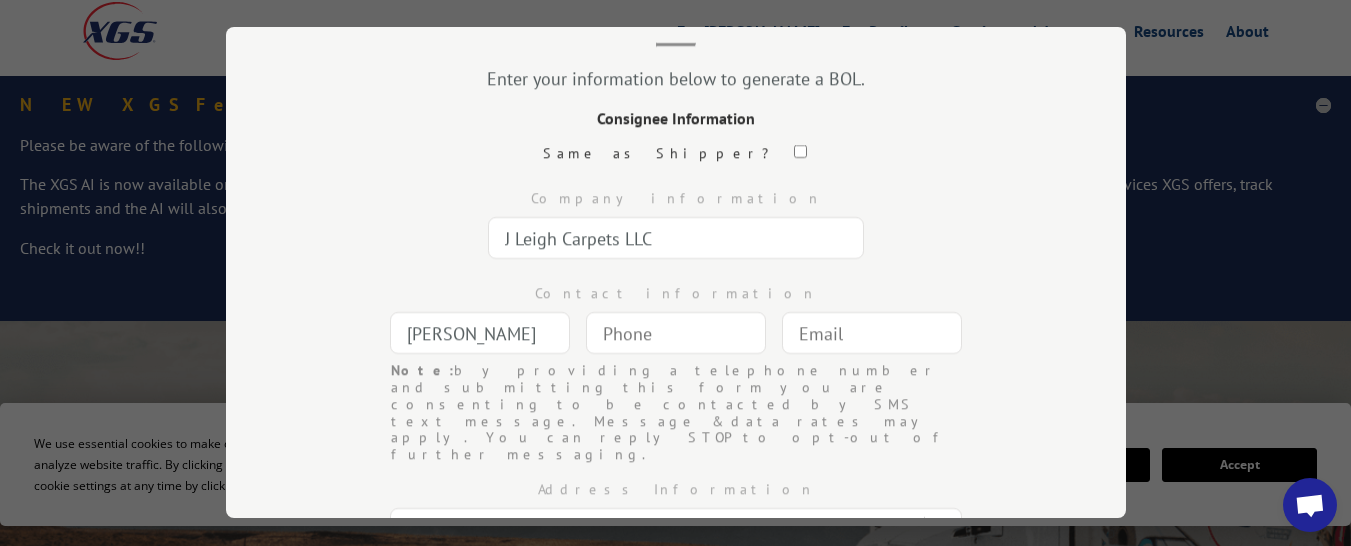 type 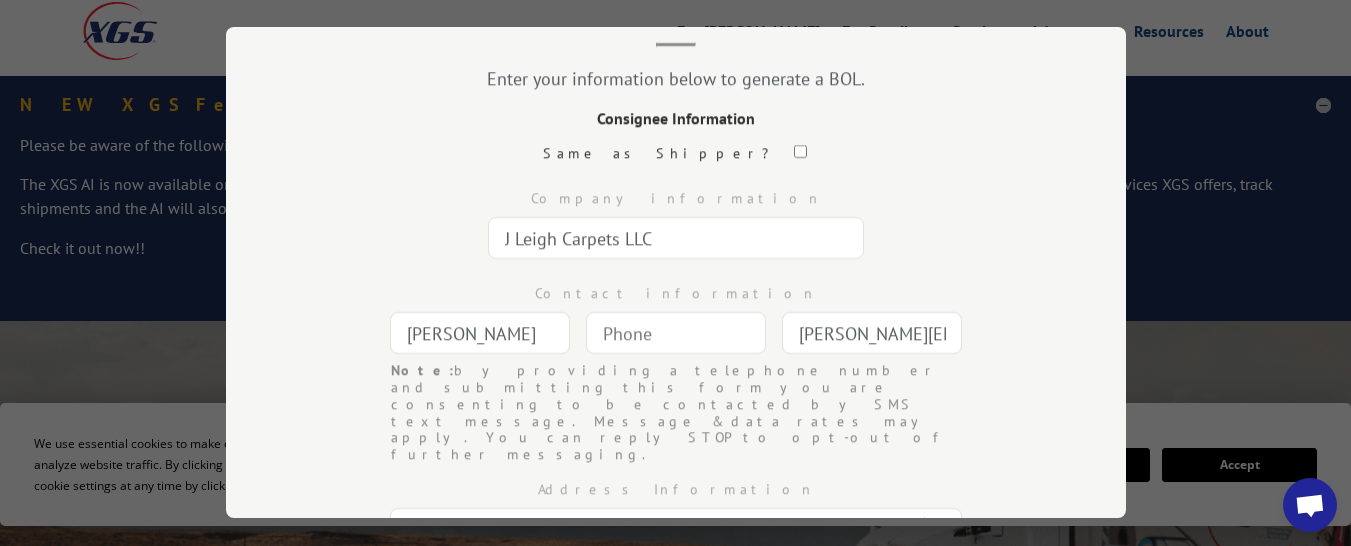 type on "Mesa" 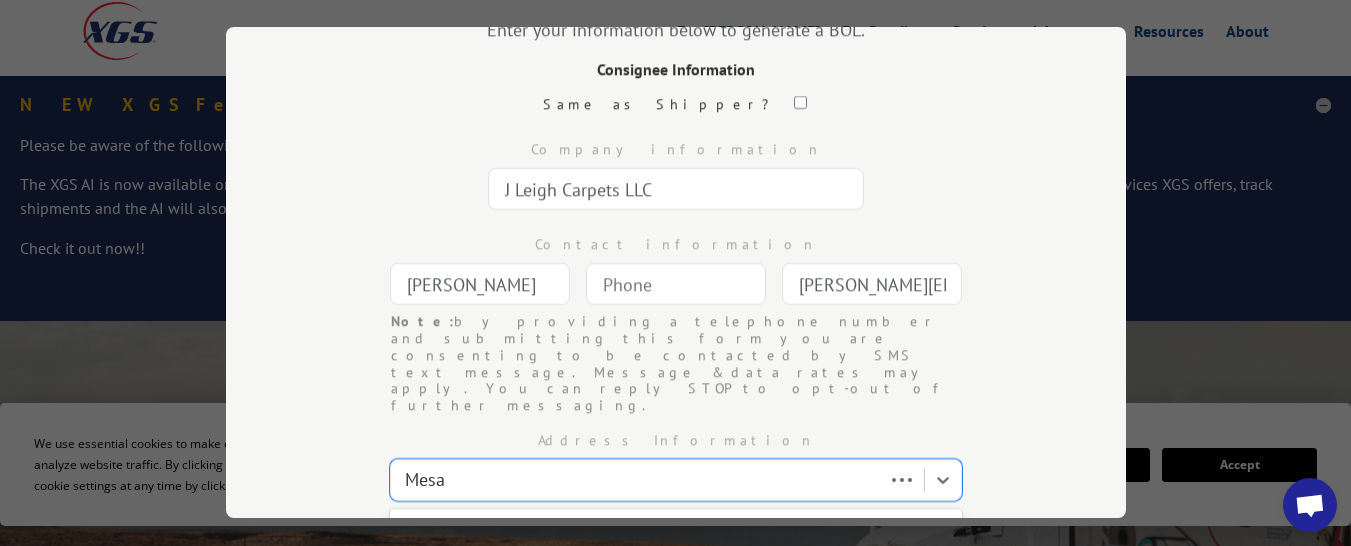 type 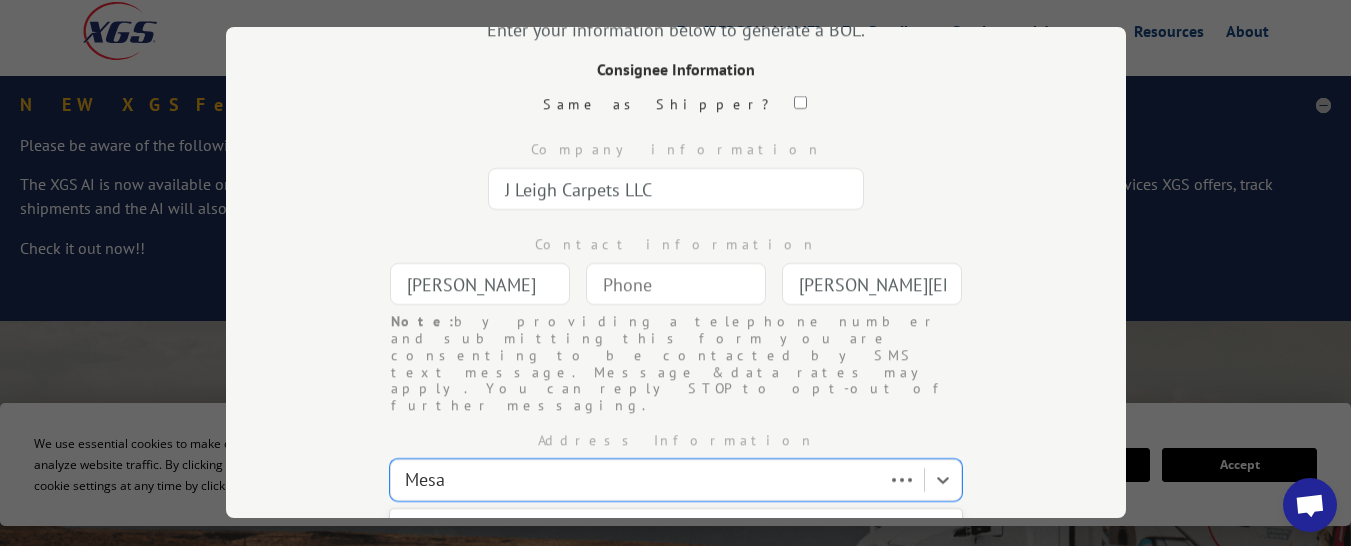 type on "Mesa" 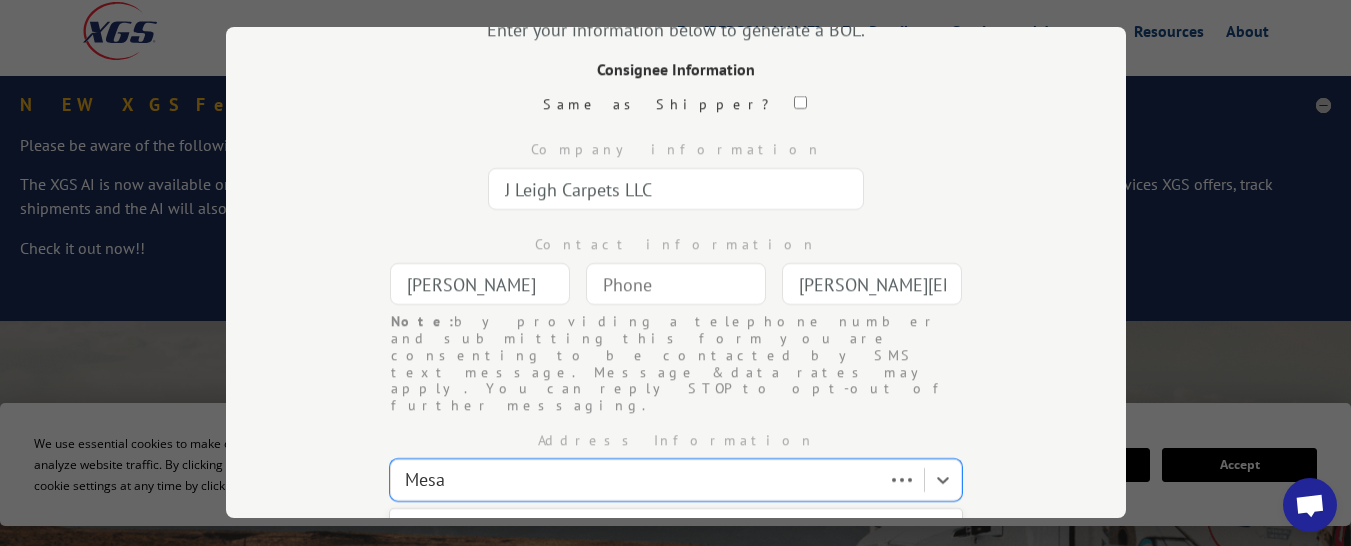 select on "AZ" 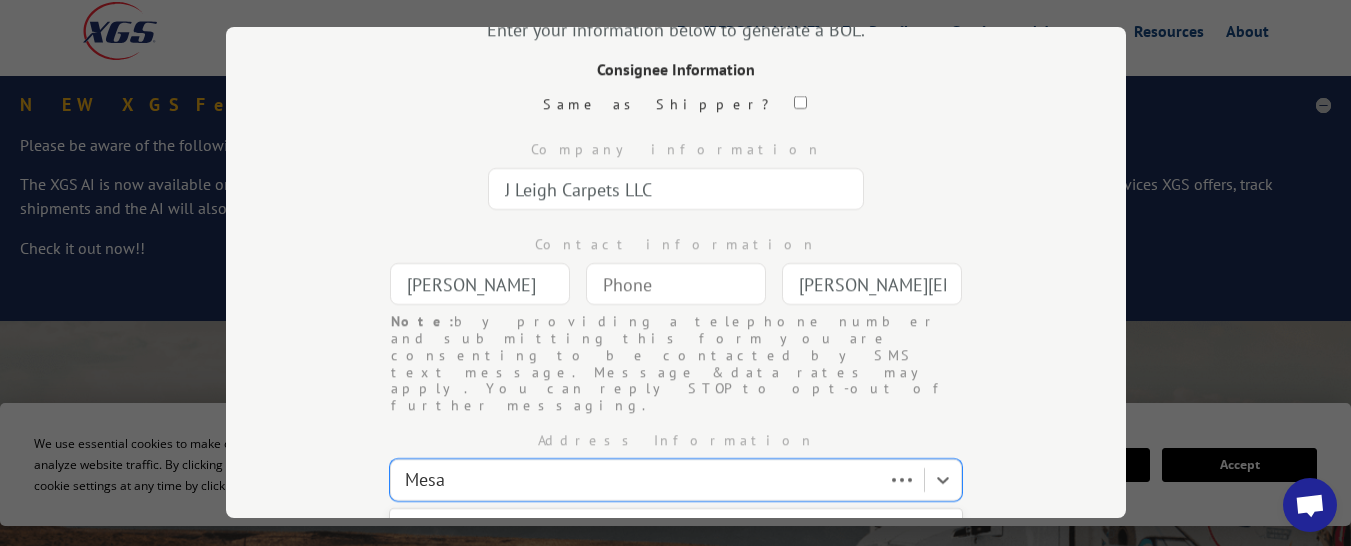 type on "85202" 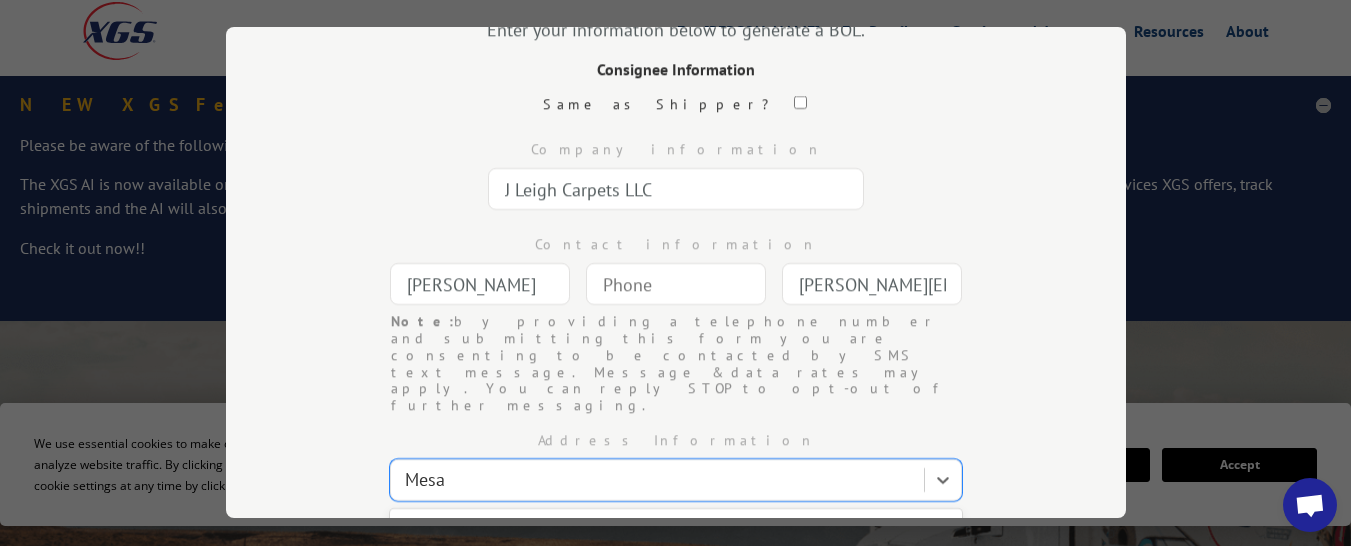 type on "(___) ___-____" 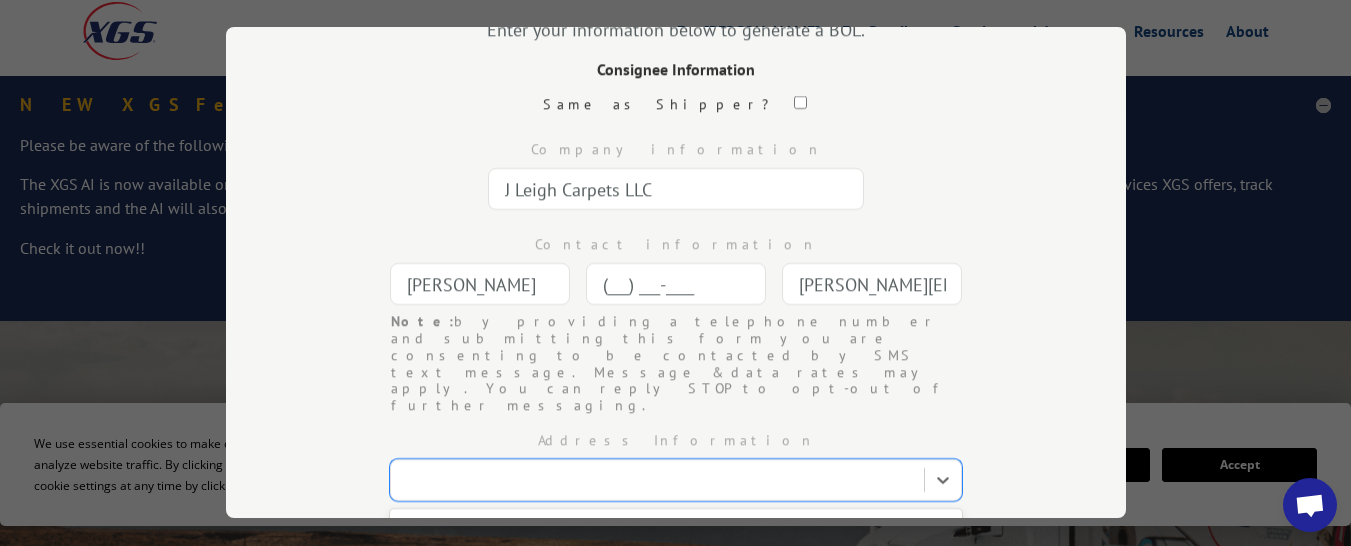 click on "(___) ___-____" at bounding box center (676, 284) 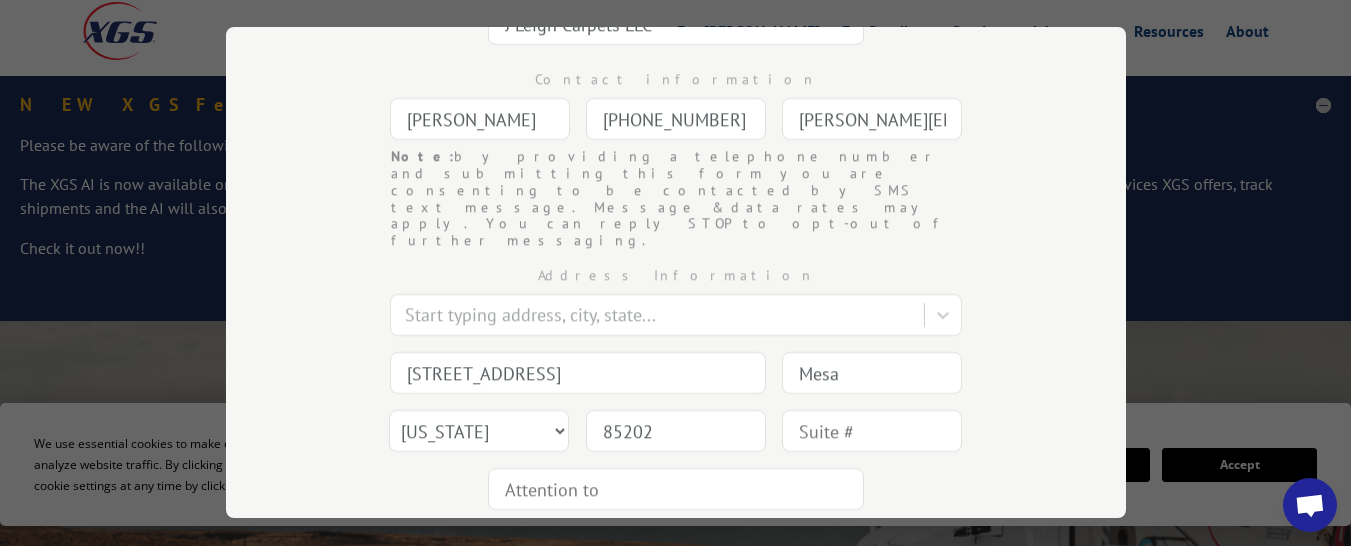 scroll, scrollTop: 370, scrollLeft: 0, axis: vertical 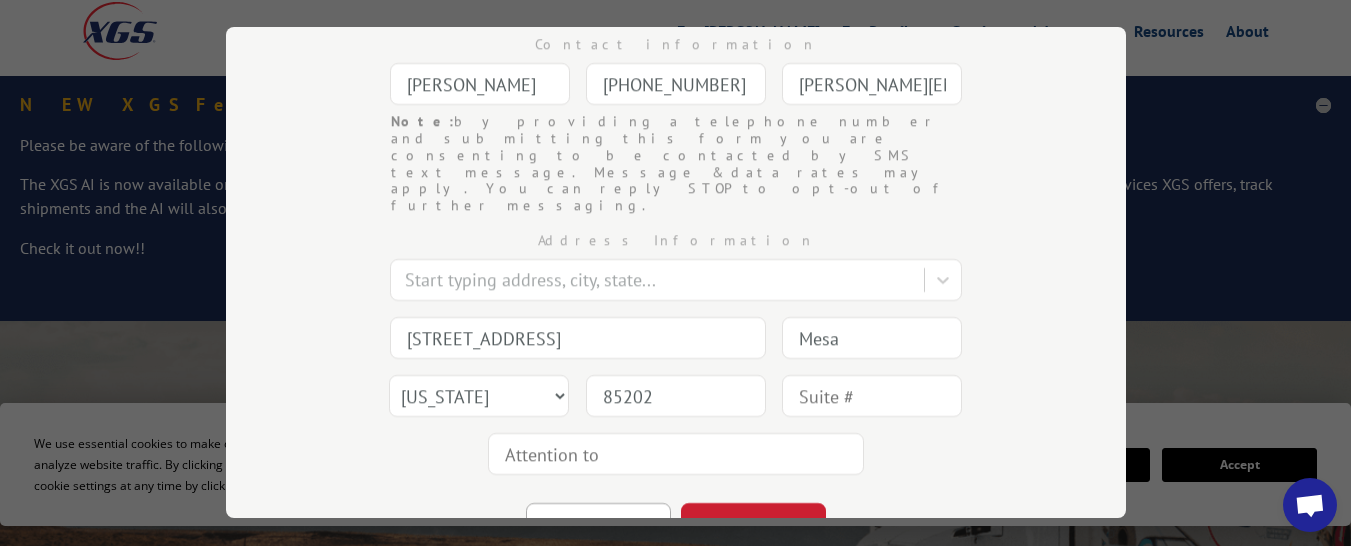 type on "[PHONE_NUMBER]" 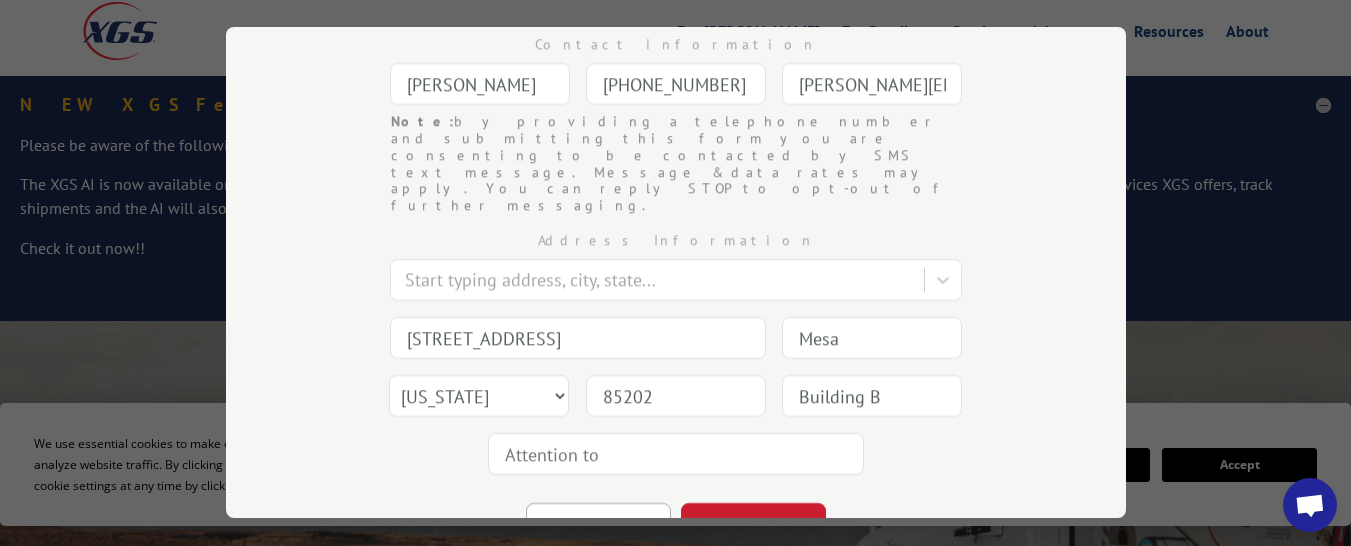 click at bounding box center [676, 454] 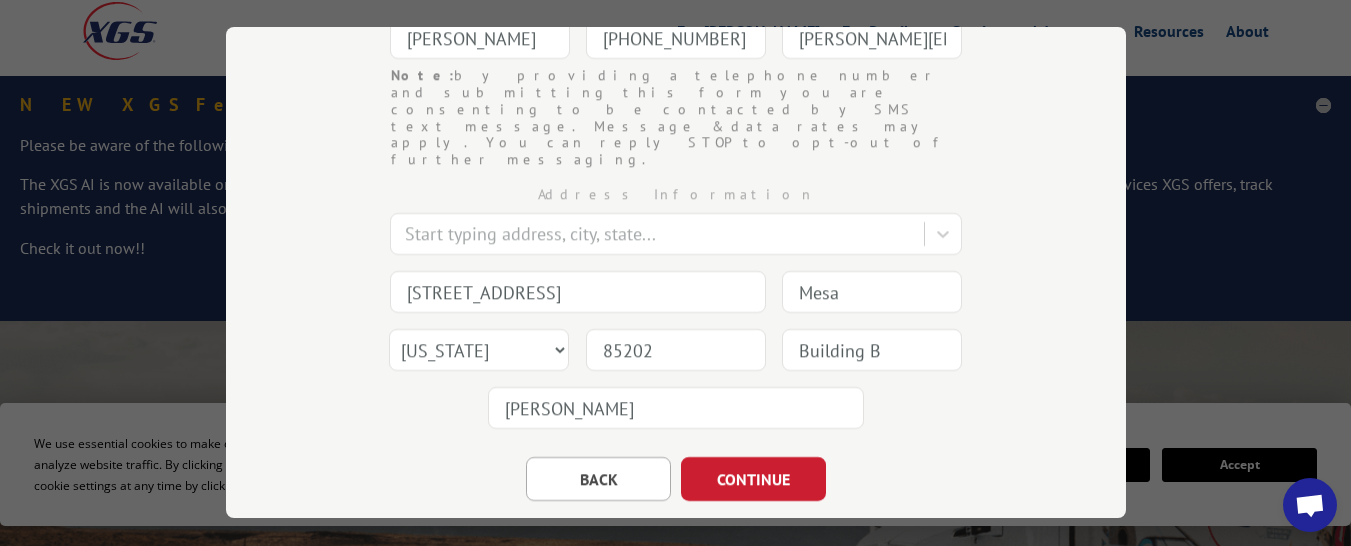 scroll, scrollTop: 421, scrollLeft: 0, axis: vertical 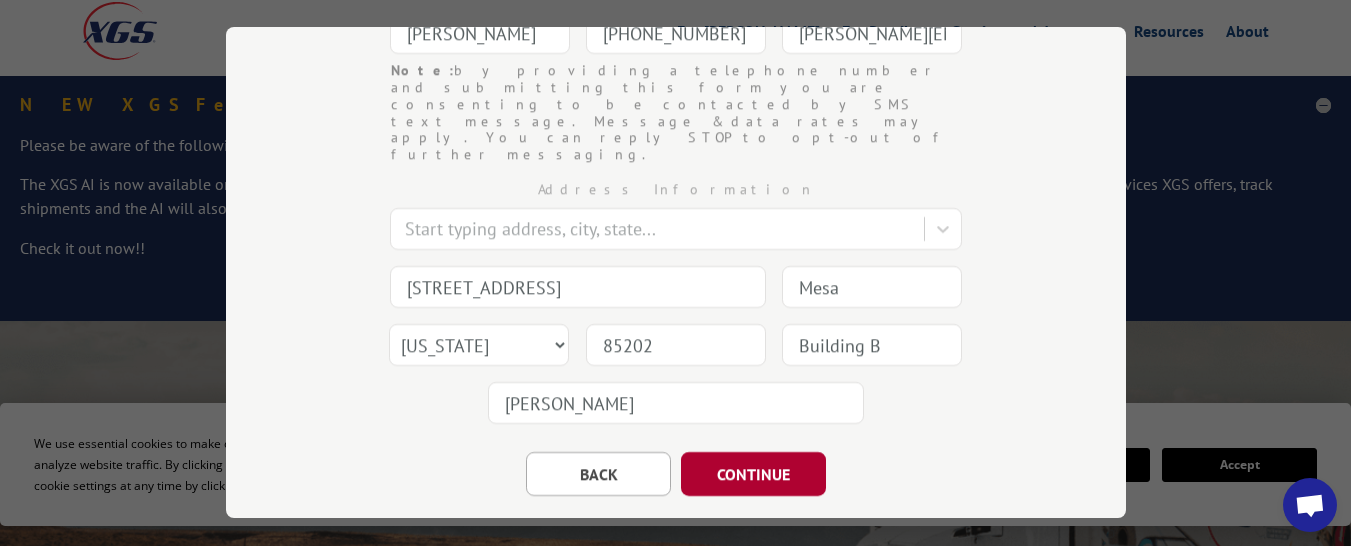 click on "CONTINUE" at bounding box center [753, 474] 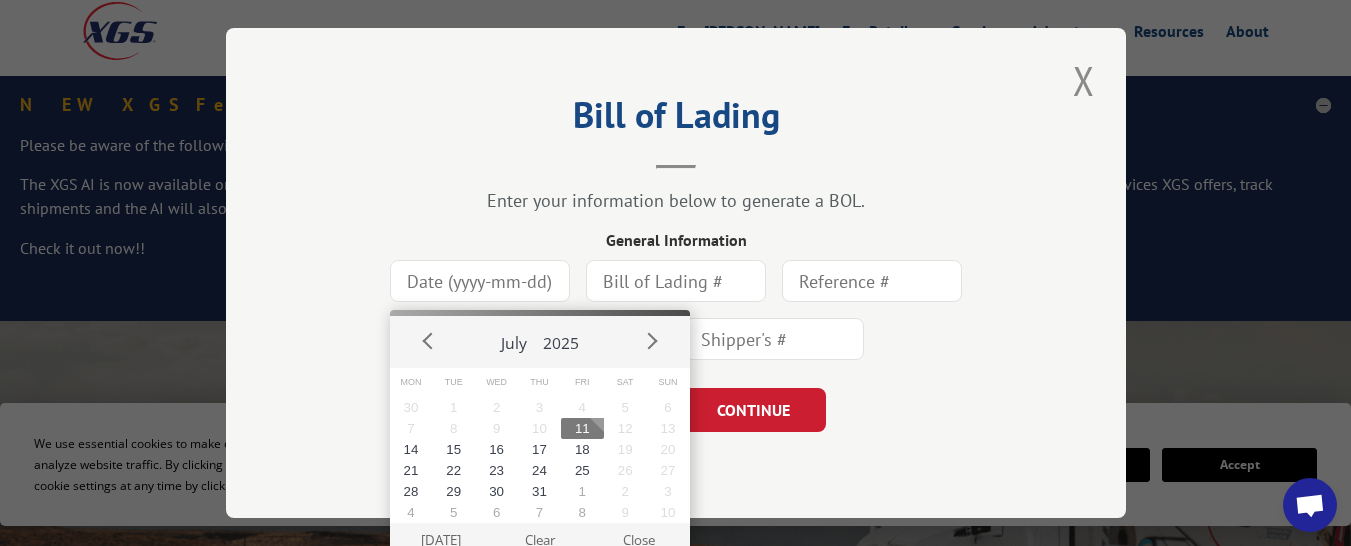 click at bounding box center [480, 281] 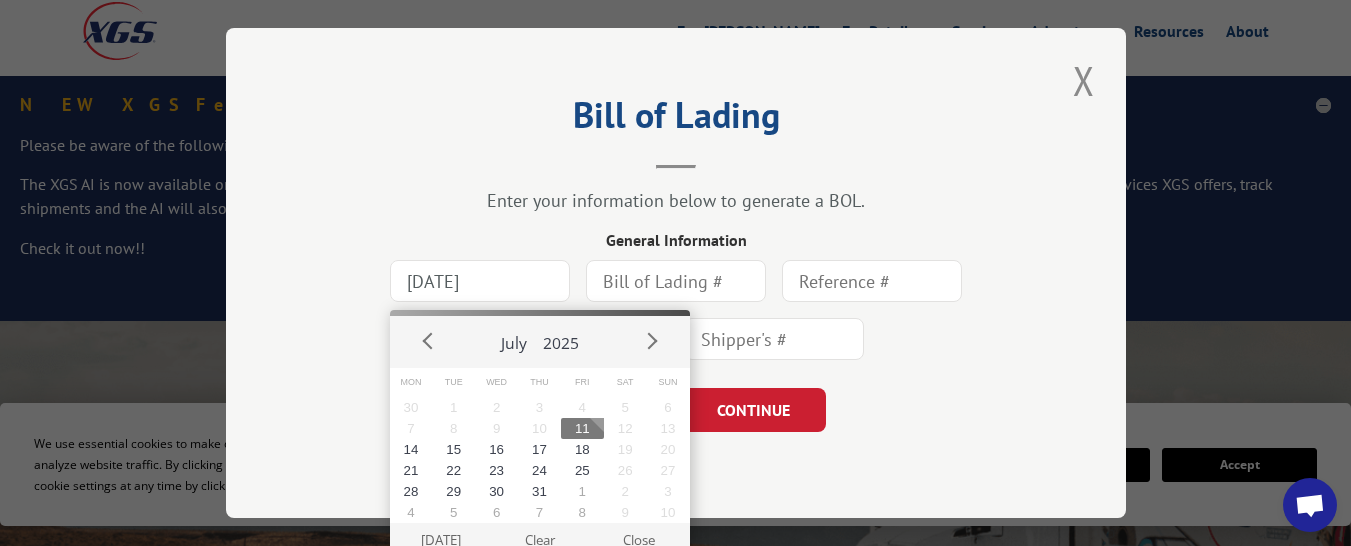 type on "[DATE]" 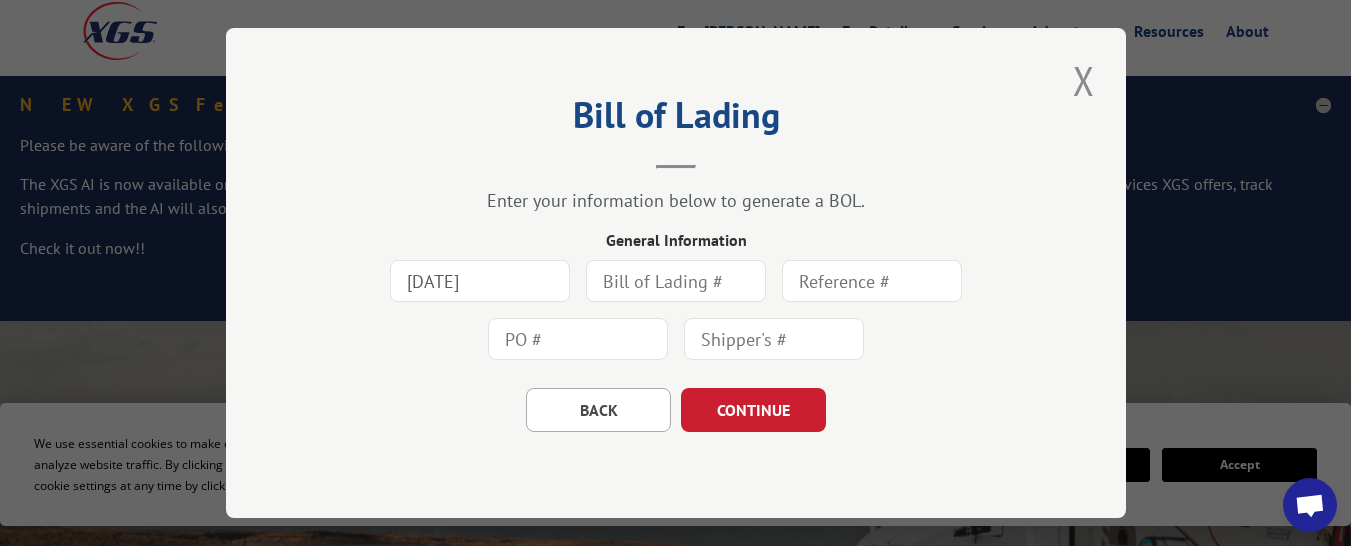 click at bounding box center (676, 281) 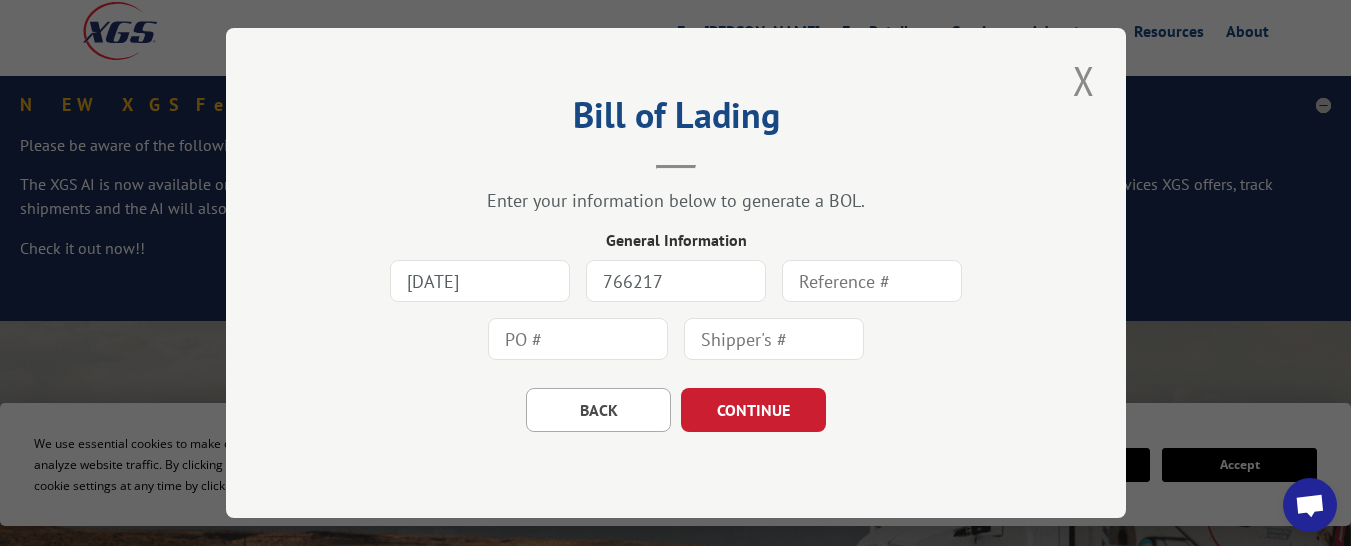 click at bounding box center [872, 281] 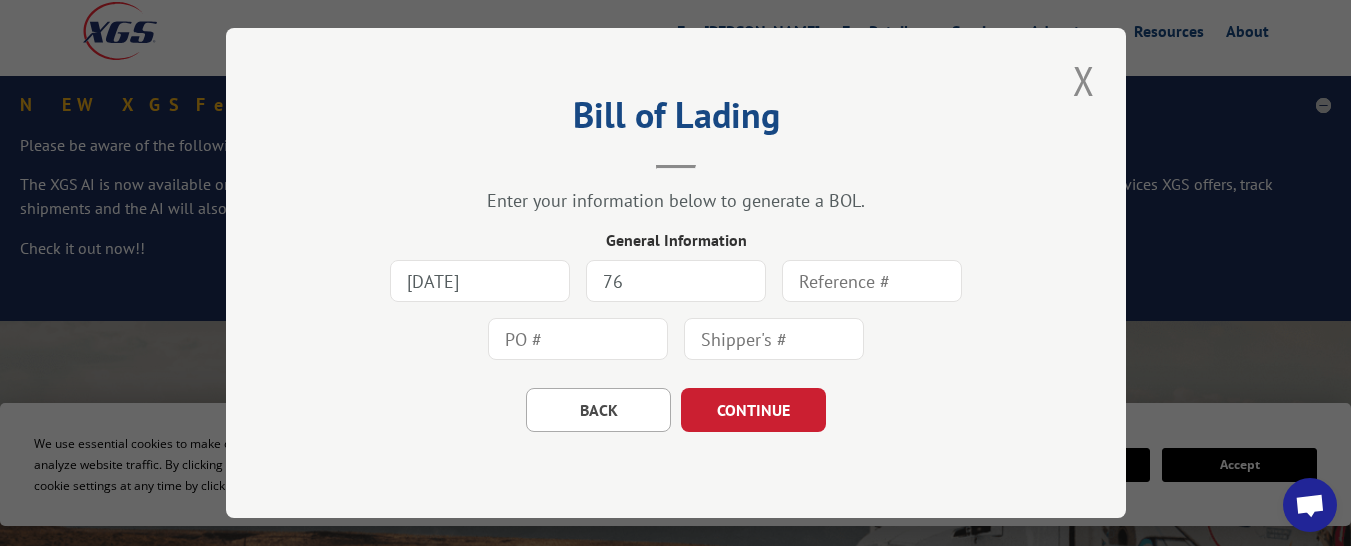type on "7" 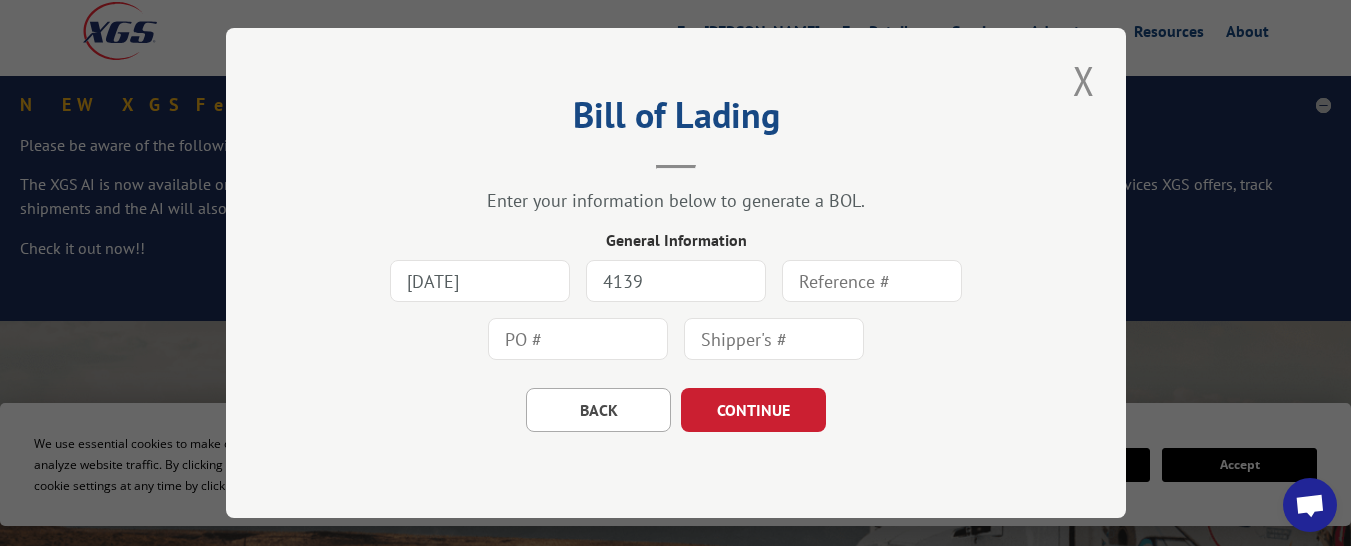 type on "4139" 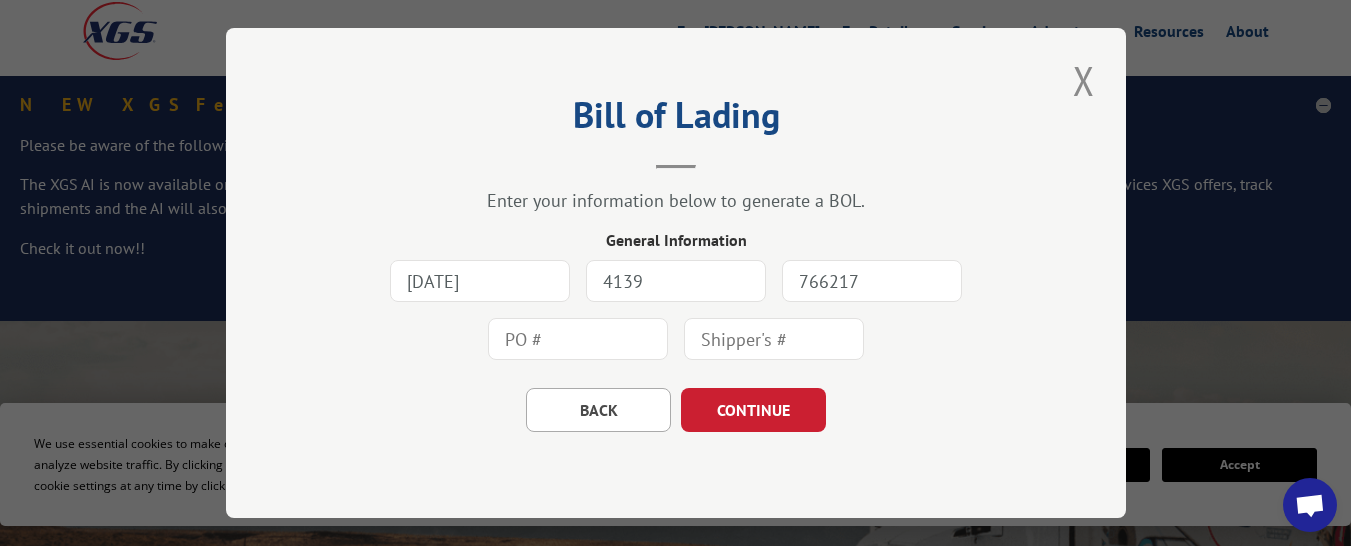 type on "766217" 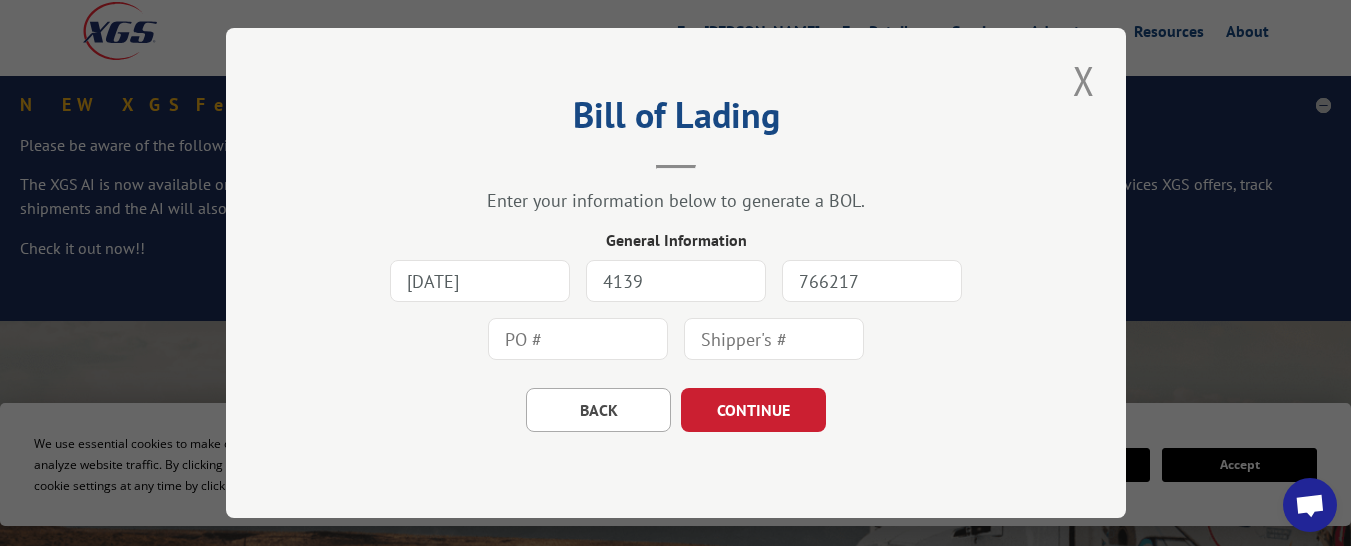type on "7" 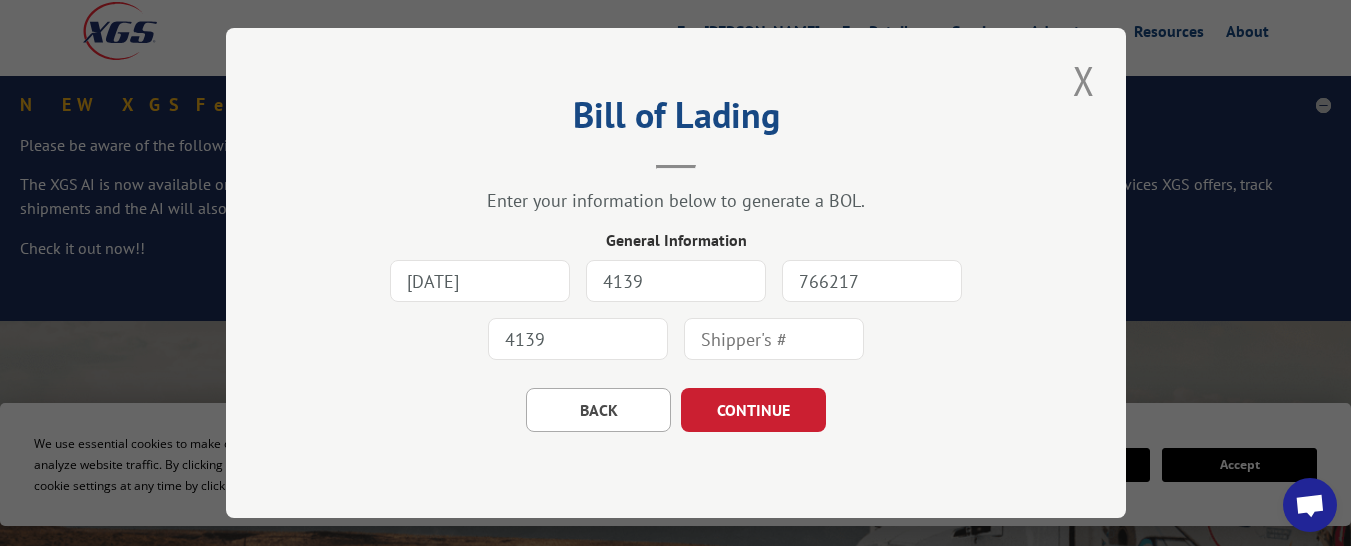 type on "4139" 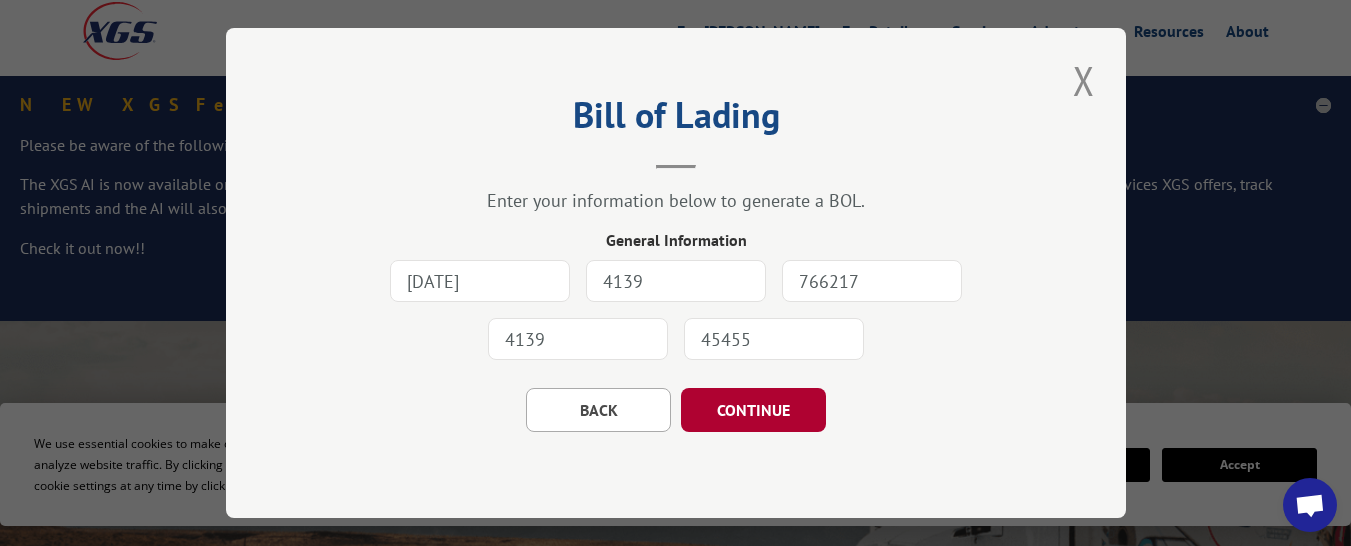 click on "CONTINUE" at bounding box center [753, 410] 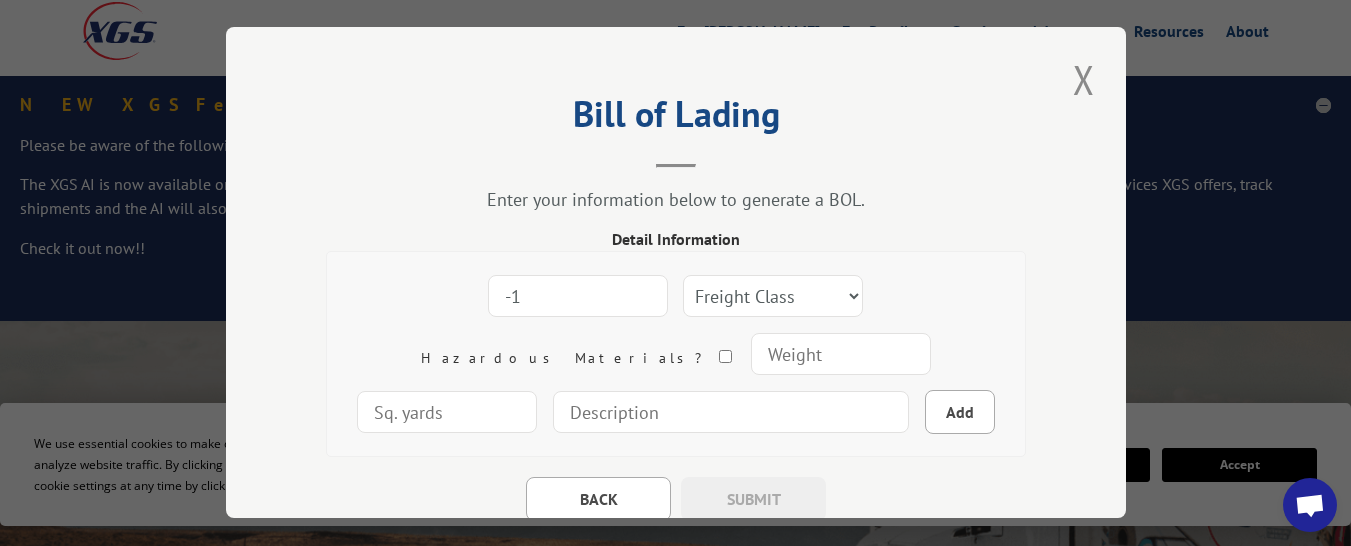 click on "-1" at bounding box center (578, 296) 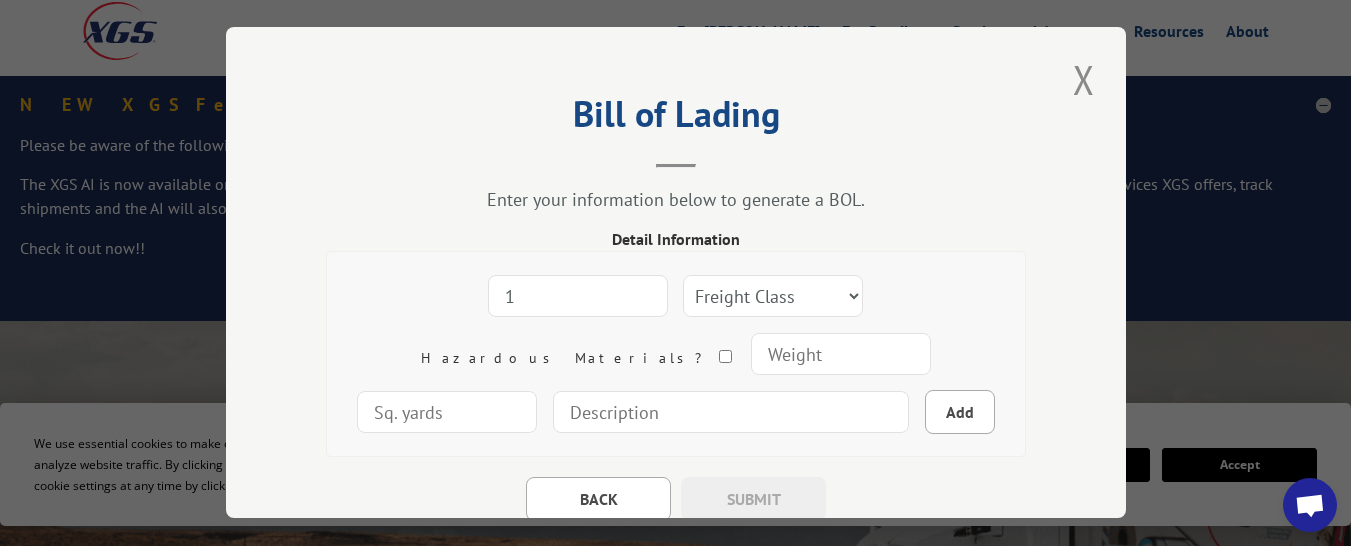 type on "1" 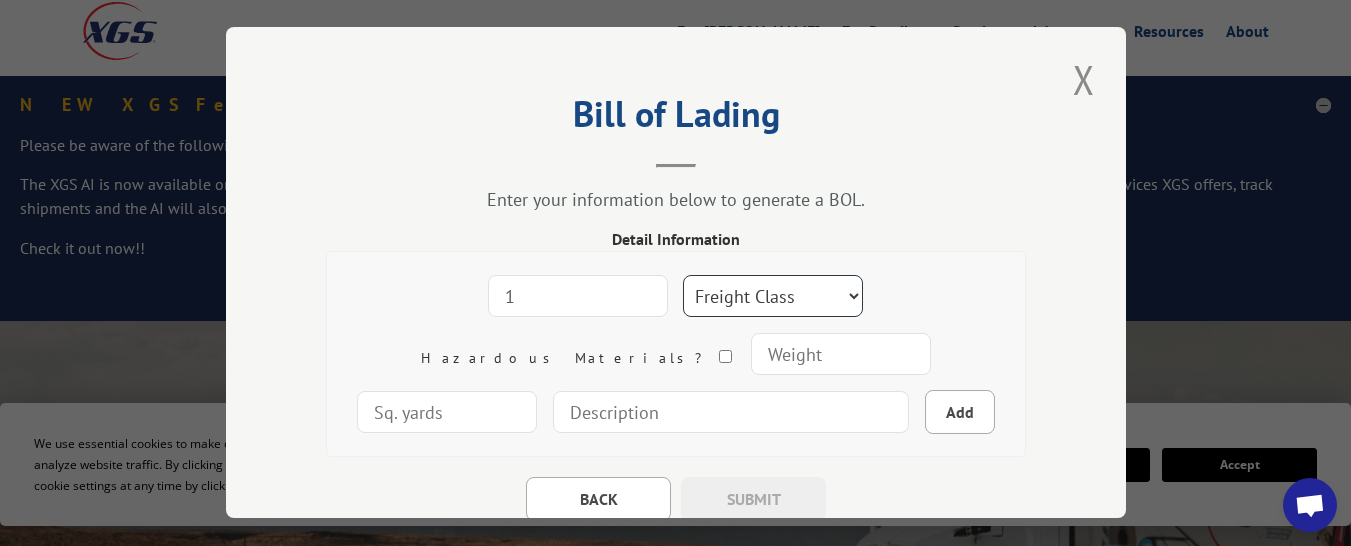 click on "Freight Class 50 55 60 65 70 77 85 92 100 110 125 150 175 200 250 300 400 500 Carpet Carpet Tile" at bounding box center [773, 296] 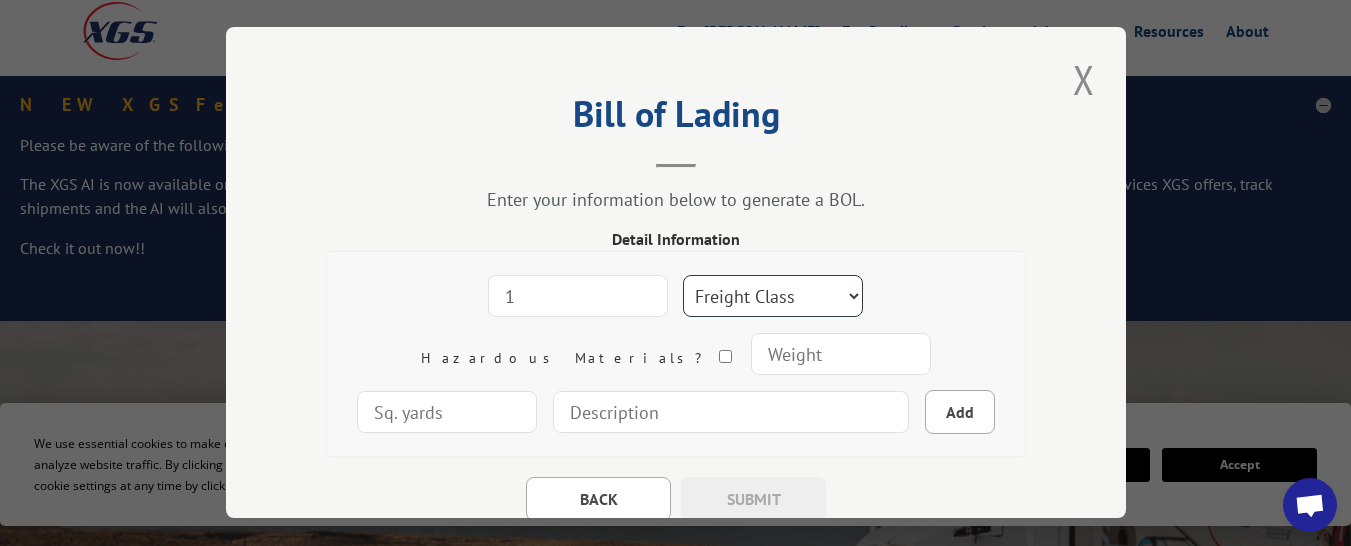 select on "150" 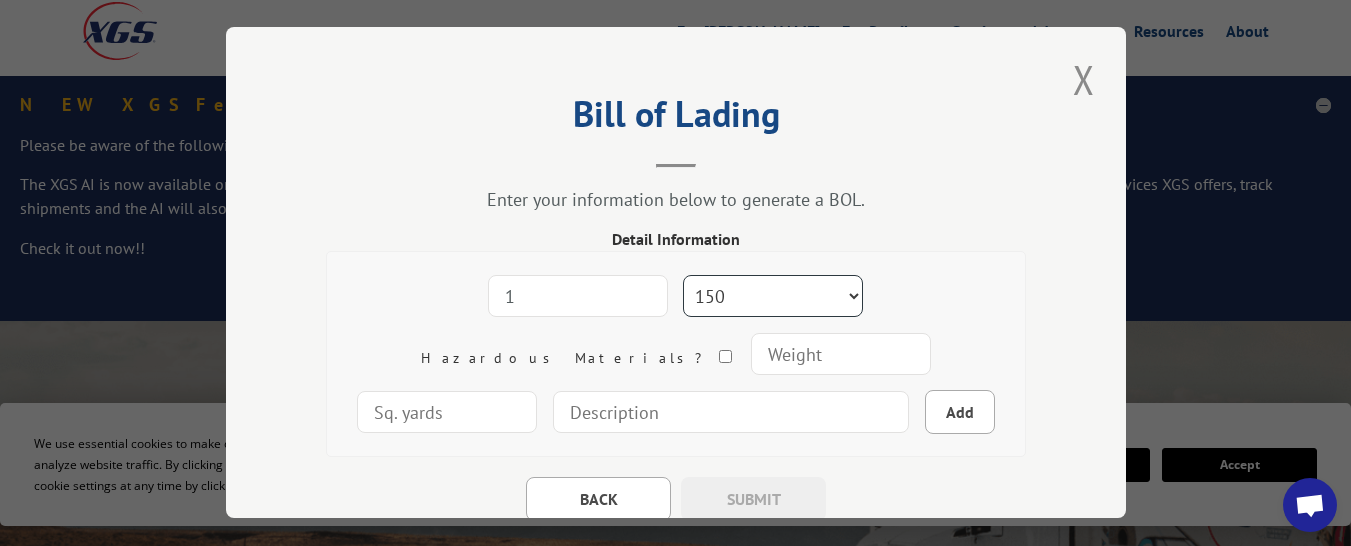 click on "Freight Class 50 55 60 65 70 77 85 92 100 110 125 150 175 200 250 300 400 500 Carpet Carpet Tile" at bounding box center [773, 296] 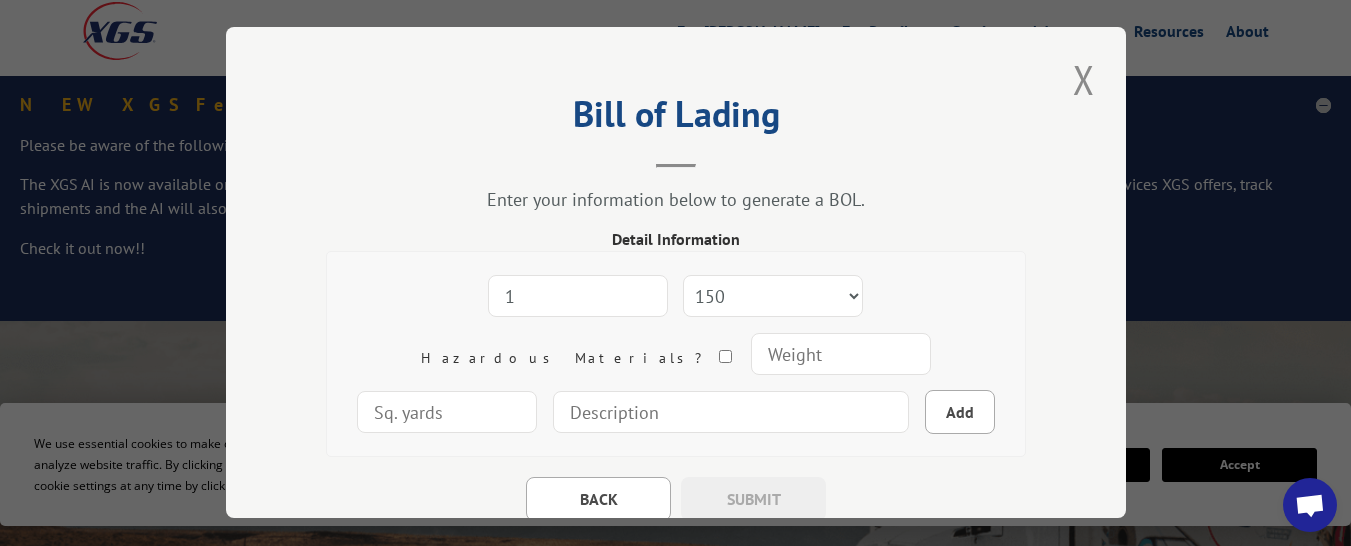 click at bounding box center [841, 354] 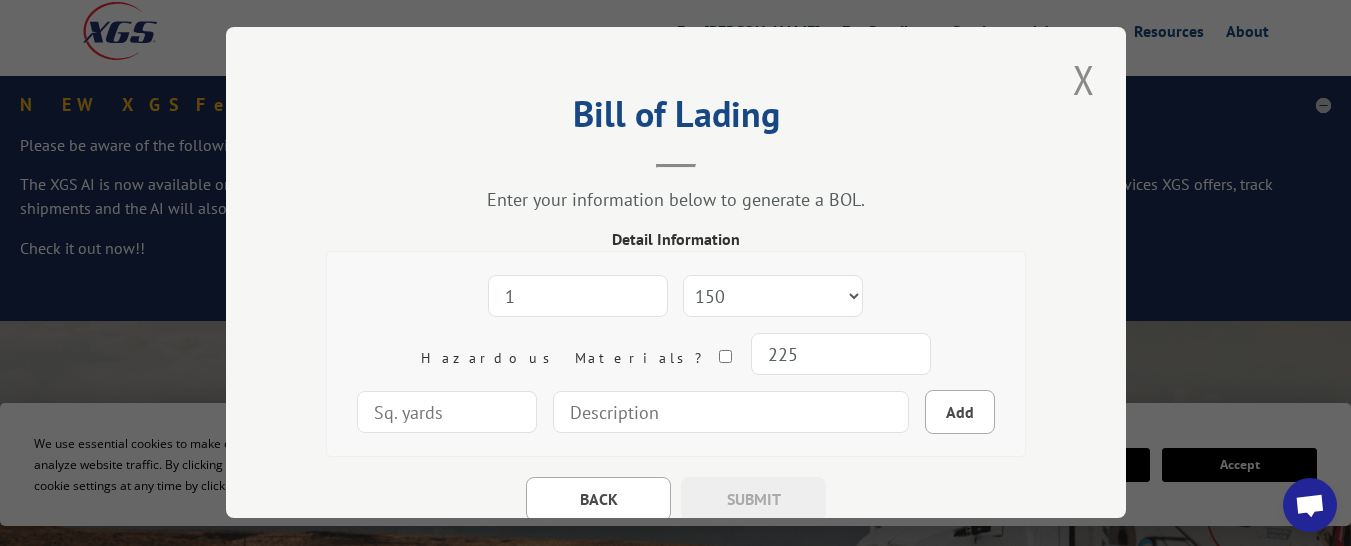 type on "225" 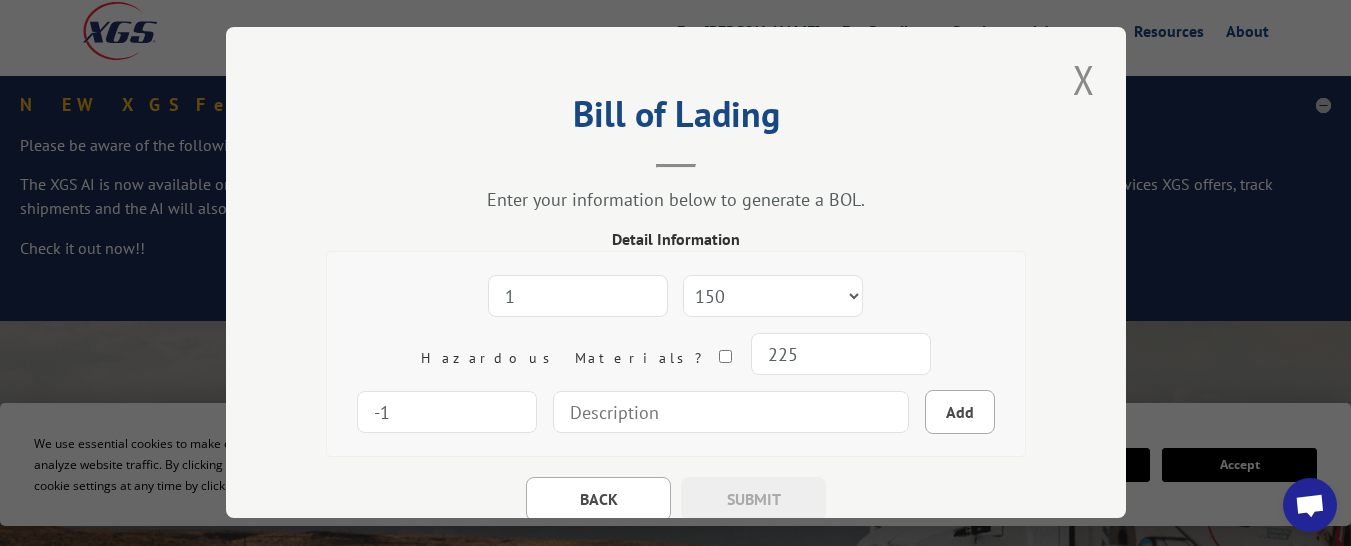 type on "-1" 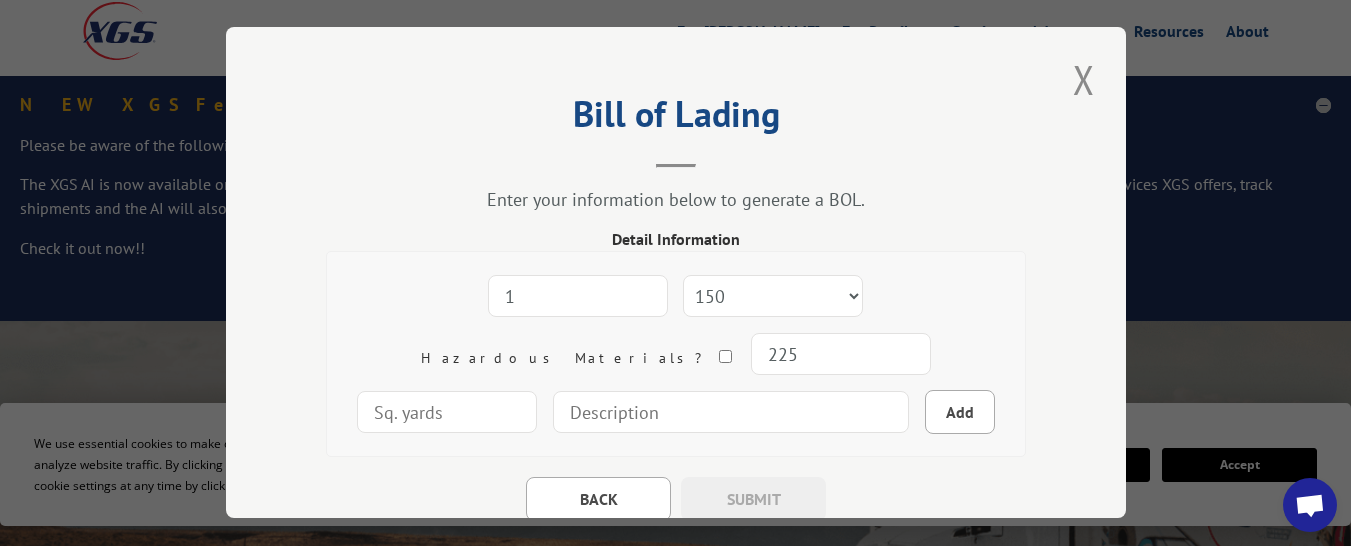 drag, startPoint x: 688, startPoint y: 351, endPoint x: 819, endPoint y: 347, distance: 131.06105 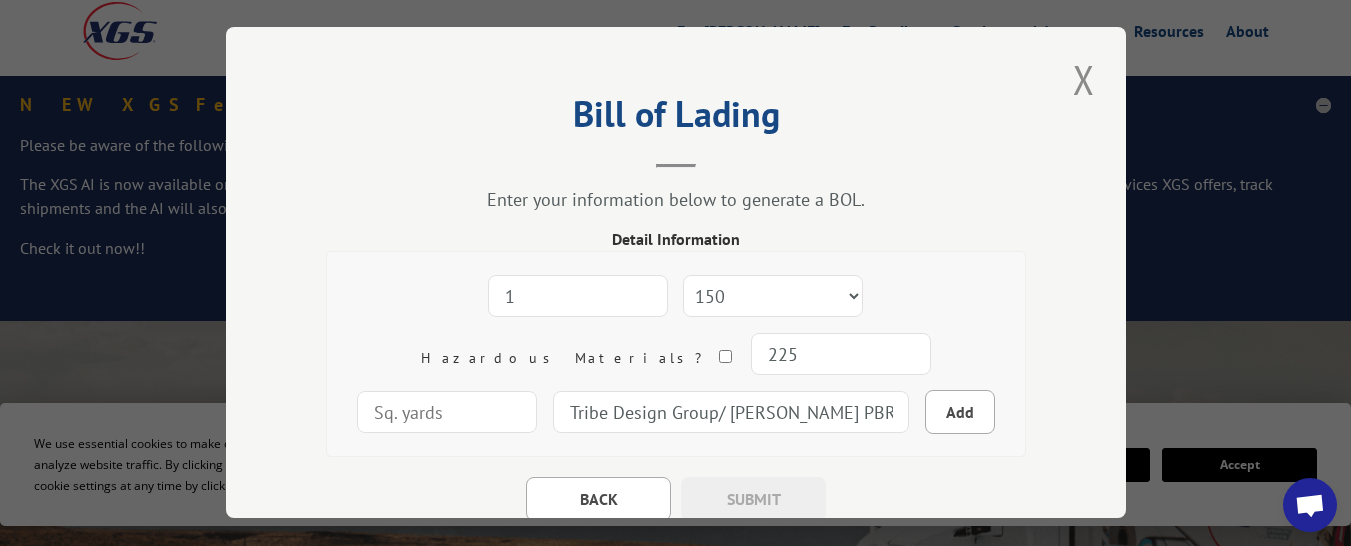 click on "Tribe Design Group/ [PERSON_NAME] PBR Return" at bounding box center (731, 412) 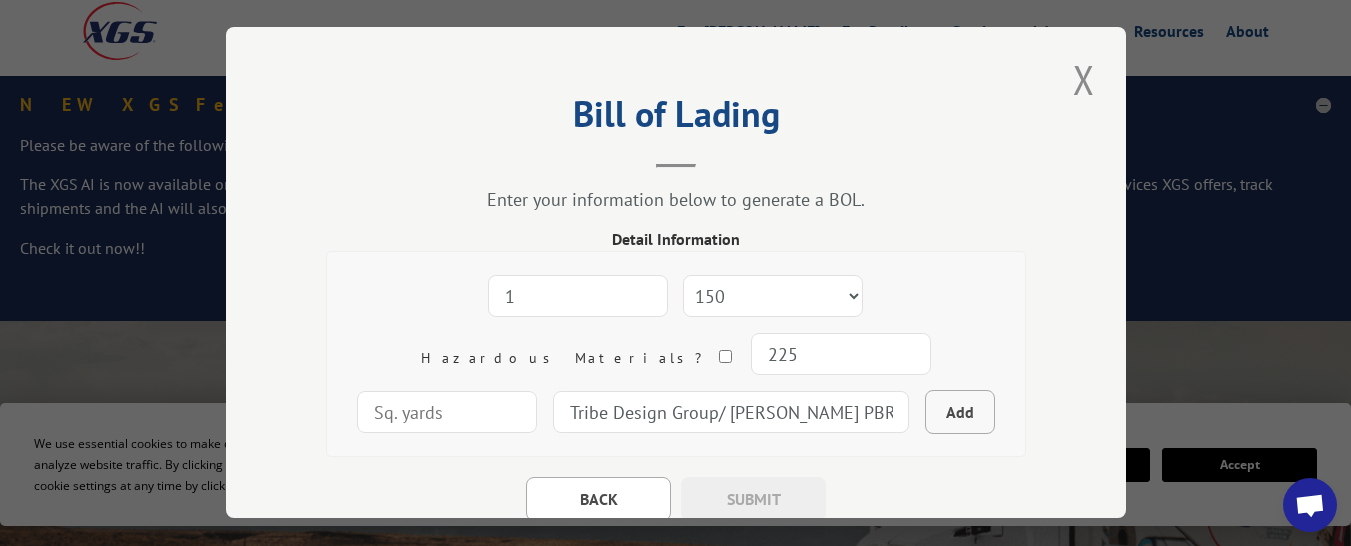 type on "Tribe Design Group/ [PERSON_NAME] PBR Return" 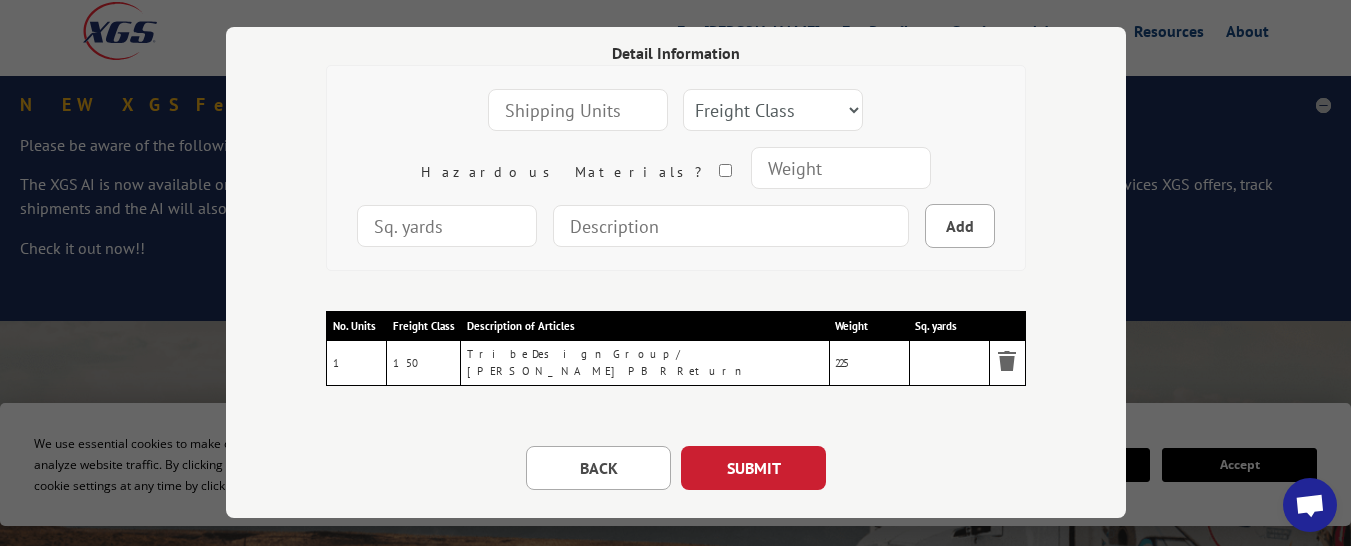 scroll, scrollTop: 225, scrollLeft: 0, axis: vertical 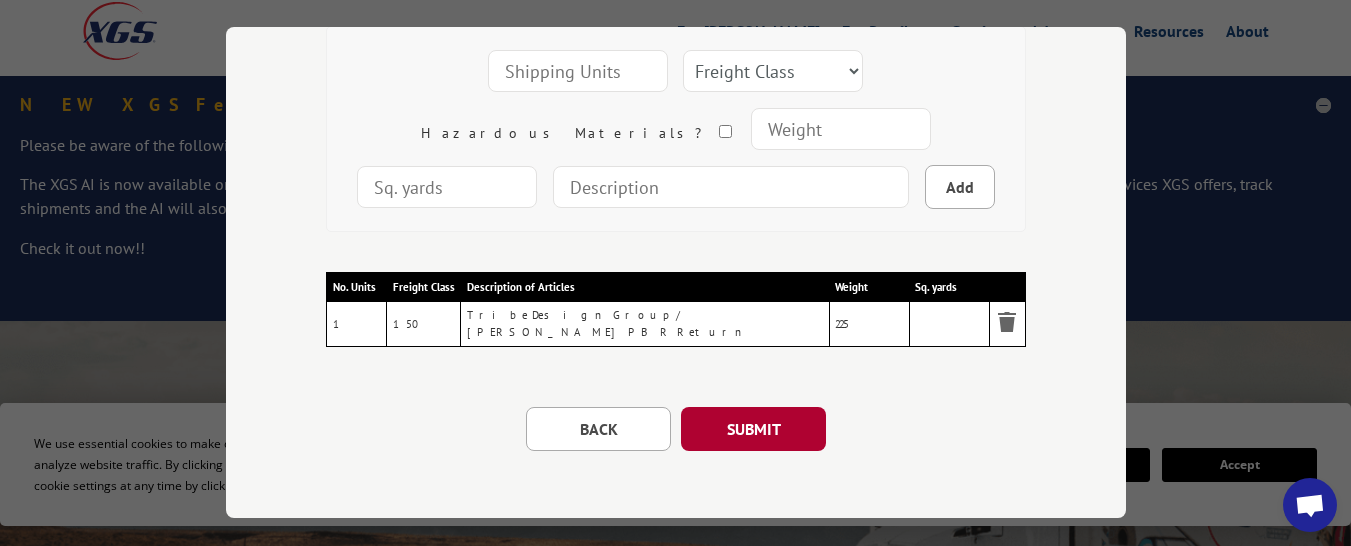 click on "SUBMIT" at bounding box center (753, 429) 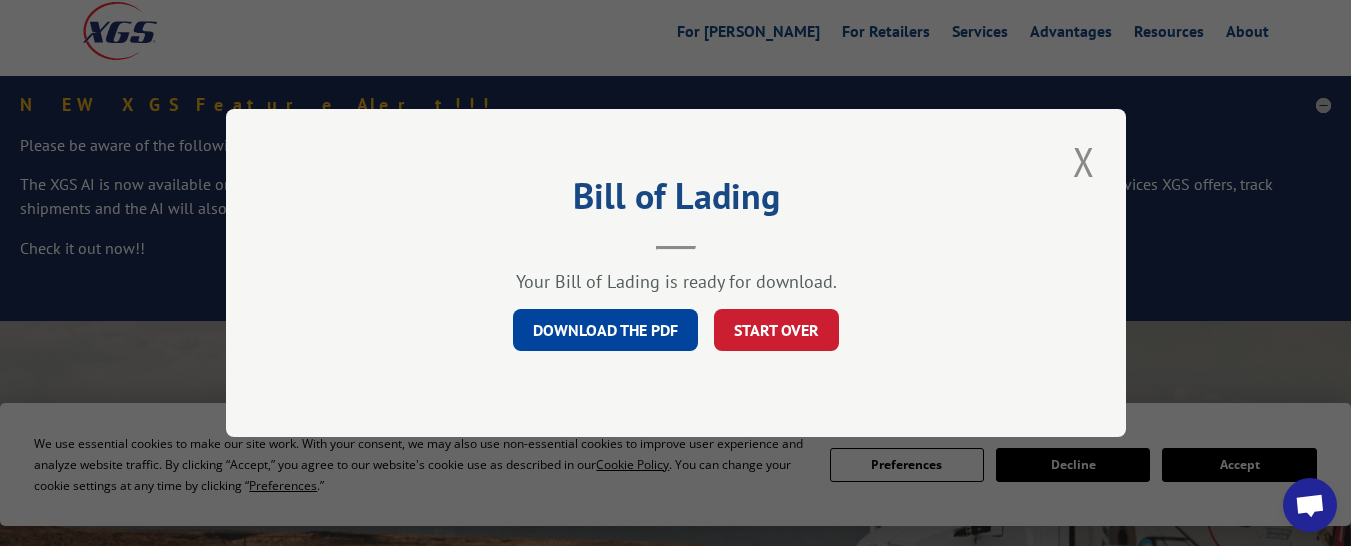 click on "DOWNLOAD THE PDF" at bounding box center [605, 330] 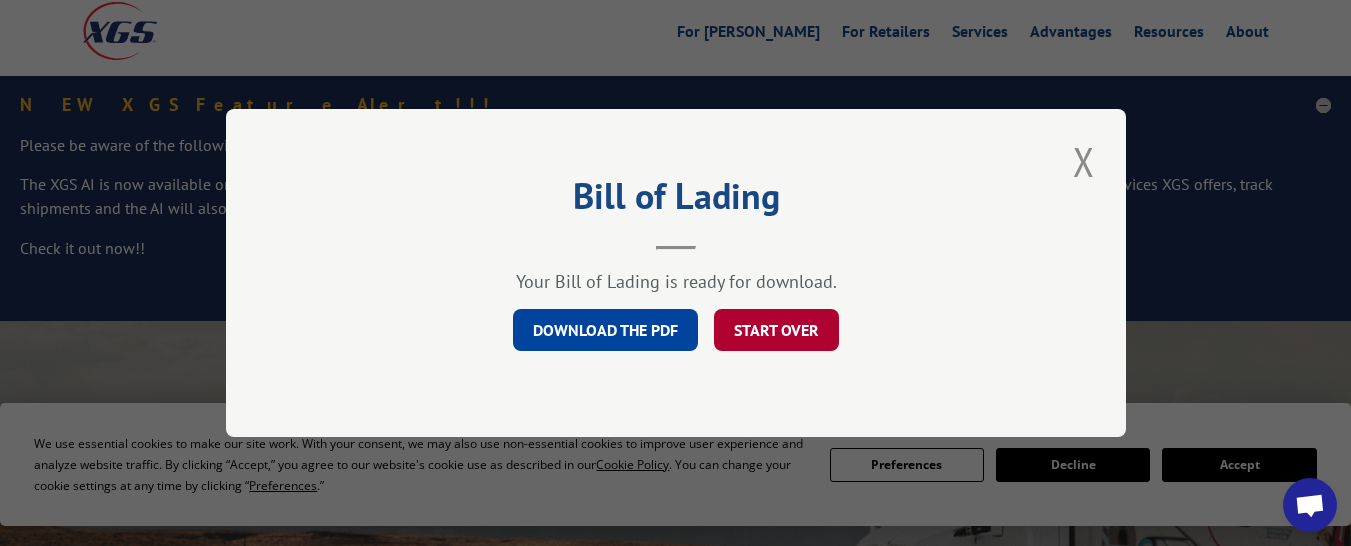 click on "START OVER" at bounding box center [776, 330] 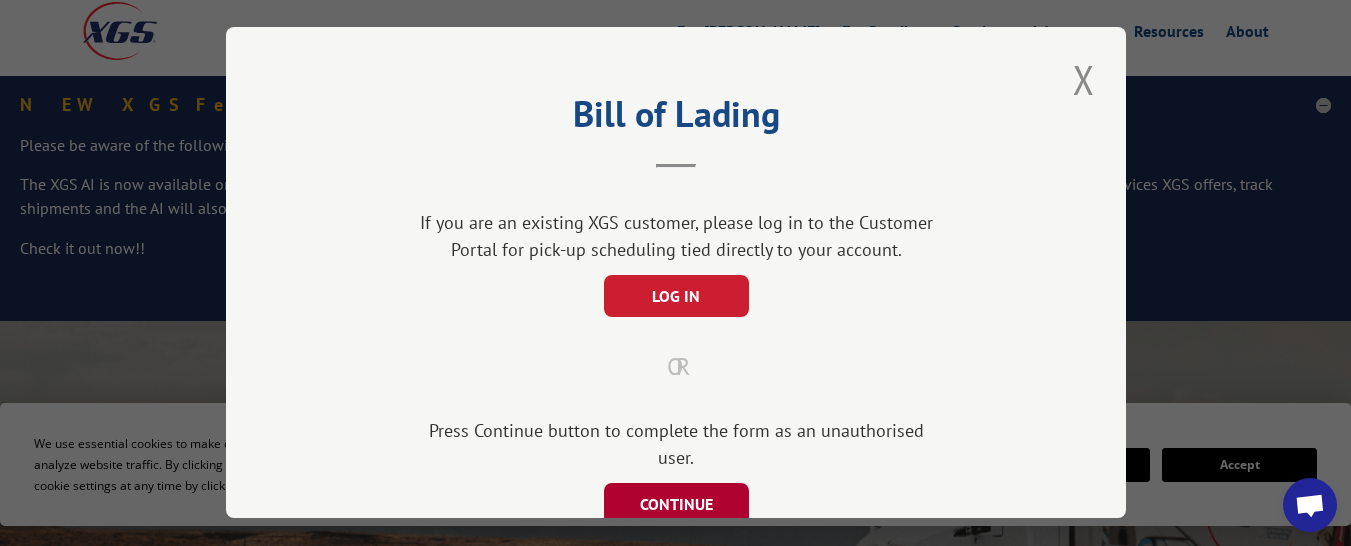 click on "CONTINUE" at bounding box center (675, 504) 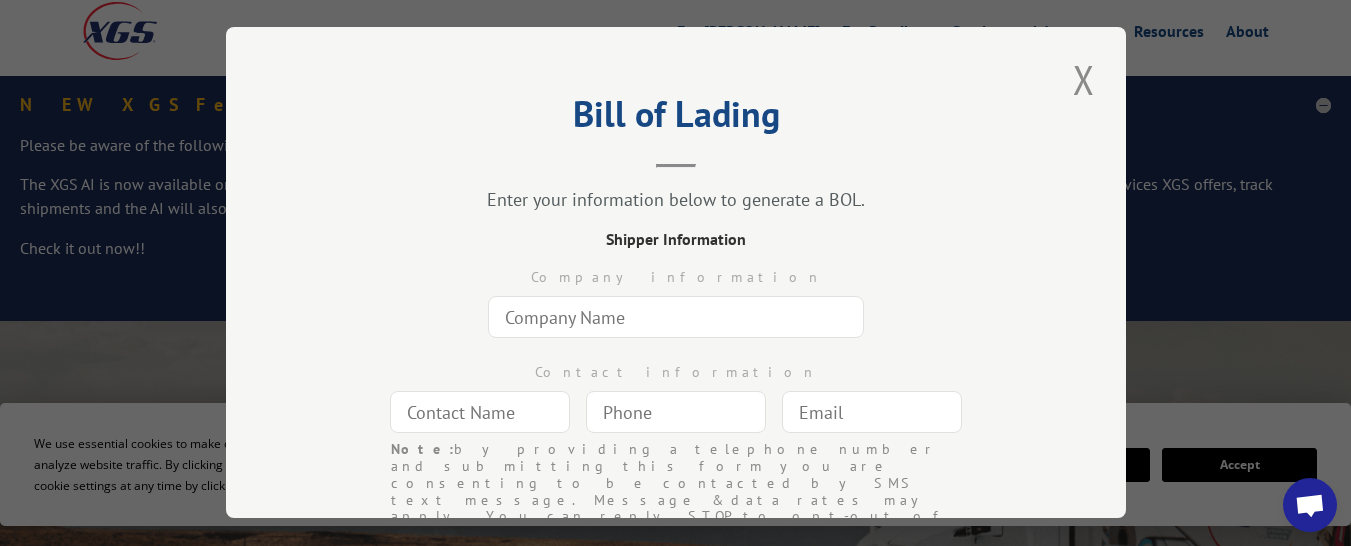 click at bounding box center [676, 317] 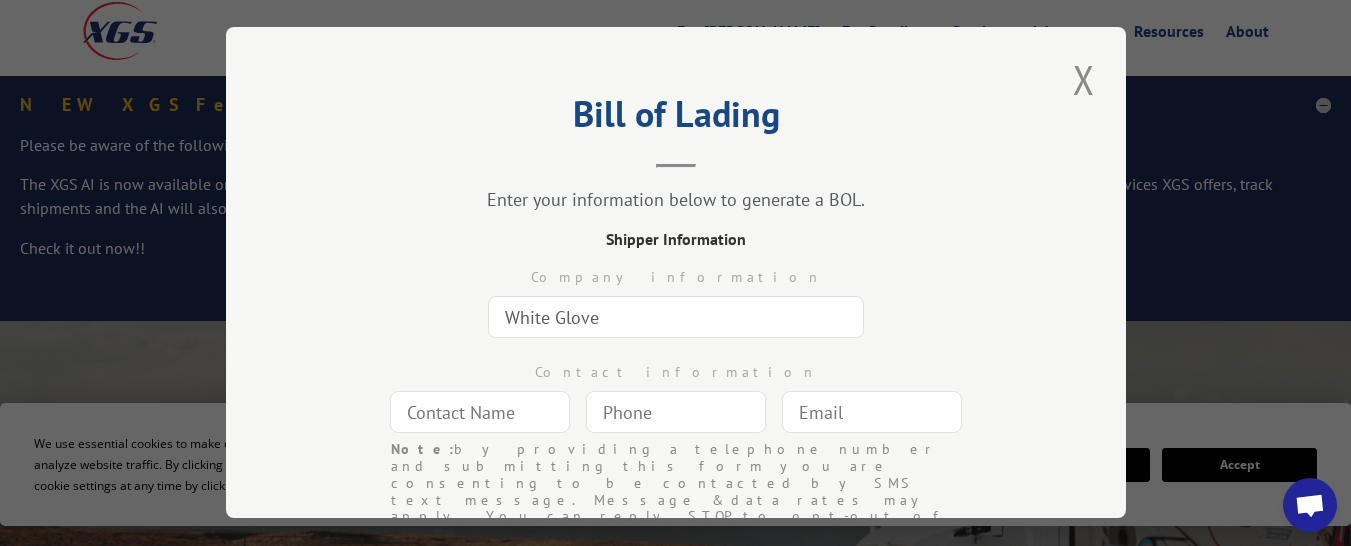 type on "White Glove Delivery" 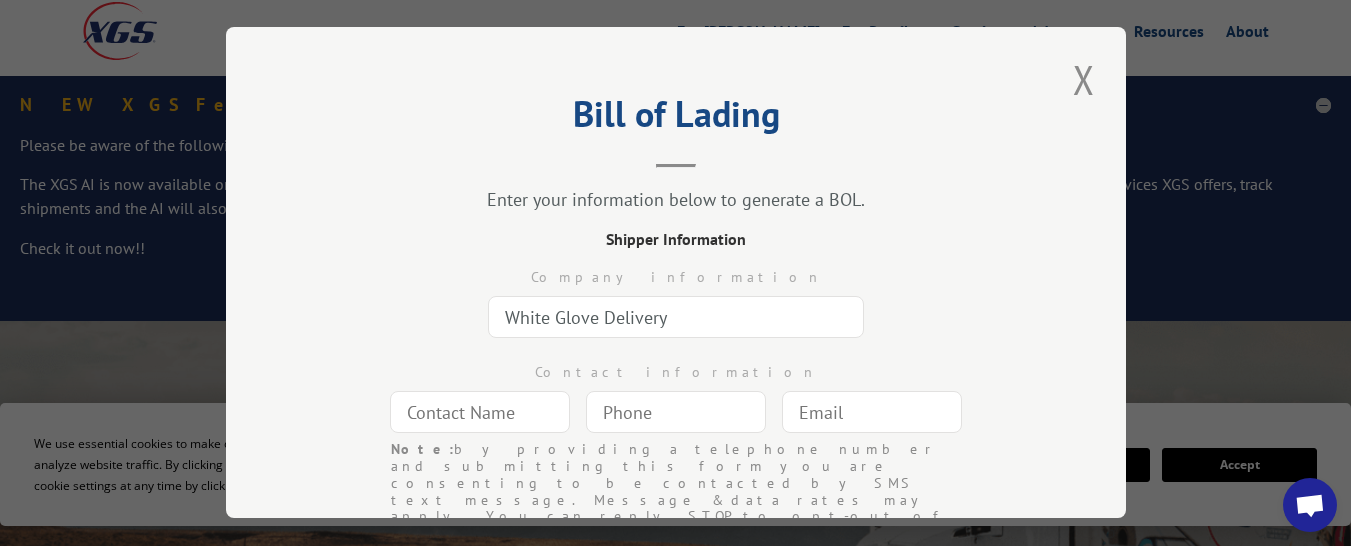 type on "[PERSON_NAME]" 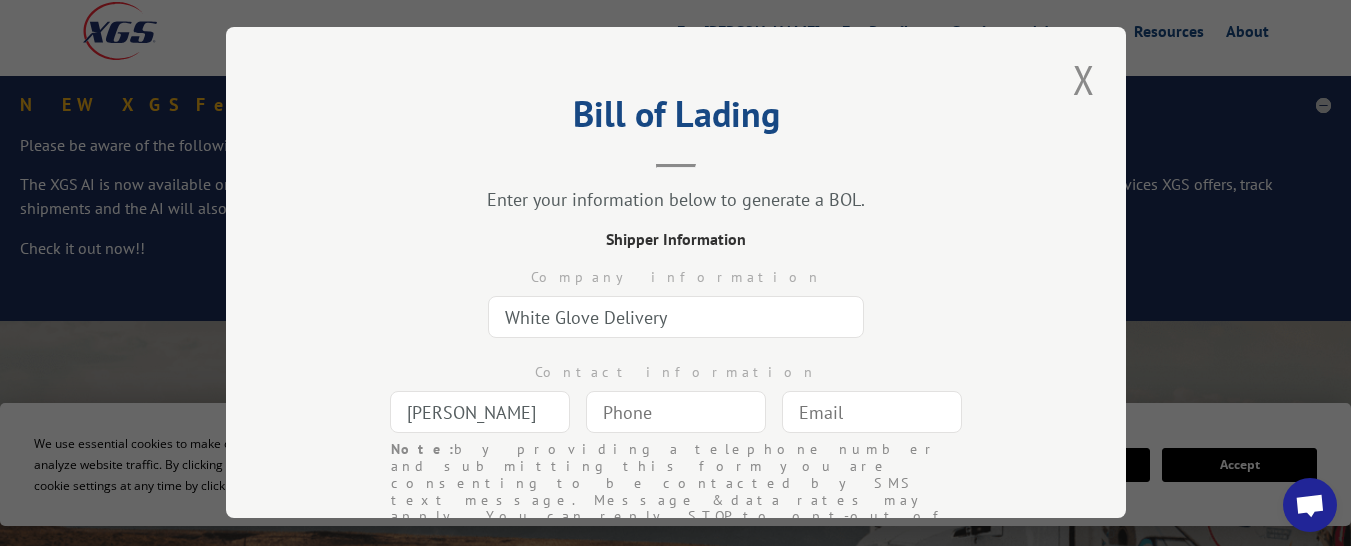 type 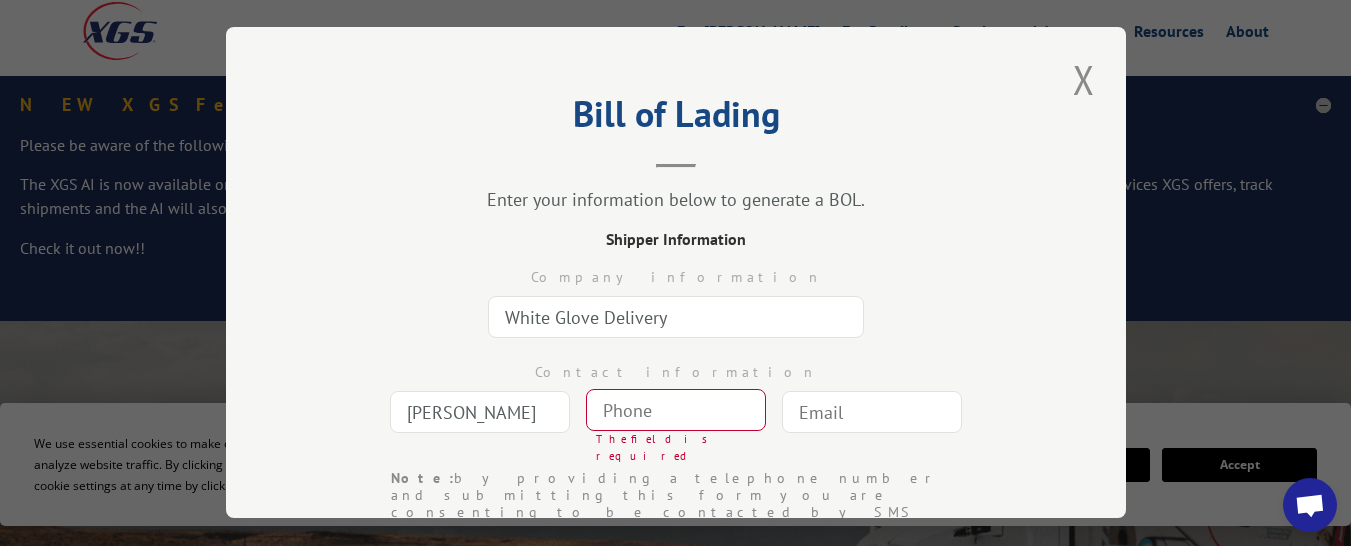 scroll, scrollTop: 141, scrollLeft: 0, axis: vertical 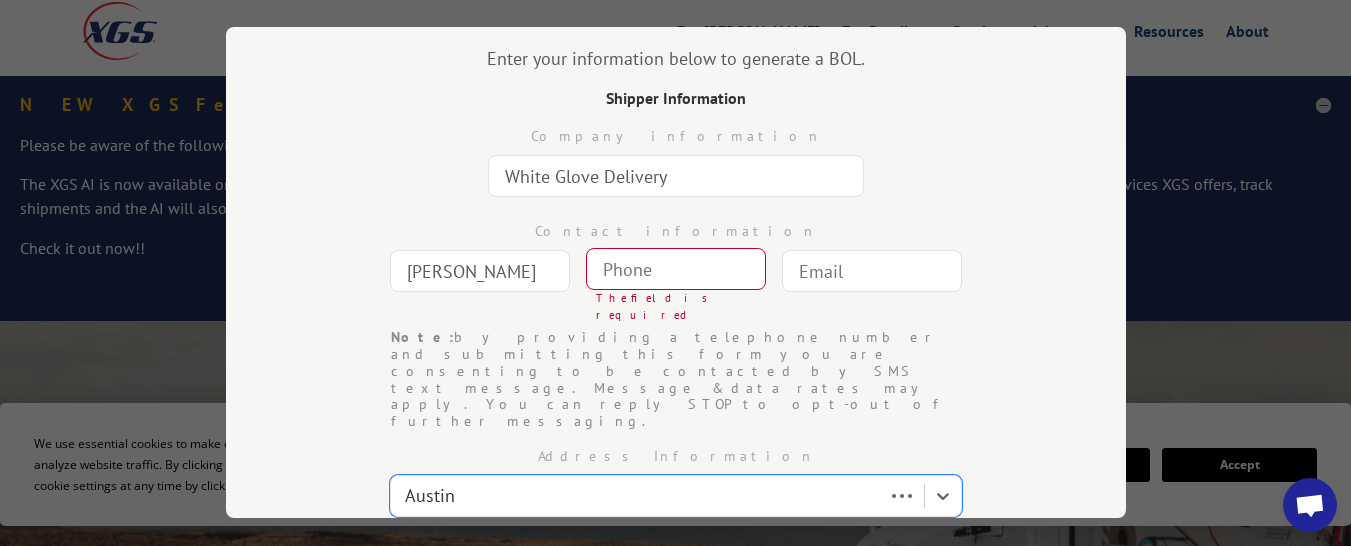 type 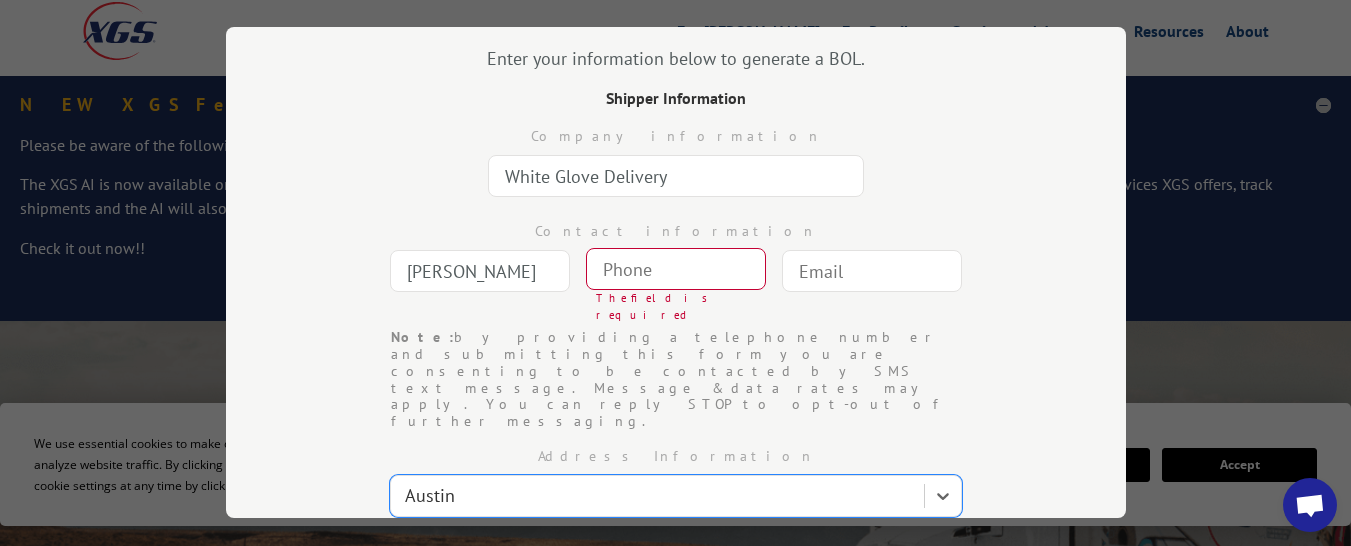 type 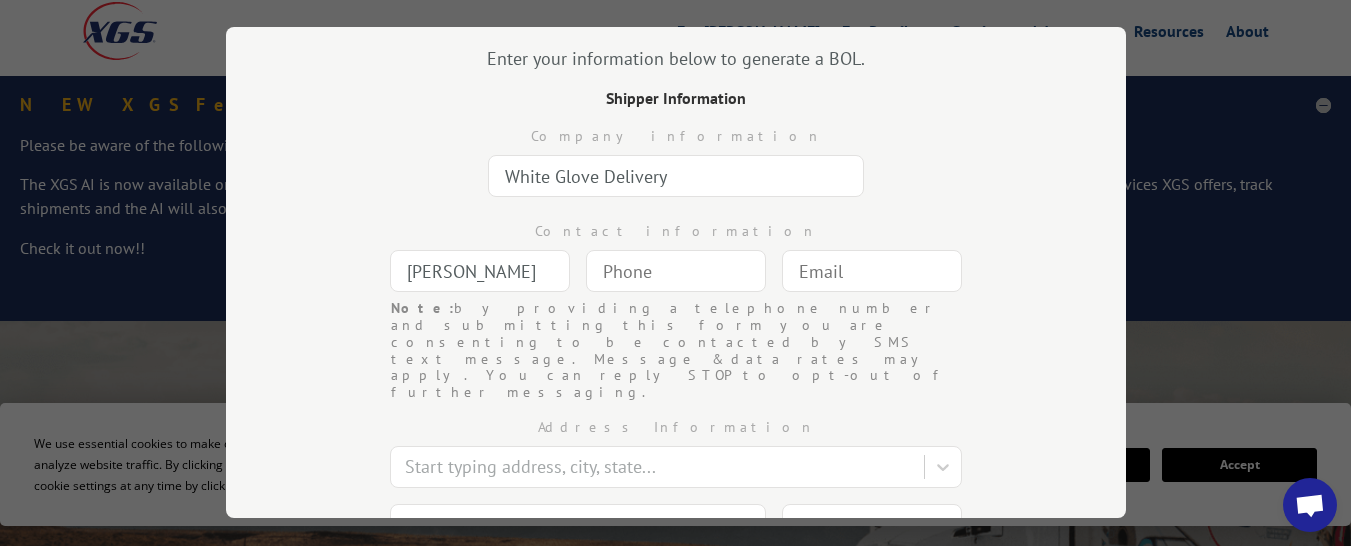 click on "Contact information kim Note:  by providing a telephone number and submitting this form you are consenting to be contacted by SMS text message. Message & data rates may apply. You can reply STOP to opt-out of further messaging." at bounding box center (676, 252) 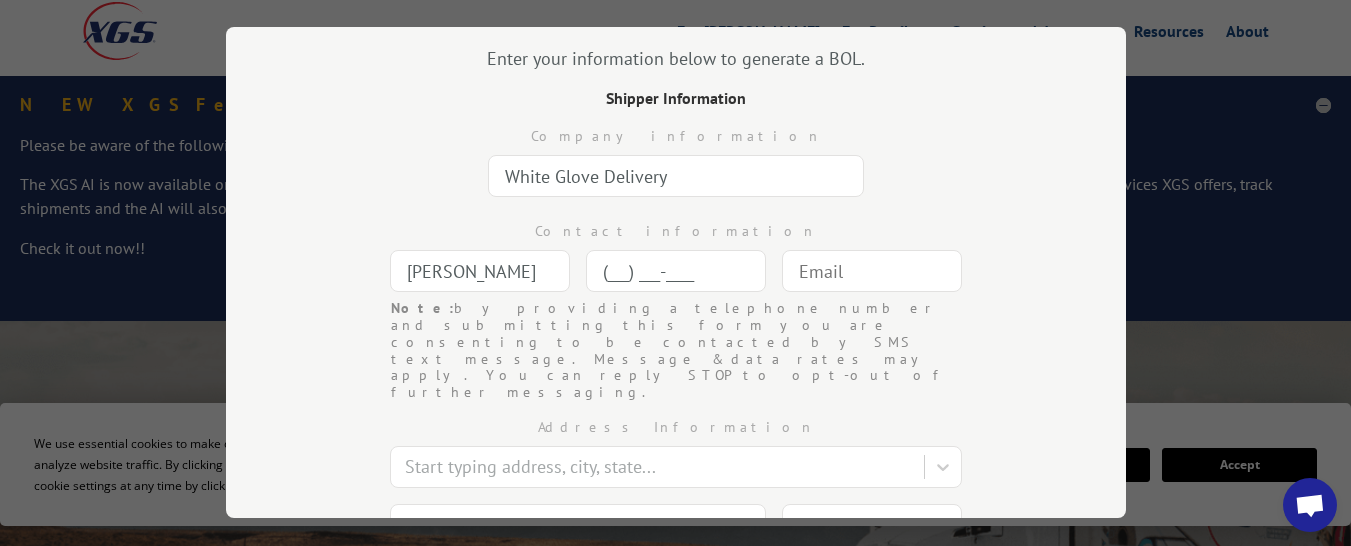 click on "(___) ___-____" at bounding box center (676, 271) 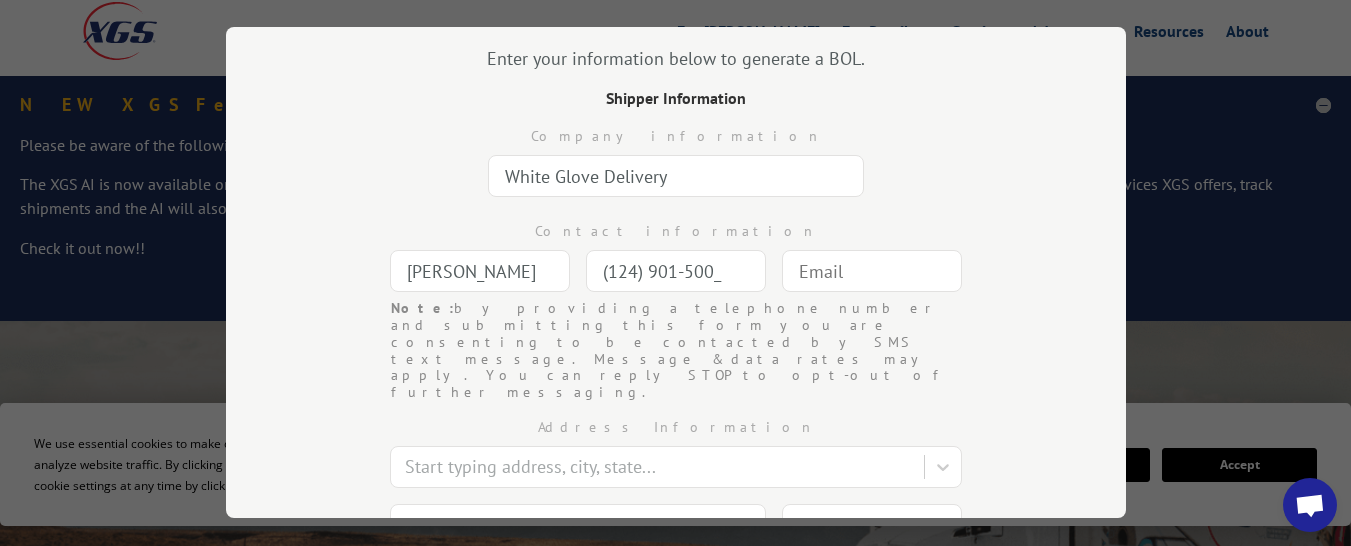 type on "Austin" 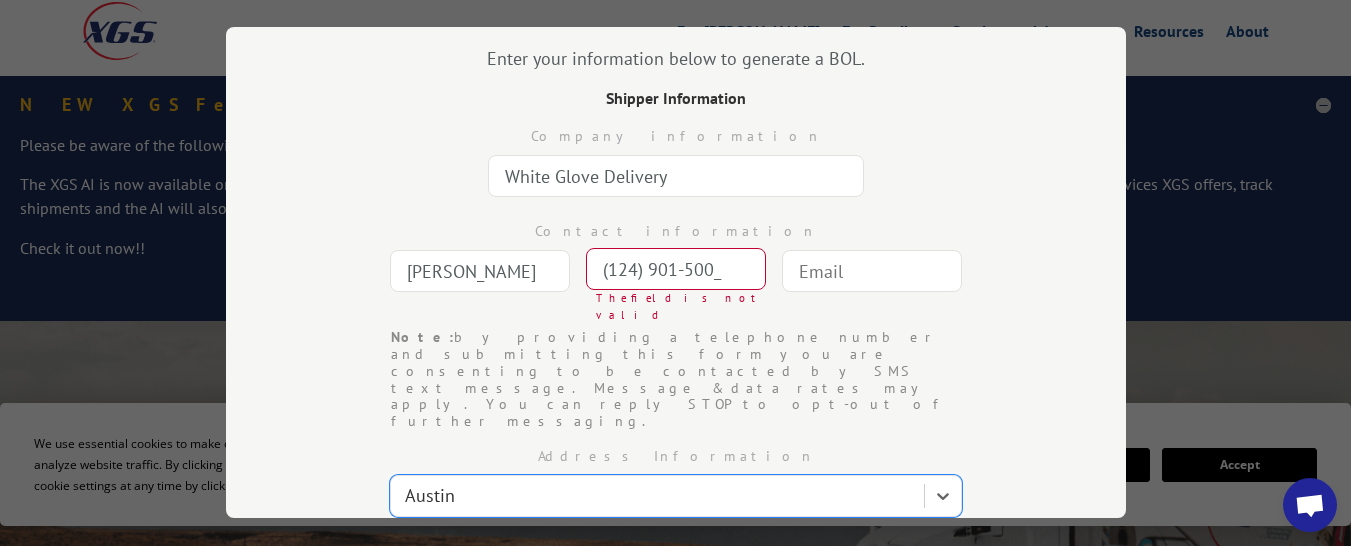 type 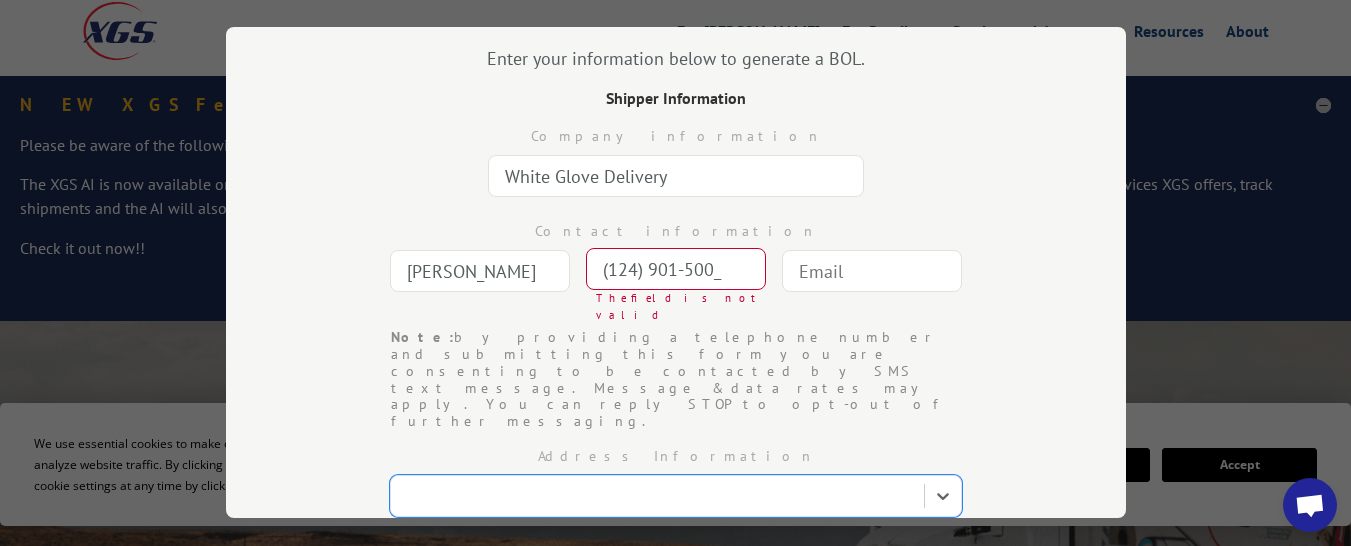 click at bounding box center [872, 271] 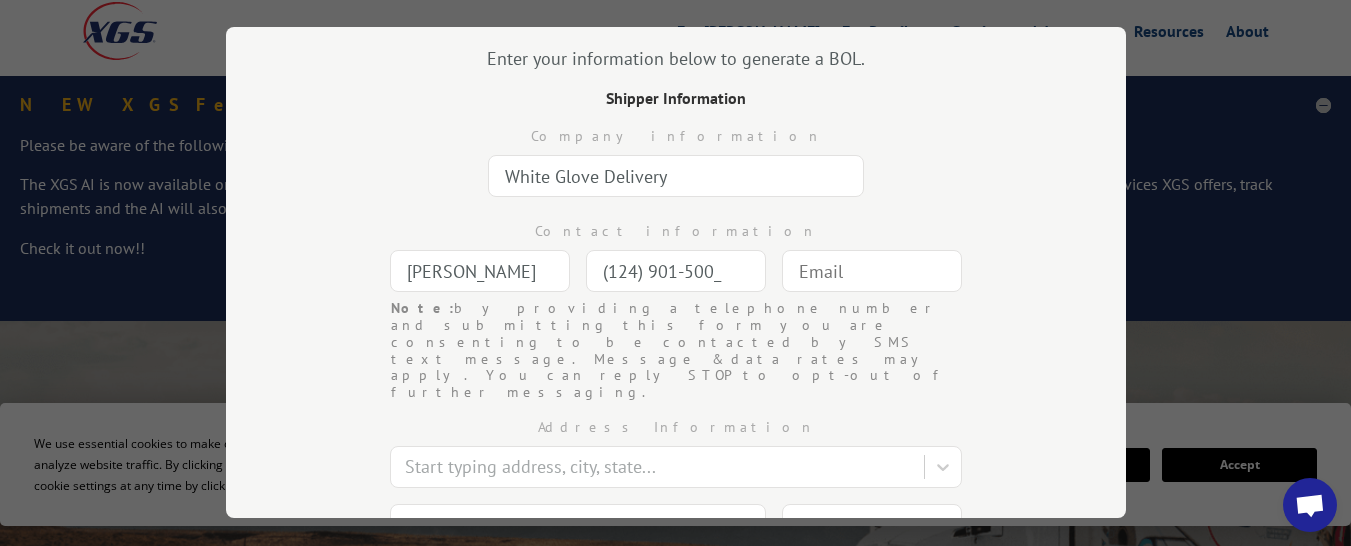 paste on "[EMAIL_ADDRESS][DOMAIN_NAME]" 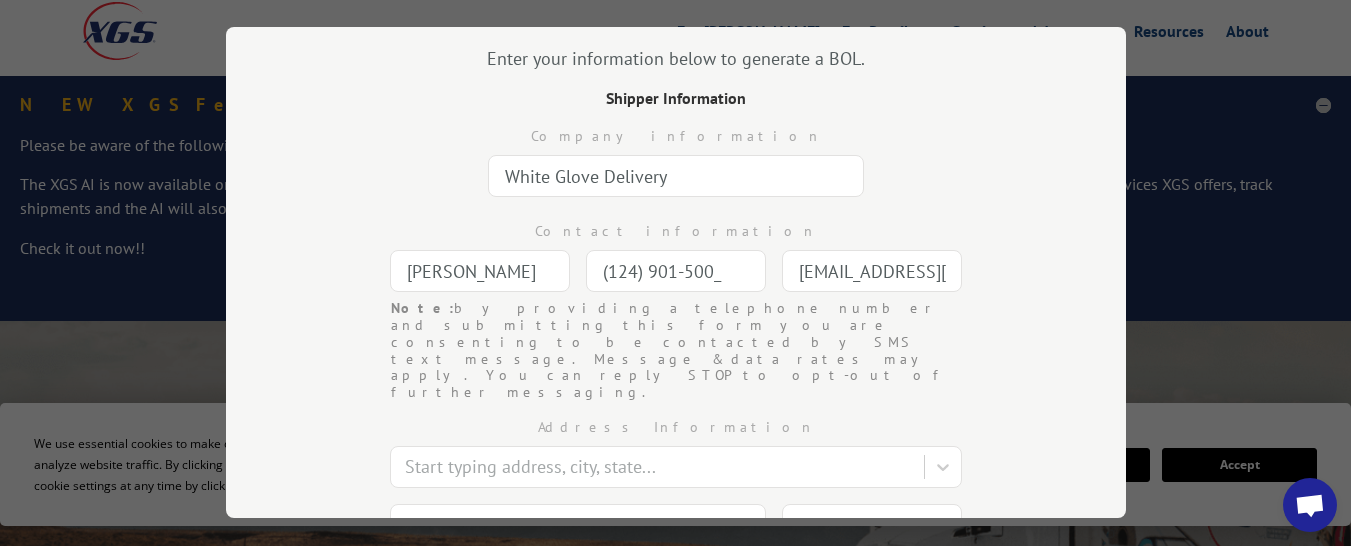 scroll, scrollTop: 0, scrollLeft: 173, axis: horizontal 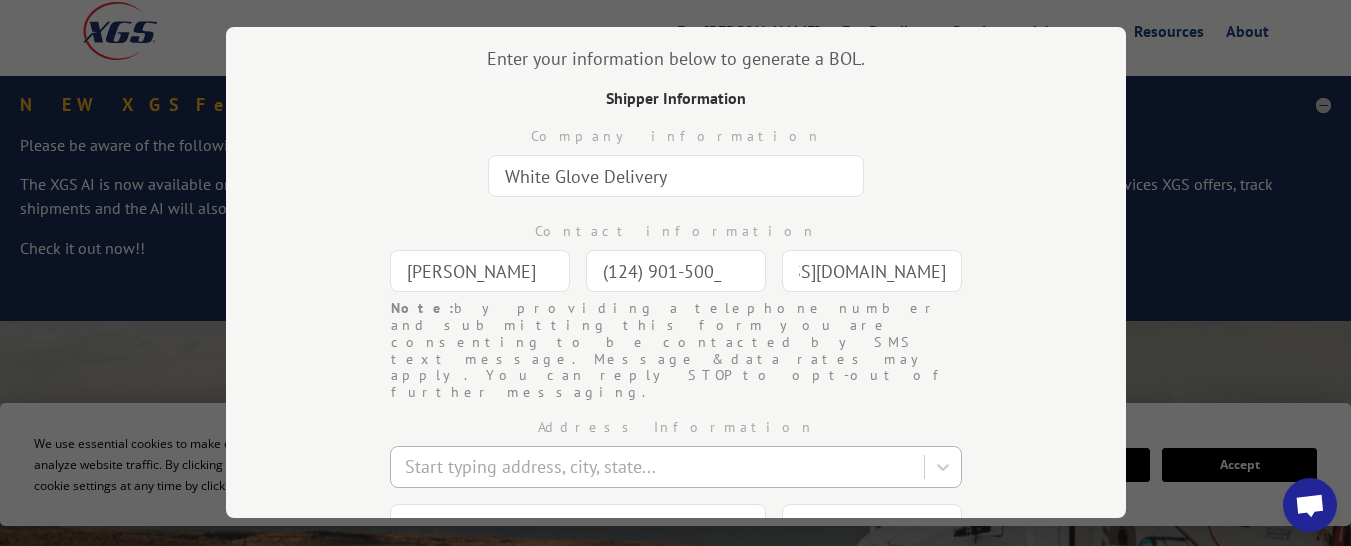 type on "[EMAIL_ADDRESS][DOMAIN_NAME]" 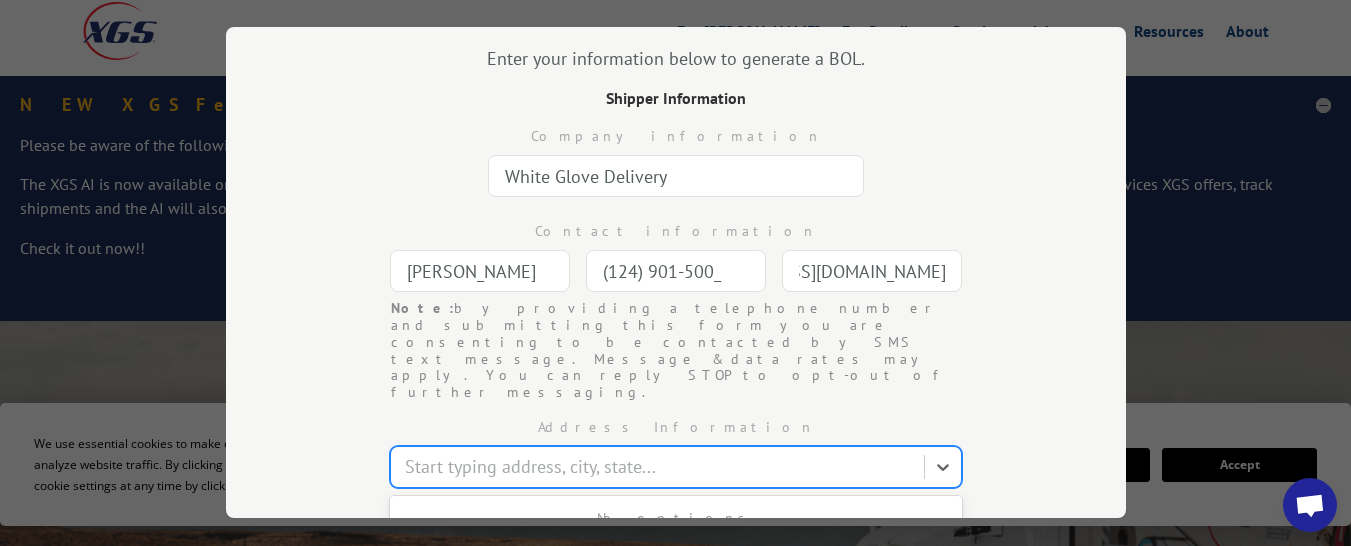 click at bounding box center (659, 467) 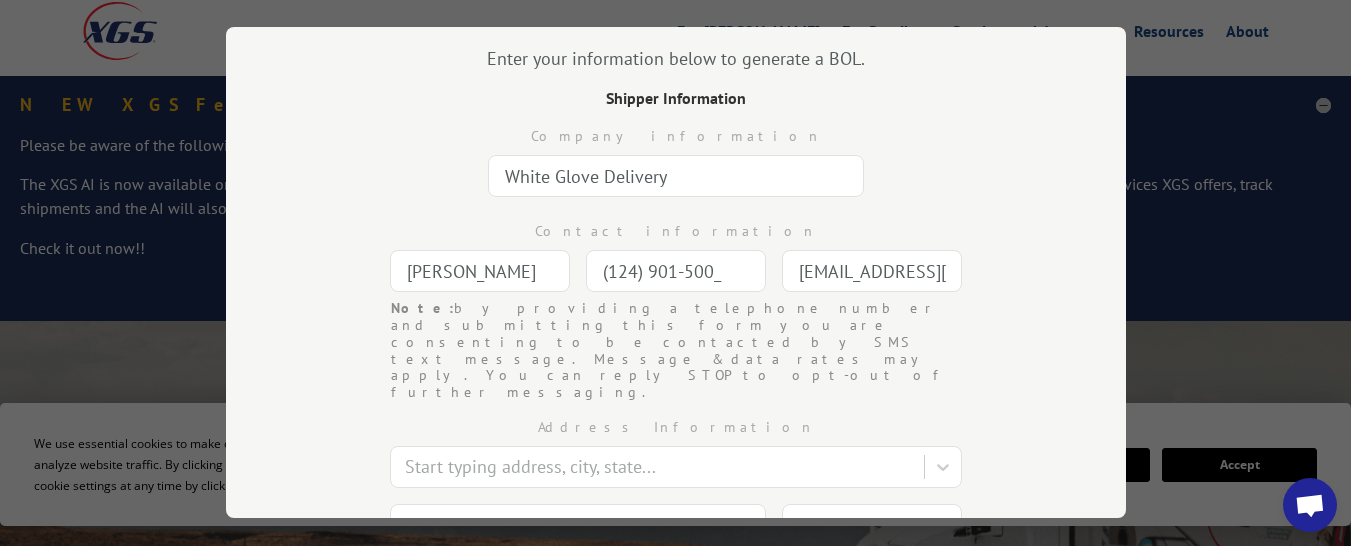 click on "Address Information" at bounding box center (676, 427) 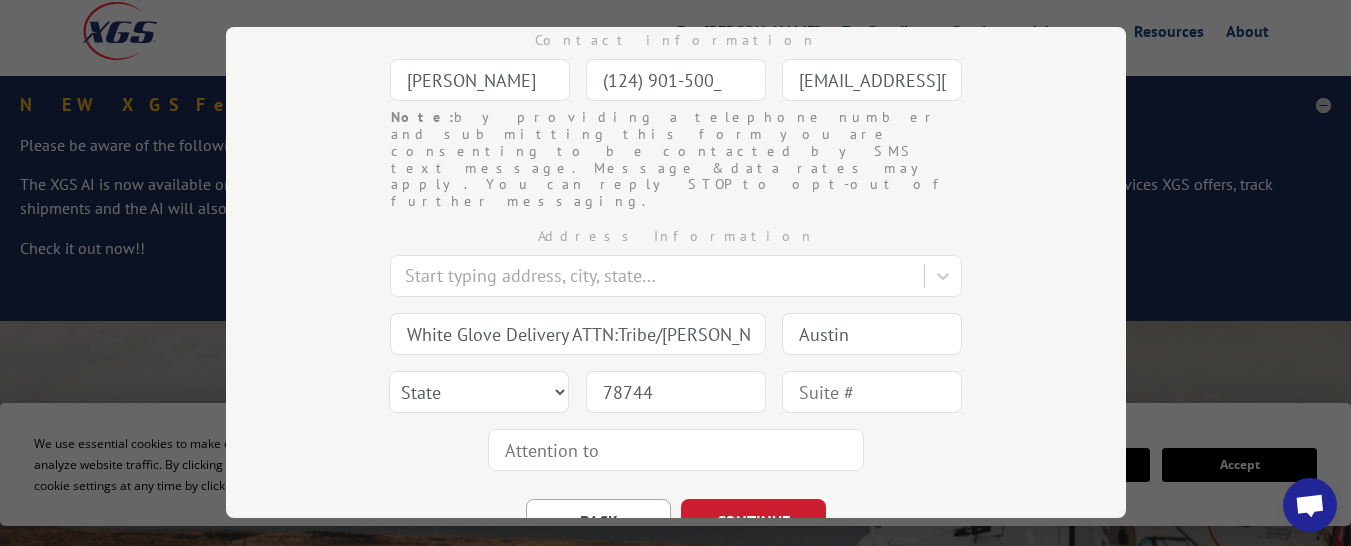scroll, scrollTop: 341, scrollLeft: 0, axis: vertical 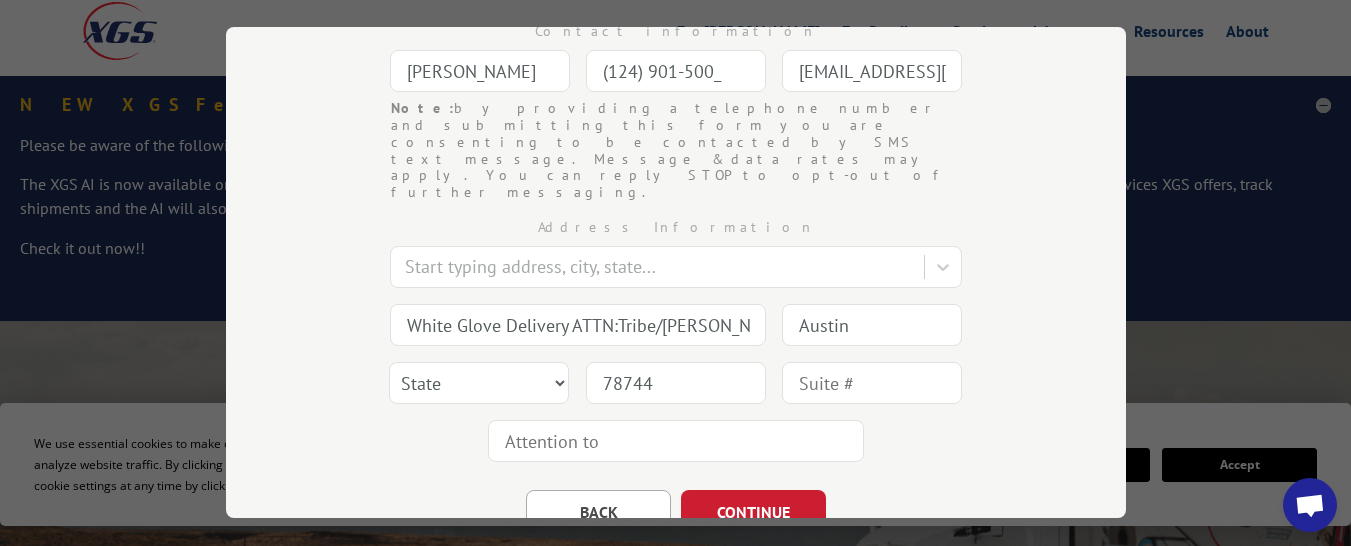 click at bounding box center [676, 441] 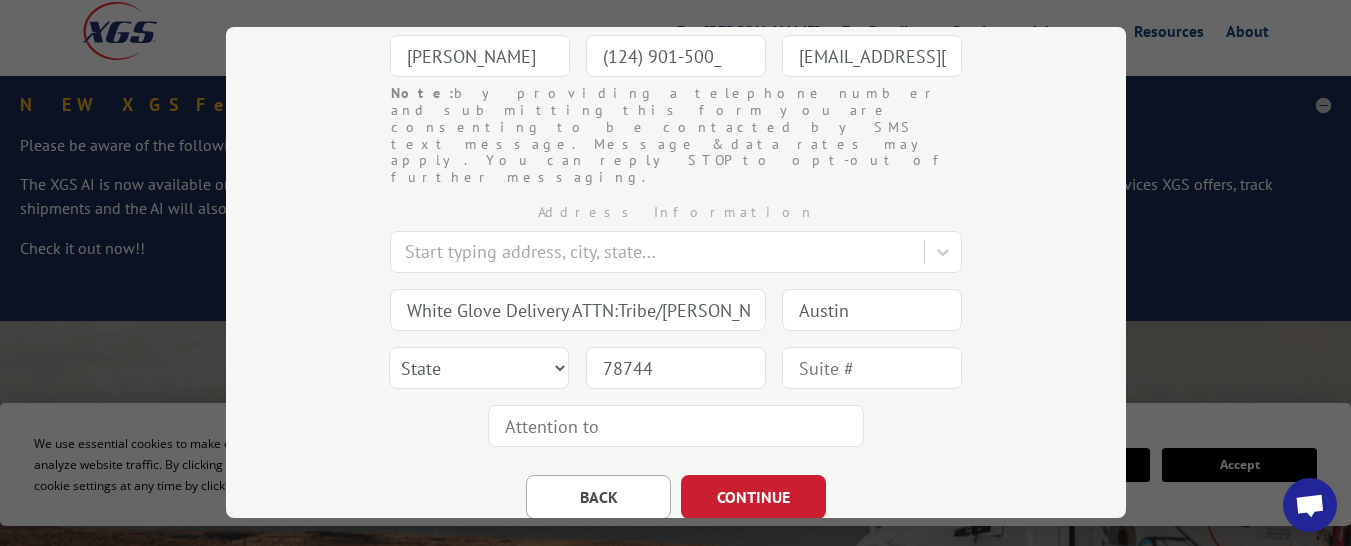 scroll, scrollTop: 379, scrollLeft: 0, axis: vertical 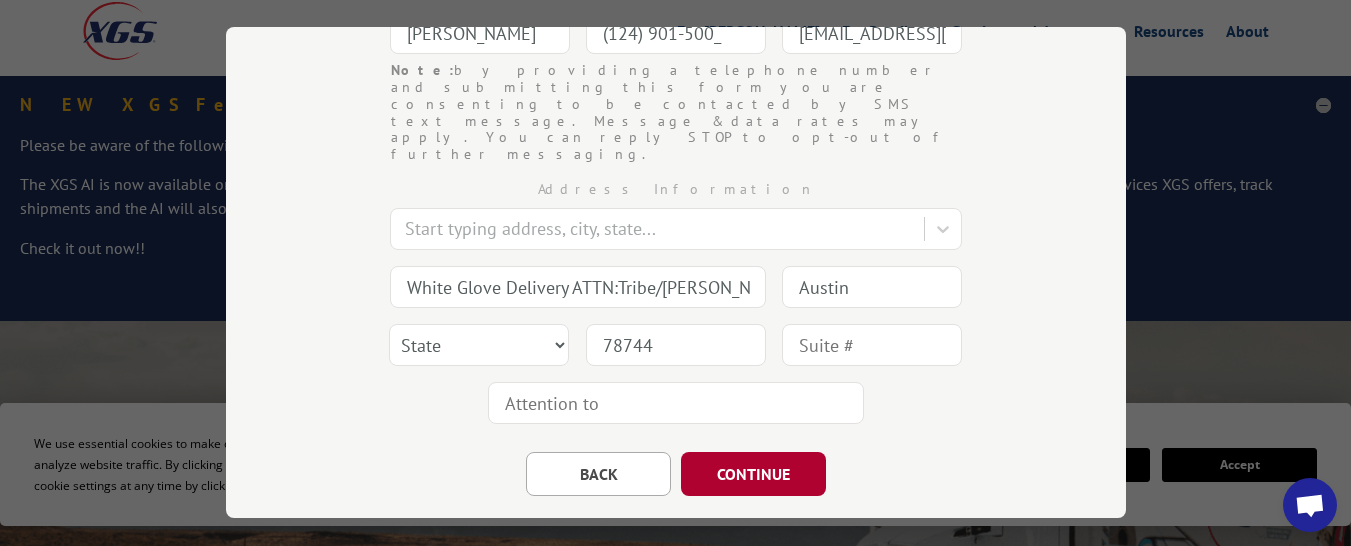 click on "CONTINUE" at bounding box center [753, 474] 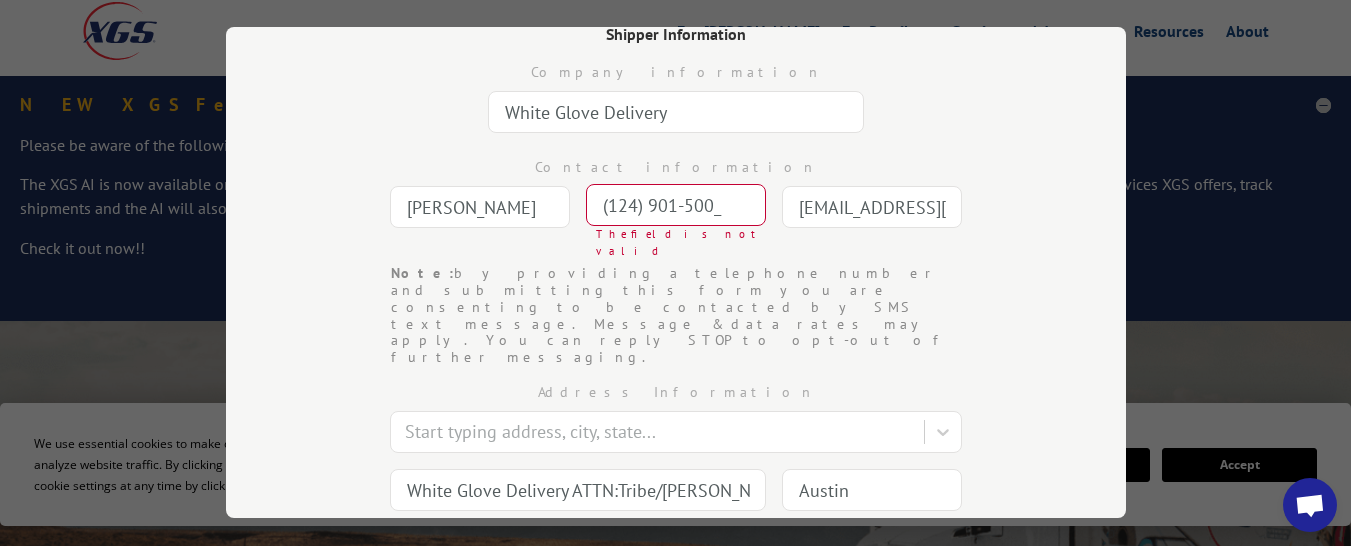 scroll, scrollTop: 191, scrollLeft: 0, axis: vertical 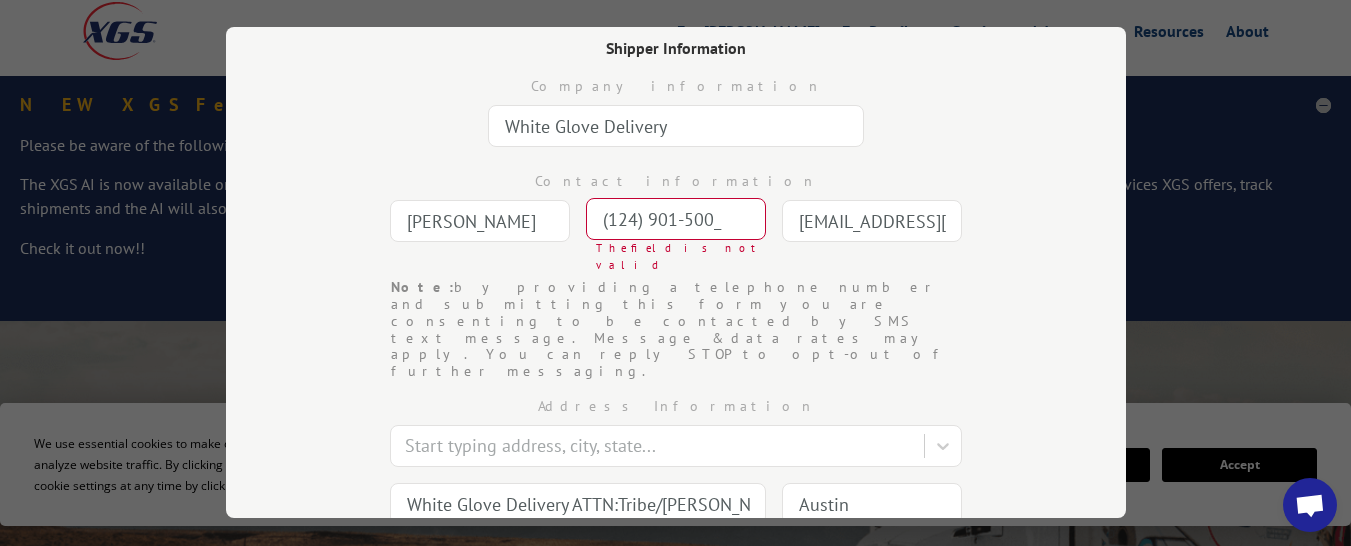 drag, startPoint x: 718, startPoint y: 219, endPoint x: 573, endPoint y: 222, distance: 145.03104 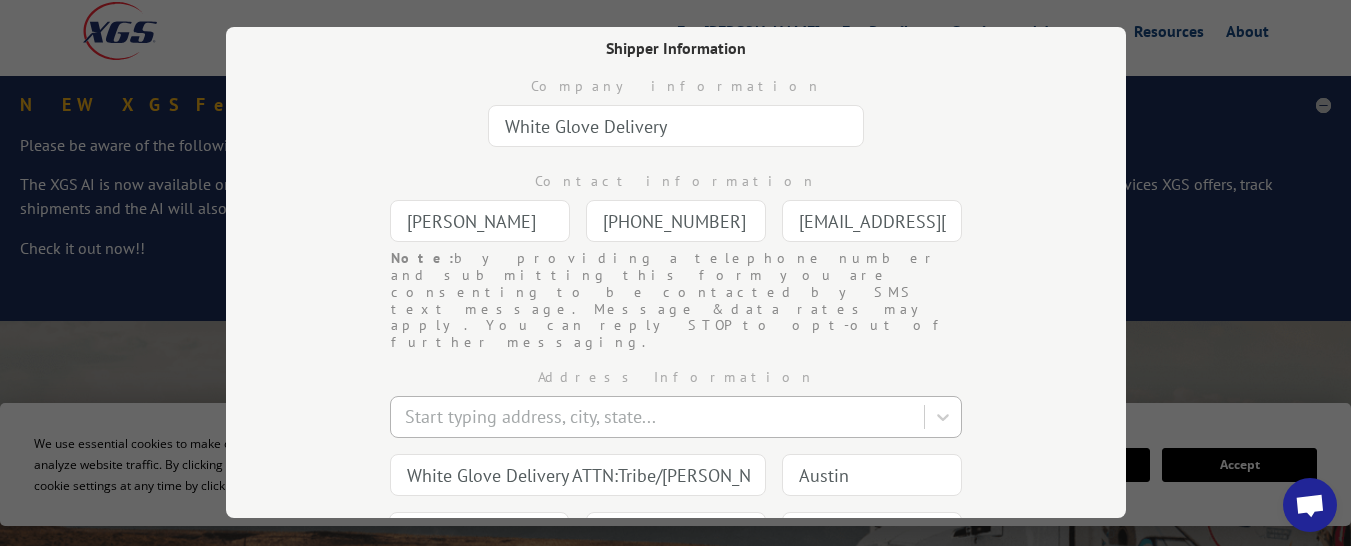 type on "[PHONE_NUMBER]" 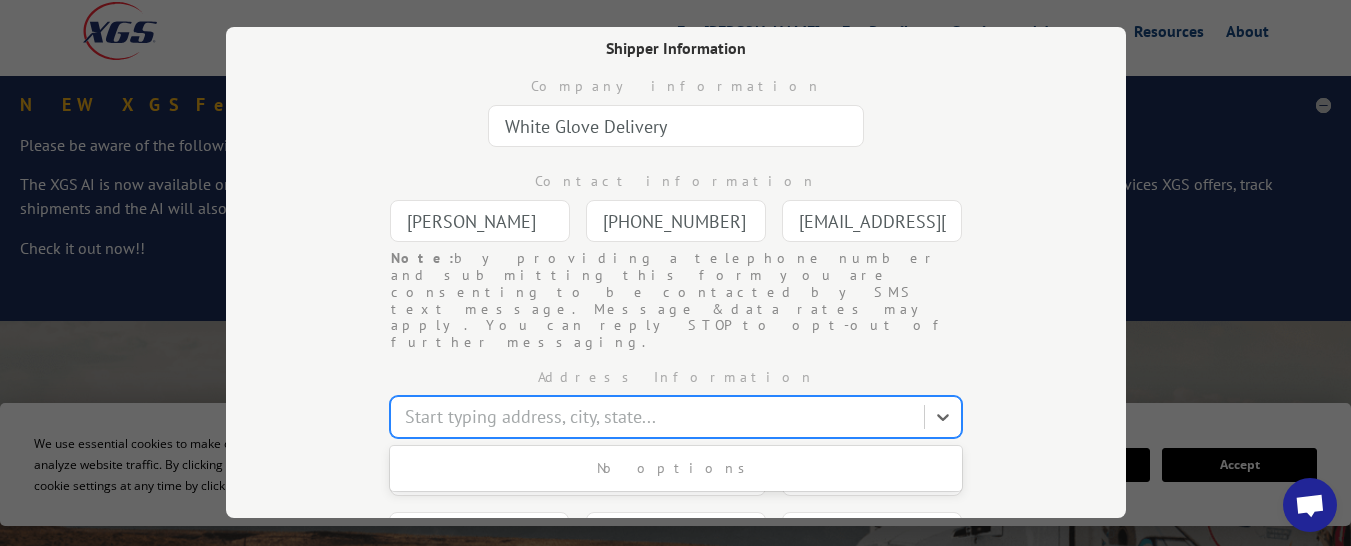 click at bounding box center (659, 417) 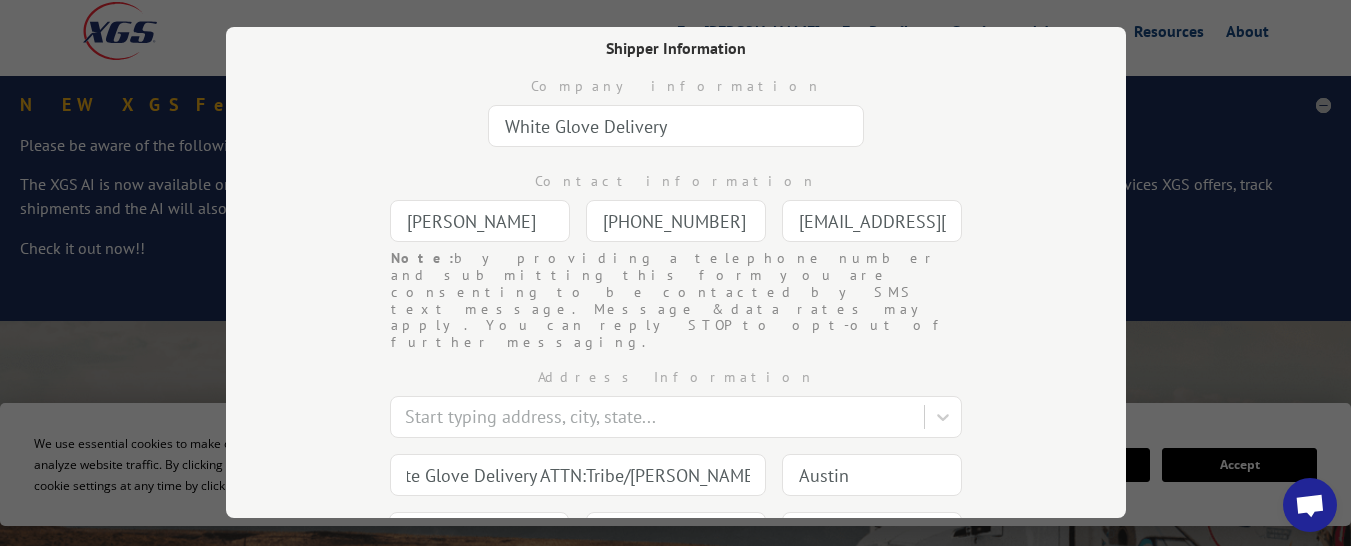 scroll, scrollTop: 0, scrollLeft: 0, axis: both 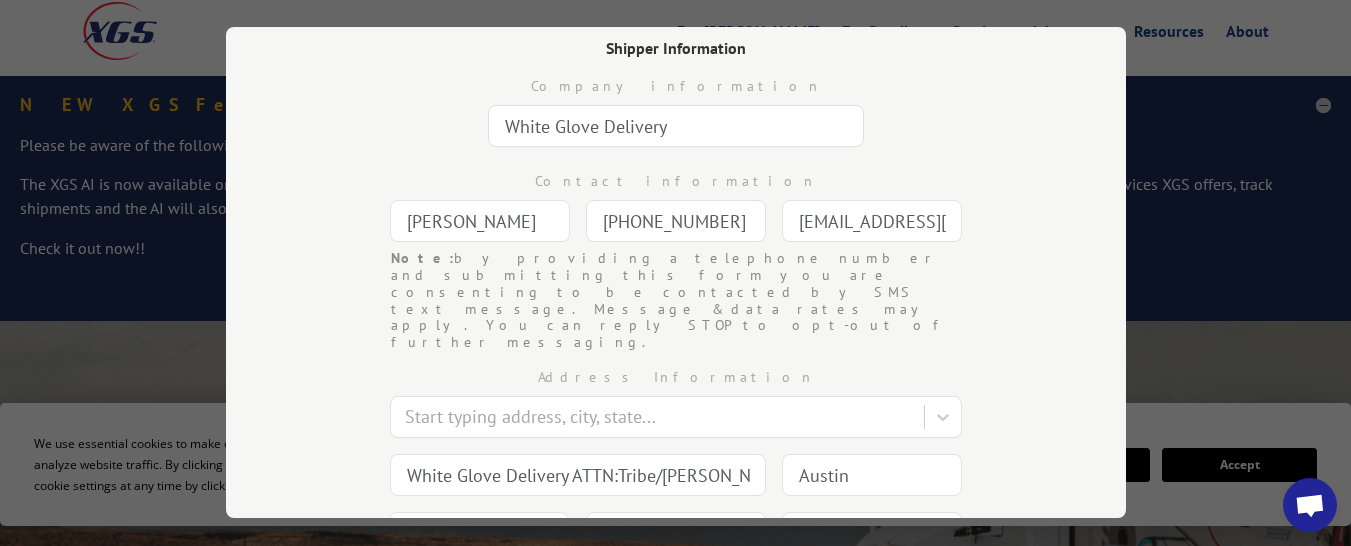 drag, startPoint x: 744, startPoint y: 416, endPoint x: 355, endPoint y: 407, distance: 389.1041 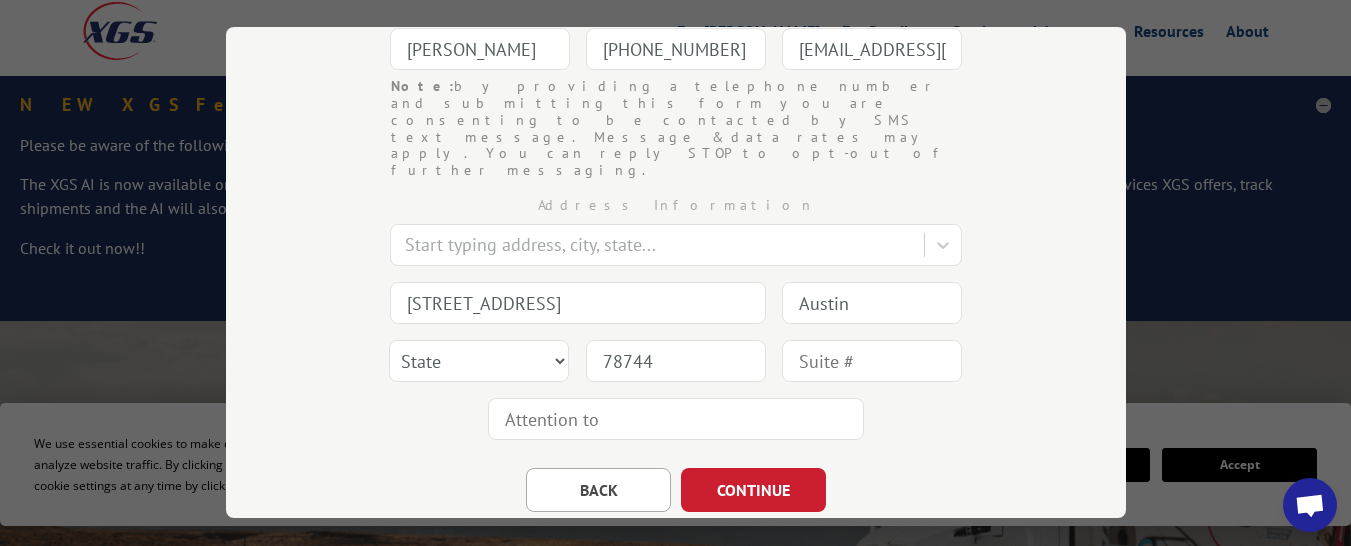 scroll, scrollTop: 379, scrollLeft: 0, axis: vertical 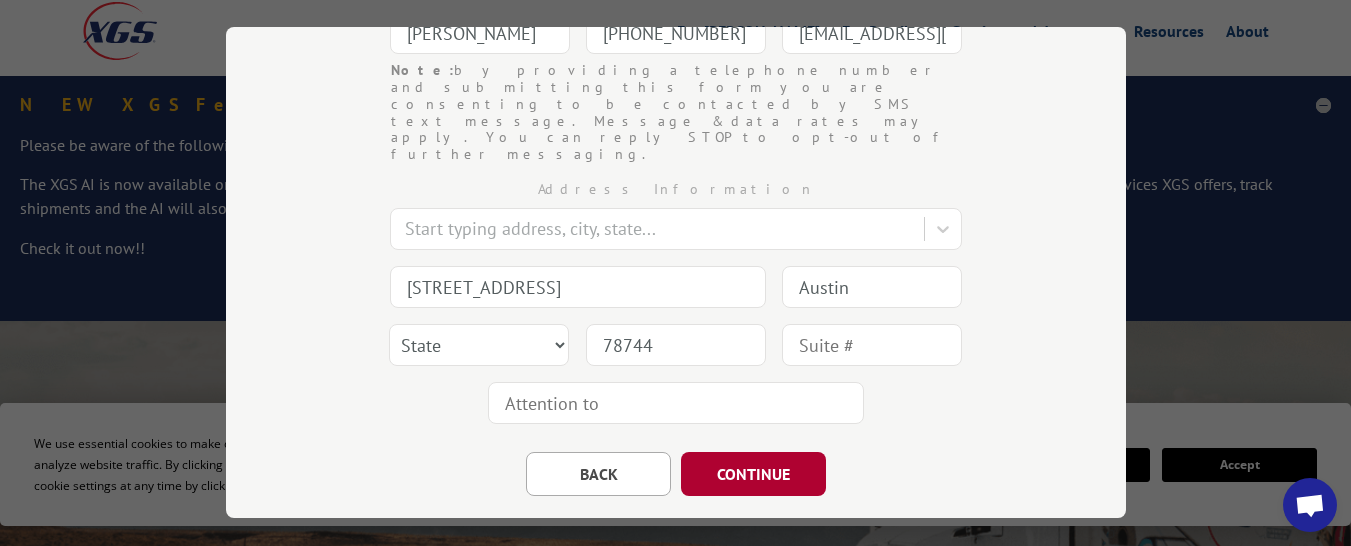 type on "[STREET_ADDRESS]" 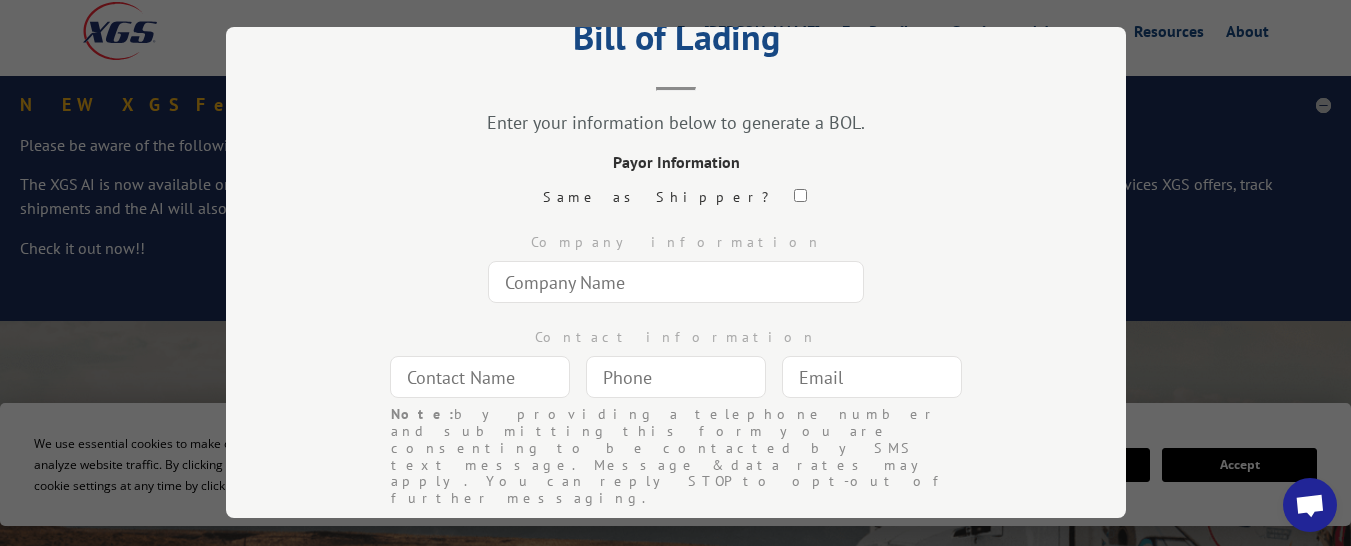 scroll, scrollTop: 0, scrollLeft: 0, axis: both 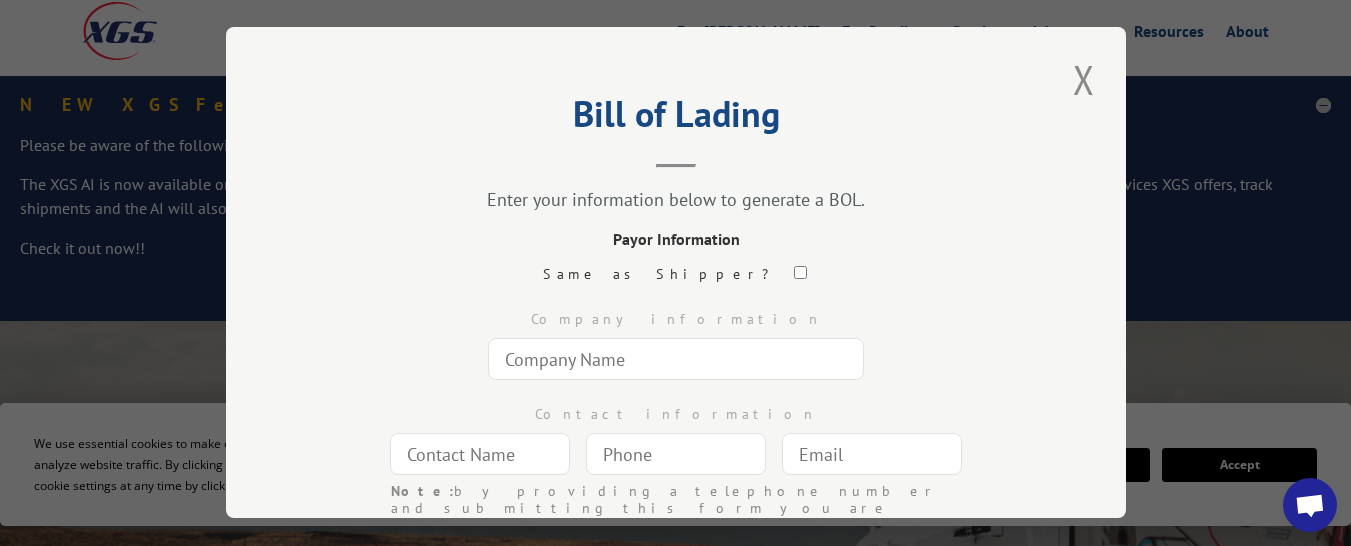click at bounding box center [676, 359] 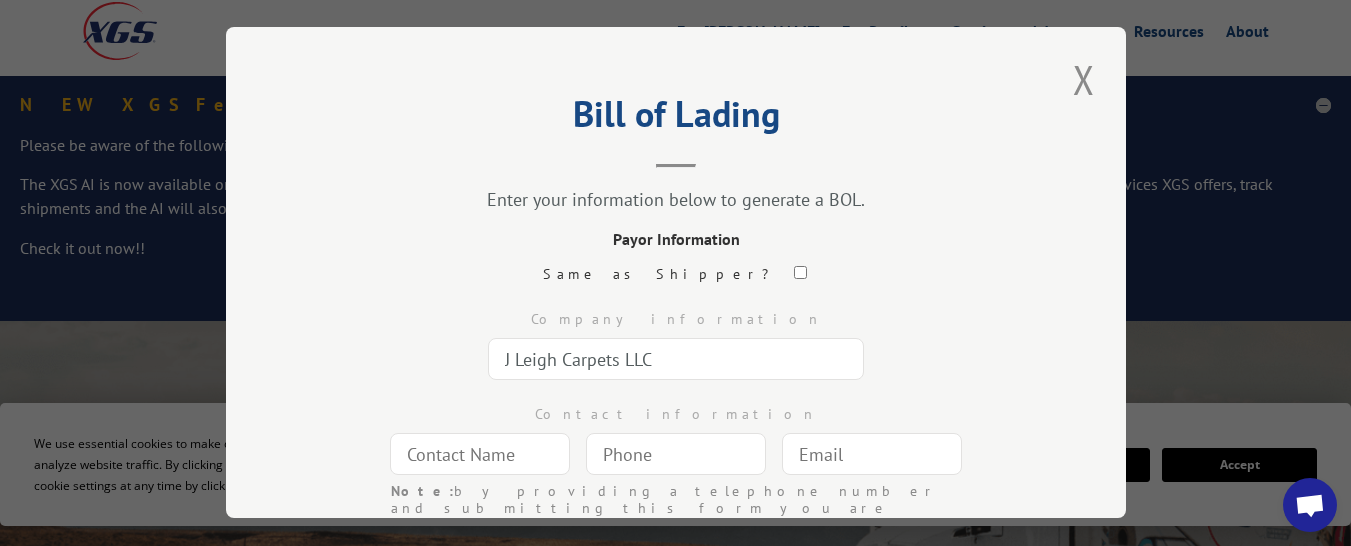 type on "[PERSON_NAME]" 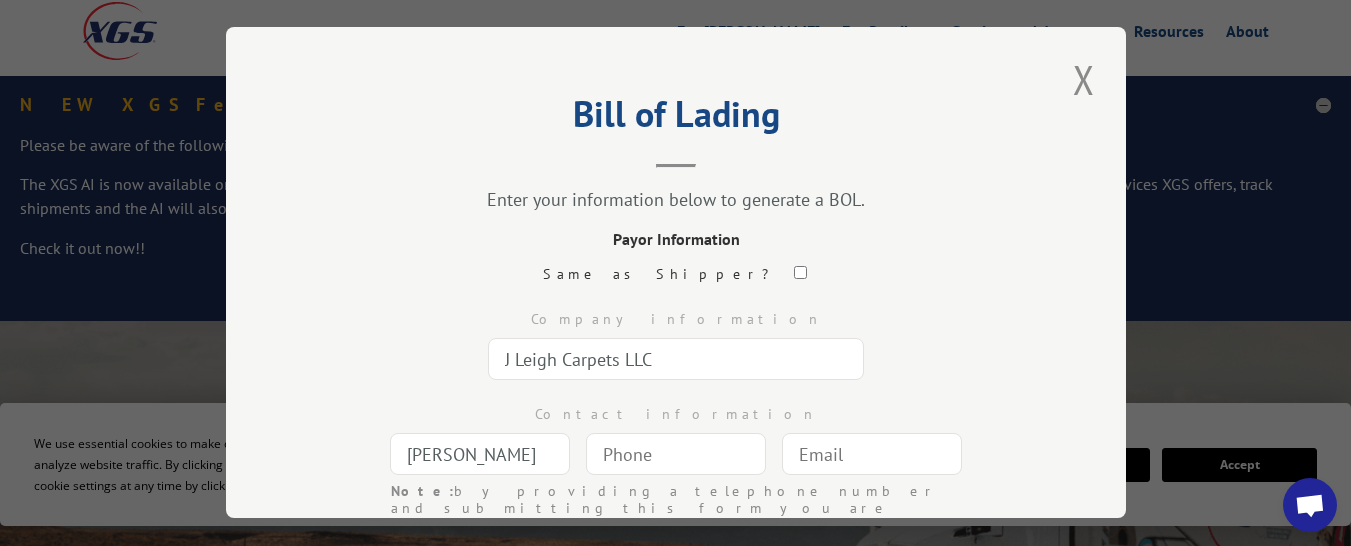 type 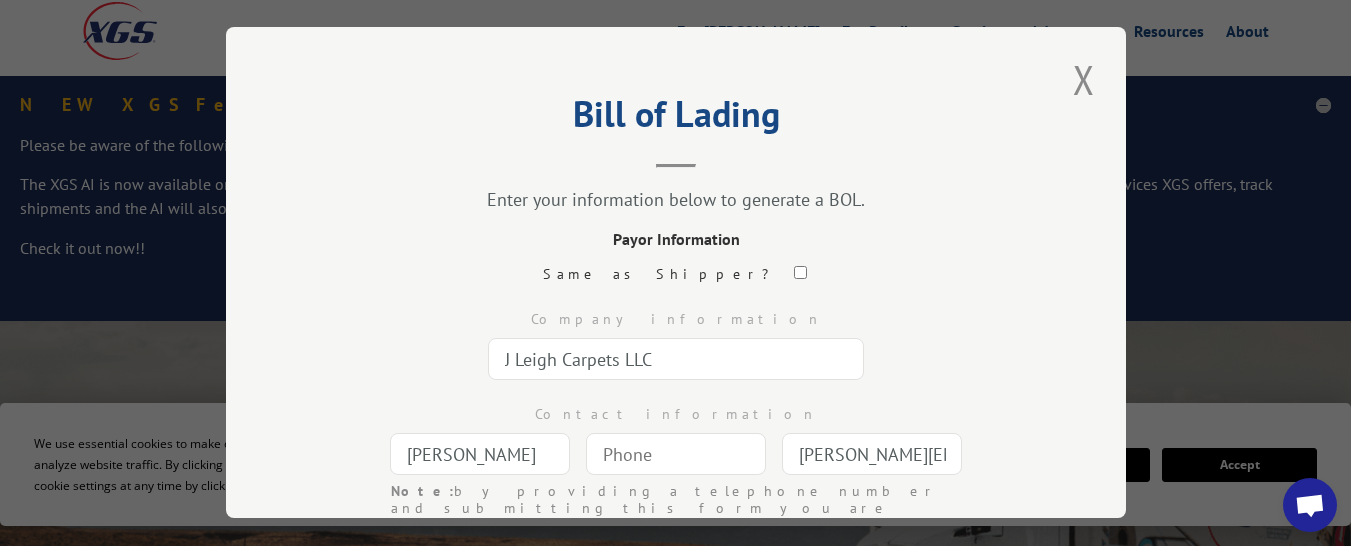type on "Mesa" 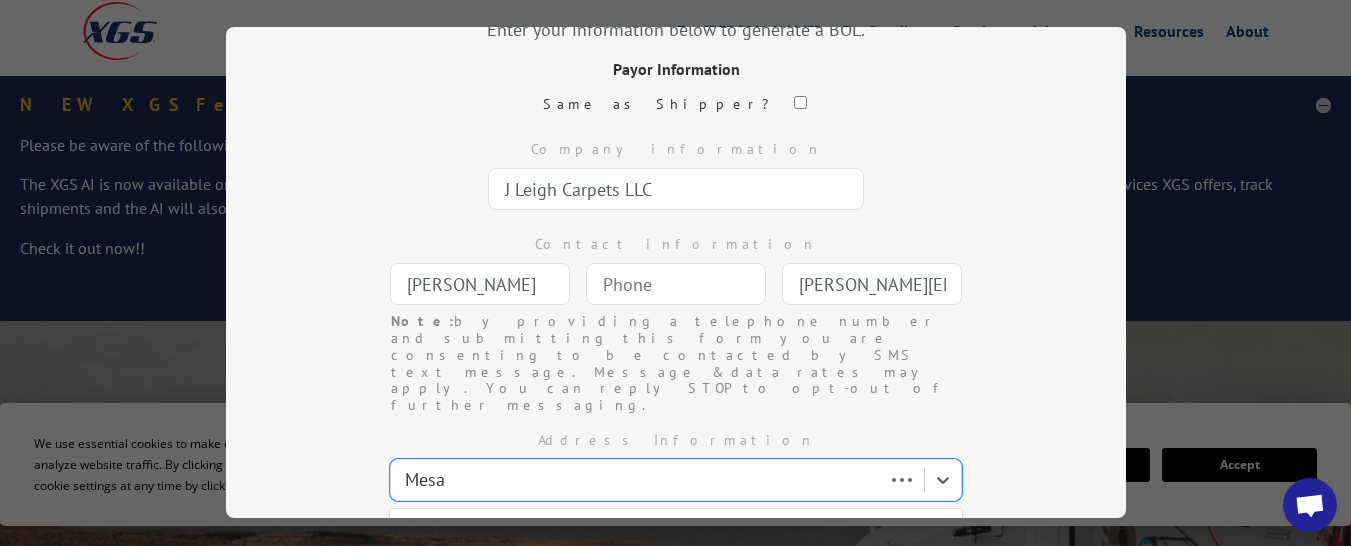 type 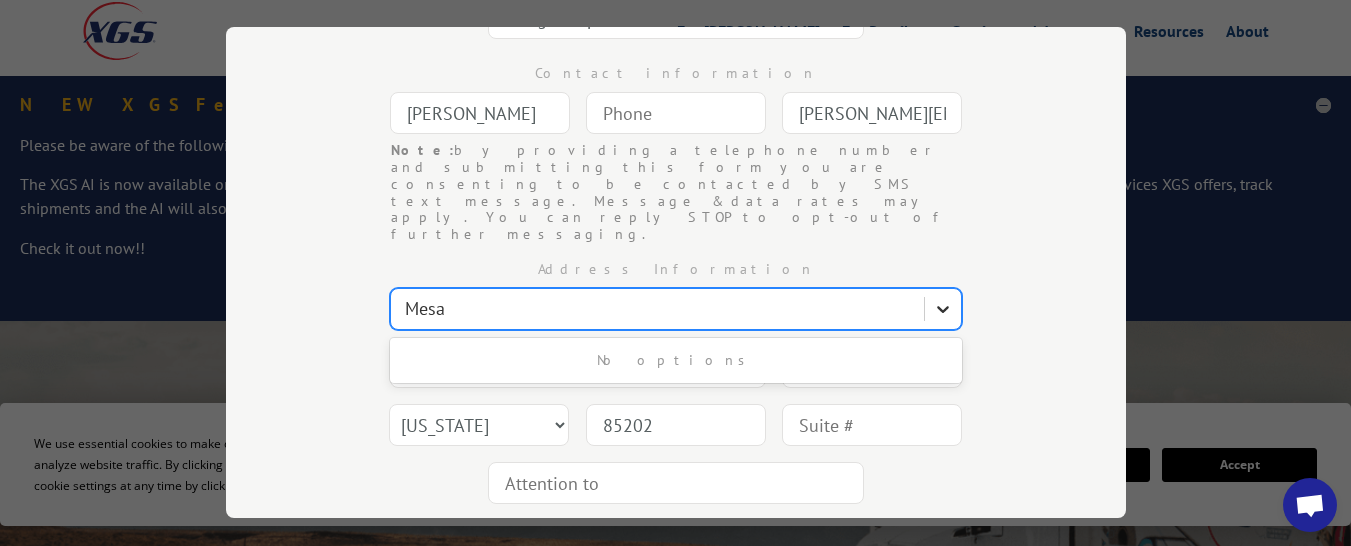 scroll, scrollTop: 370, scrollLeft: 0, axis: vertical 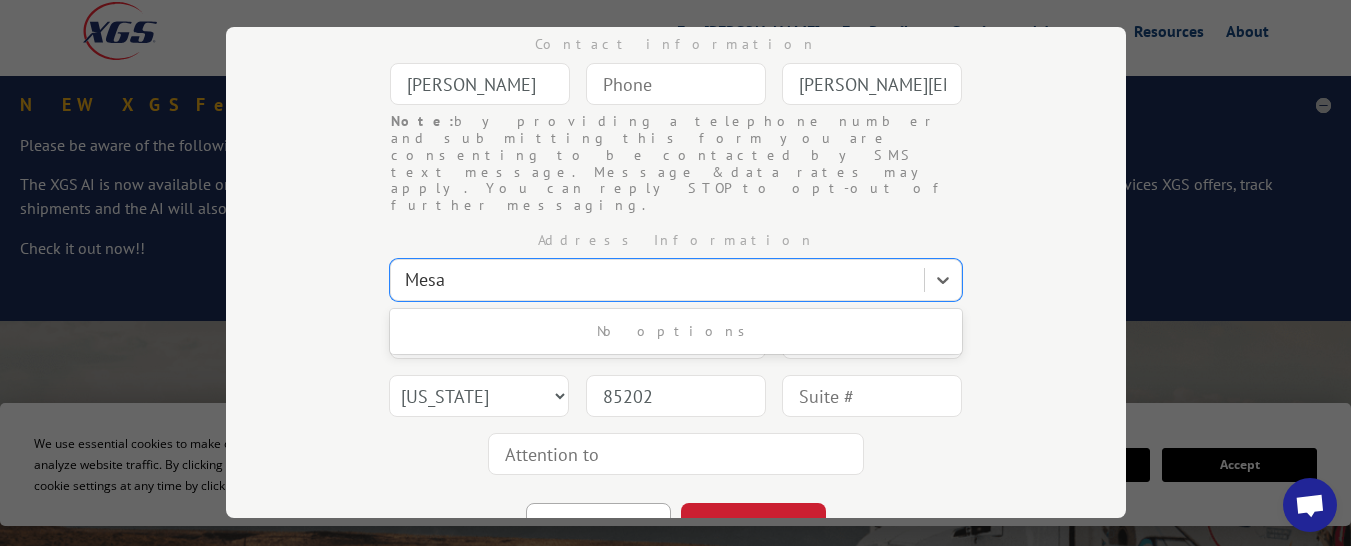 type 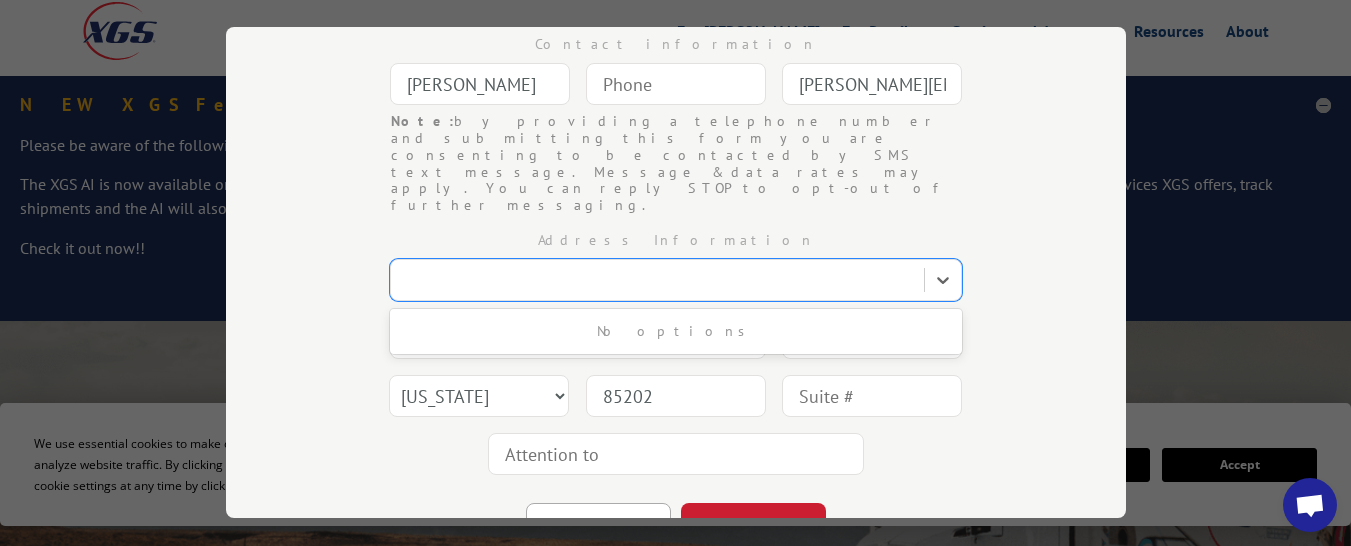 click on "Bill of Lading Enter your information below to generate a BOL. Payor Information Same as Shipper?   Company information J Leigh Carpets LLC Contact information [PERSON_NAME] Note:  by providing a telephone number and submitting this form you are consenting to be contacted by SMS text message. Message & data rates may apply. You can reply STOP to opt-out of further messaging. [PERSON_NAME][EMAIL_ADDRESS][DOMAIN_NAME] Note:  by providing a telephone number and submitting this form you are consenting to be contacted by SMS text message. Message & data rates may apply. You can reply STOP to opt-out of further messaging. Address Information   Use Up and Down to choose options, press Enter to select the currently focused option, press Escape to exit the menu, press Tab to select the option and exit the menu. No options [STREET_ADDRESS], [GEOGRAPHIC_DATA] [US_STATE] [US_STATE] [US_STATE] [US_STATE] [US_STATE] [US_STATE] [US_STATE] [US_STATE] [US_STATE] [US_STATE] [US_STATE] [US_STATE] [US_STATE] [US_STATE] [US_STATE] [US_STATE] [US_STATE] [US_STATE] [US_STATE] [US_STATE]" at bounding box center (676, 272) 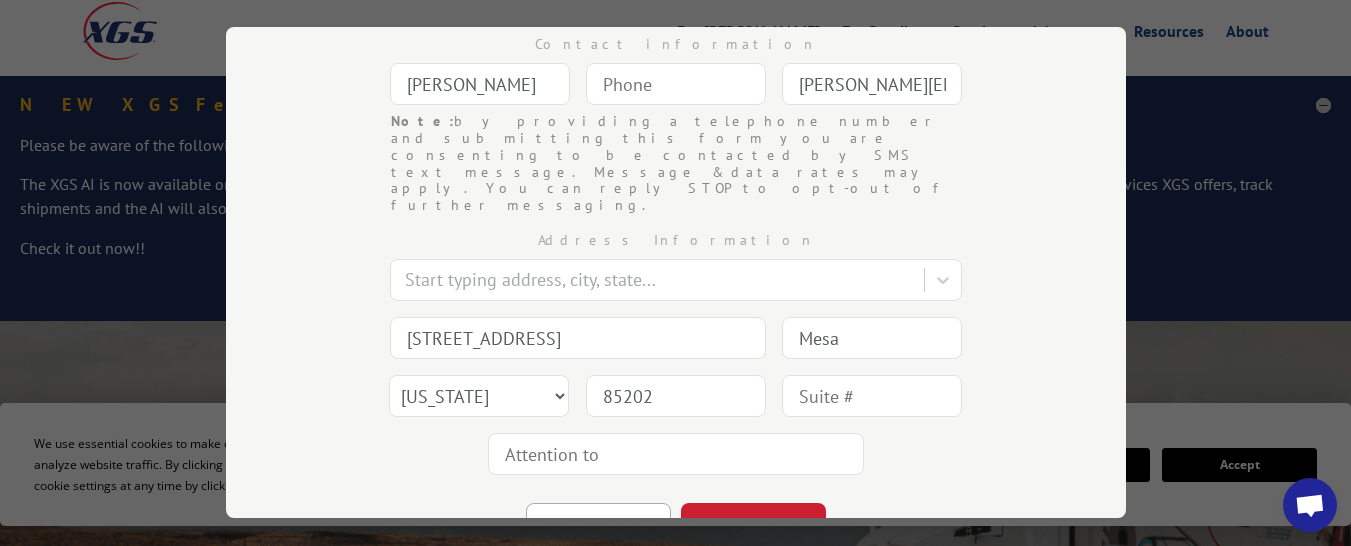 click at bounding box center [872, 396] 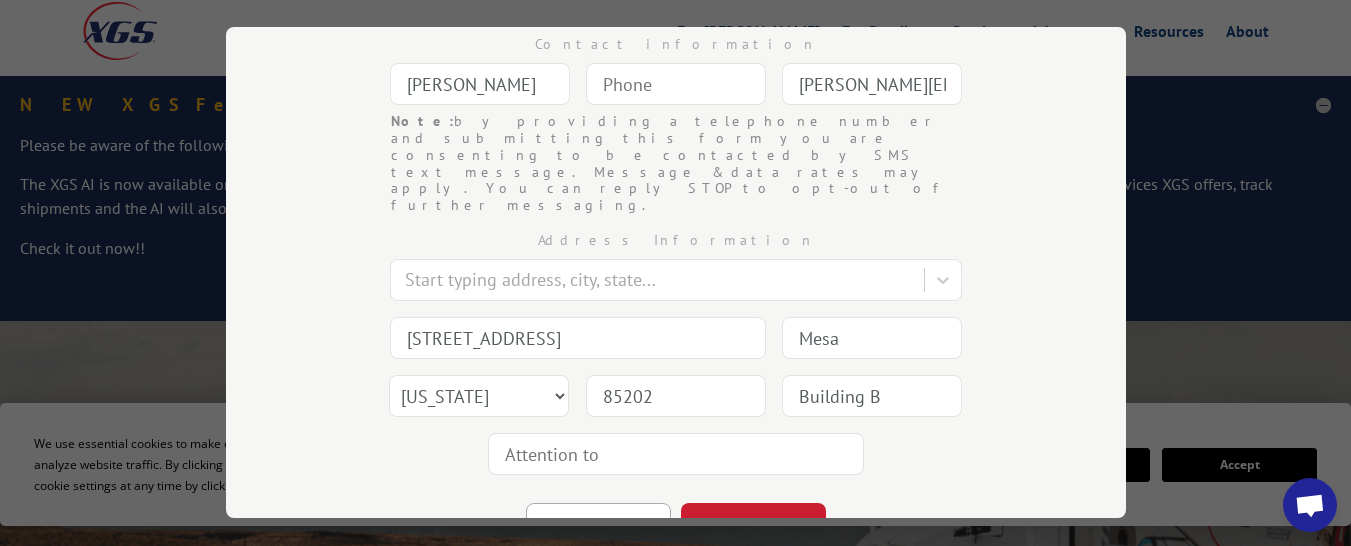 click at bounding box center (676, 454) 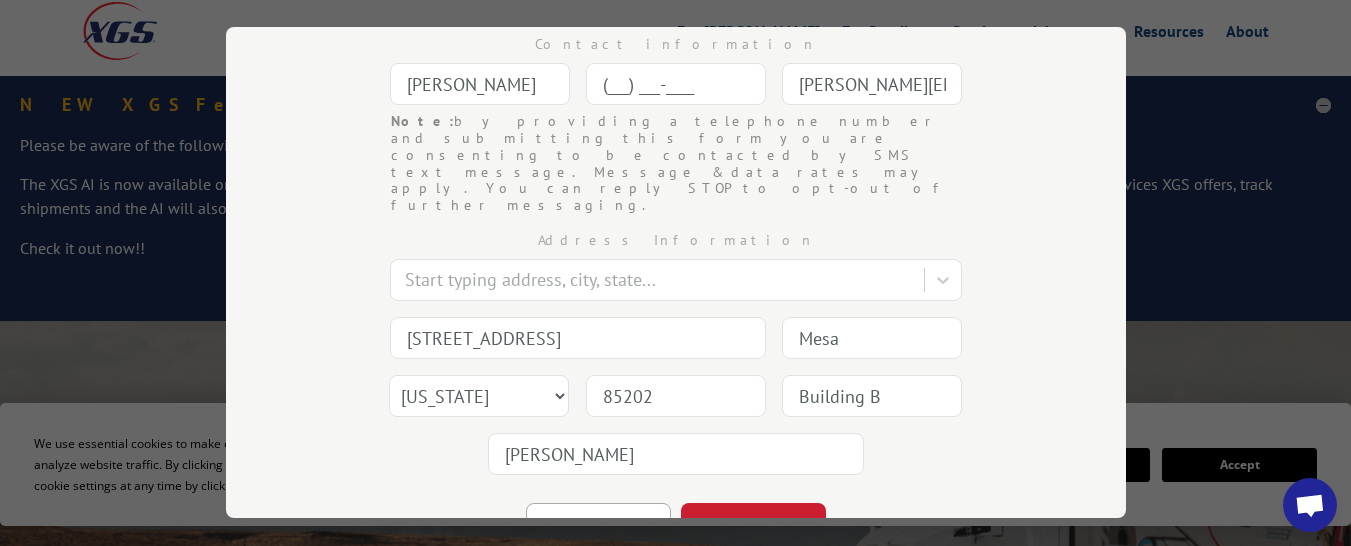 click on "(___) ___-____" at bounding box center (676, 84) 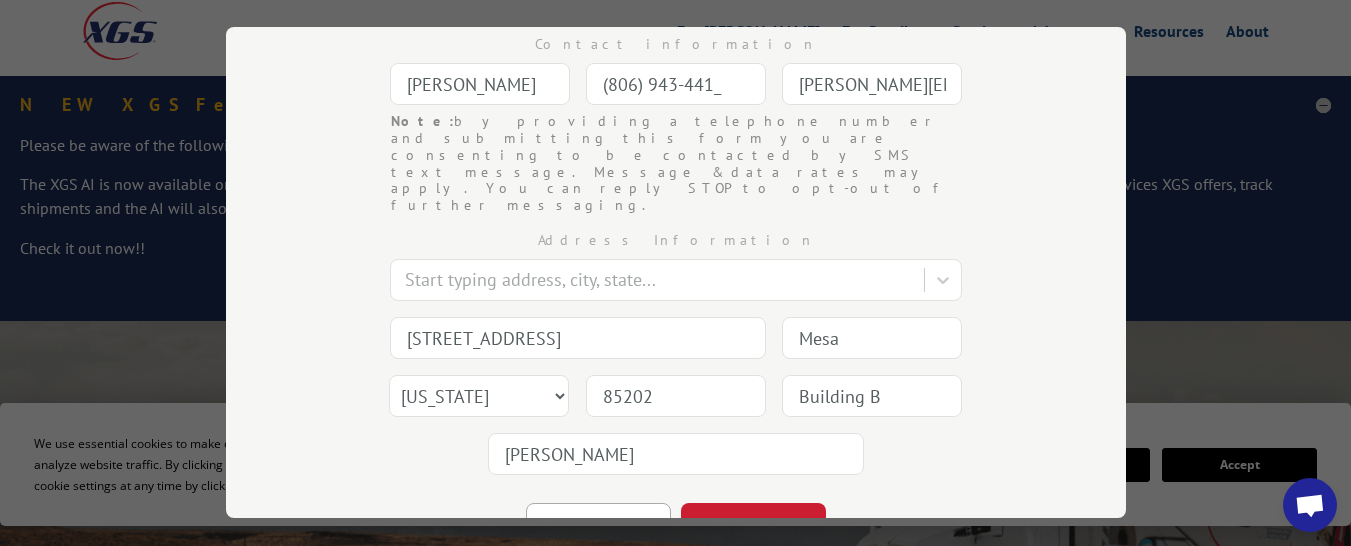 type on "Mesa" 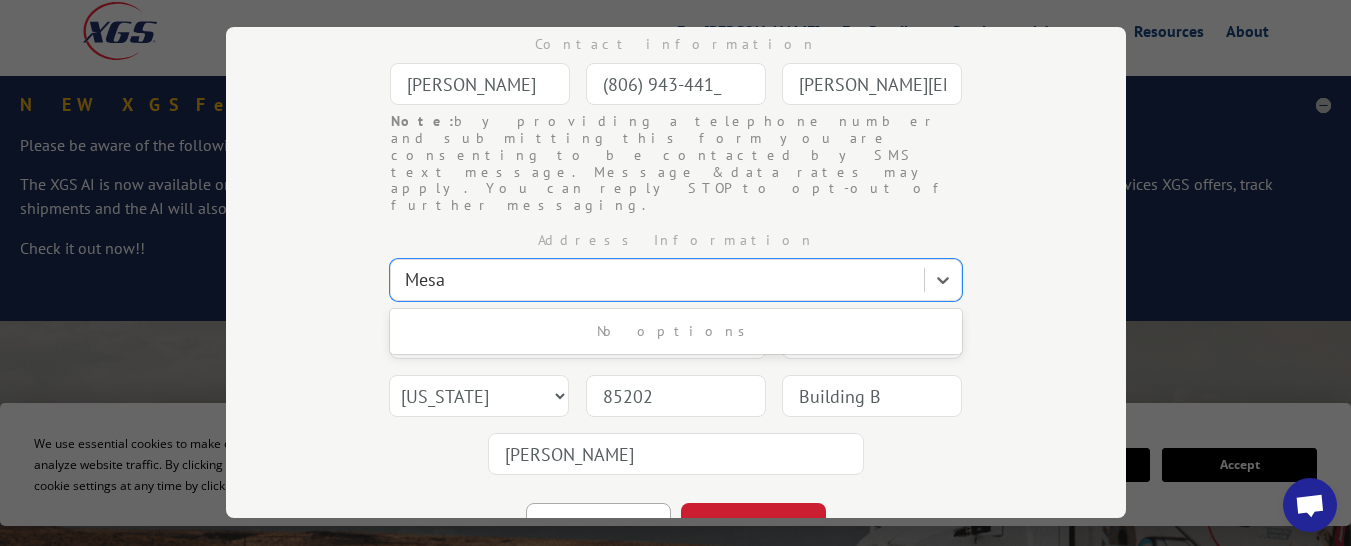 type 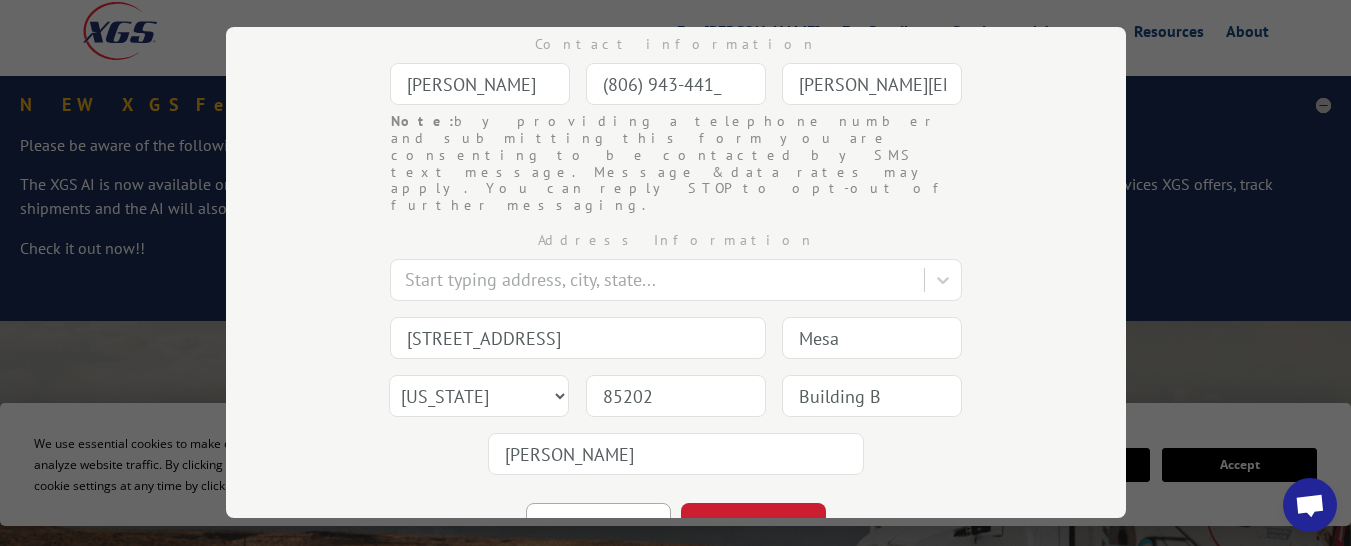 drag, startPoint x: 649, startPoint y: 86, endPoint x: 549, endPoint y: 100, distance: 100.97524 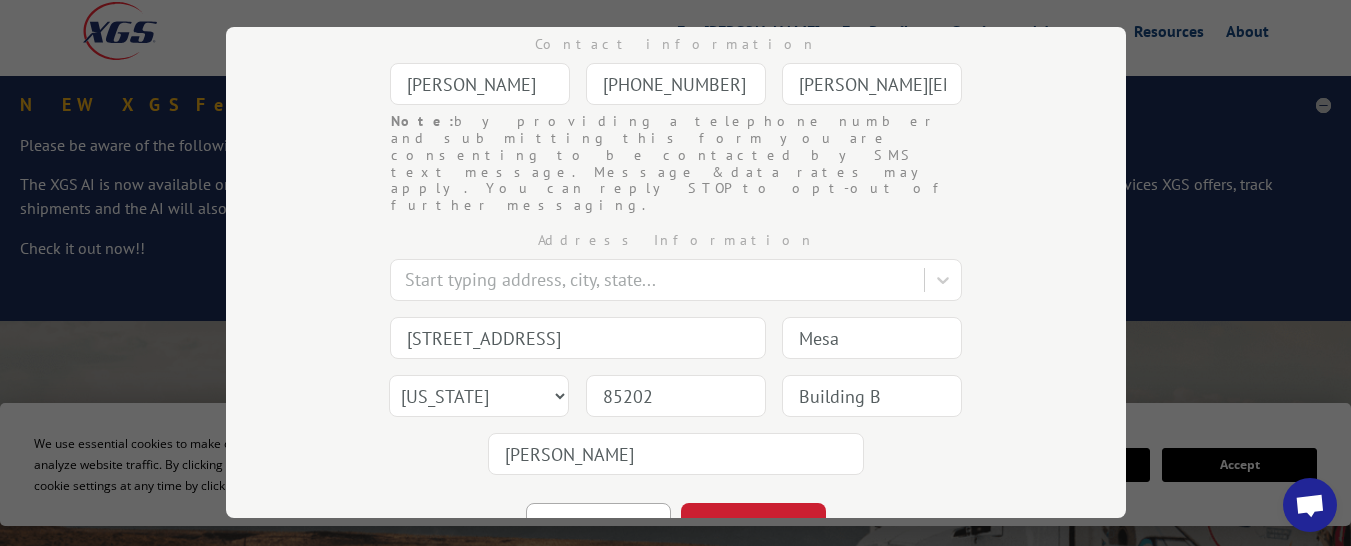 type on "[PHONE_NUMBER]" 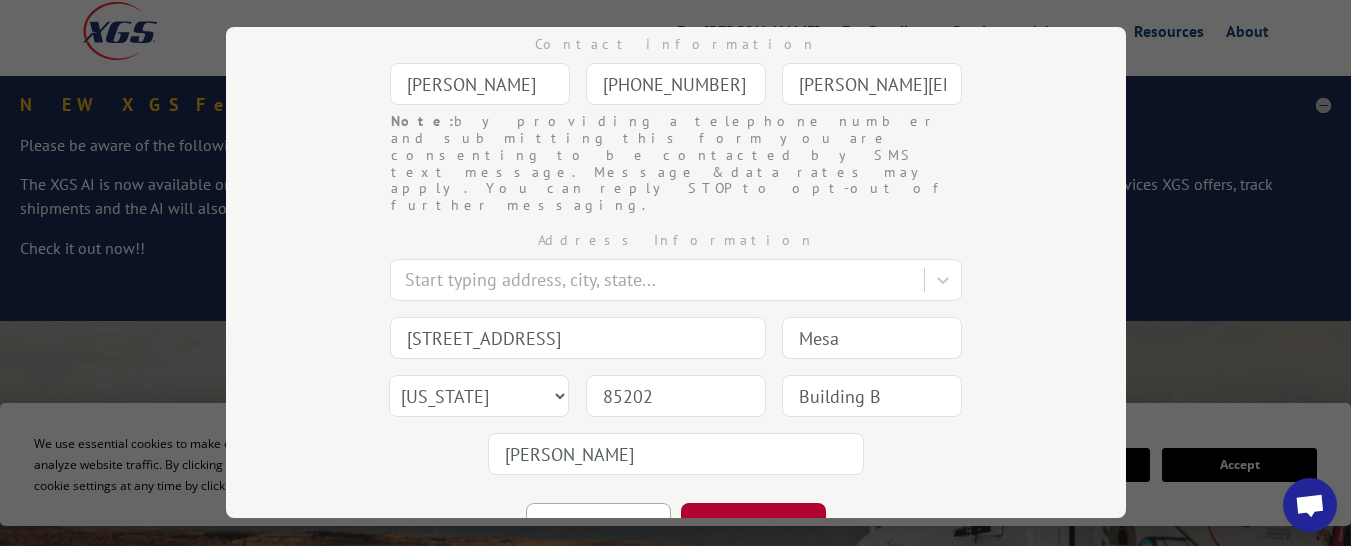 click on "CONTINUE" at bounding box center [753, 525] 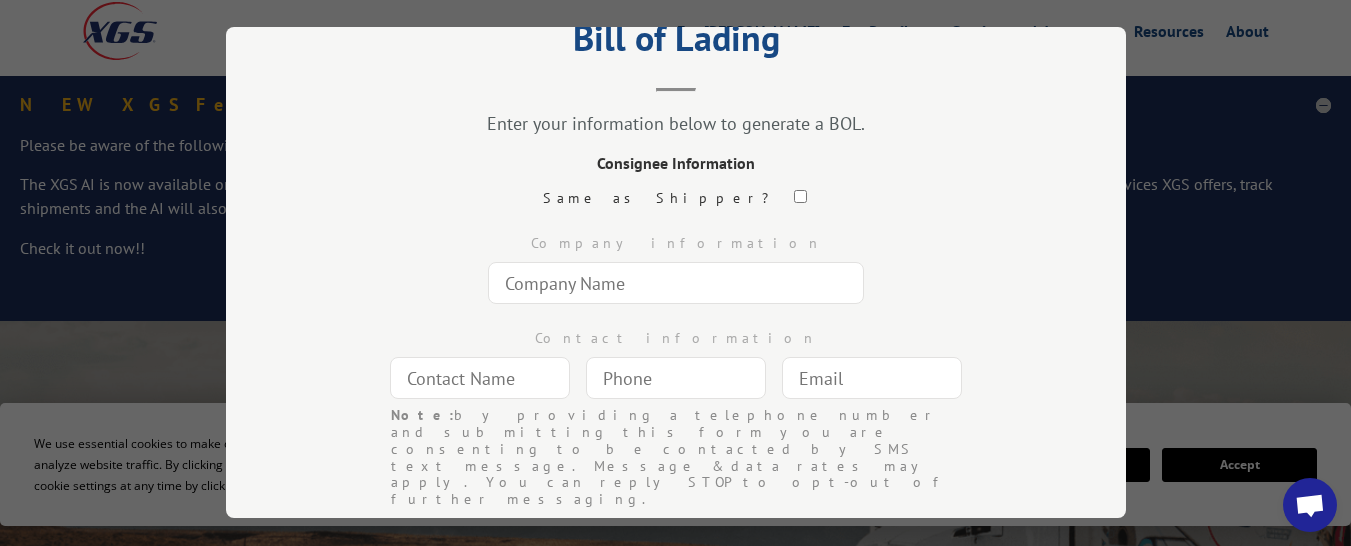 scroll, scrollTop: 70, scrollLeft: 0, axis: vertical 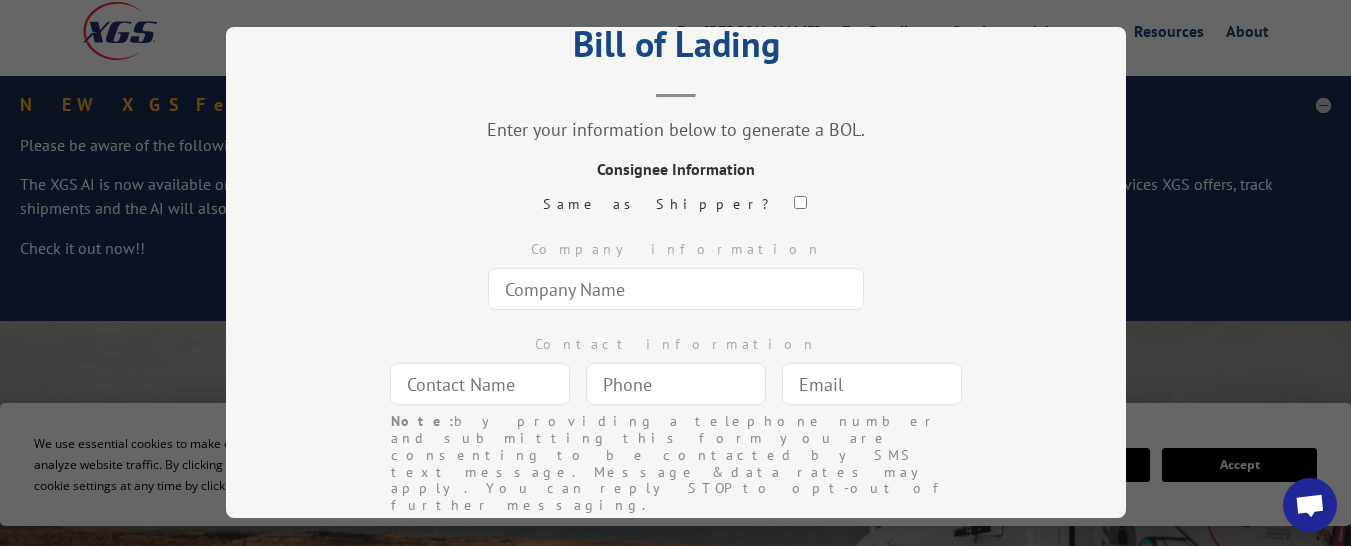 click at bounding box center [676, 289] 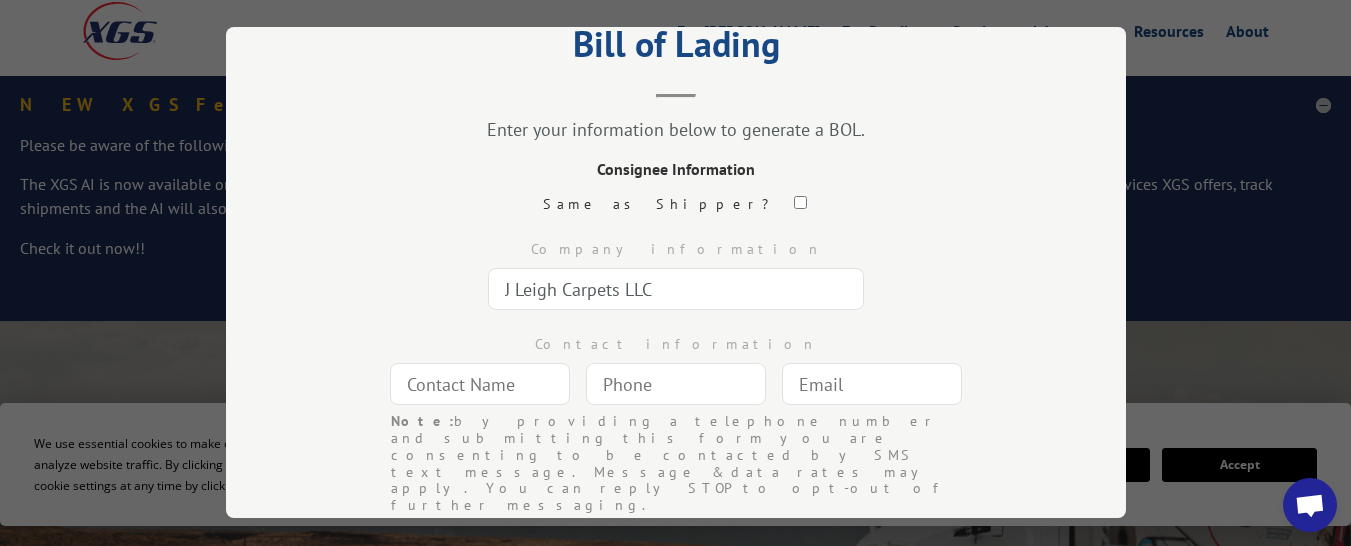 type on "[PERSON_NAME]" 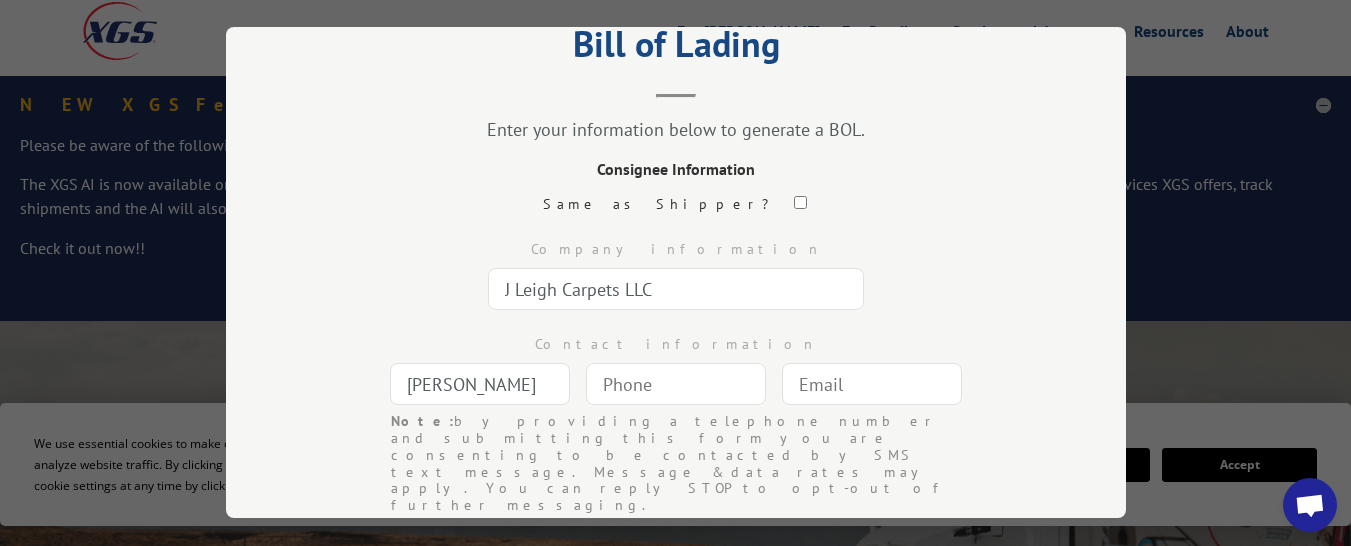 type 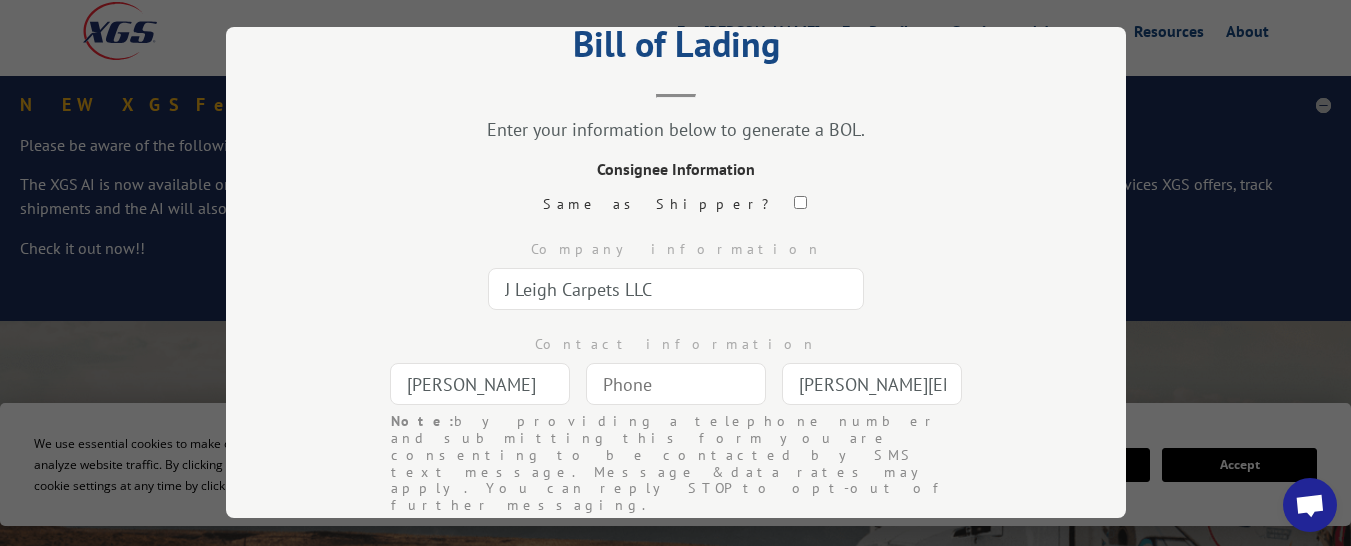 type on "Mesa" 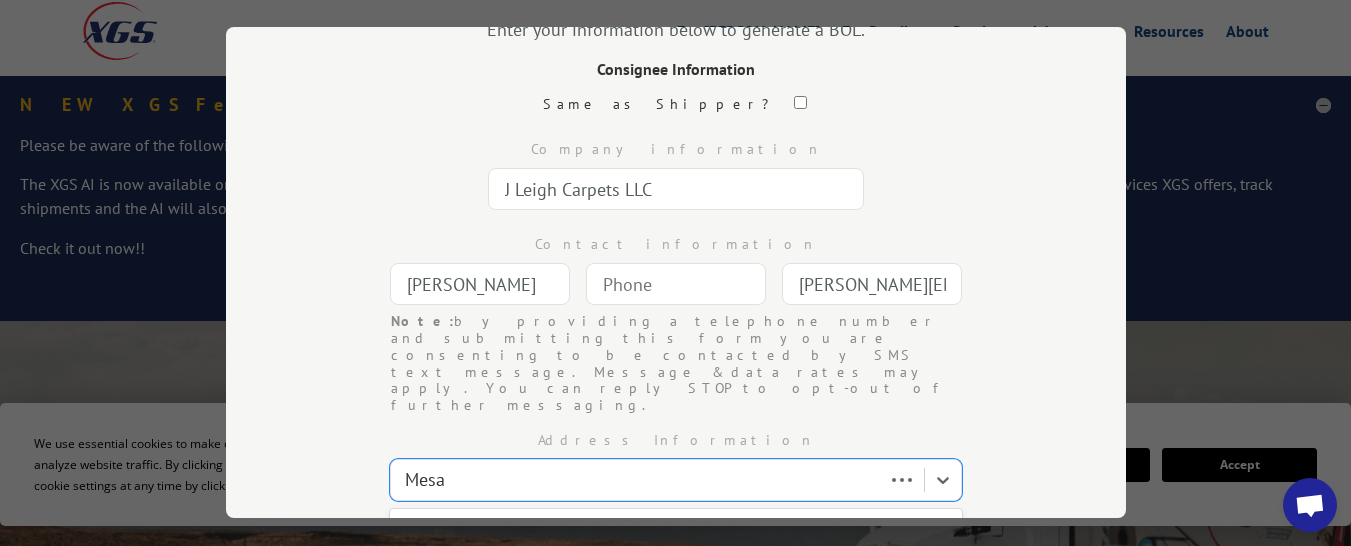 type 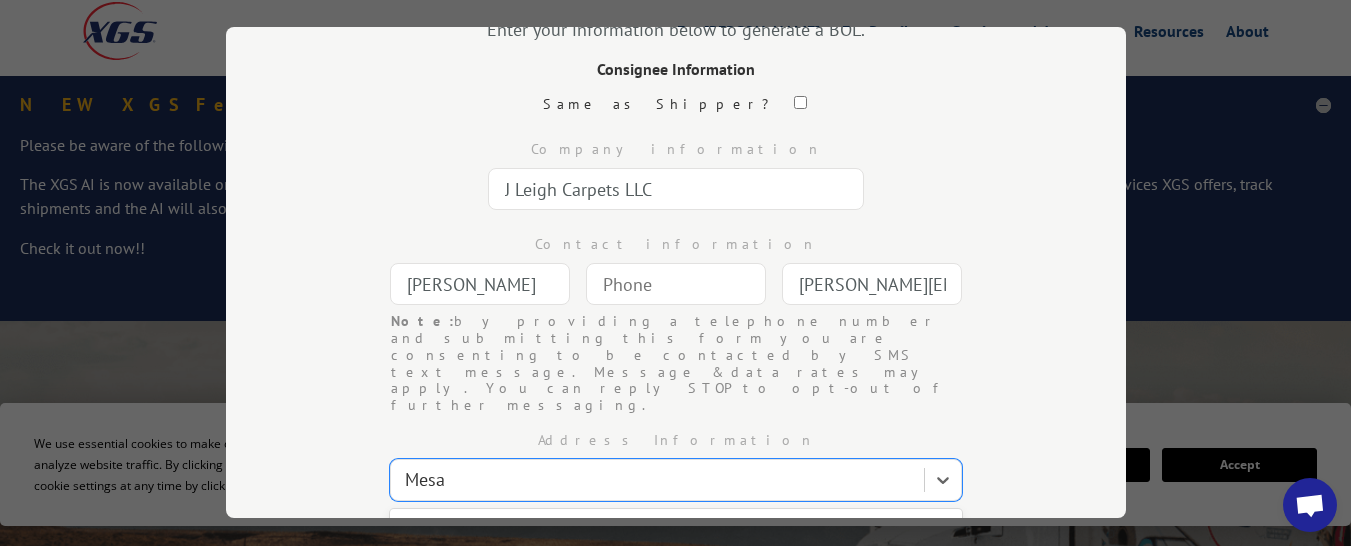 type 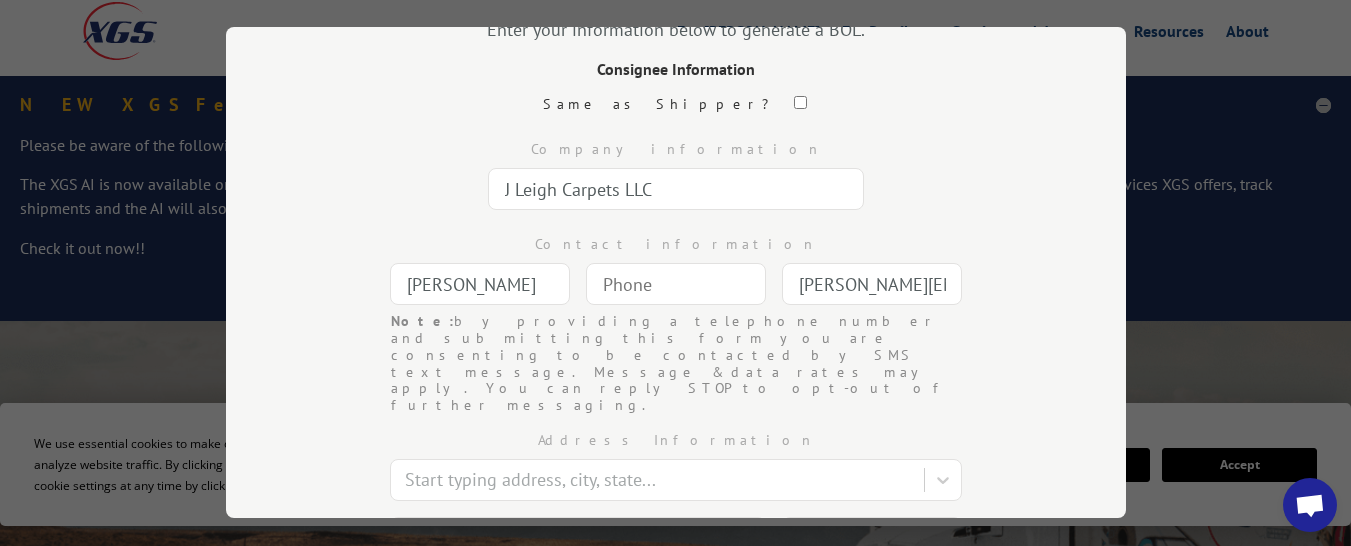 click on "Bill of Lading Enter your information below to generate a BOL. Consignee Information Same as Shipper?   Company information J Leigh Carpets LLC Contact information Peter Canejo Note:  by providing a telephone number and submitting this form you are consenting to be contacted by SMS text message. Message & data rates may apply. You can reply STOP to opt-out of further messaging. Peter@jleighcarpets.com Note:  by providing a telephone number and submitting this form you are consenting to be contacted by SMS text message. Message & data rates may apply. You can reply STOP to opt-out of further messaging. Address Information Start typing address, city, state... 2628 W Birchwood Cir Mesa State Alabama Alaska Arizona Arkansas California Colorado Connecticut Delaware District of Columbia Florida Georgia Hawaii Idaho Illinois Indiana Iowa Kansas Kentucky Louisiana Maine Maryland Massachusetts Michigan Minnesota Mississippi Missouri Montana North Carolina North Dakota Nebraska New Hampshire New Jersey New Mexico Ohio" at bounding box center (676, 272) 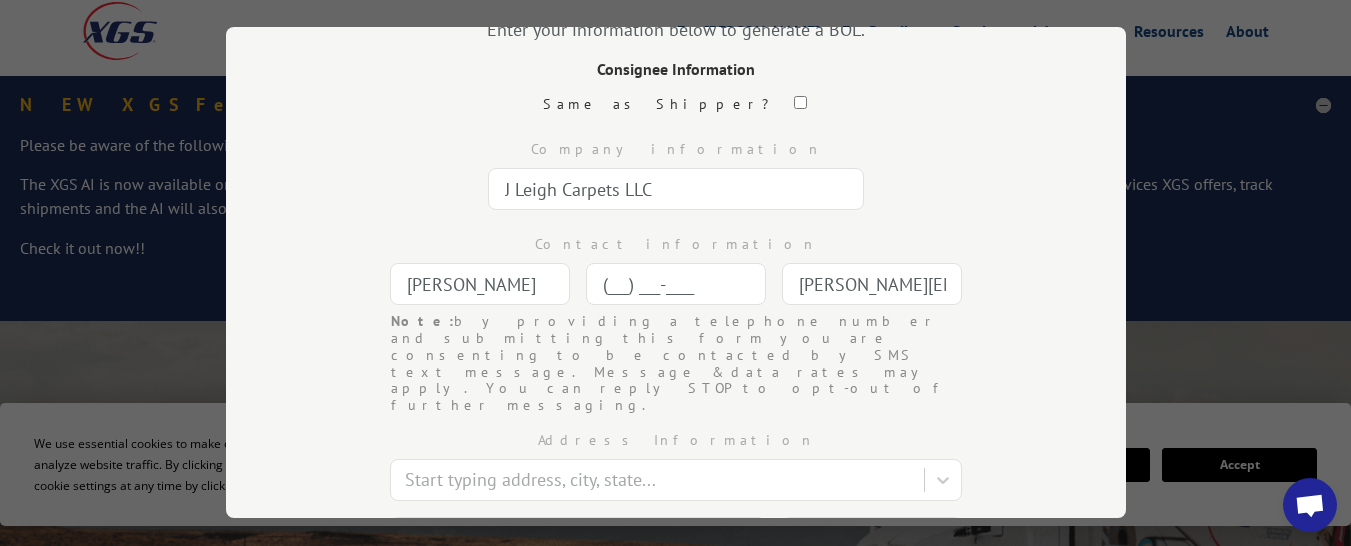 click on "(___) ___-____" at bounding box center [676, 284] 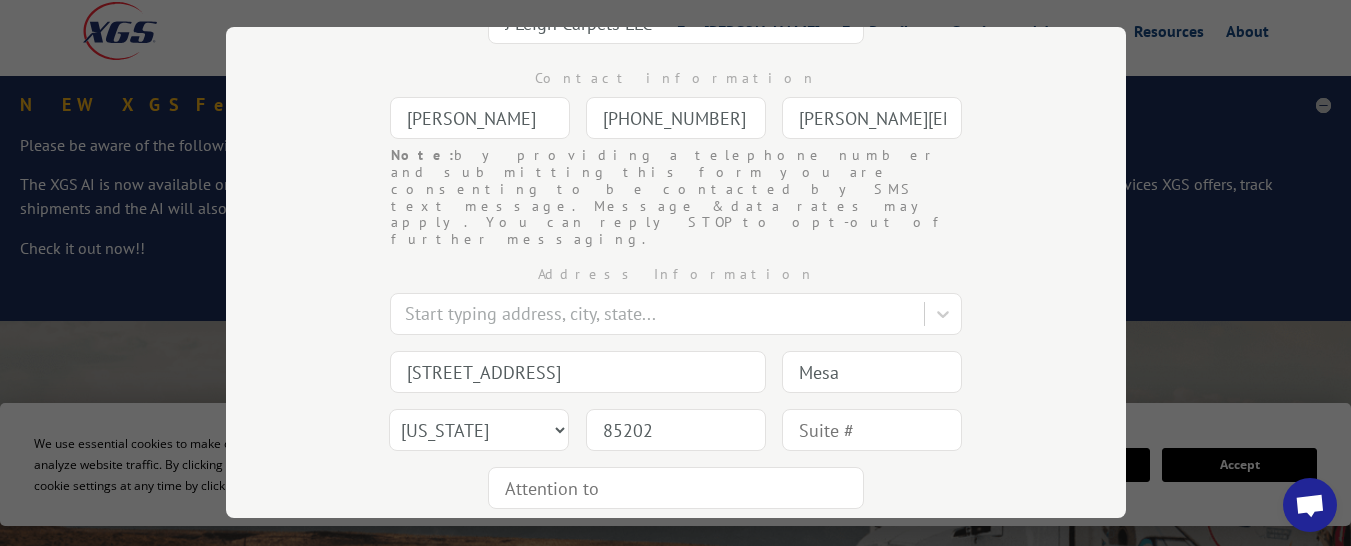 scroll, scrollTop: 370, scrollLeft: 0, axis: vertical 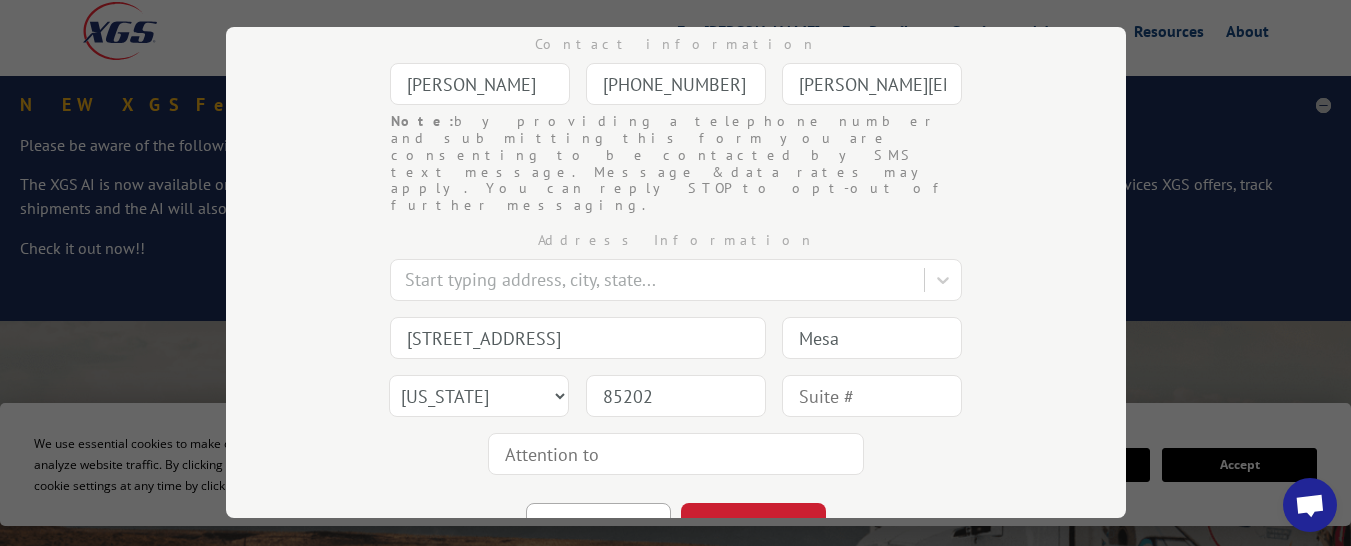 type on "[PHONE_NUMBER]" 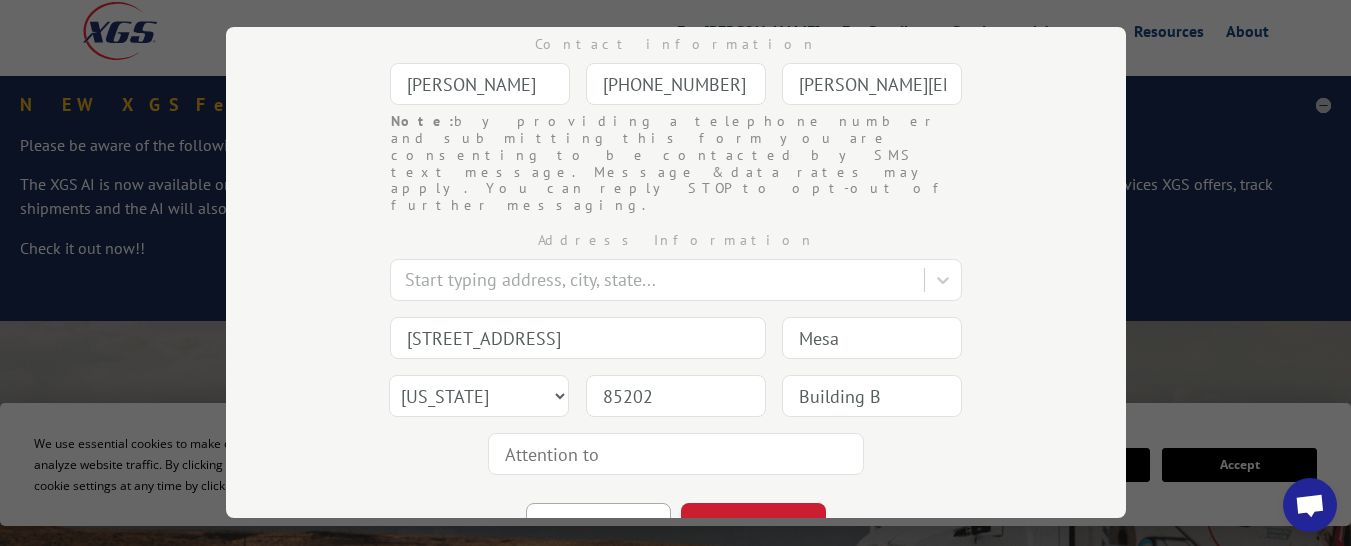 click at bounding box center [676, 454] 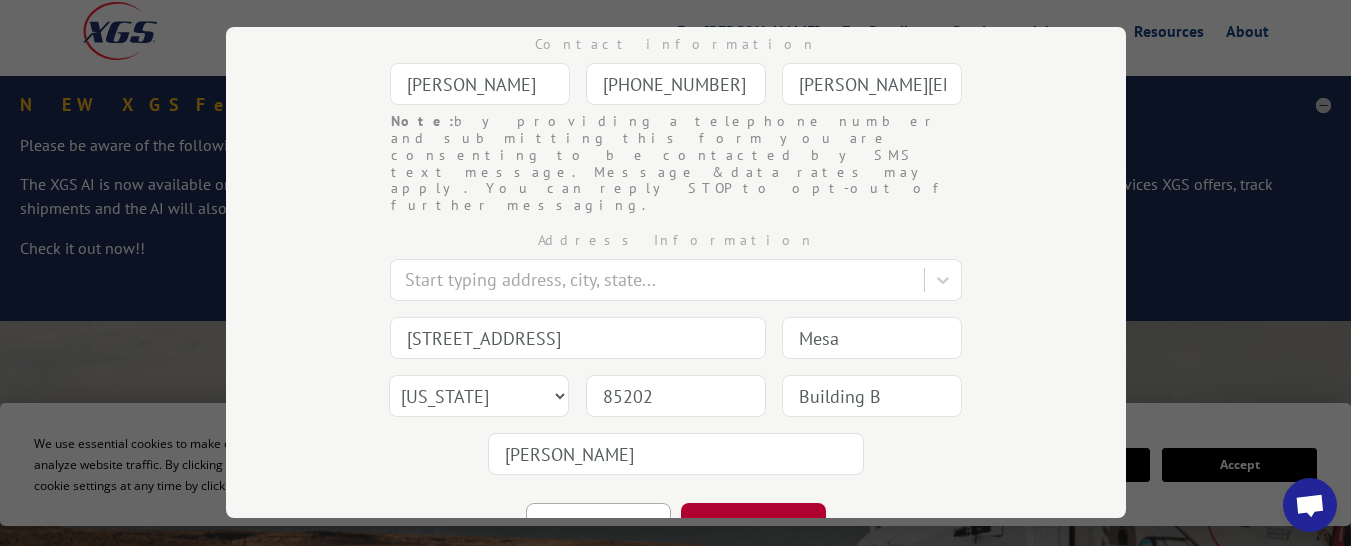 click on "CONTINUE" at bounding box center [753, 525] 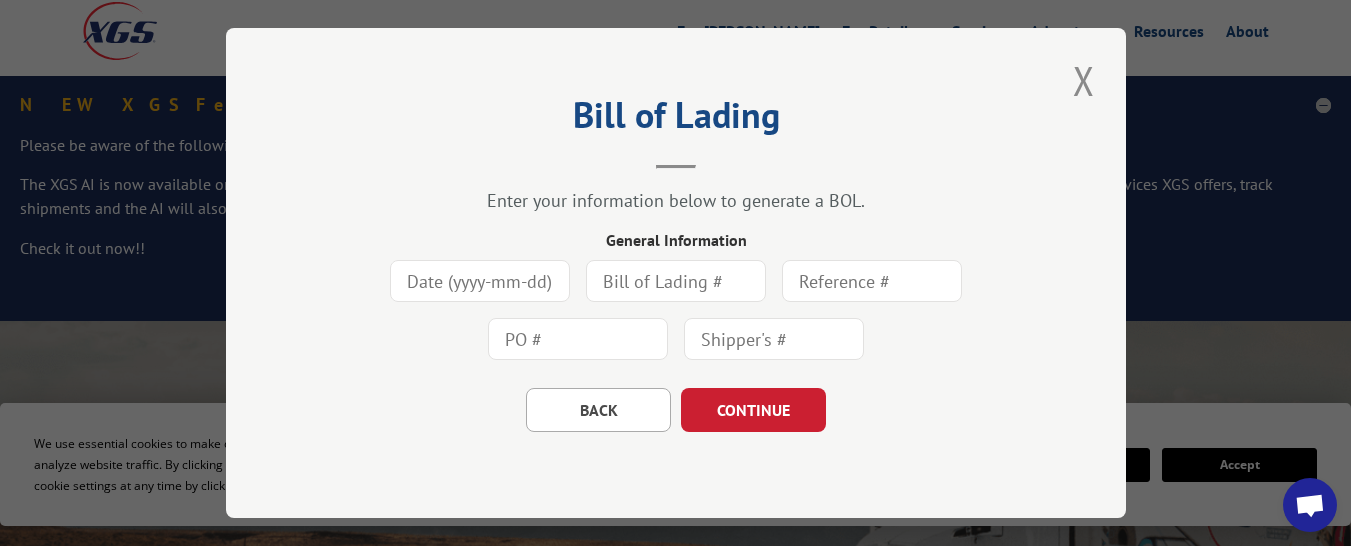scroll, scrollTop: 0, scrollLeft: 0, axis: both 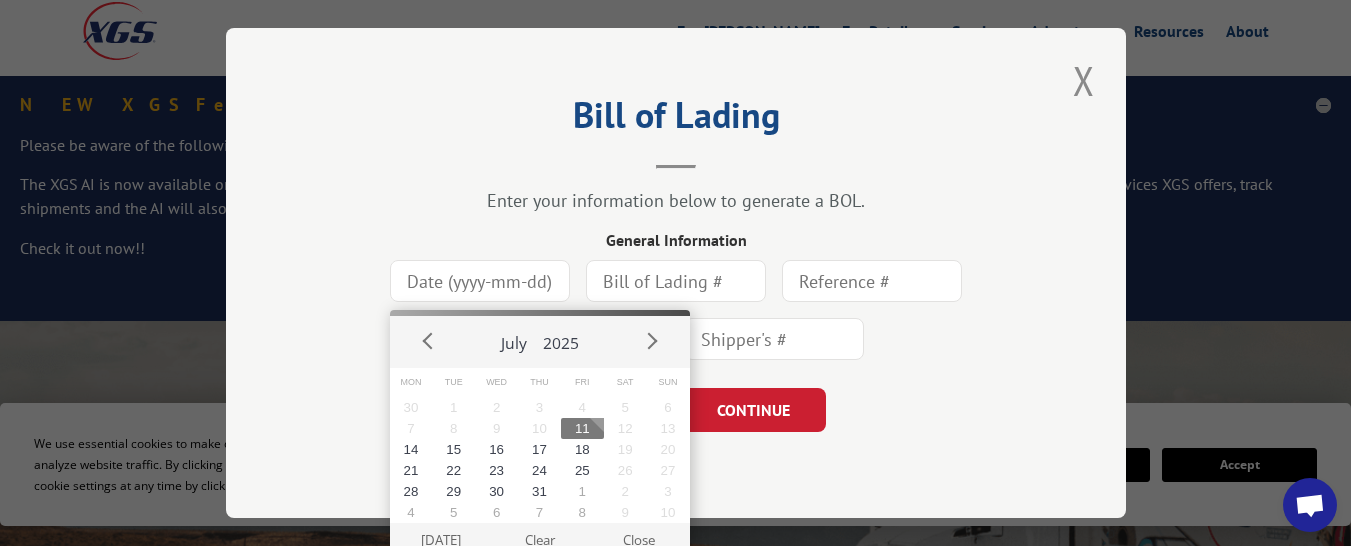 click on "11" at bounding box center (582, 428) 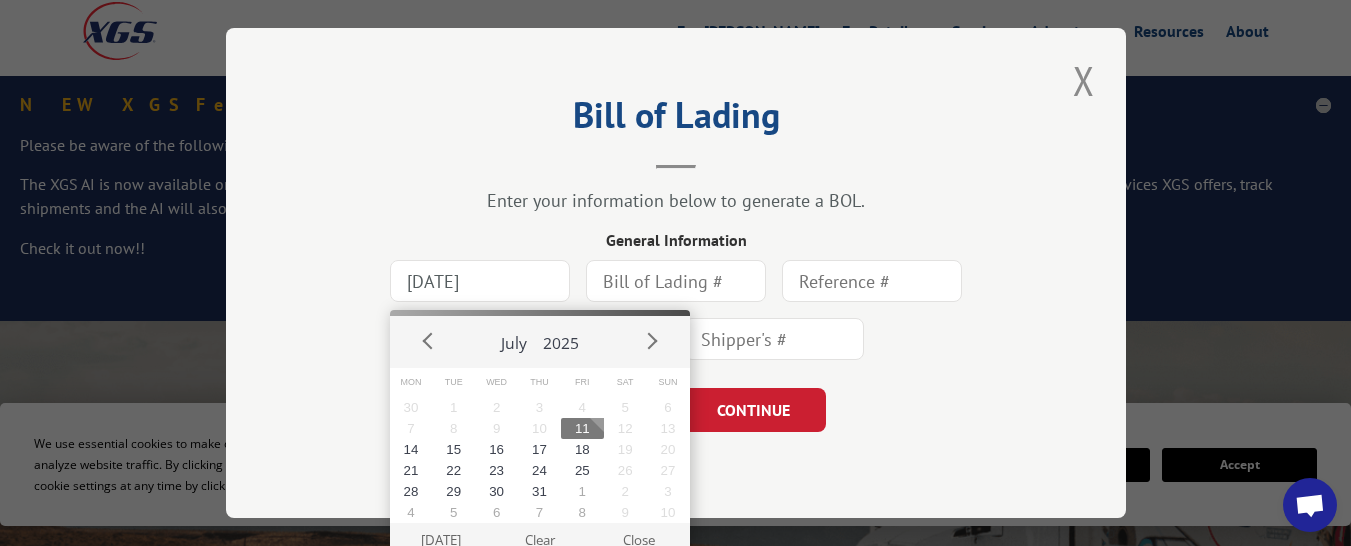 type on "[DATE]" 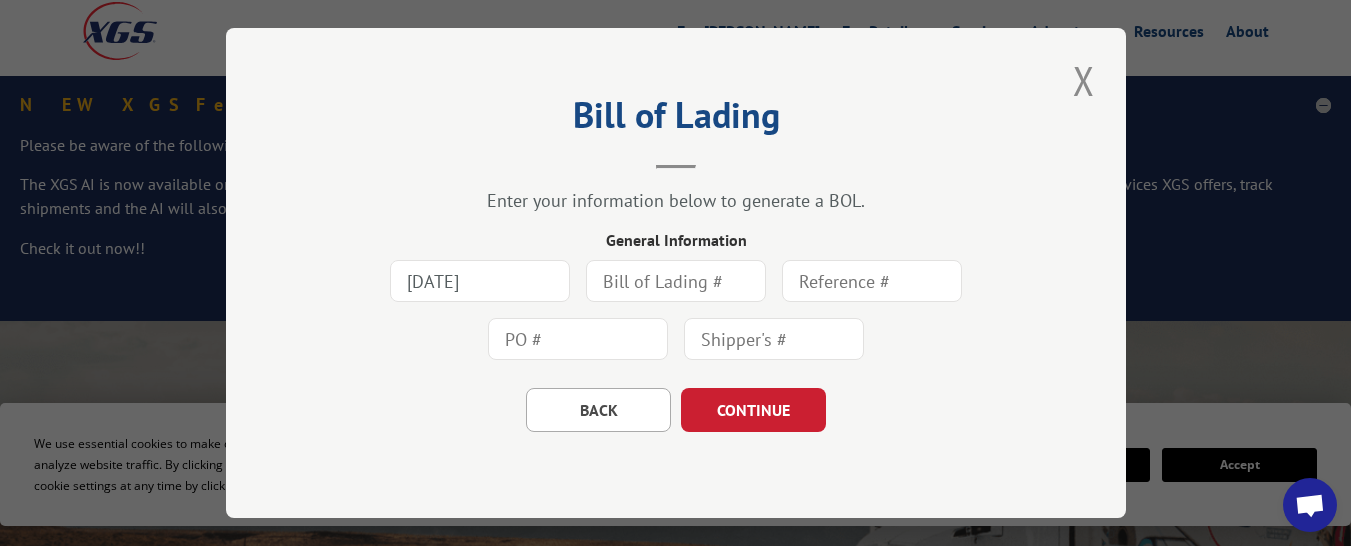 click at bounding box center (676, 281) 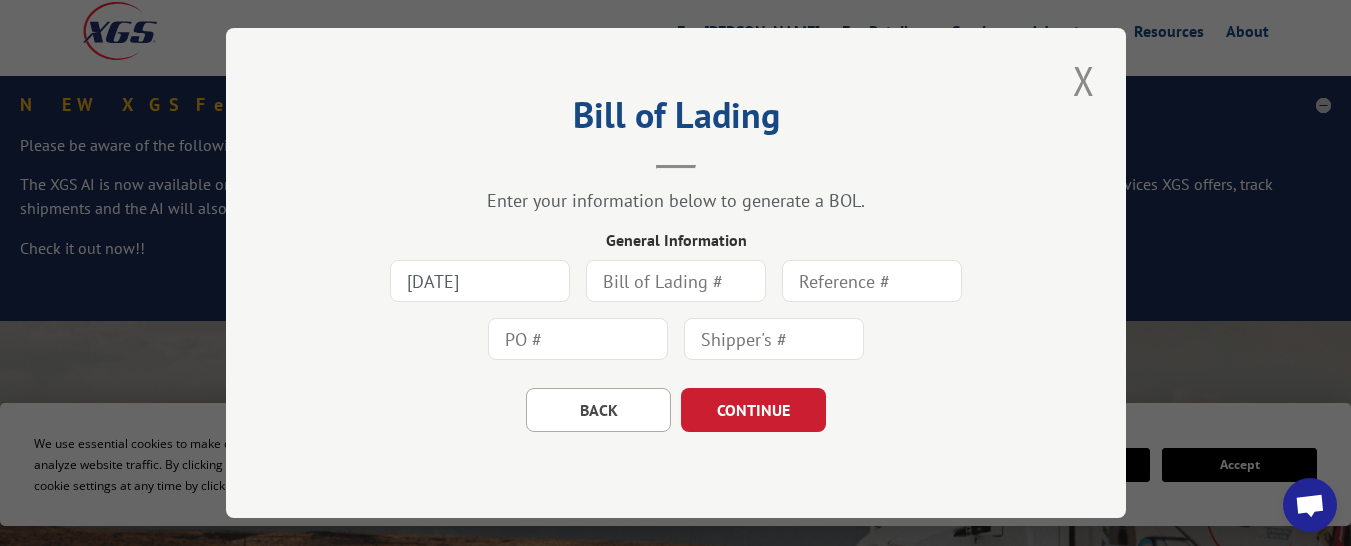 type on "4139" 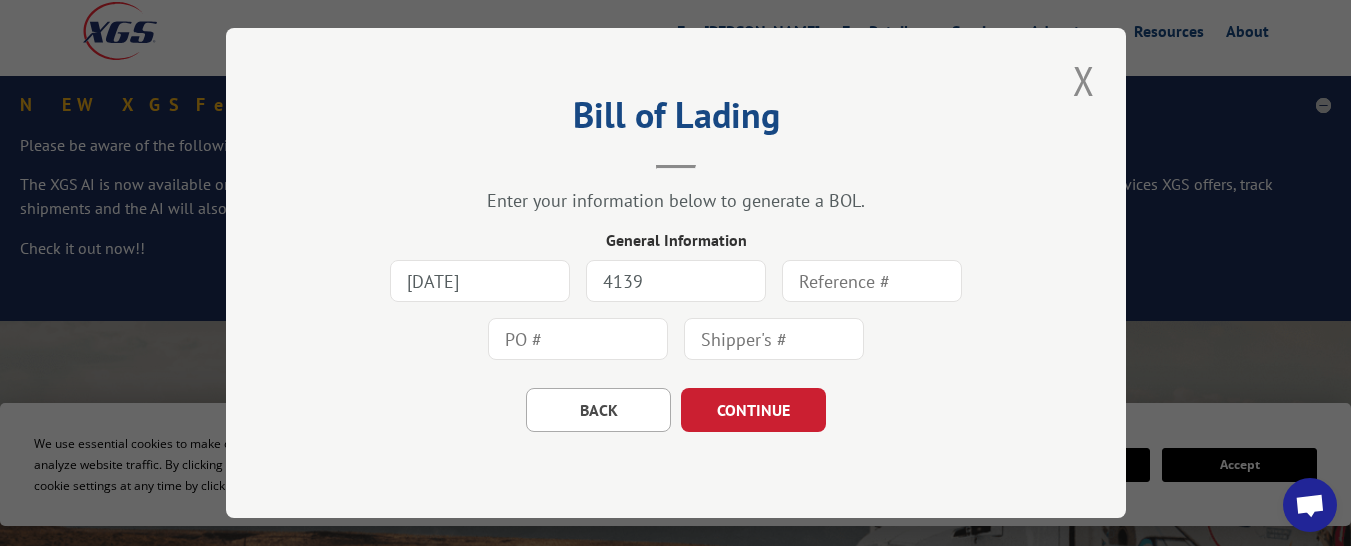 click at bounding box center (872, 281) 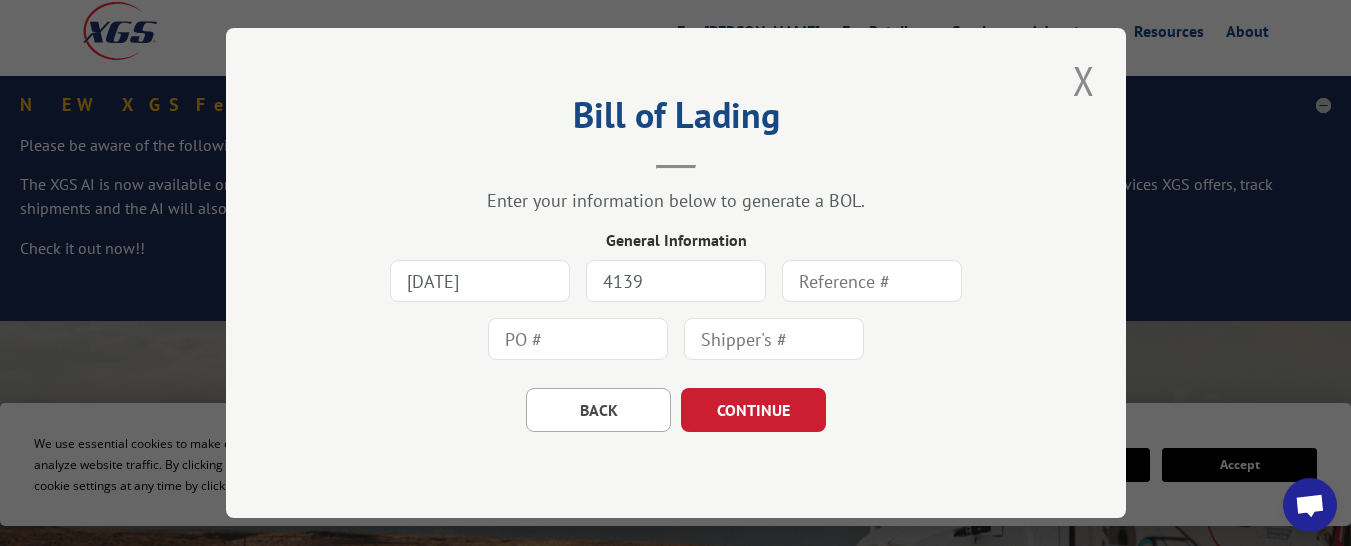 type on "766217" 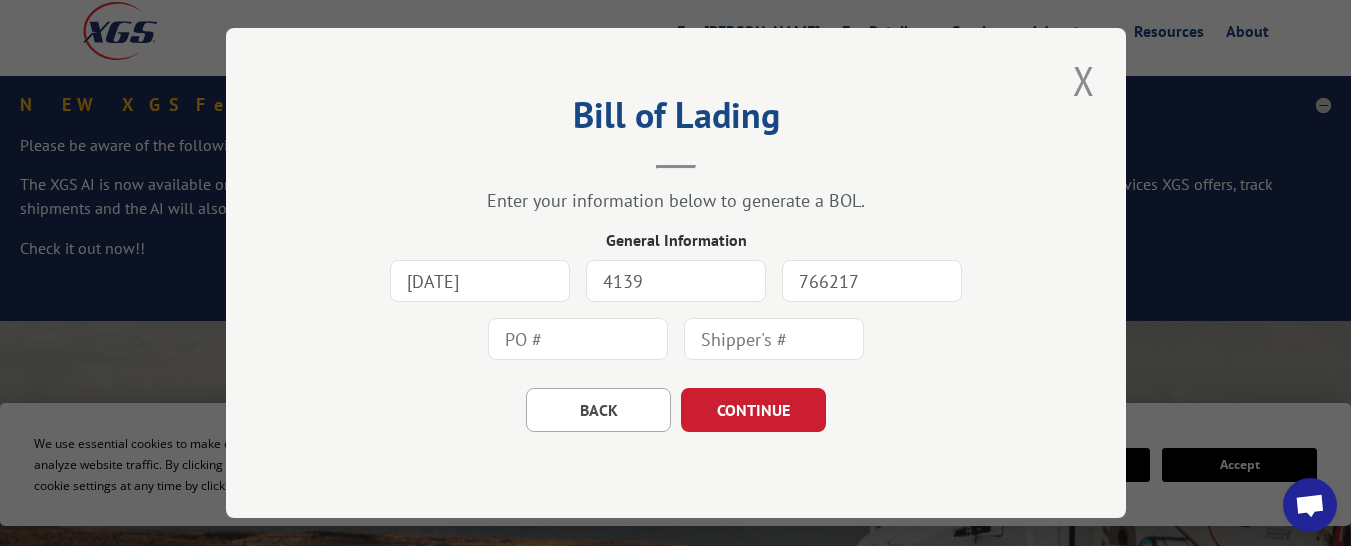 click at bounding box center [578, 339] 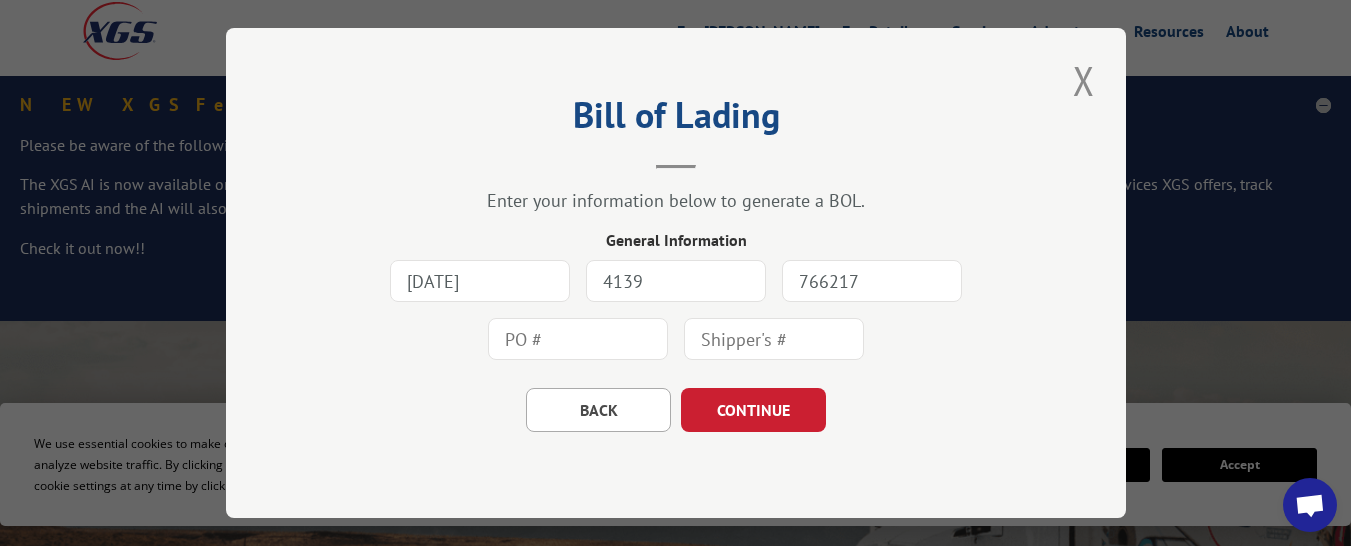 click on "2025-07-11 4139 766217" at bounding box center [676, 310] 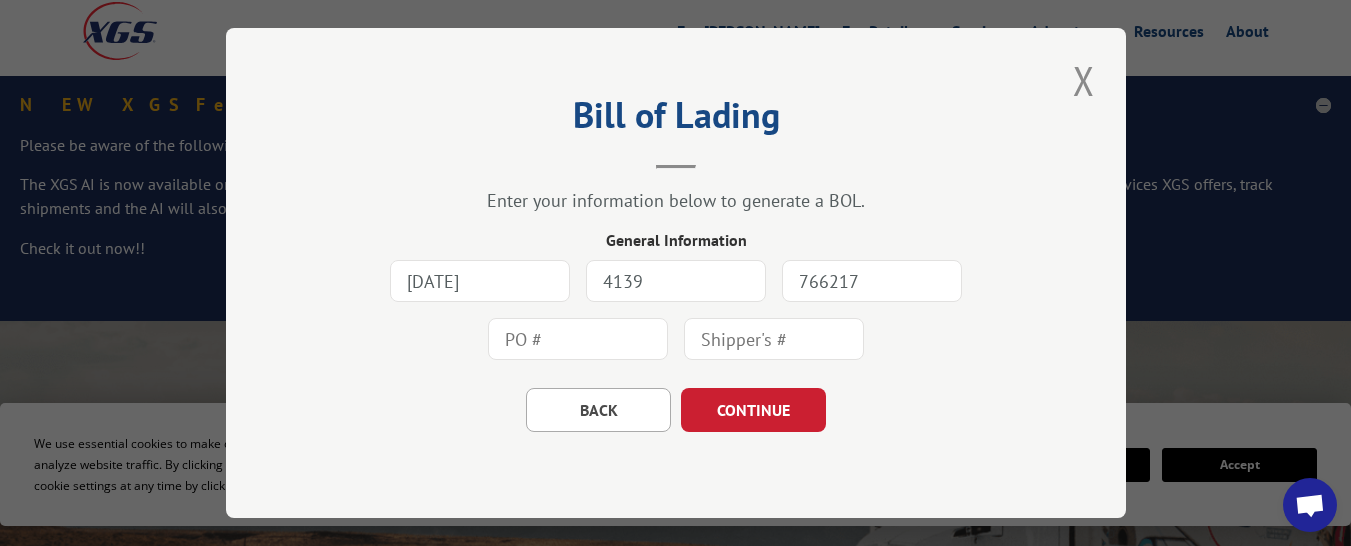 click at bounding box center (578, 339) 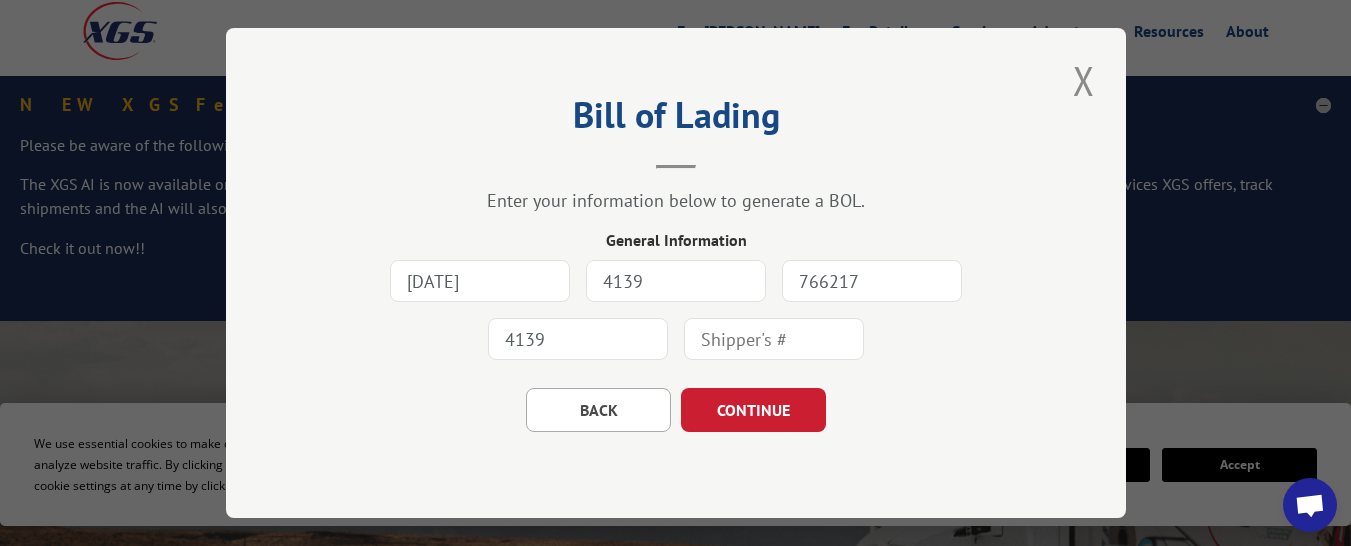 type on "4139" 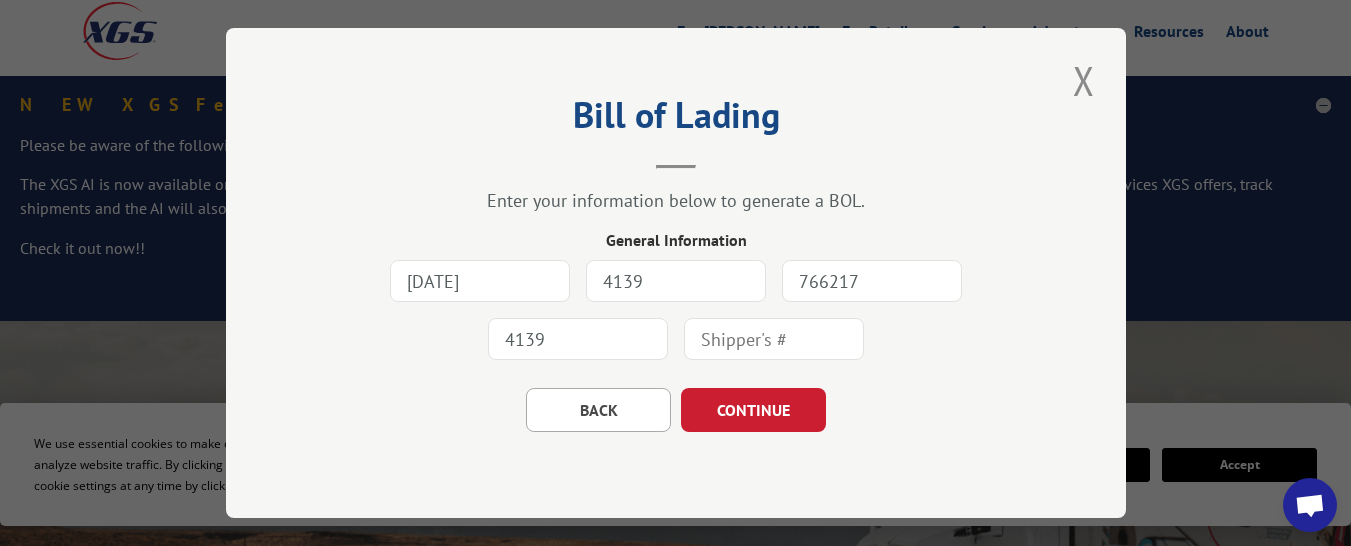 click at bounding box center [774, 339] 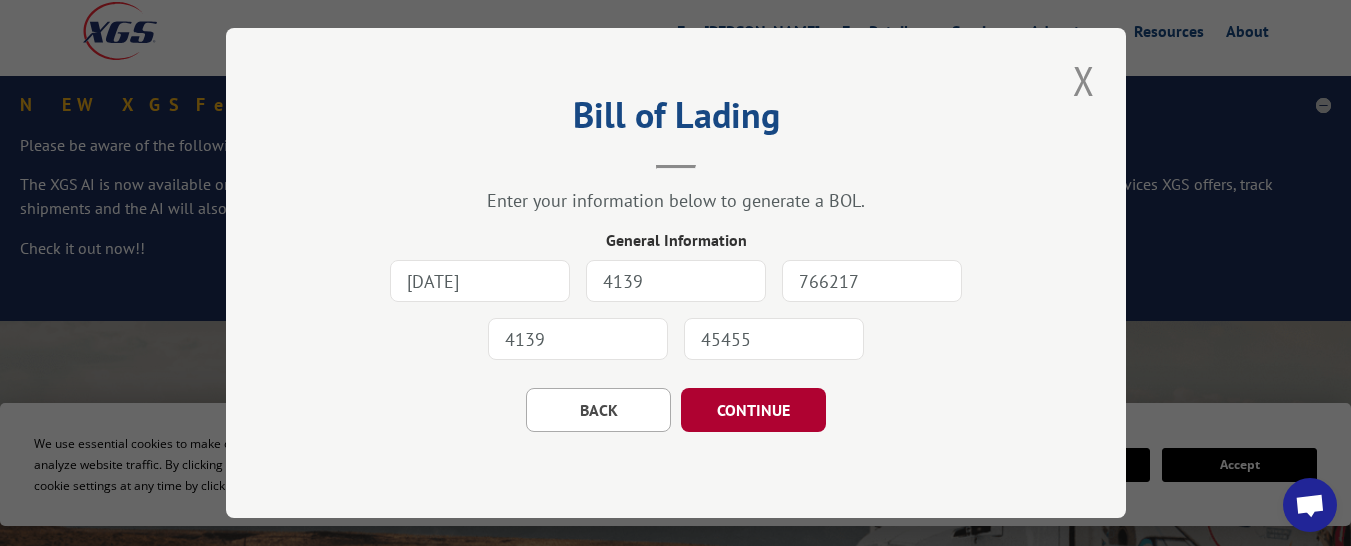 click on "CONTINUE" at bounding box center [753, 410] 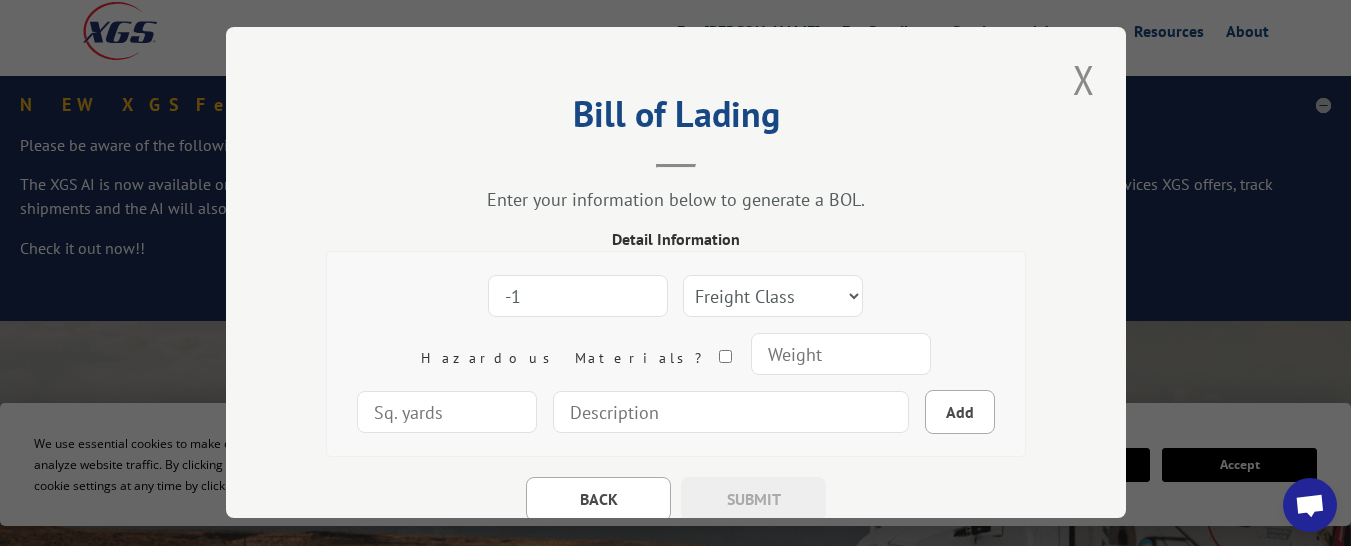 click on "-1" at bounding box center [578, 296] 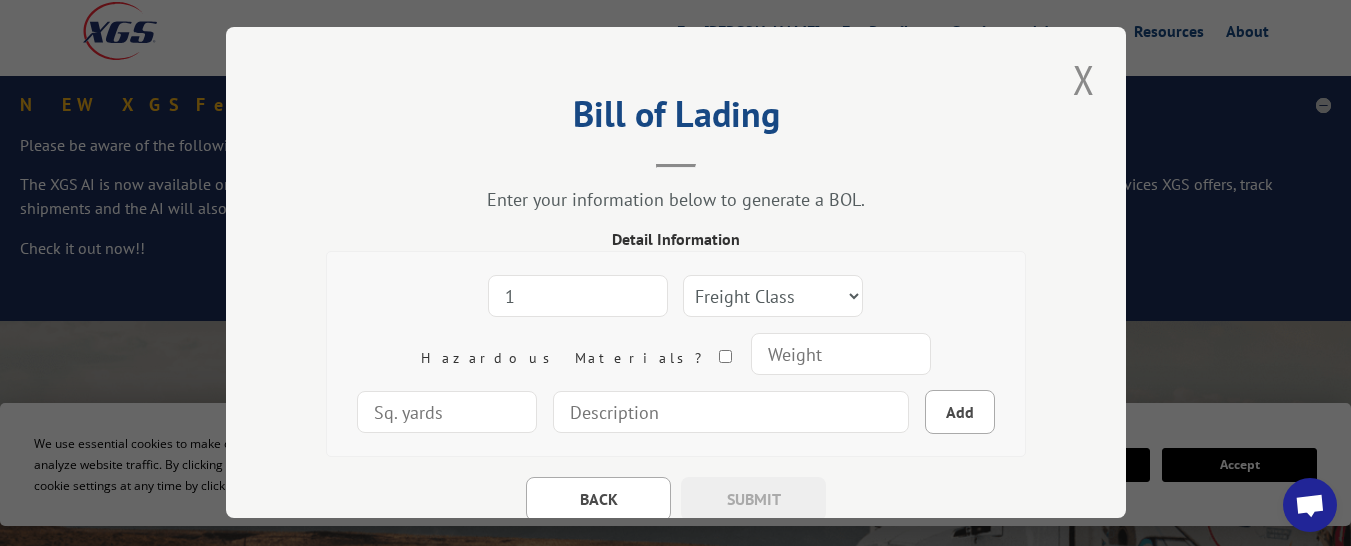 type on "1" 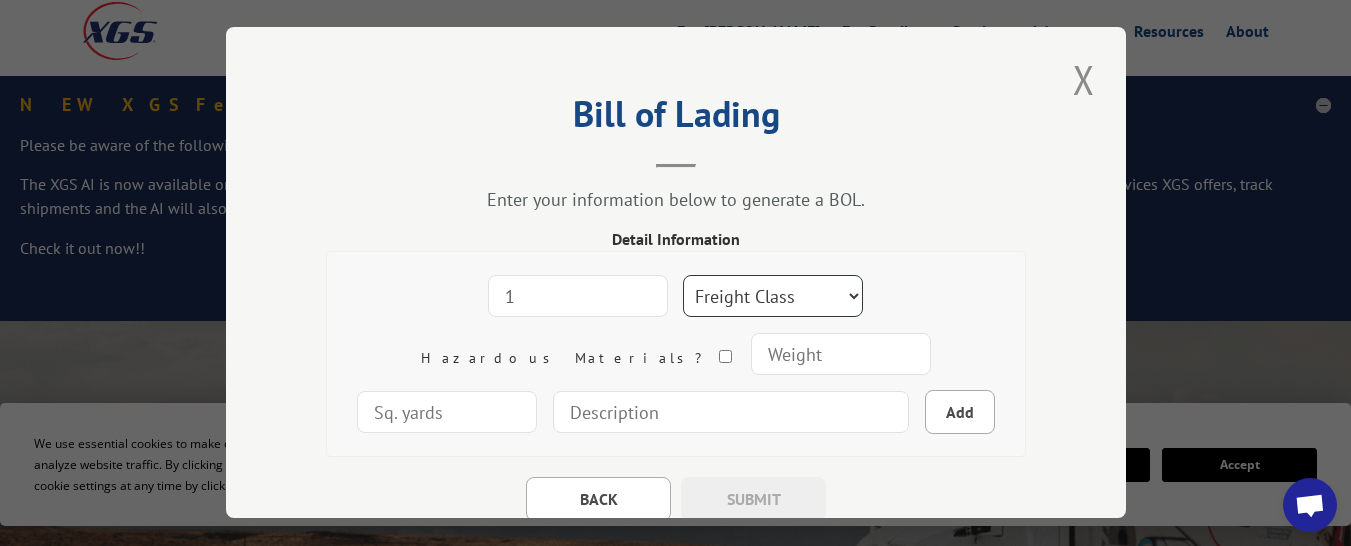 click on "Freight Class 50 55 60 65 70 77 85 92 100 110 125 150 175 200 250 300 400 500 Carpet Carpet Tile" at bounding box center (773, 296) 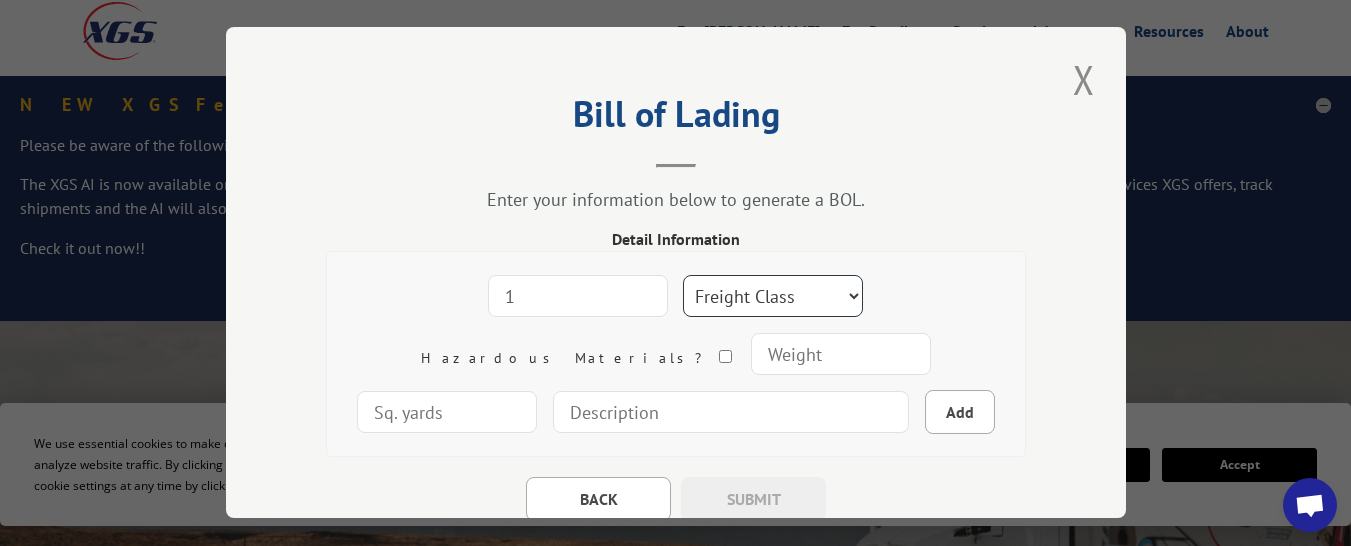 select on "150" 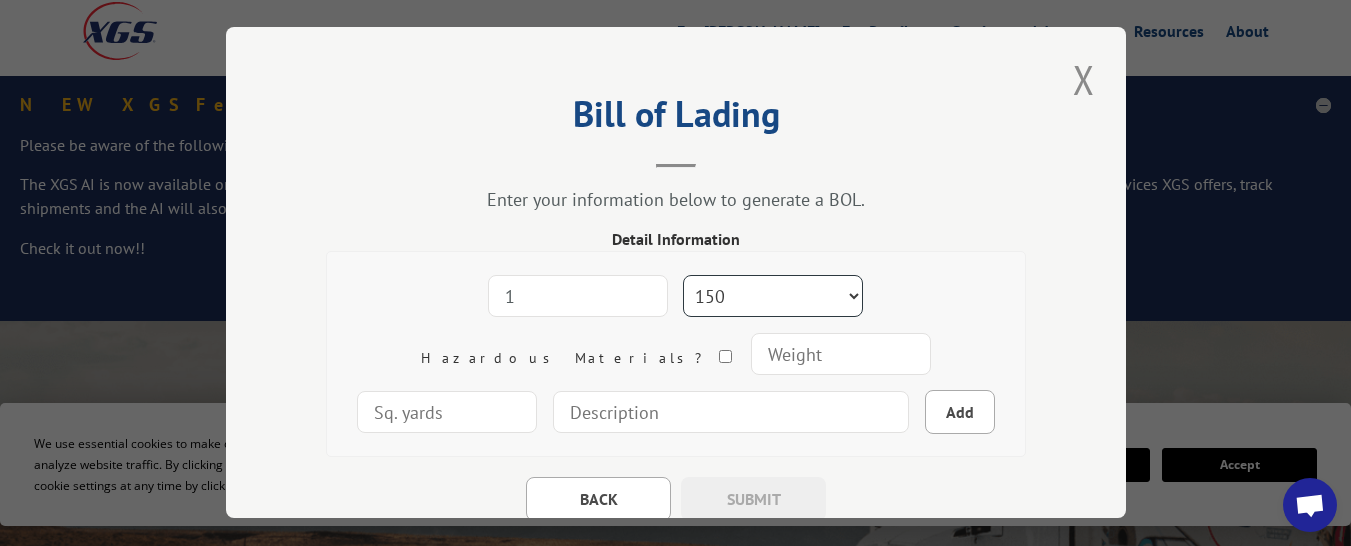 click on "Freight Class 50 55 60 65 70 77 85 92 100 110 125 150 175 200 250 300 400 500 Carpet Carpet Tile" at bounding box center (773, 296) 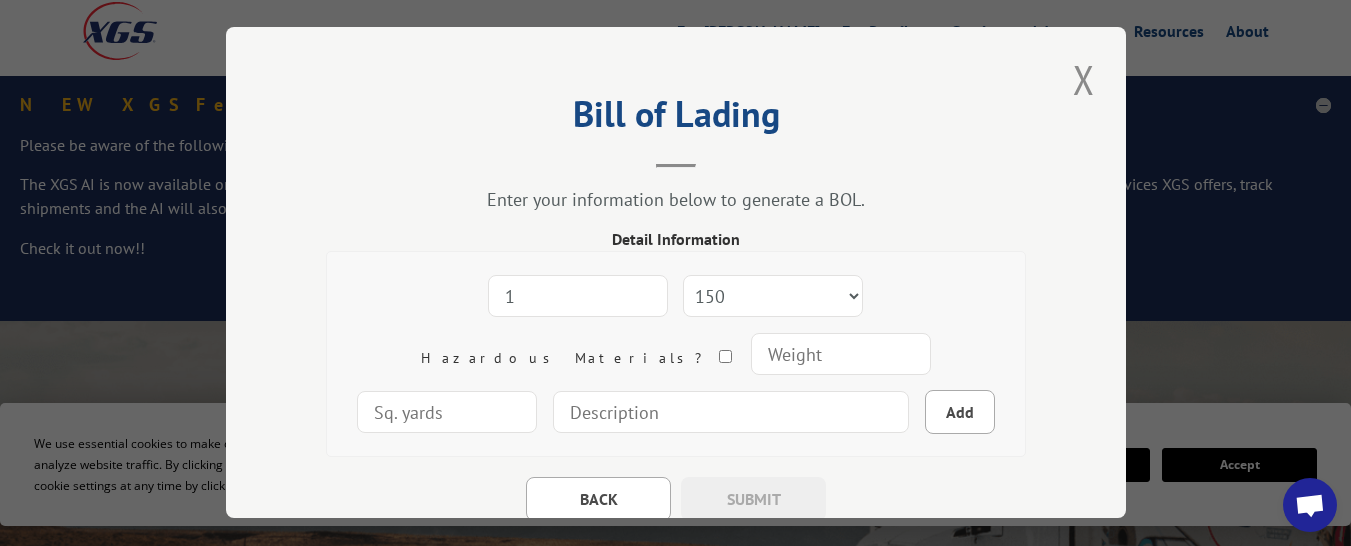 click at bounding box center (841, 354) 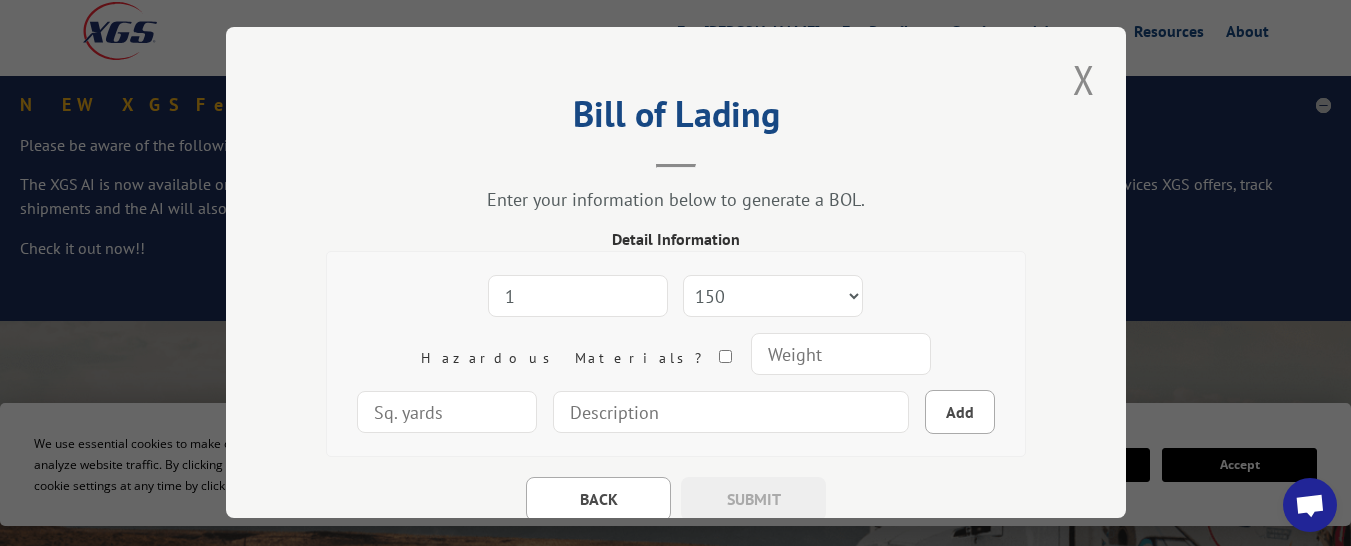 type on "225" 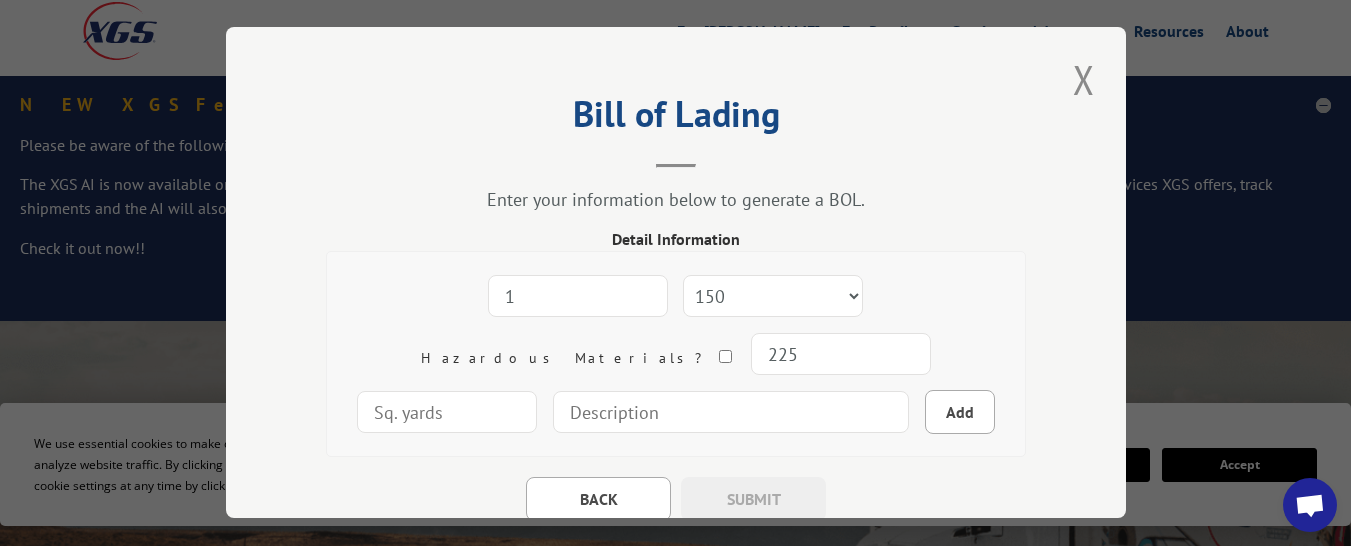 click at bounding box center [447, 412] 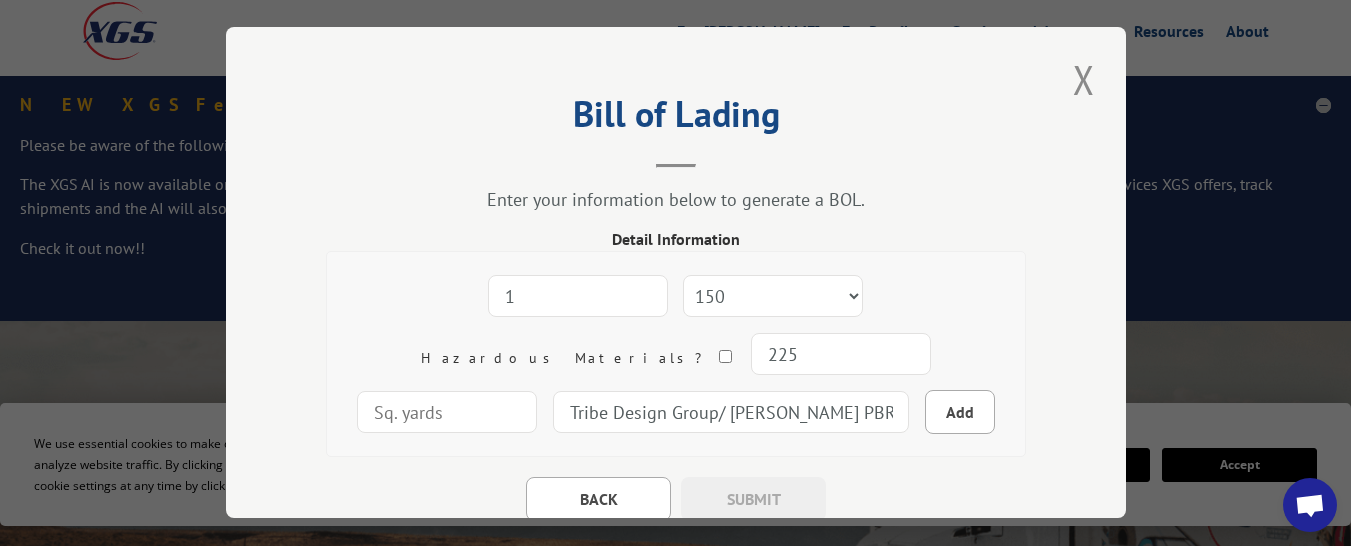 scroll, scrollTop: 75, scrollLeft: 0, axis: vertical 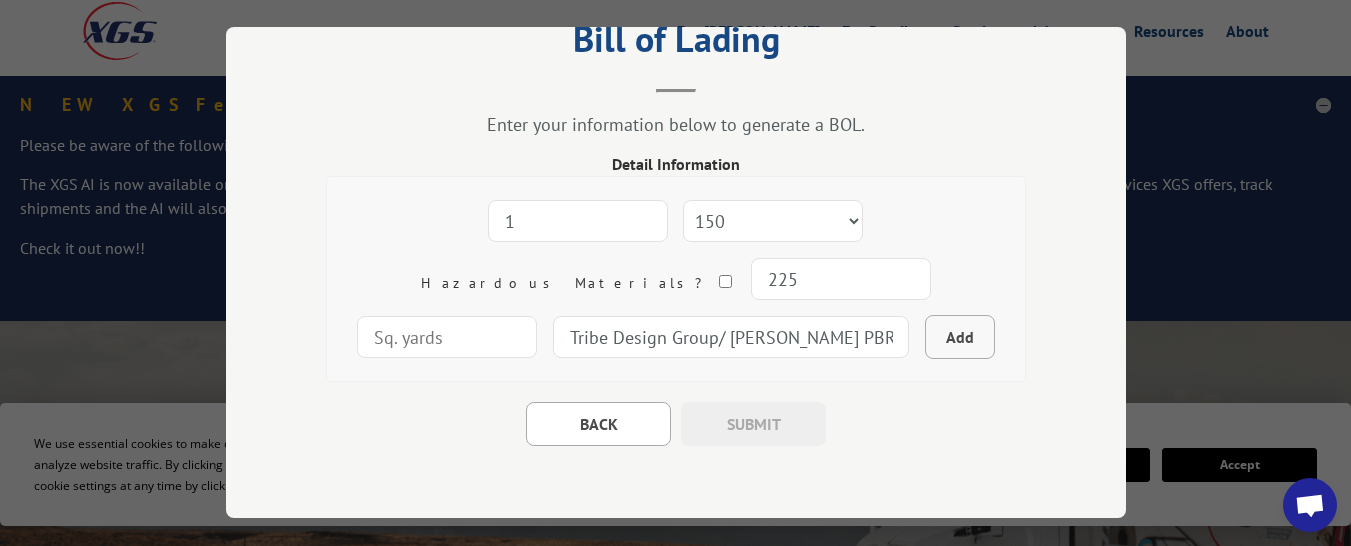 type on "Tribe Design Group/ [PERSON_NAME] PBR Return" 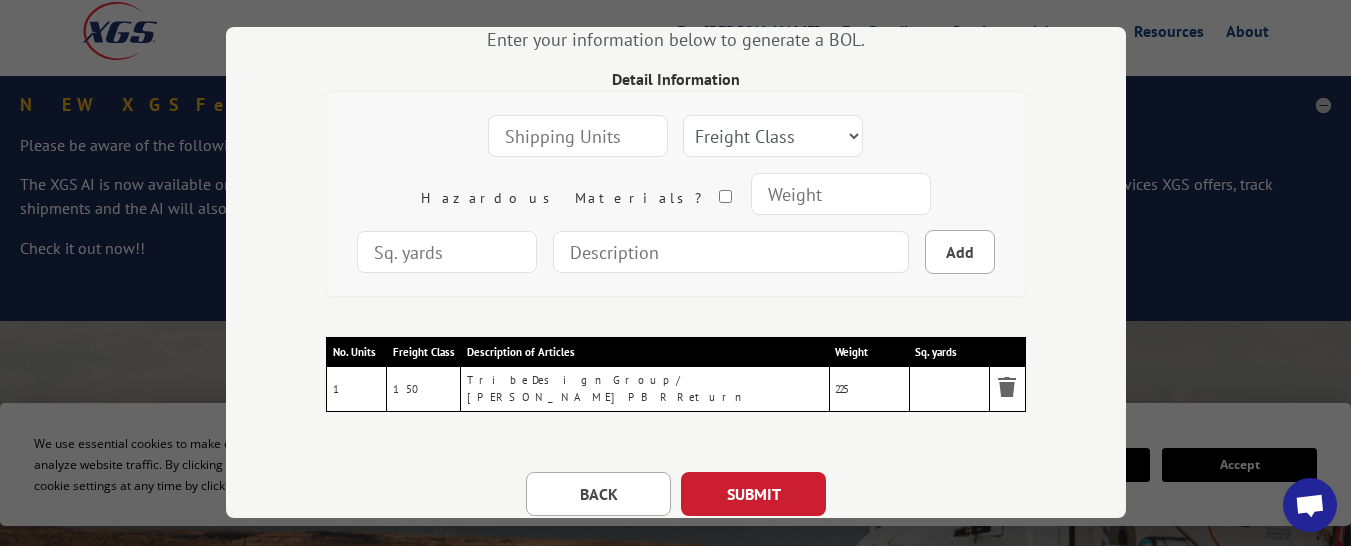 scroll, scrollTop: 125, scrollLeft: 0, axis: vertical 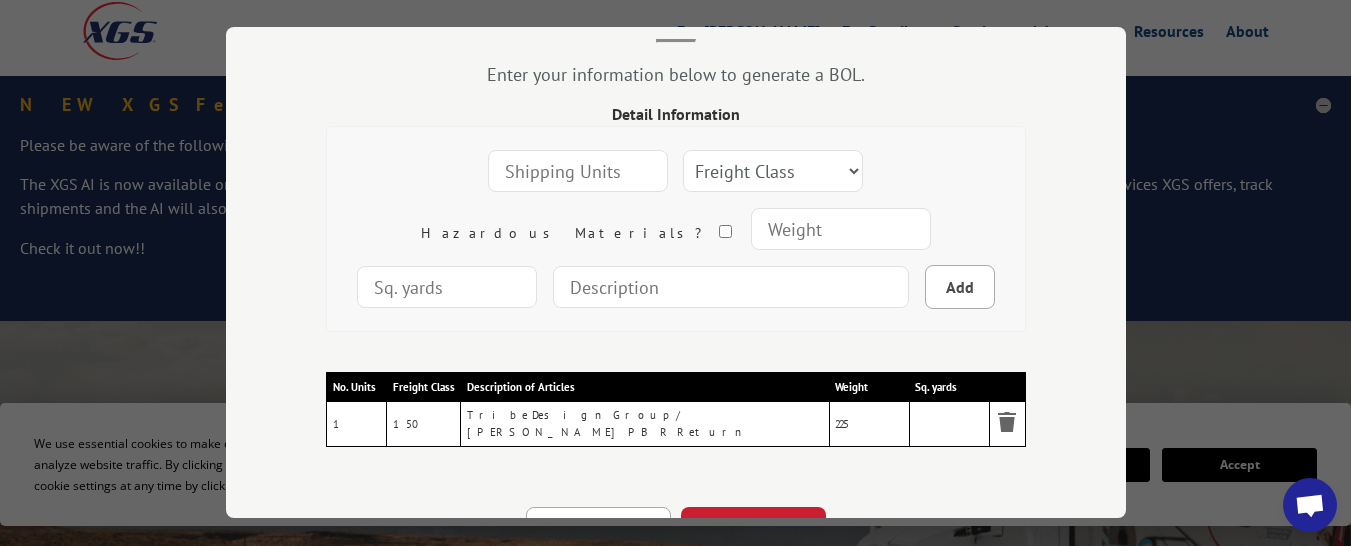 click at bounding box center (578, 171) 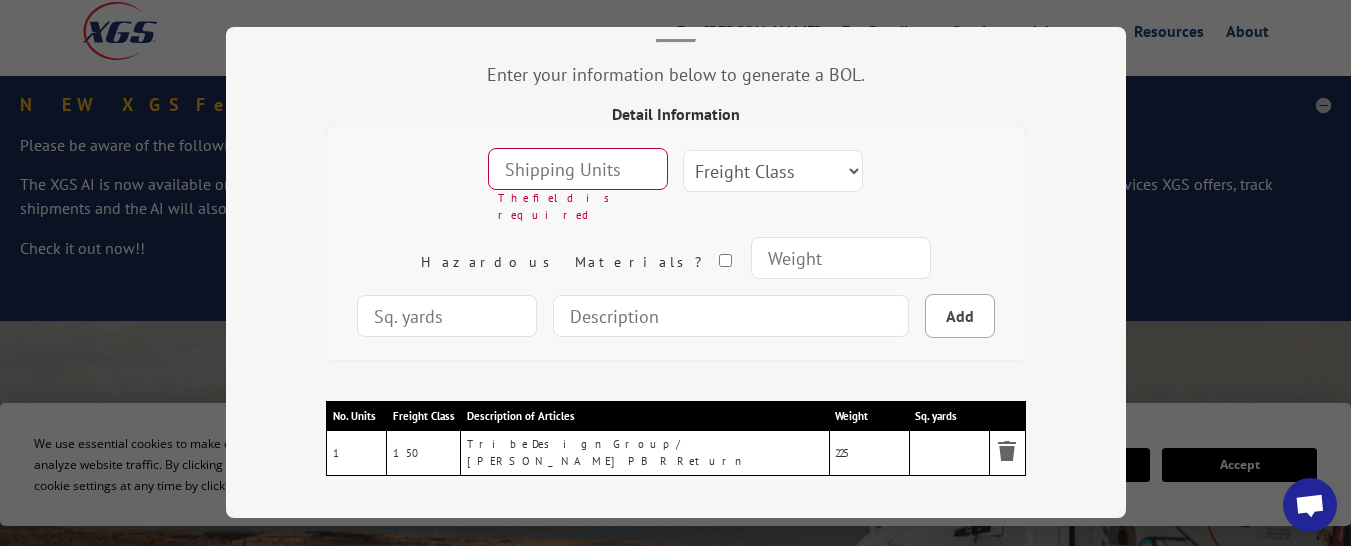 click at bounding box center (731, 316) 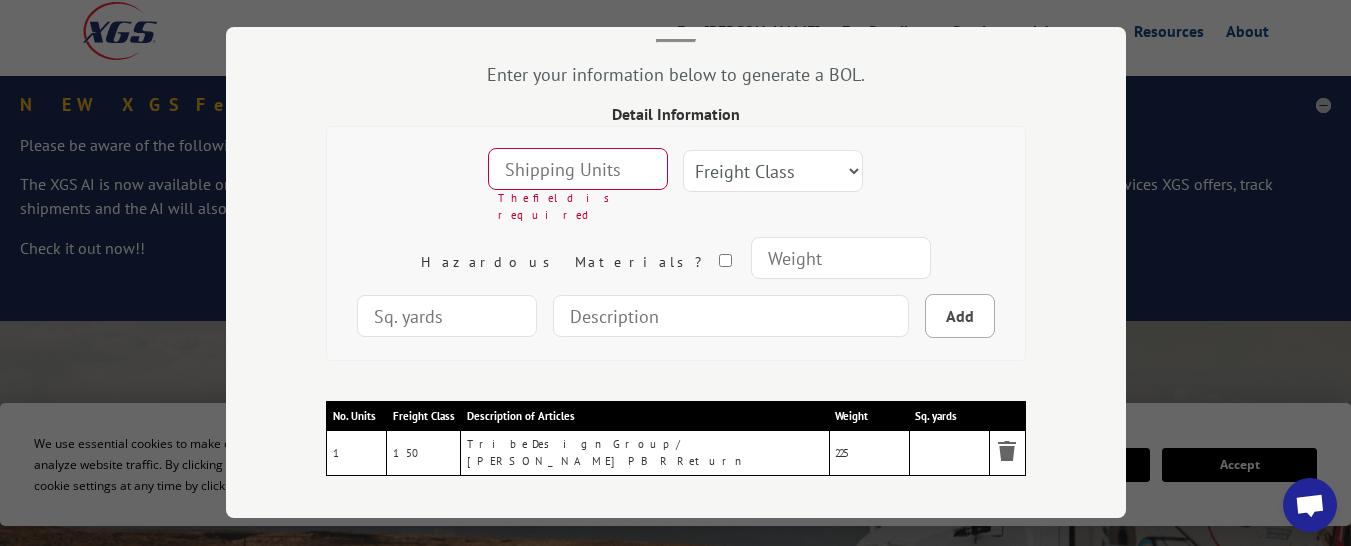 click on "Bill of Lading Enter your information below to generate a BOL. Detail Information The field is required Freight Class 50 55 60 65 70 77 85 92 100 110 125 150 175 200 250 300 400 500 Carpet Carpet Tile Hazardous Materials? Add No. Units Freight Class Description of Articles Weight Sq. yards No. Units 1 Freight Class 150 Description of Articles Tribe Design Group/ Elliot PBR Return Weight 225 Sq. yards BACK SUBMIT" at bounding box center [676, 272] 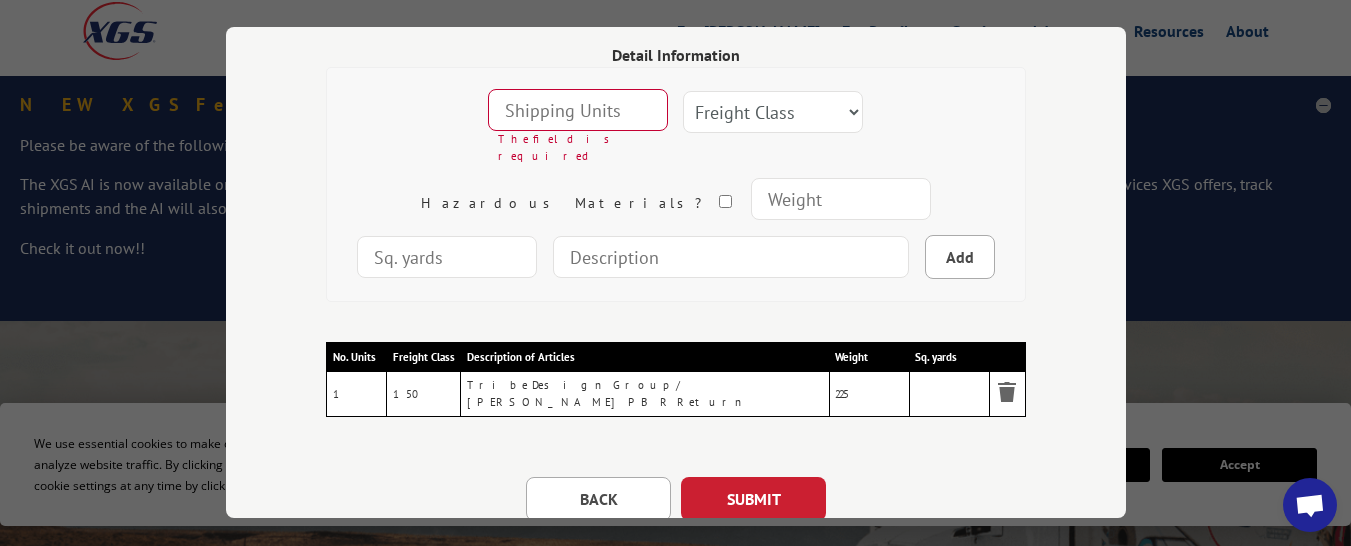 scroll, scrollTop: 238, scrollLeft: 0, axis: vertical 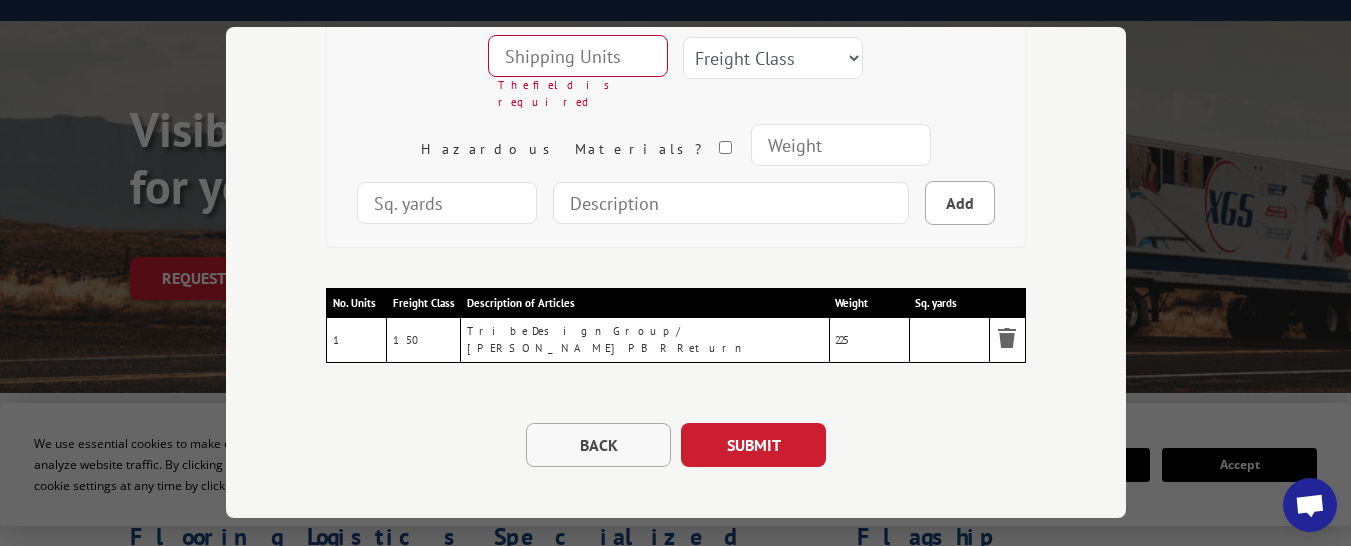 click on "BACK" at bounding box center (598, 445) 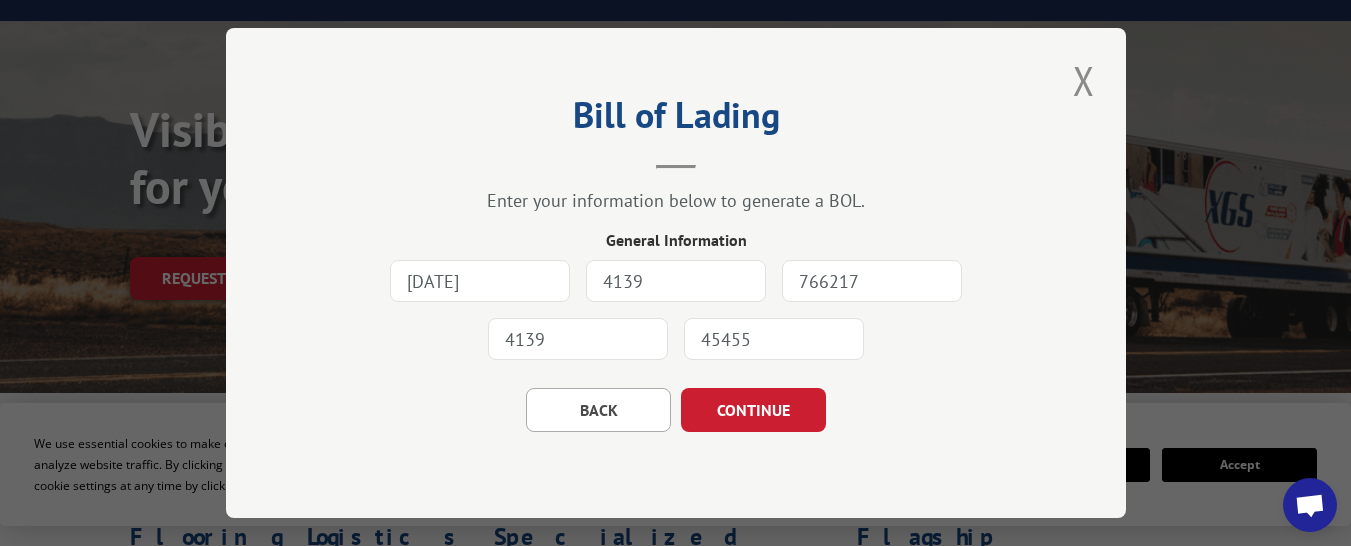 click on "BACK" at bounding box center (598, 410) 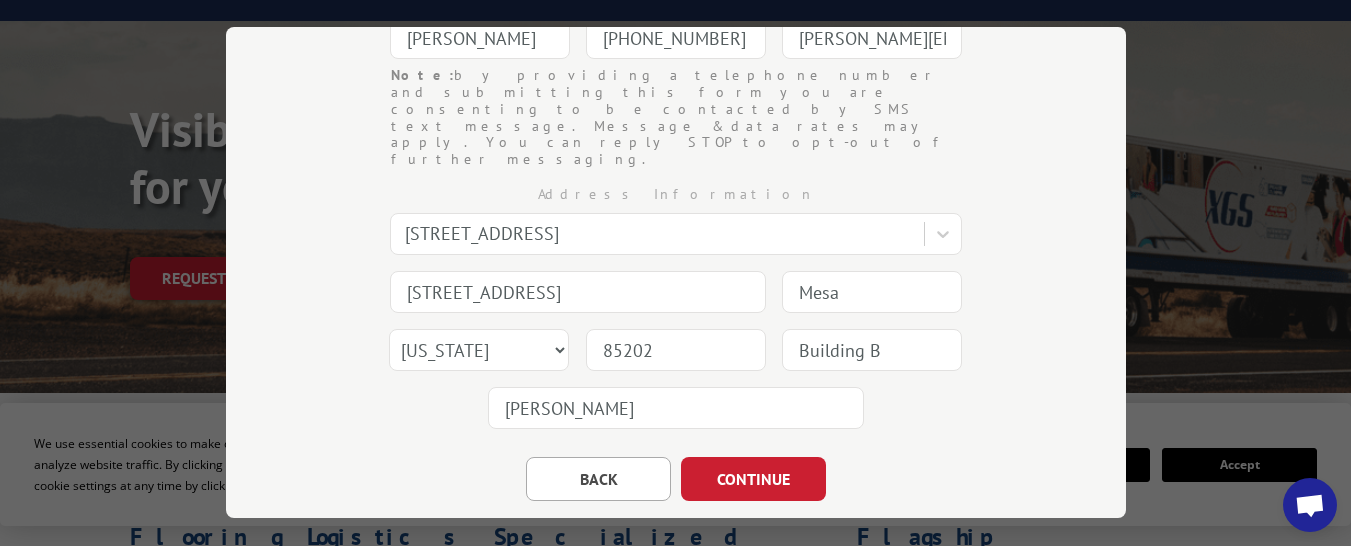 scroll, scrollTop: 421, scrollLeft: 0, axis: vertical 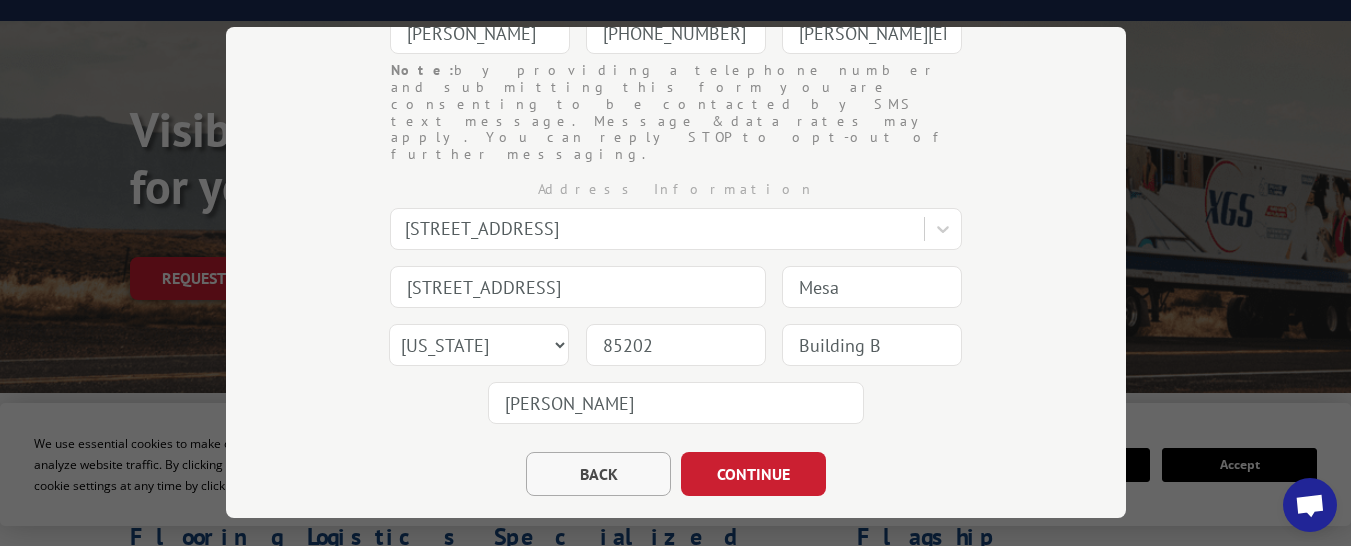 click on "BACK" at bounding box center [598, 474] 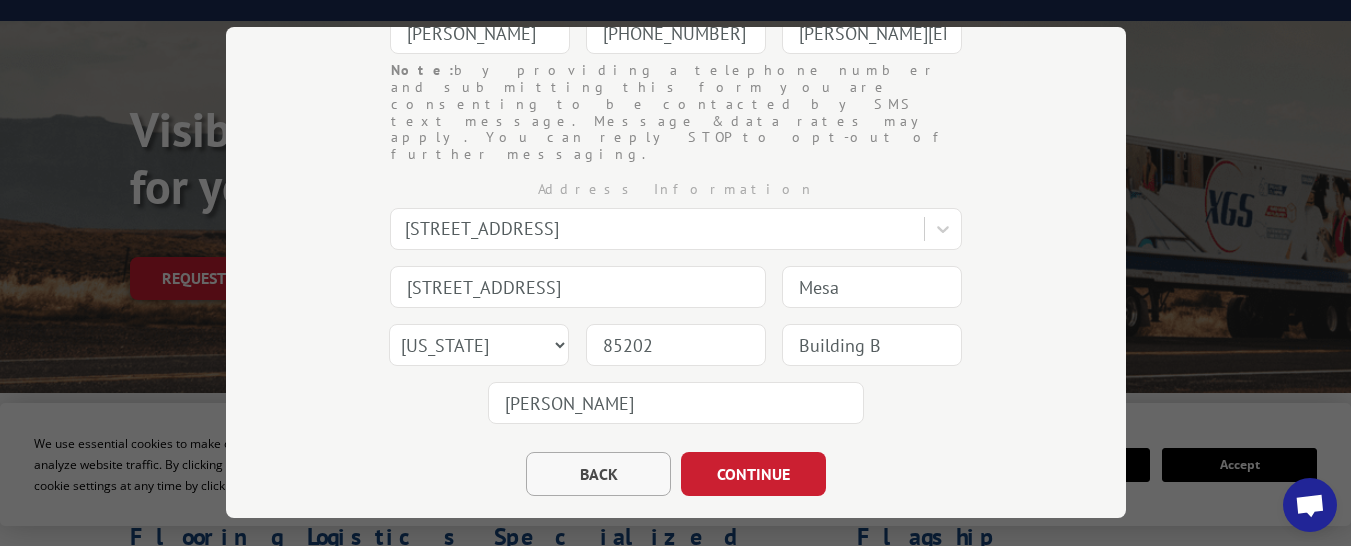 click on "BACK" at bounding box center (598, 474) 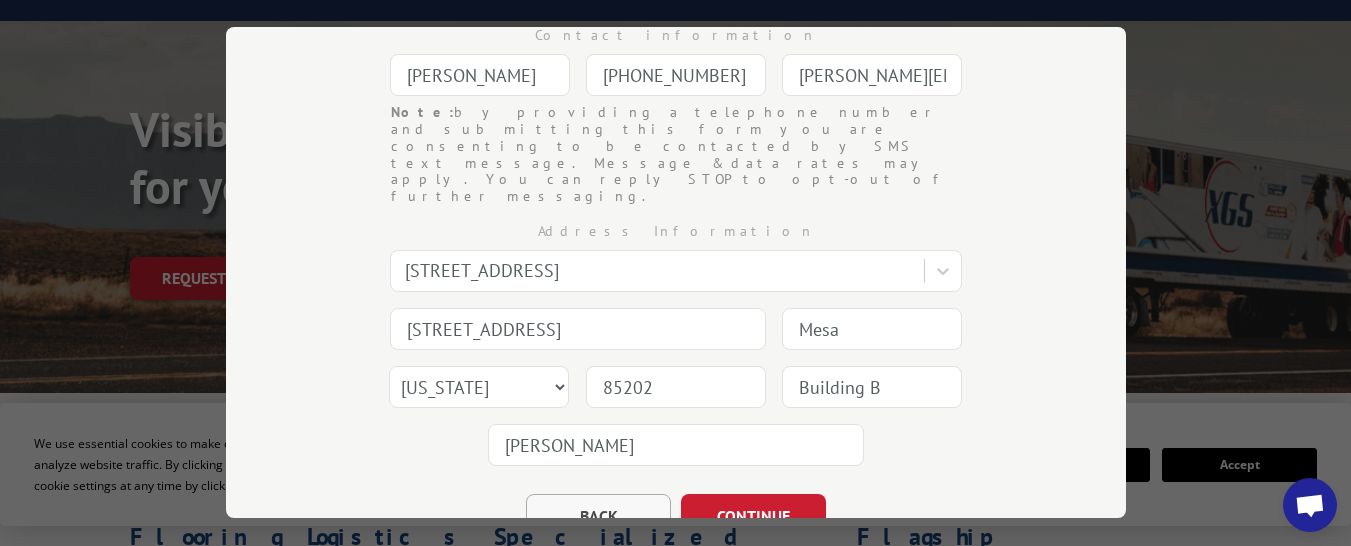 select on "[GEOGRAPHIC_DATA]" 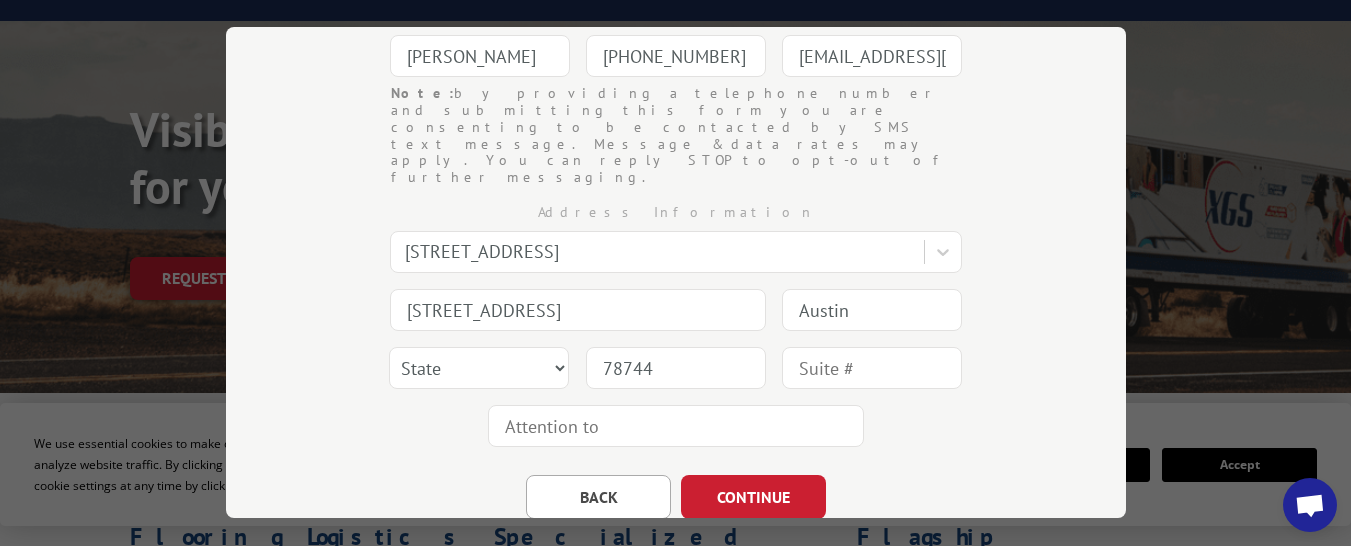 scroll, scrollTop: 379, scrollLeft: 0, axis: vertical 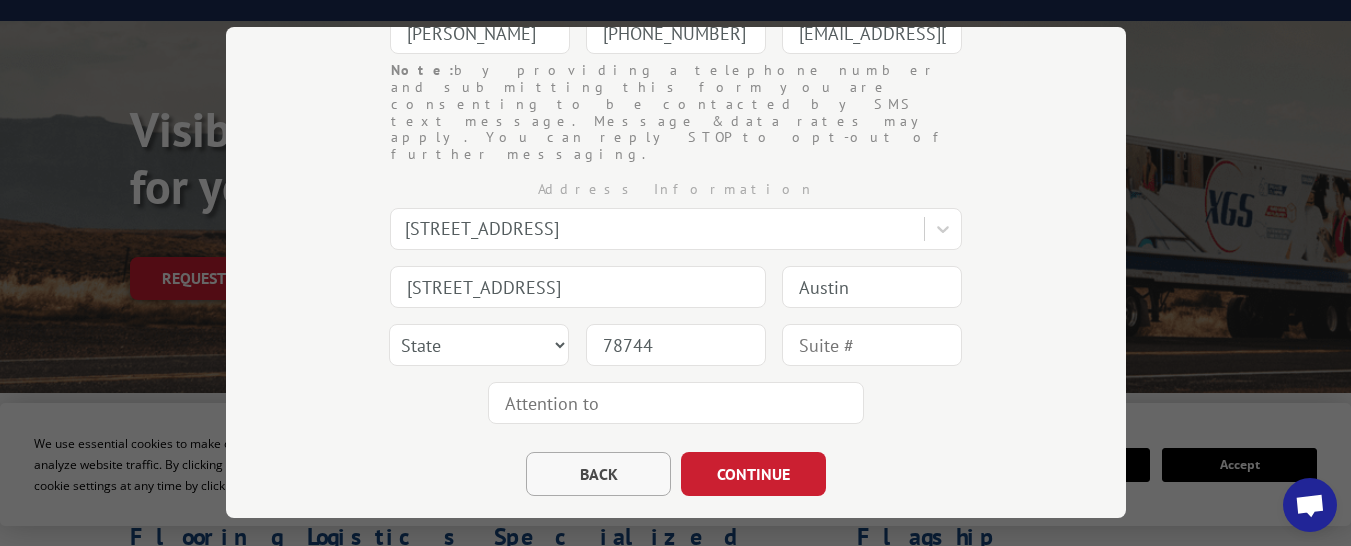 click on "BACK" at bounding box center [598, 474] 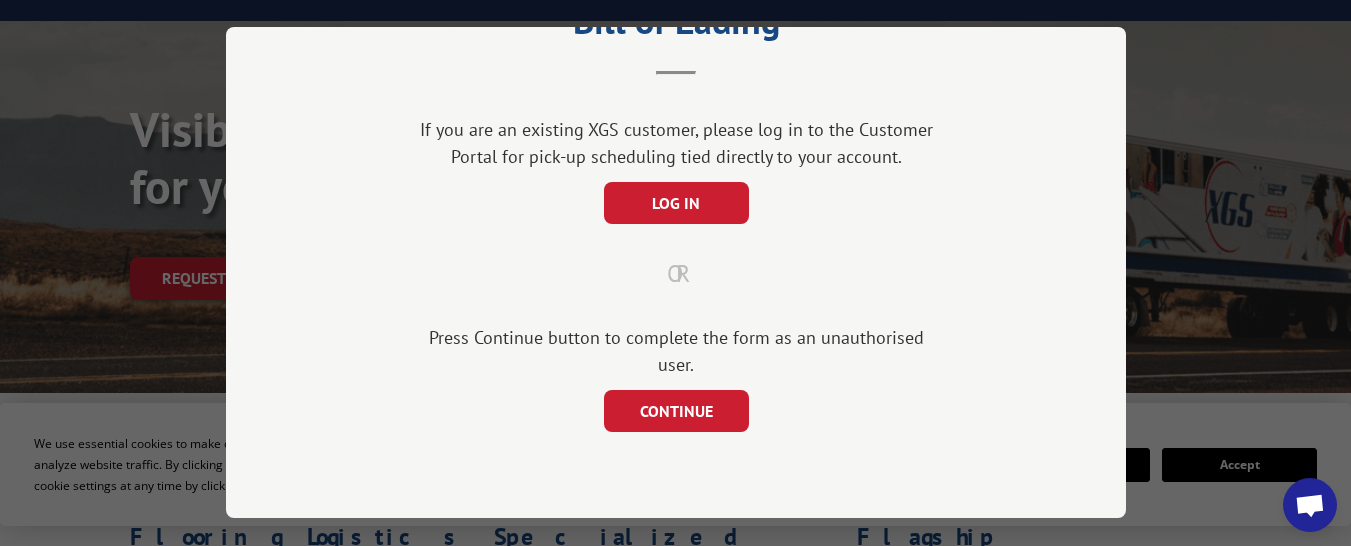 scroll, scrollTop: 52, scrollLeft: 0, axis: vertical 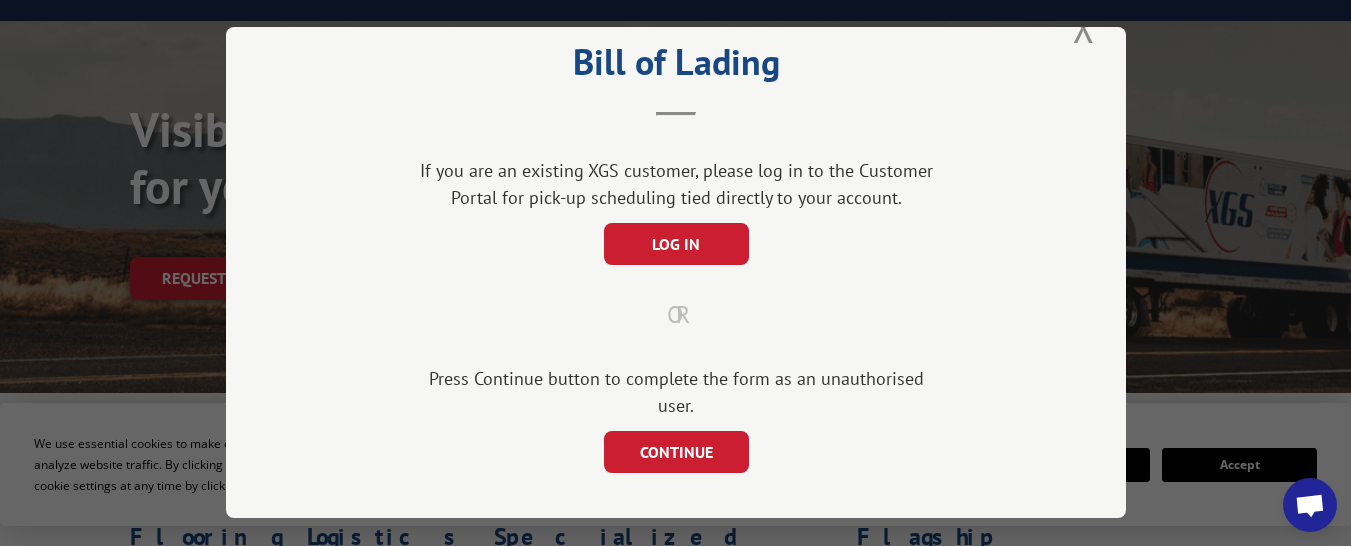 click on "CONTINUE" at bounding box center [675, 452] 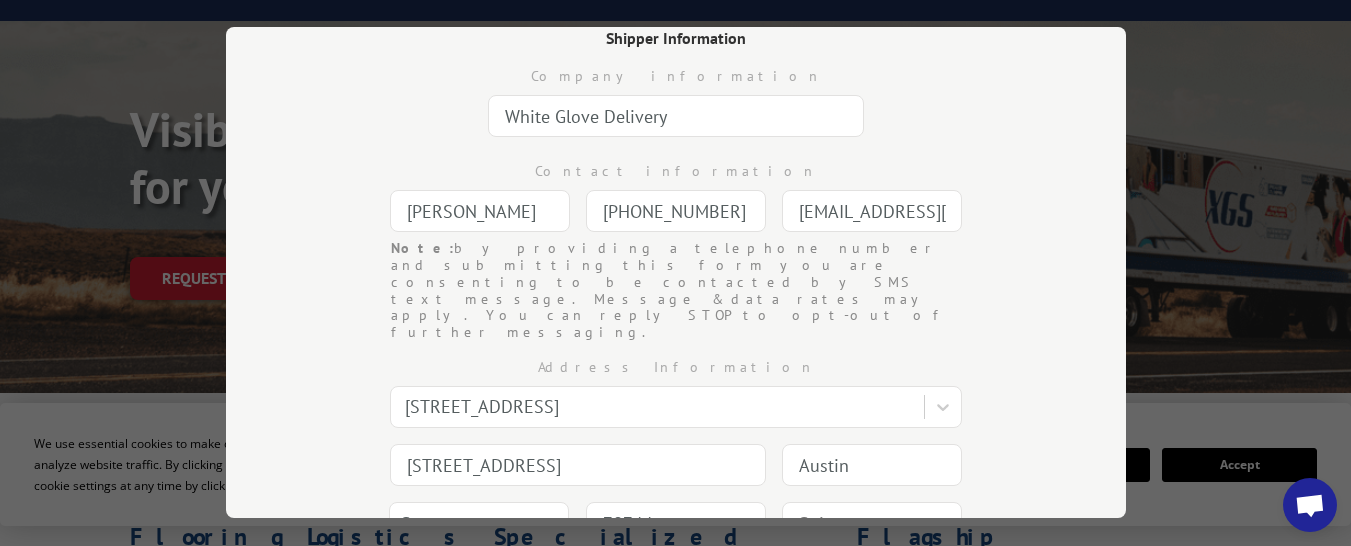 scroll, scrollTop: 352, scrollLeft: 0, axis: vertical 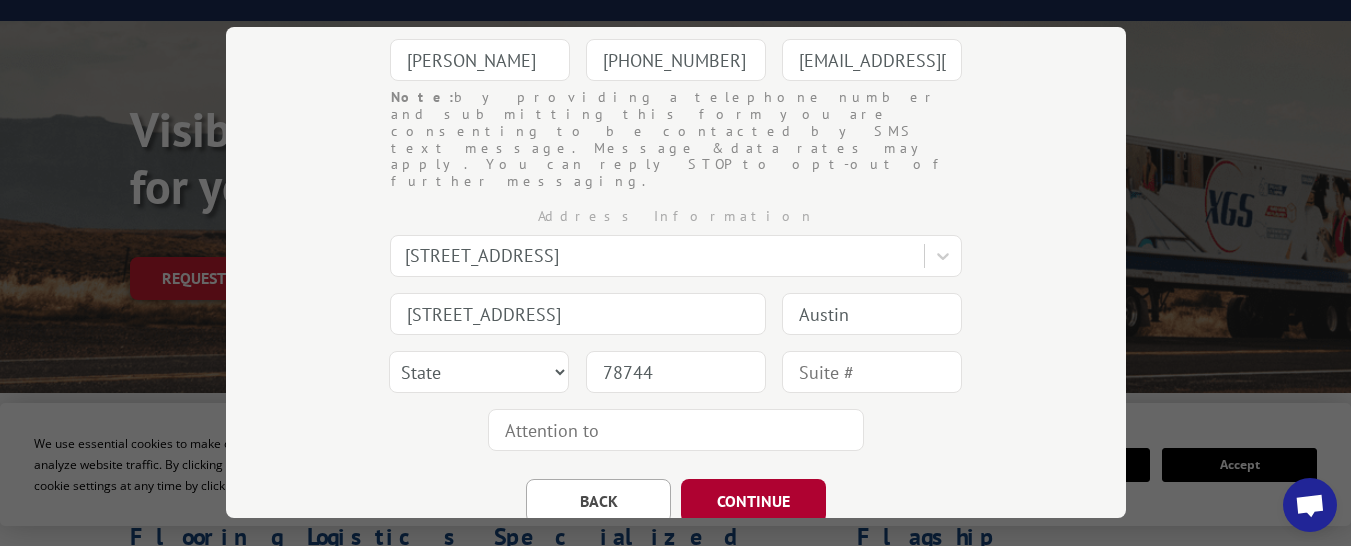 click on "CONTINUE" at bounding box center [753, 501] 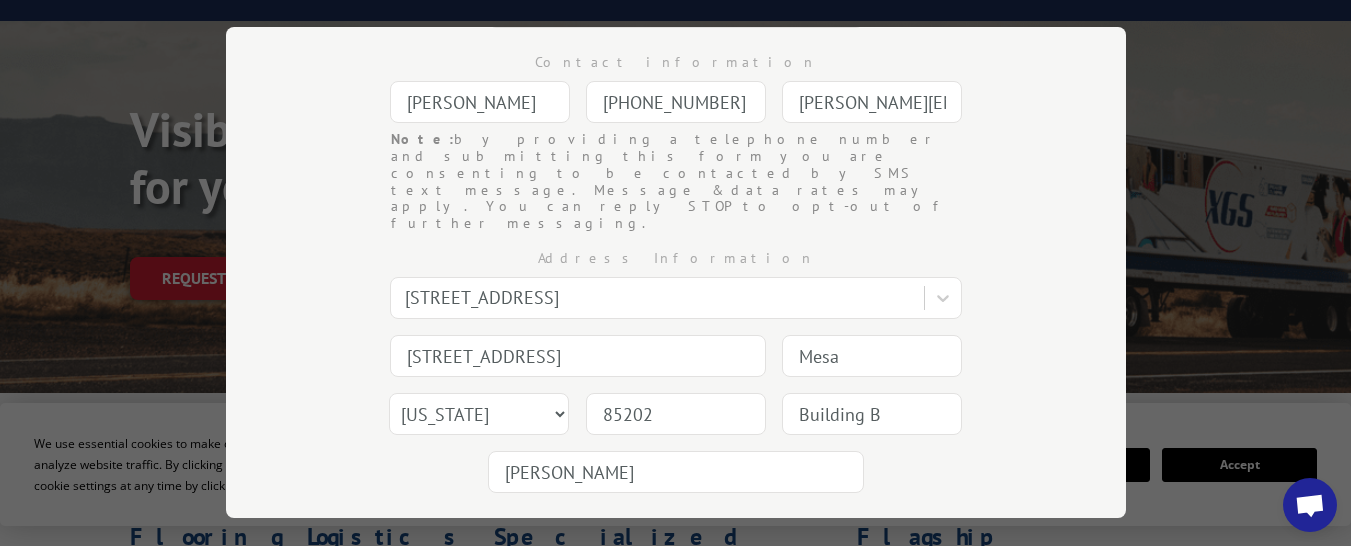 click on "CONTINUE" at bounding box center (753, 543) 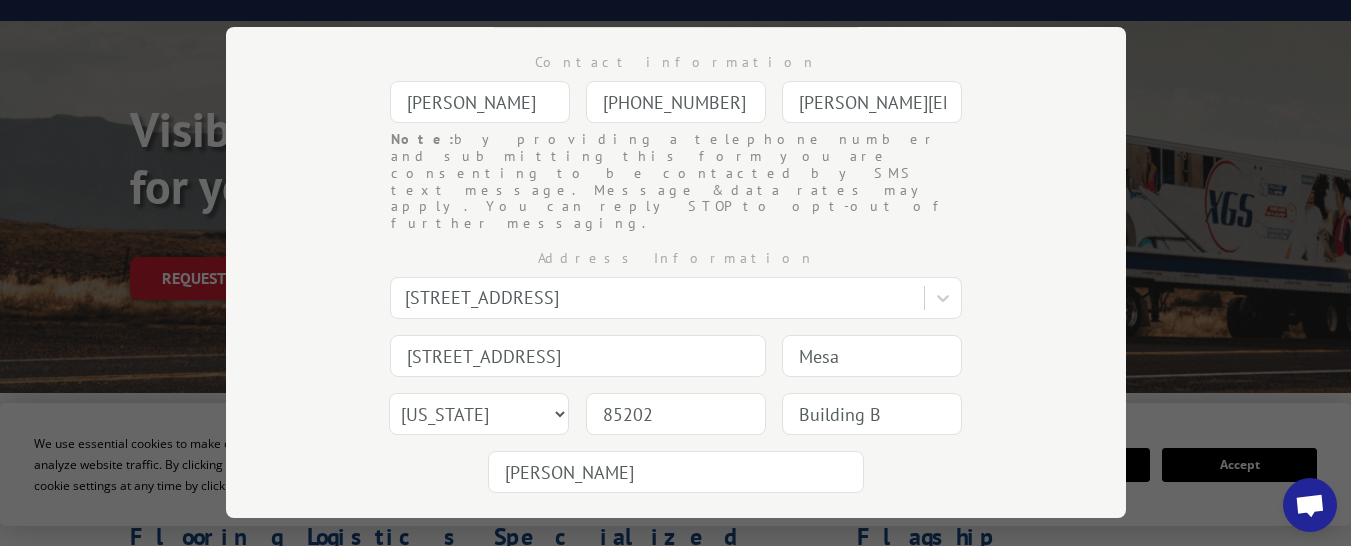 click on "CONTINUE" at bounding box center [753, 543] 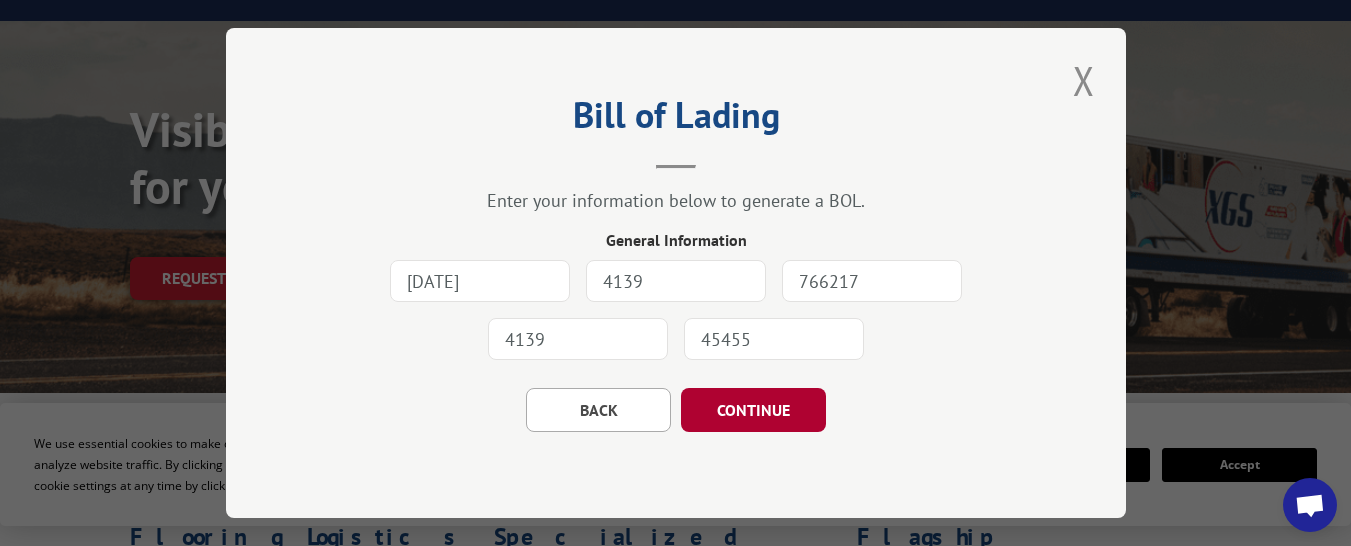 click on "CONTINUE" at bounding box center [753, 410] 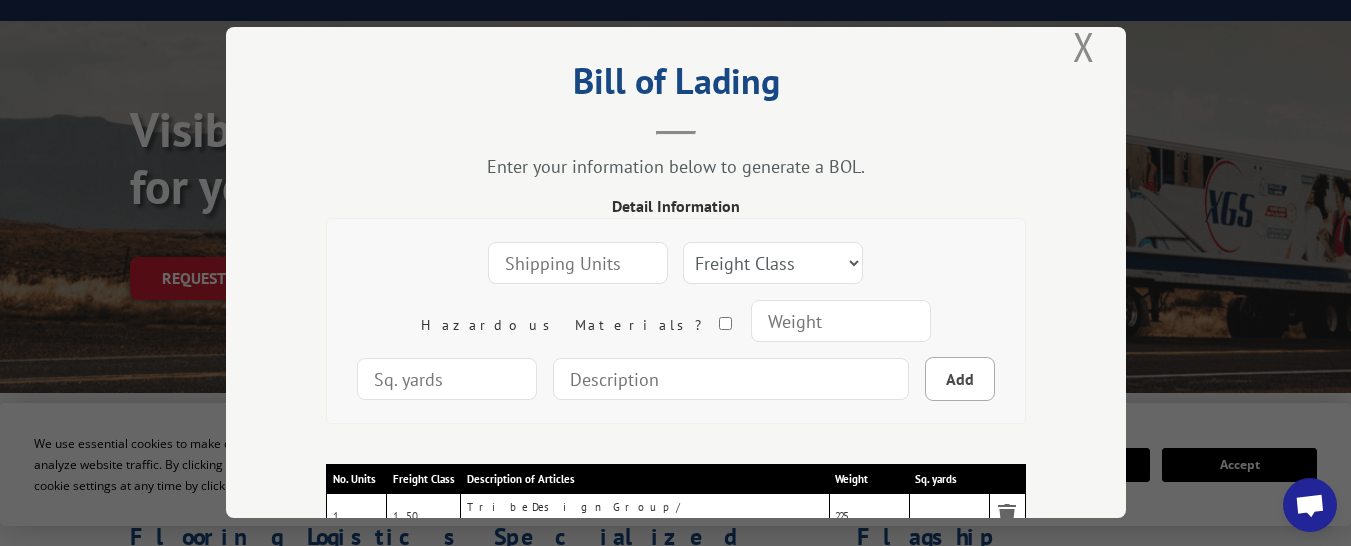 scroll, scrollTop: 25, scrollLeft: 0, axis: vertical 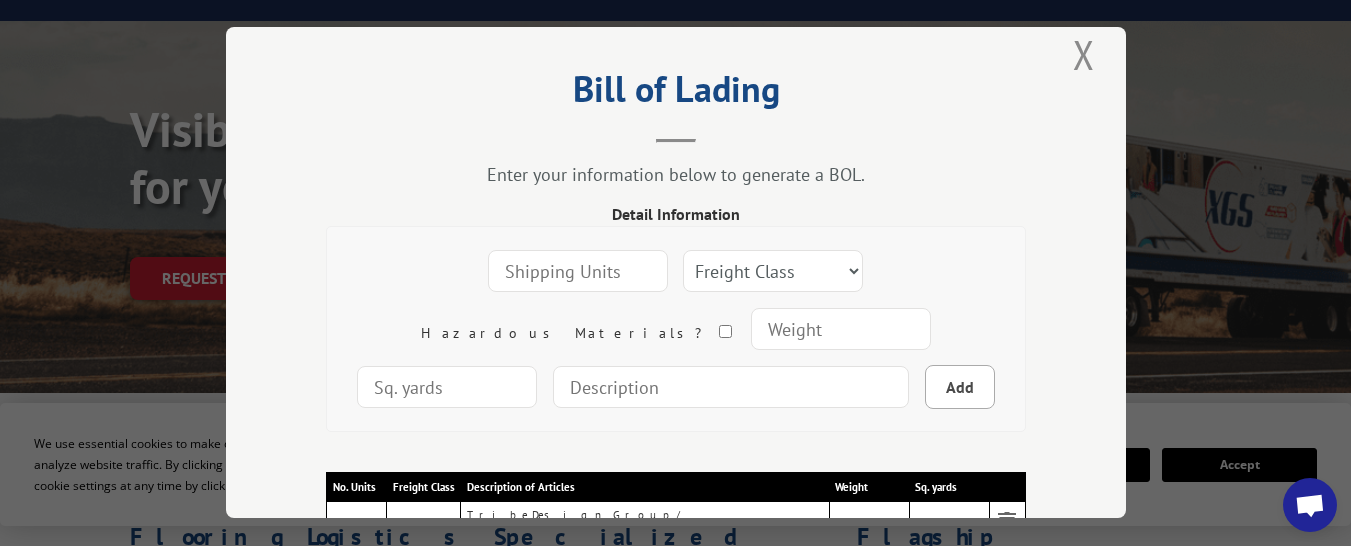 click at bounding box center (731, 387) 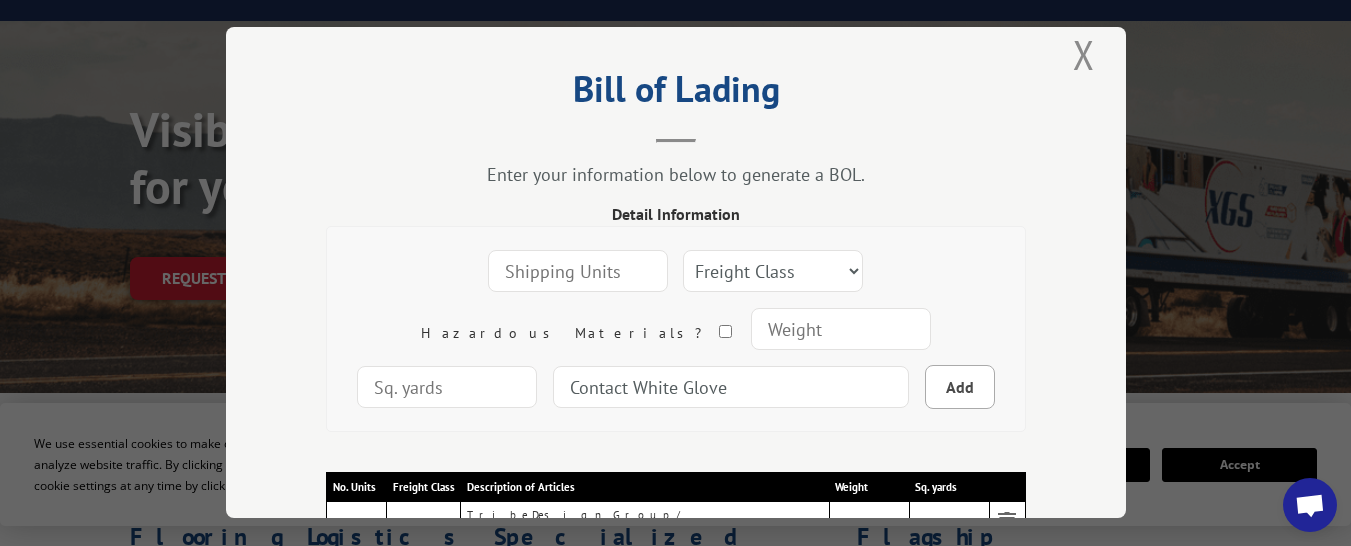 click on "Contact White Glove" at bounding box center [731, 387] 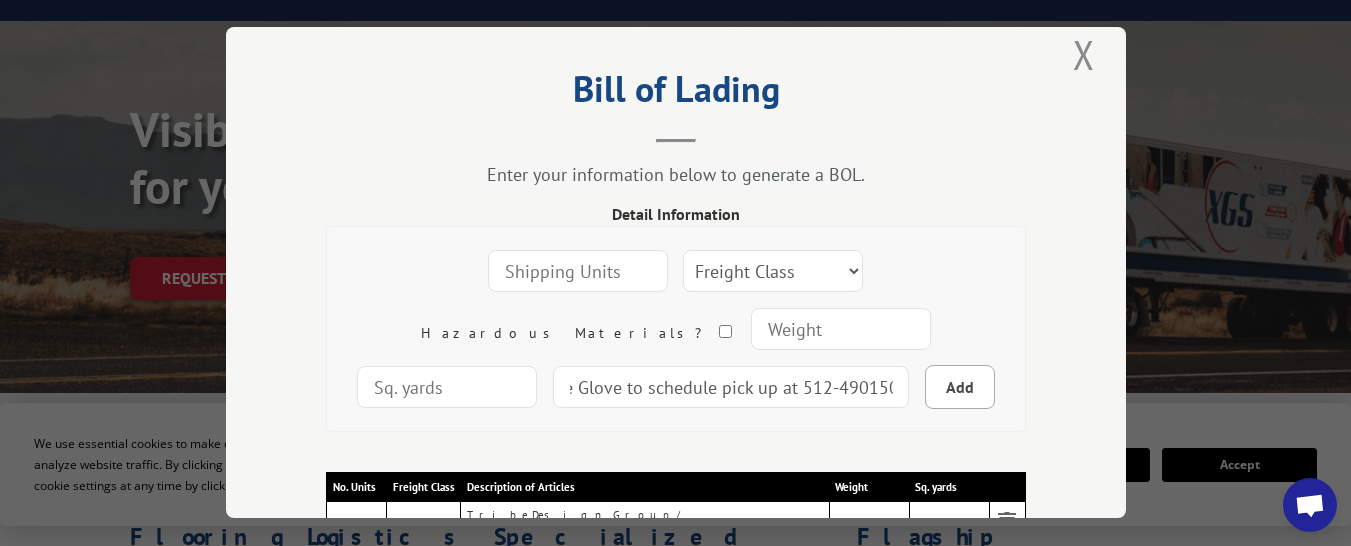 scroll, scrollTop: 0, scrollLeft: 115, axis: horizontal 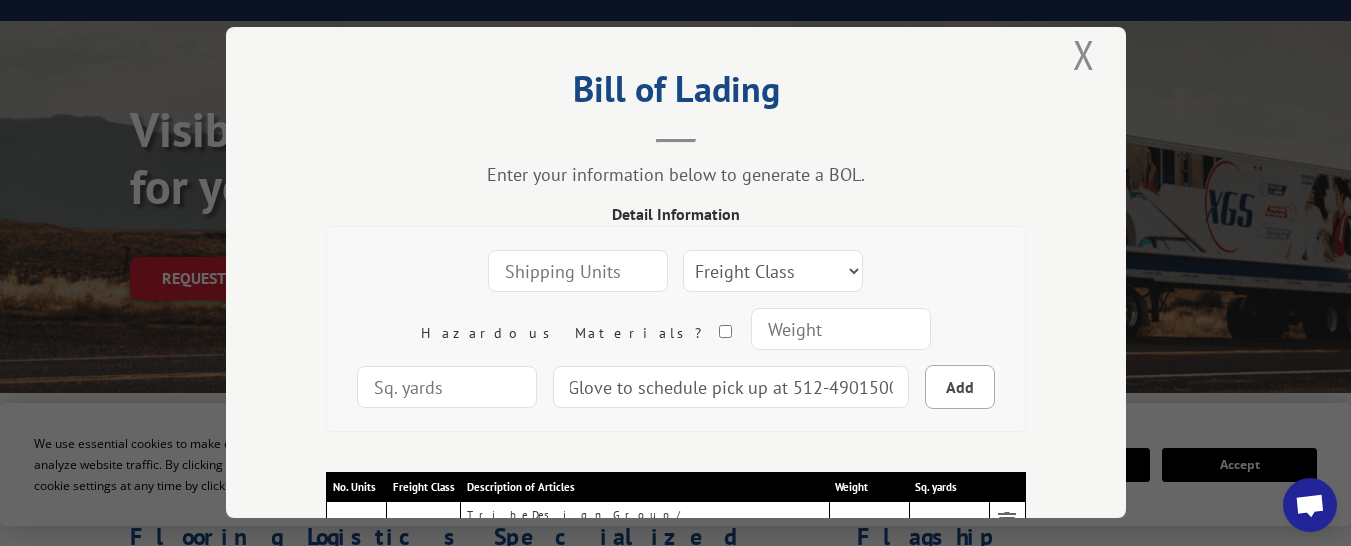 click on "Contact White Glove to schedule pick up at 512-4901500" at bounding box center (731, 387) 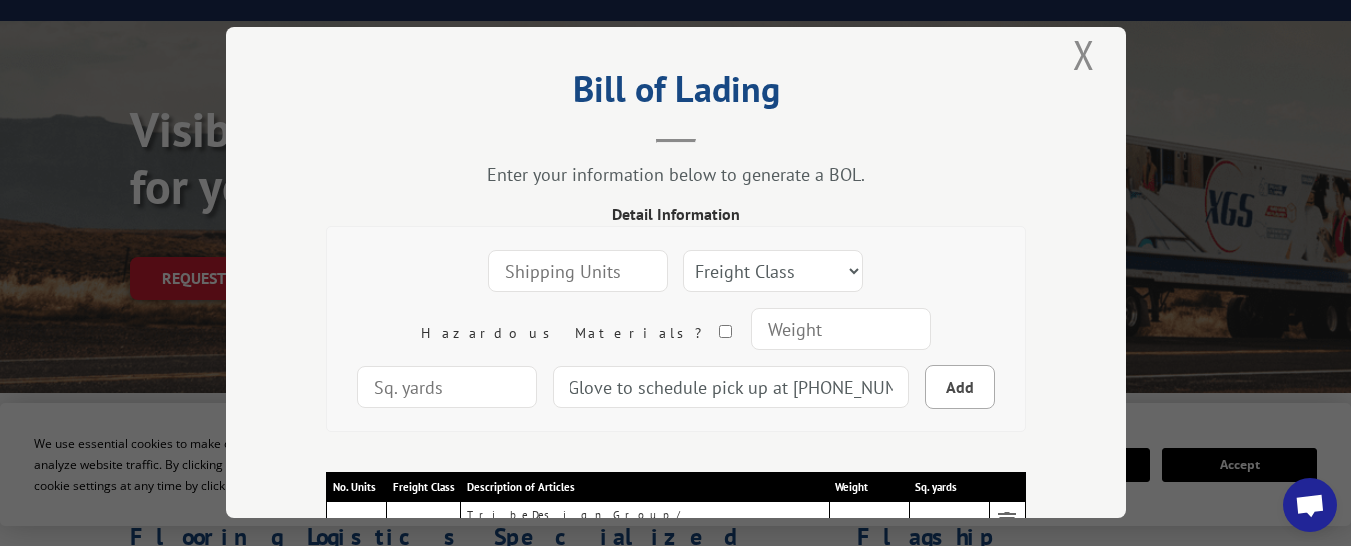 click on "Contact White Glove to schedule pick up at 512-490-1500" at bounding box center [731, 387] 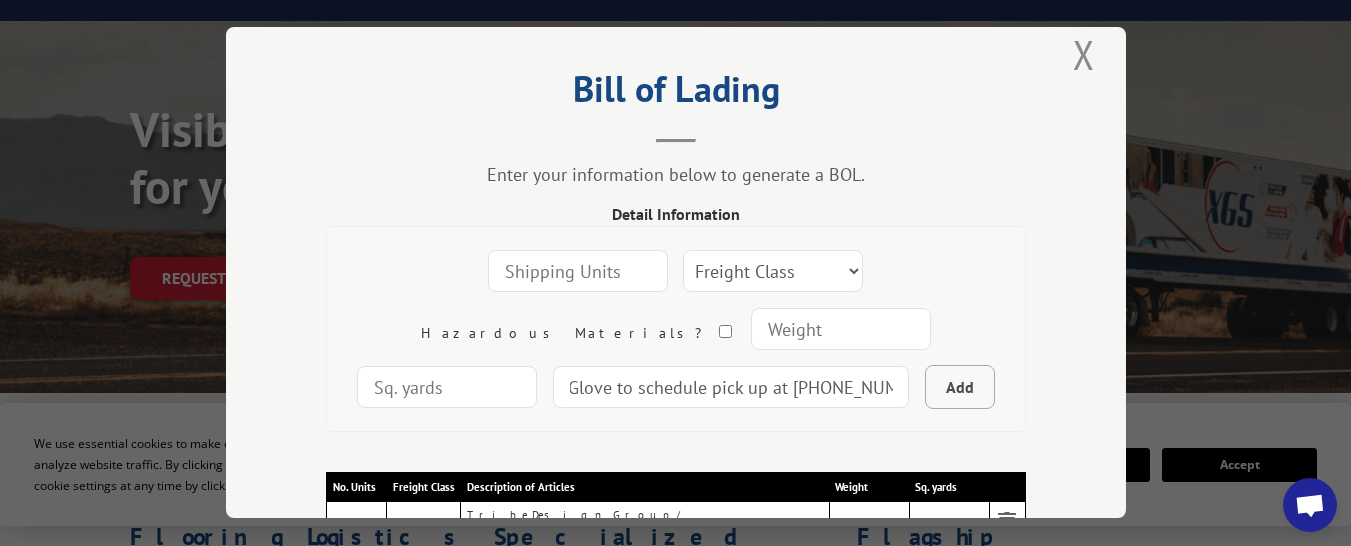 type on "Contact White Glove to schedule pick up at 512-490-1500" 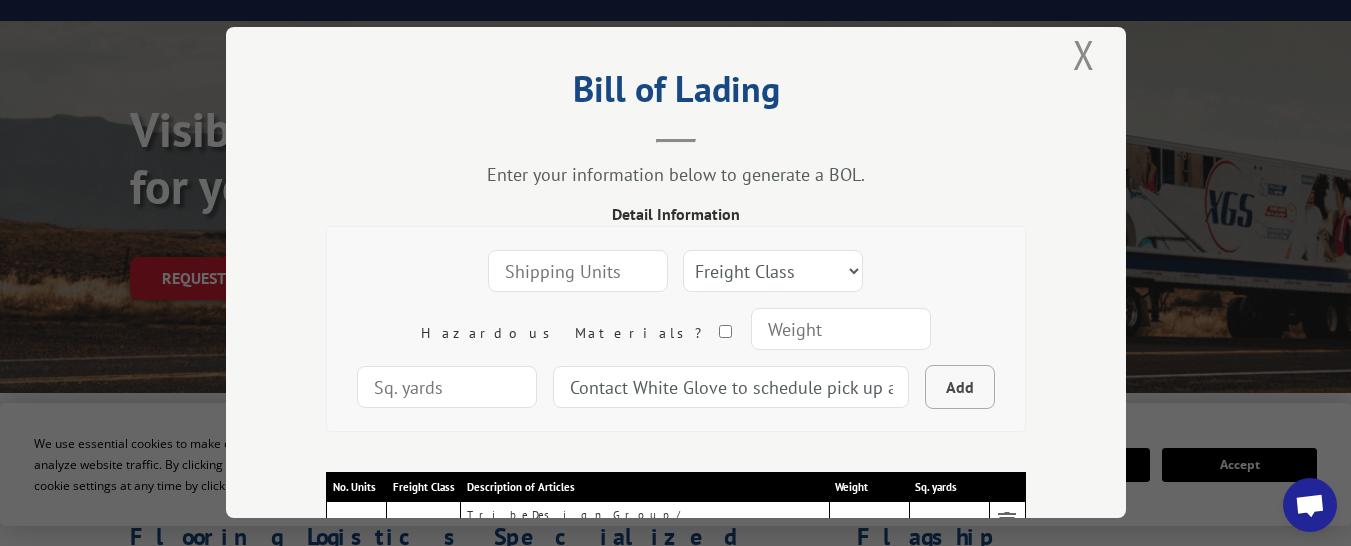 click on "Add" at bounding box center [960, 387] 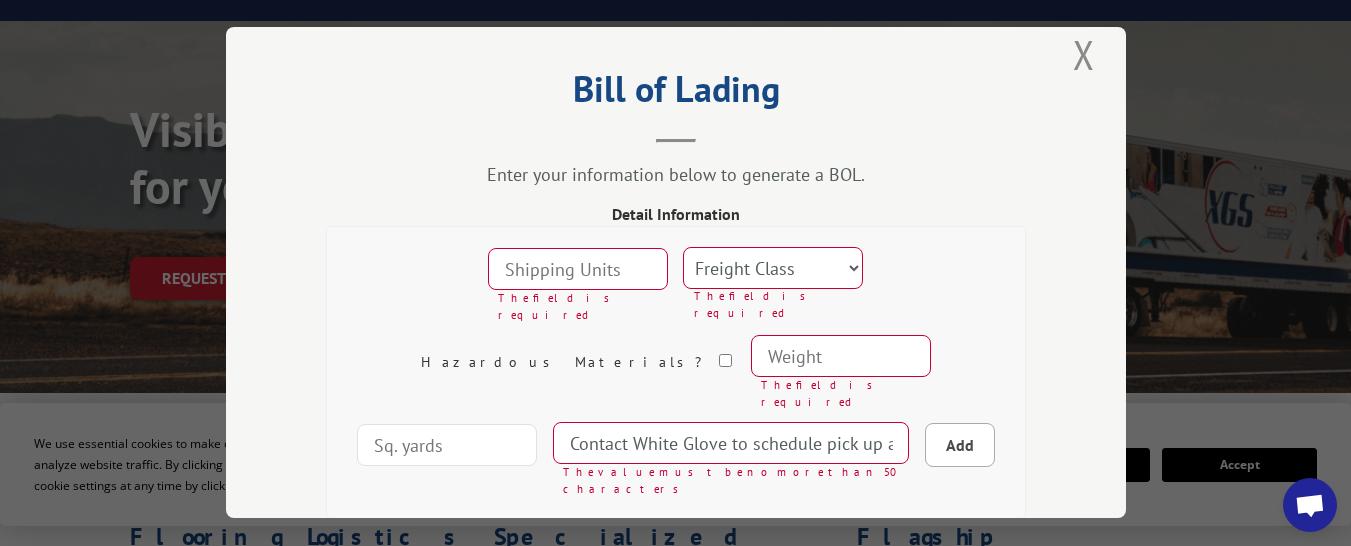 click at bounding box center (578, 269) 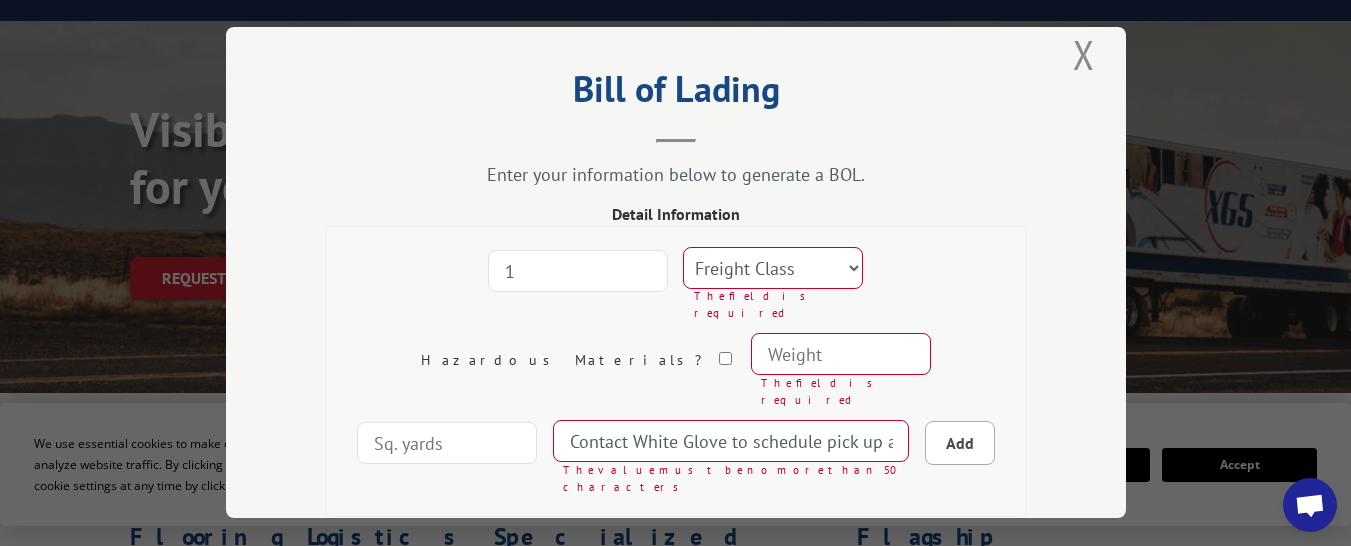 type on "1" 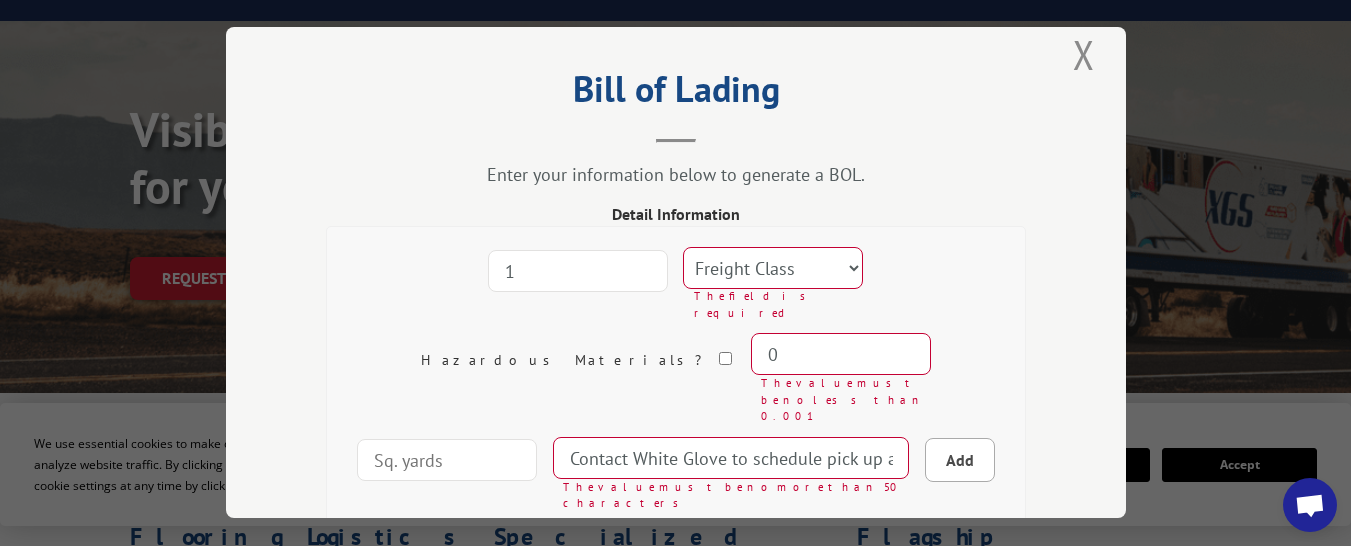 type on "0" 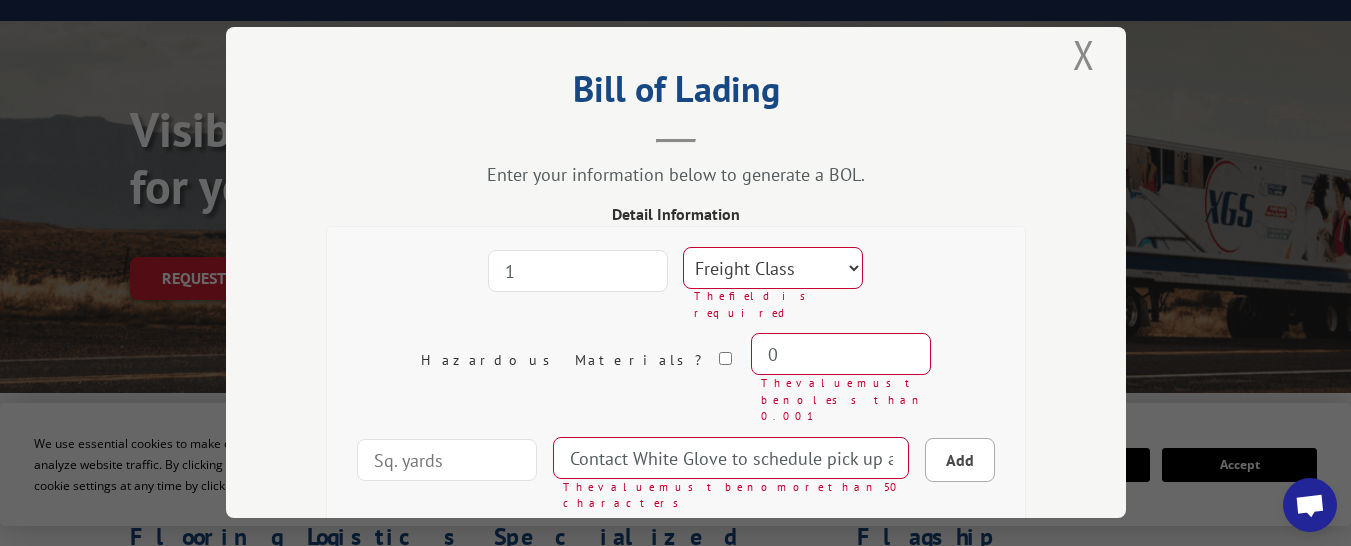 click on "Freight Class 50 55 60 65 70 77 85 92 100 110 125 150 175 200 250 300 400 500 Carpet Carpet Tile" at bounding box center [773, 268] 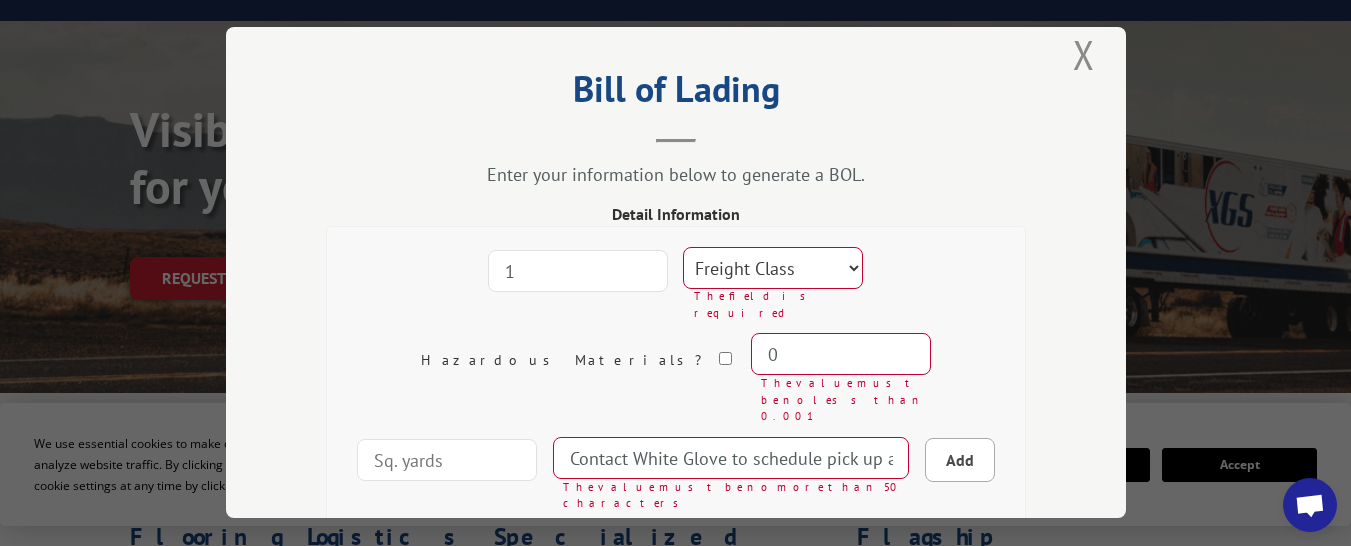 click on "Freight Class 50 55 60 65 70 77 85 92 100 110 125 150 175 200 250 300 400 500 Carpet Carpet Tile" at bounding box center (773, 268) 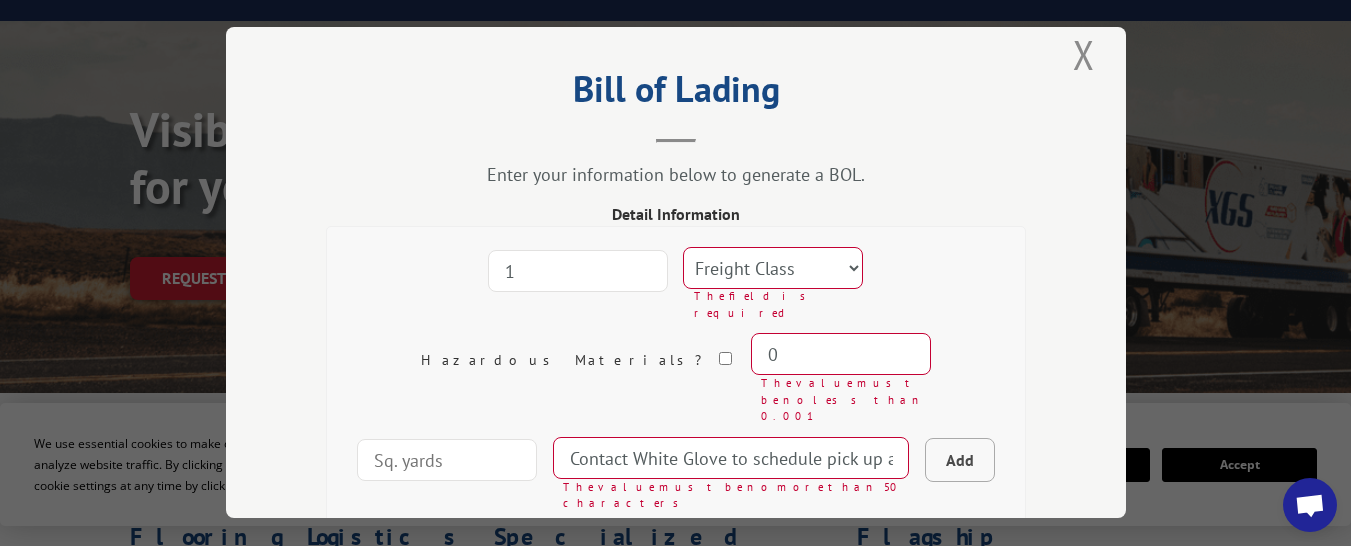 click on "Add" at bounding box center (960, 460) 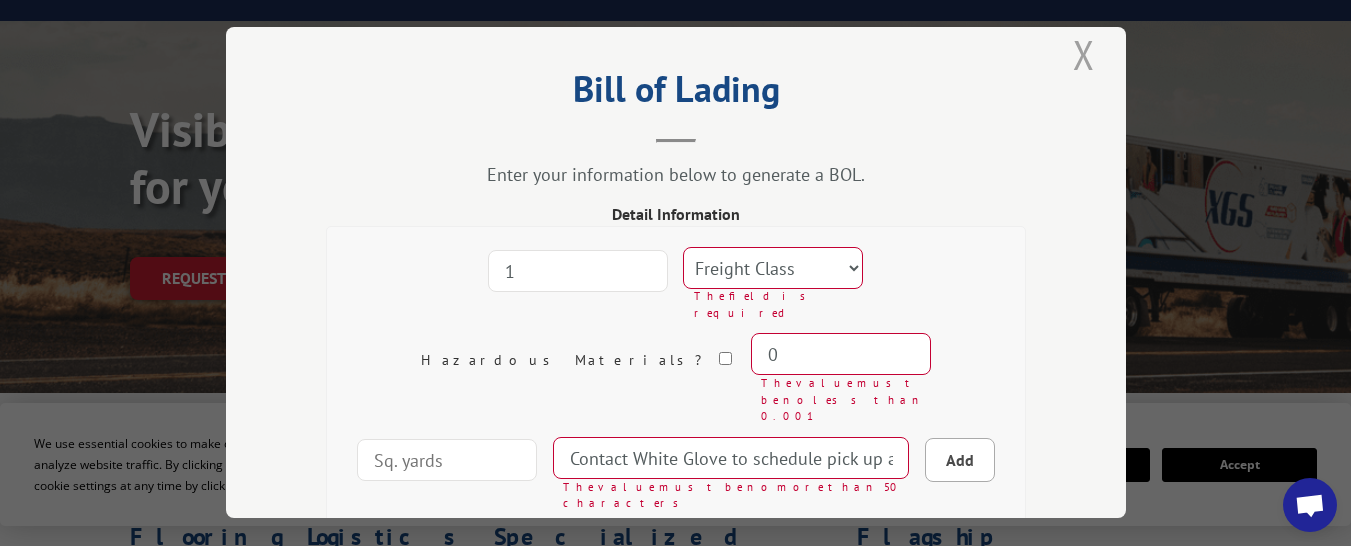 click at bounding box center [1084, 54] 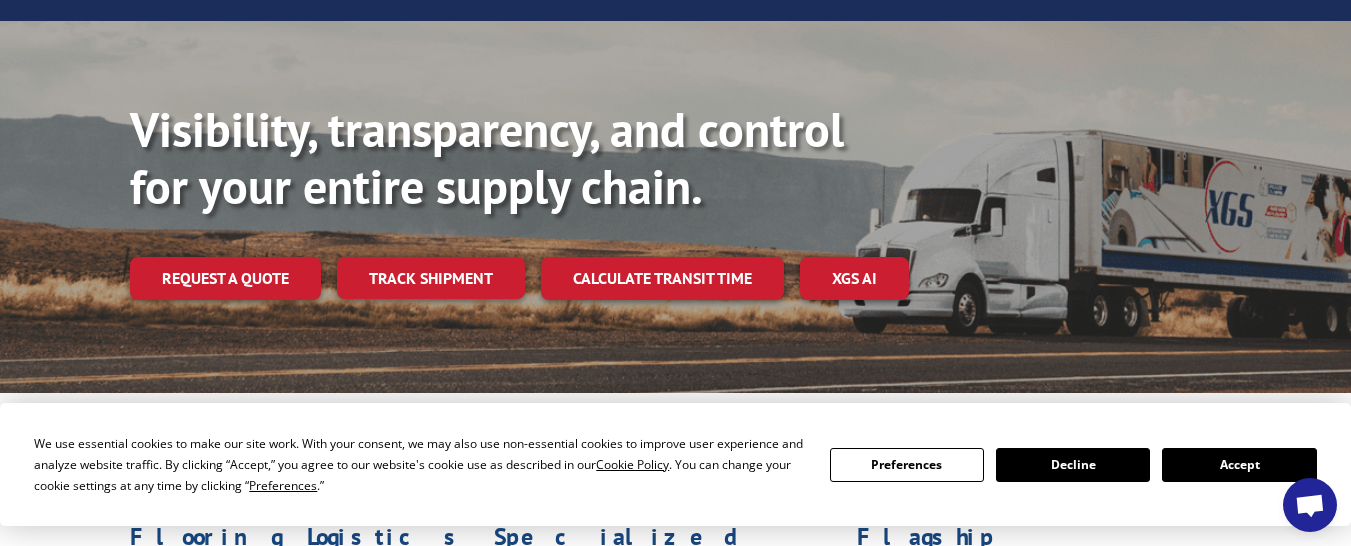 scroll, scrollTop: 0, scrollLeft: 0, axis: both 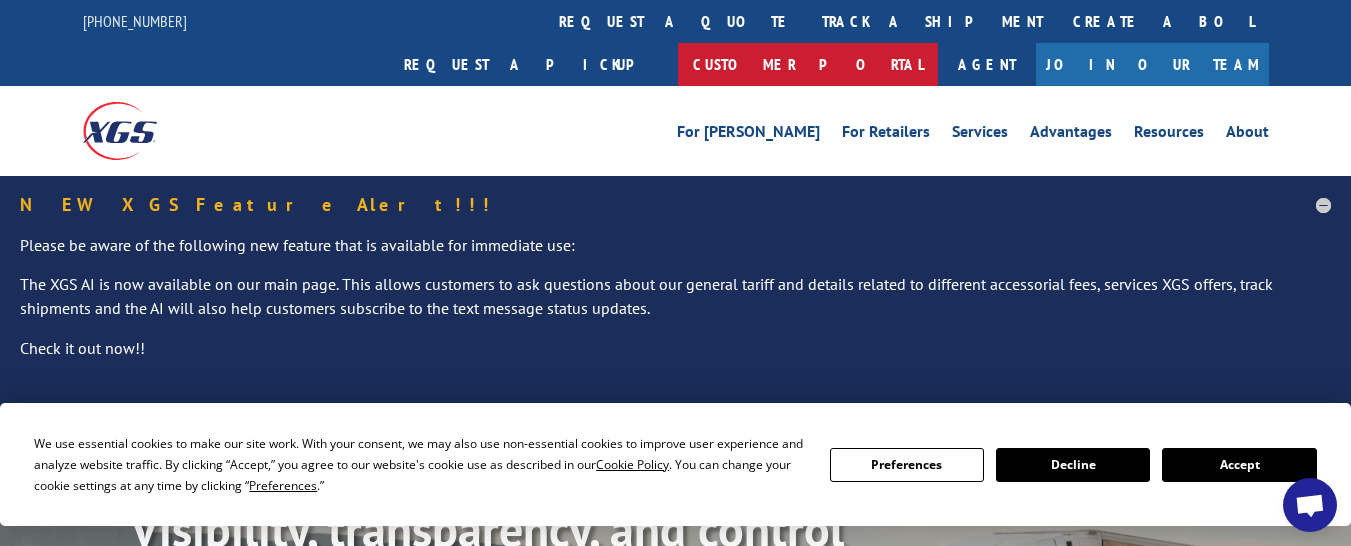 click on "Customer Portal" at bounding box center (808, 64) 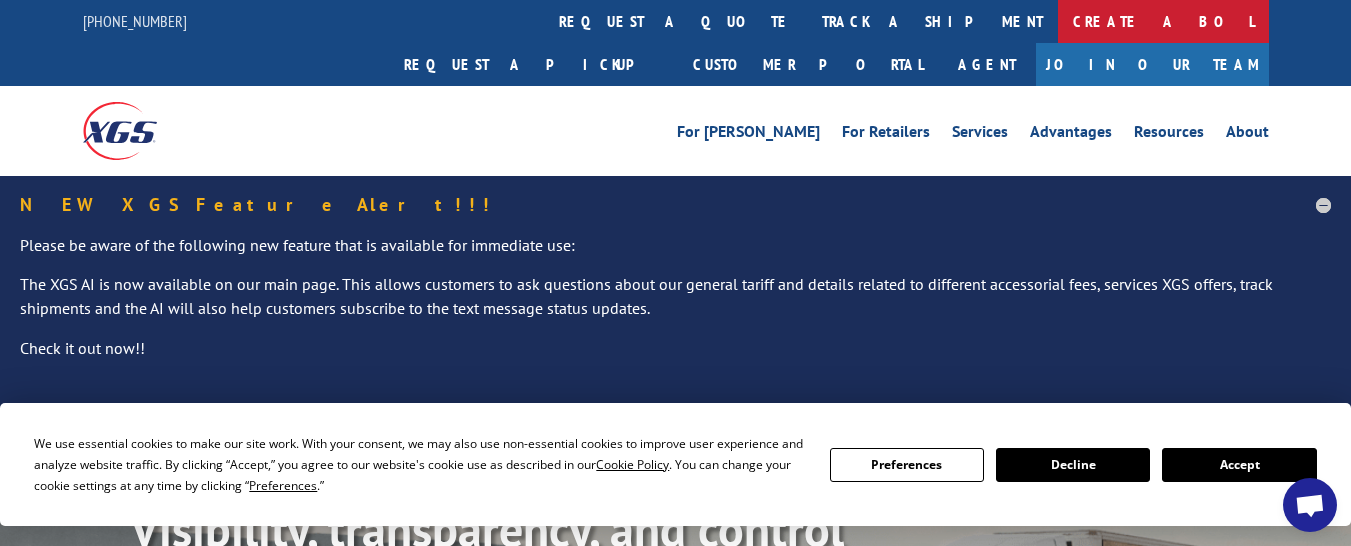 click on "Create a BOL" at bounding box center [1163, 21] 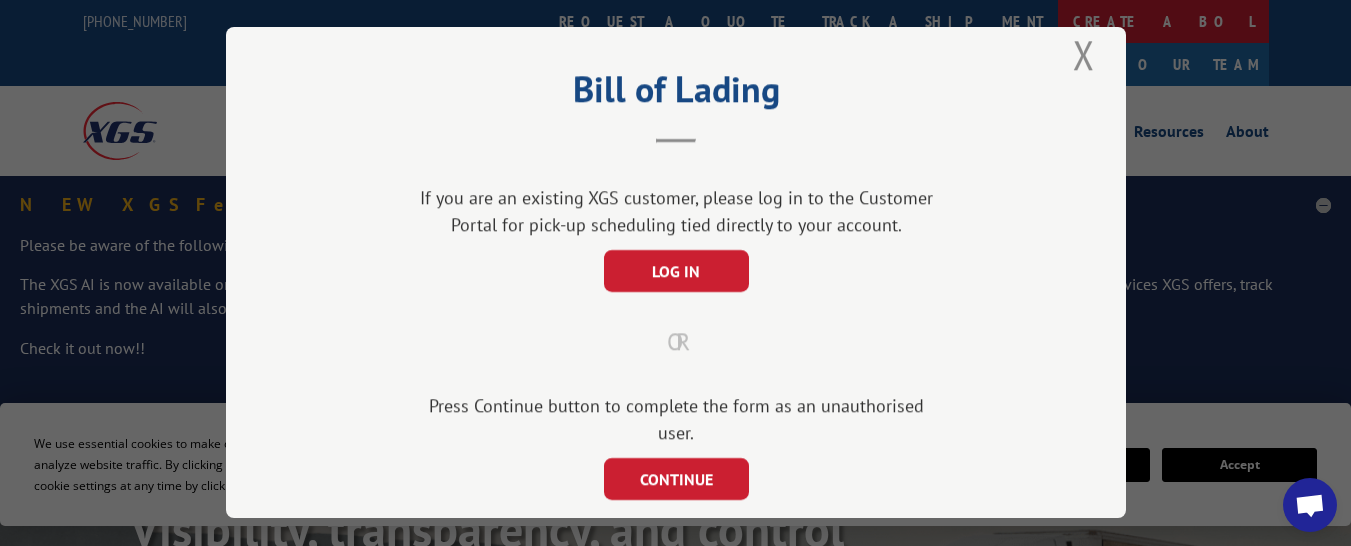 scroll, scrollTop: 0, scrollLeft: 0, axis: both 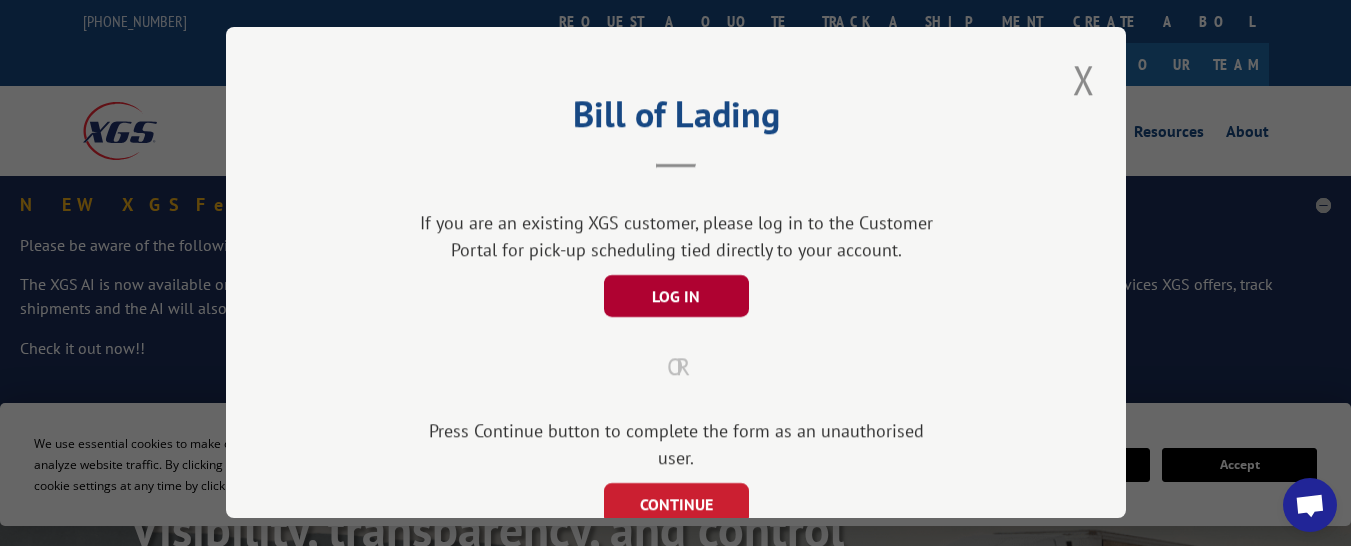 click on "LOG IN" at bounding box center [675, 296] 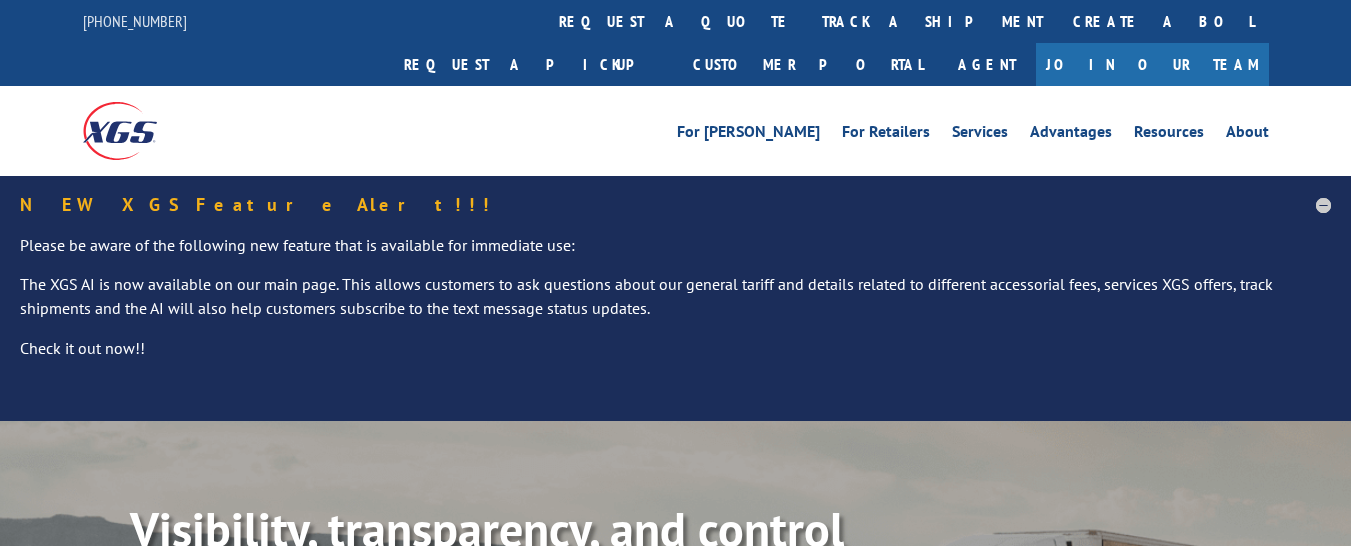 scroll, scrollTop: 0, scrollLeft: 0, axis: both 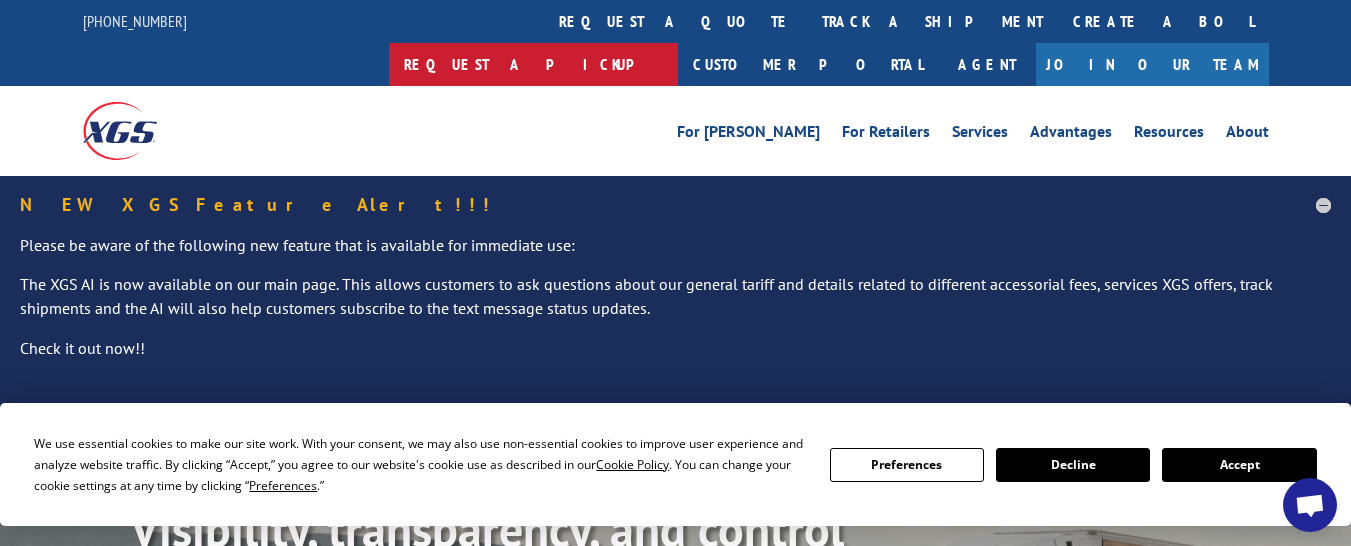 click on "Request a pickup" at bounding box center (533, 64) 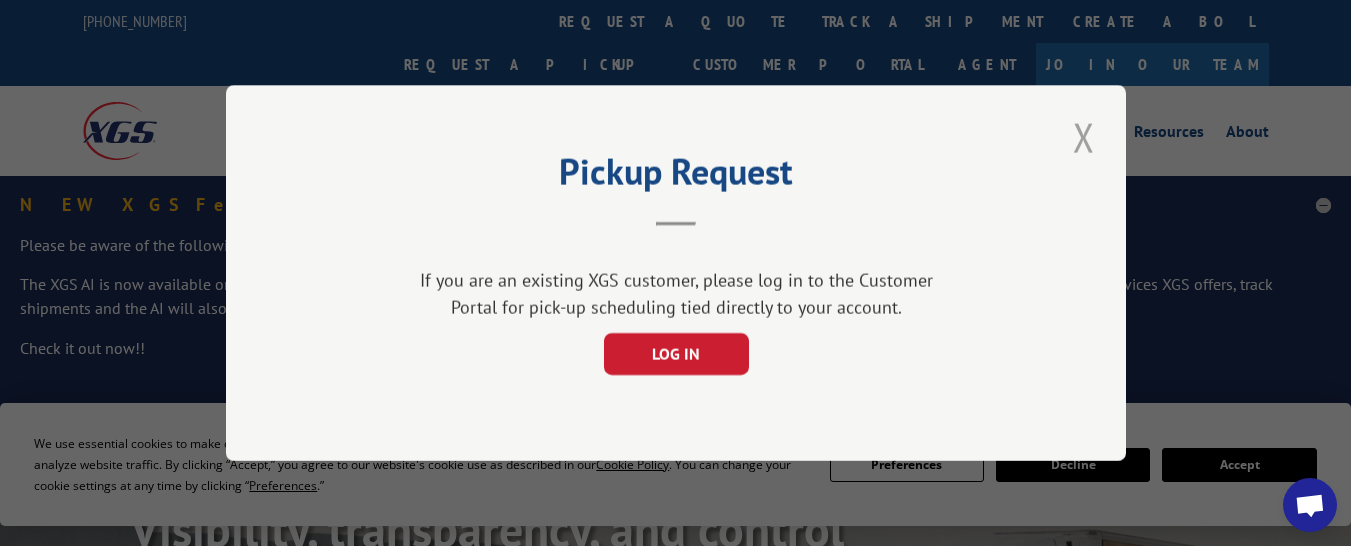 click at bounding box center (1084, 137) 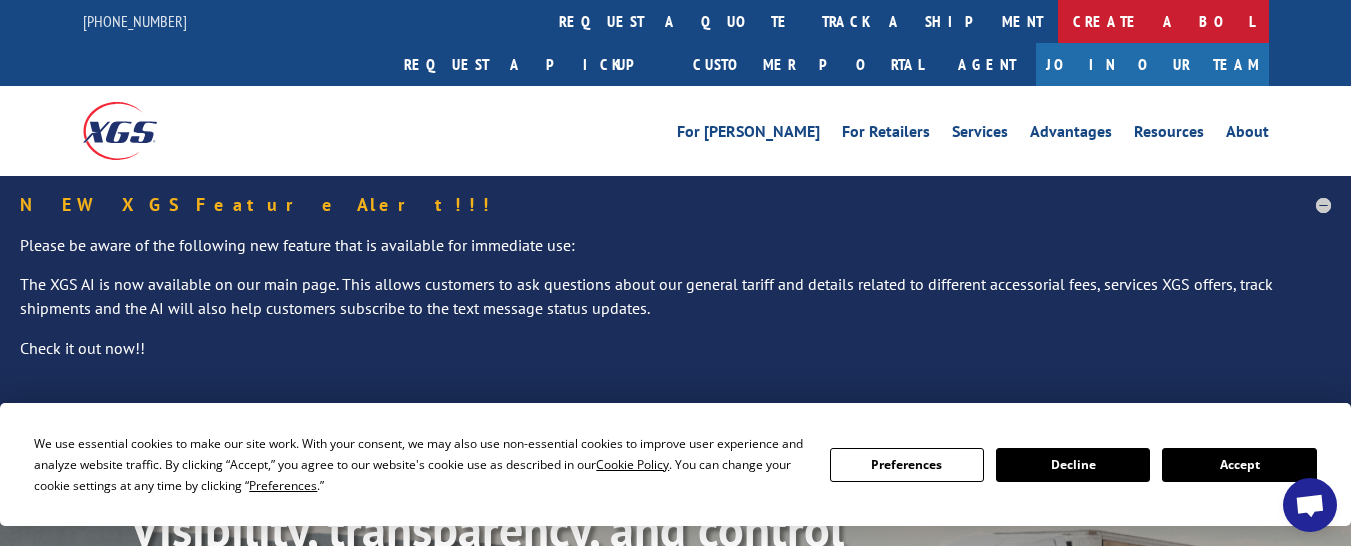click on "Create a BOL" at bounding box center [1163, 21] 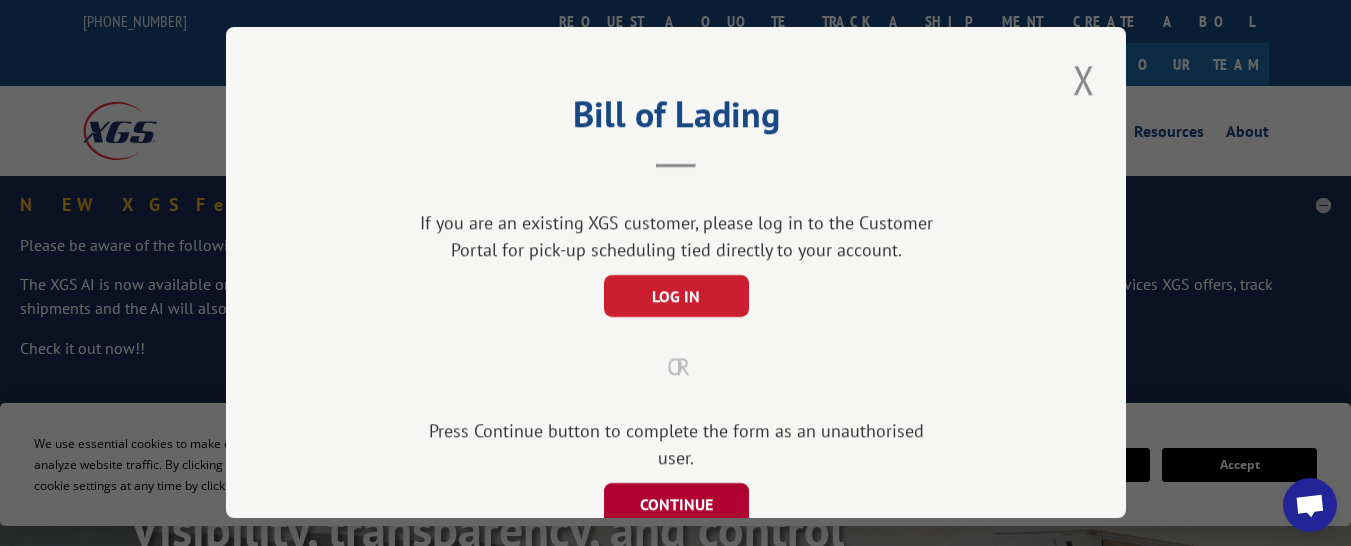 click on "CONTINUE" at bounding box center (675, 504) 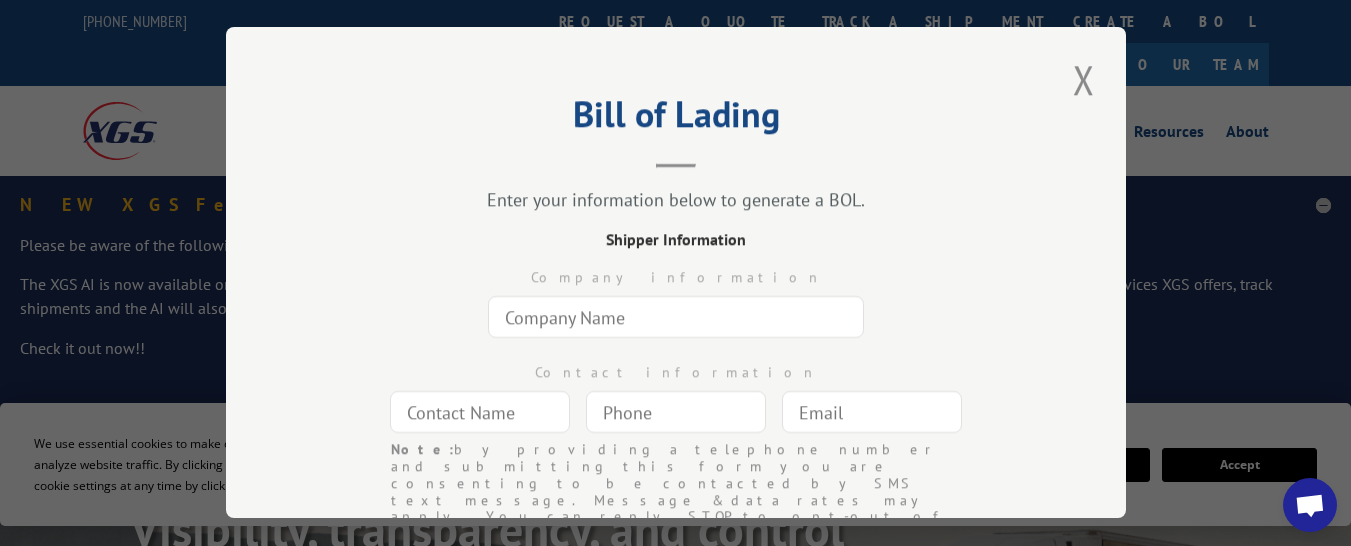 click at bounding box center (676, 317) 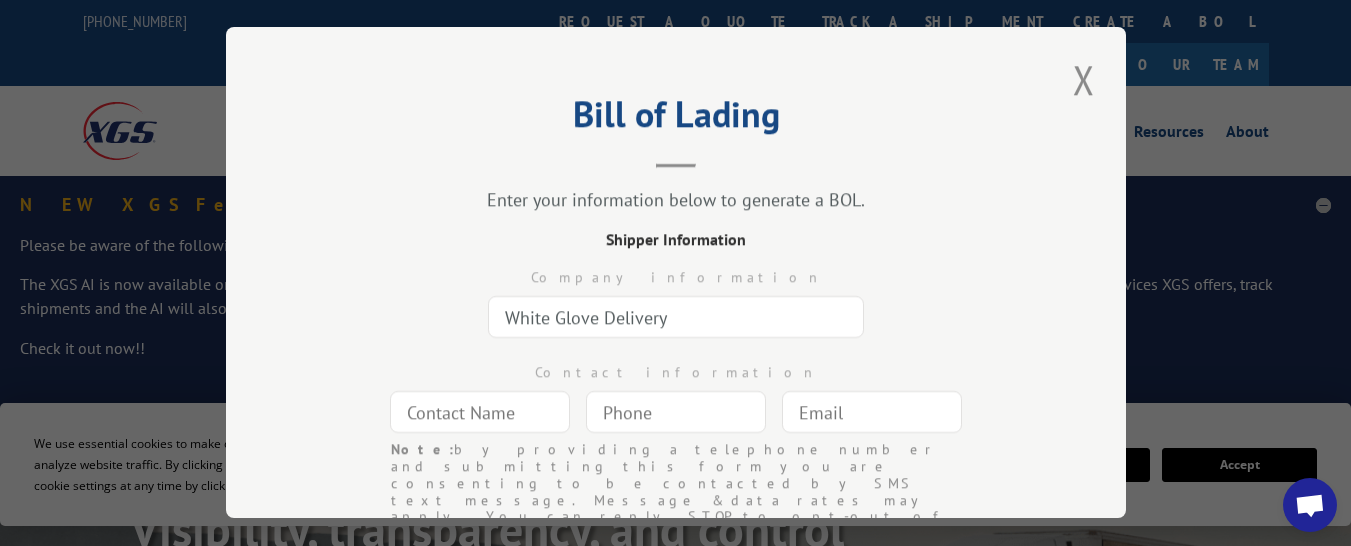 type on "[PERSON_NAME]" 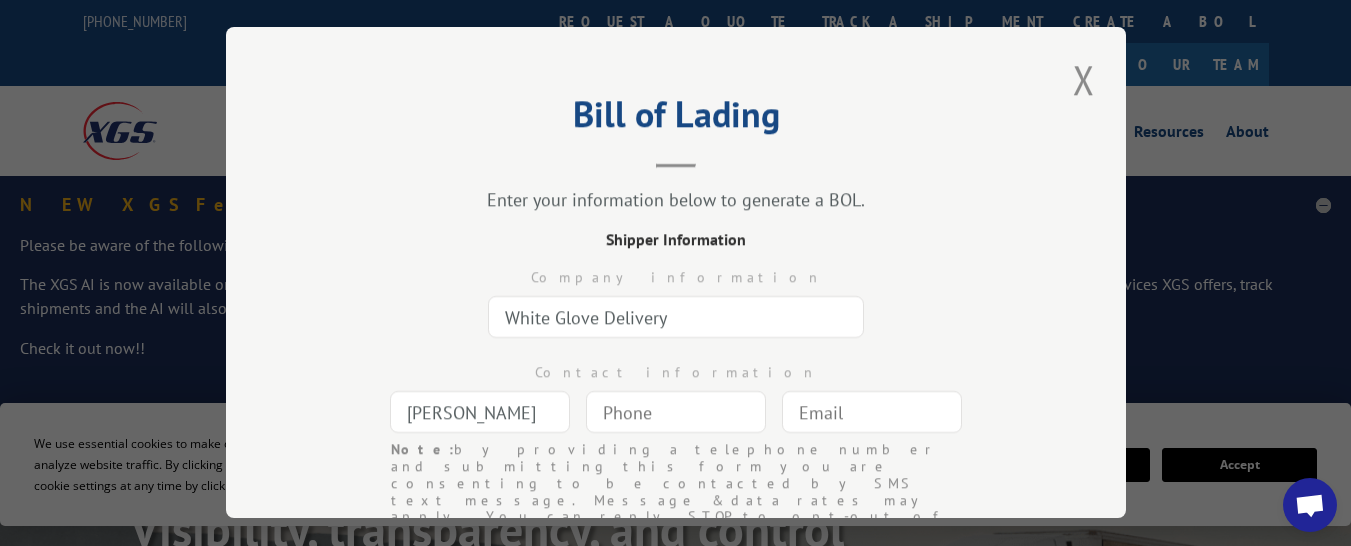 type 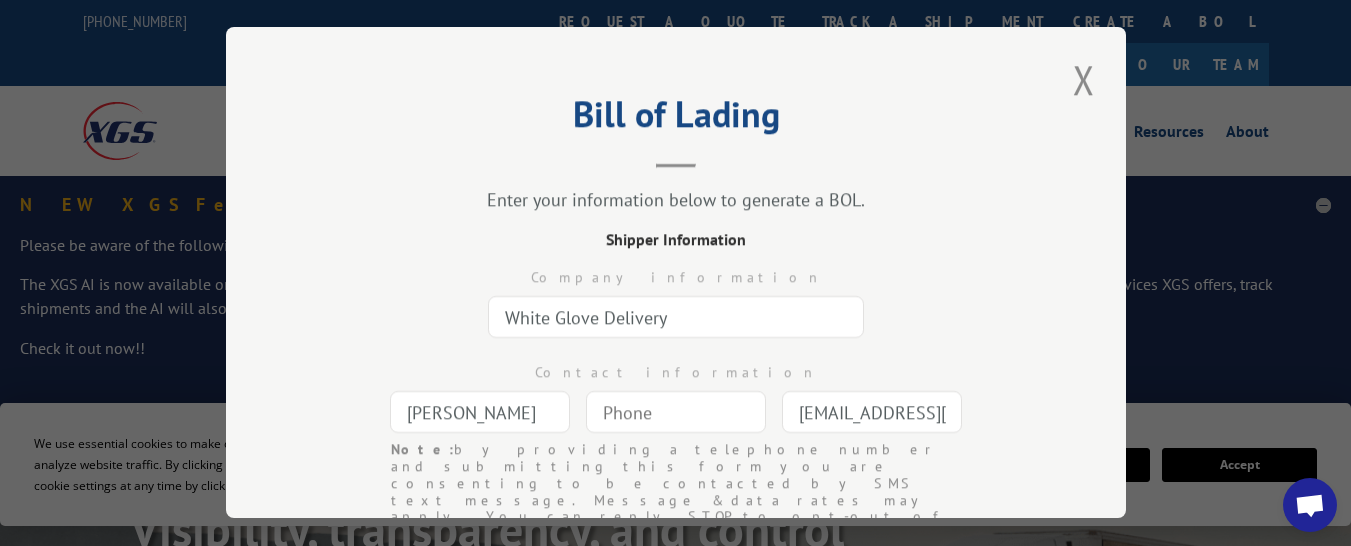 type on "Austin" 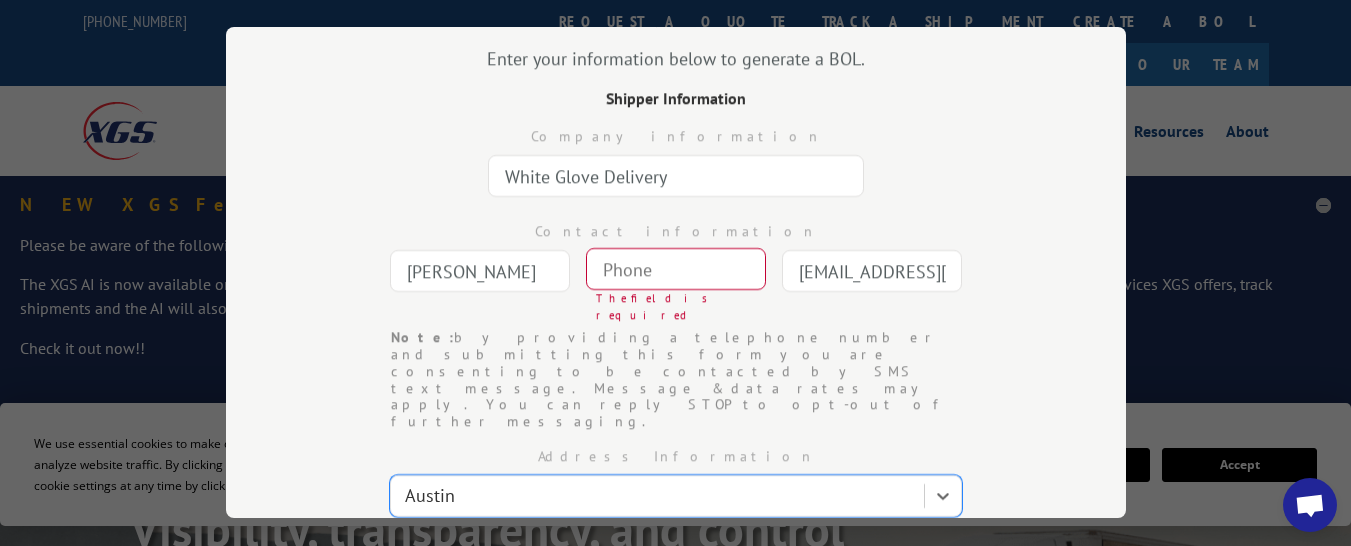 type on "(___) ___-____" 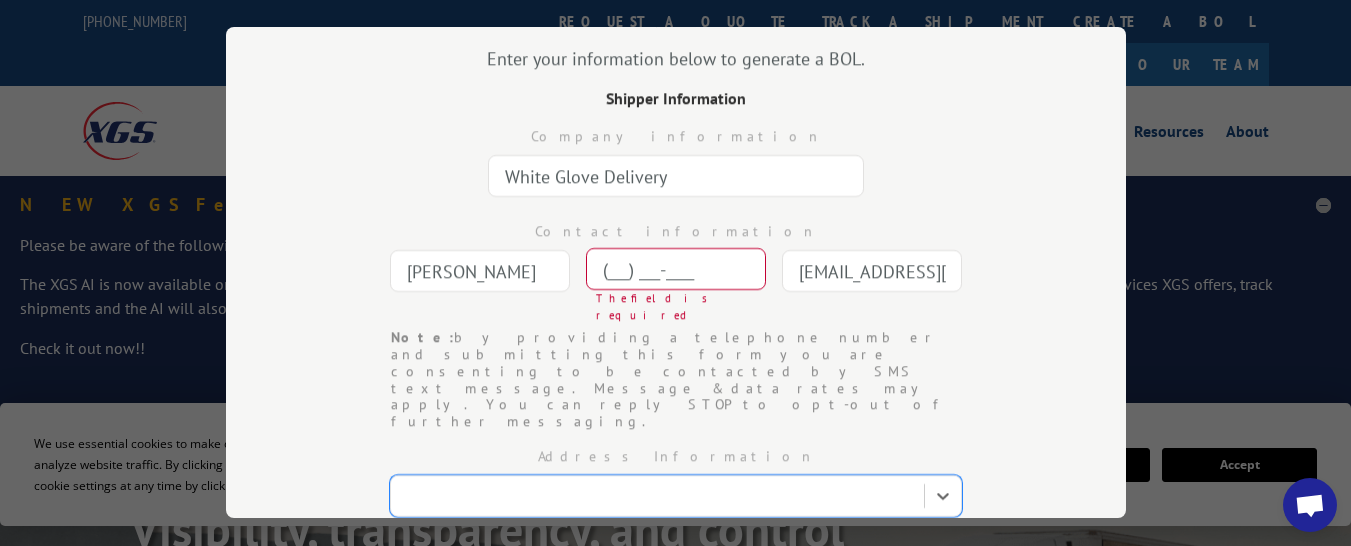 click on "(___) ___-____" at bounding box center [676, 269] 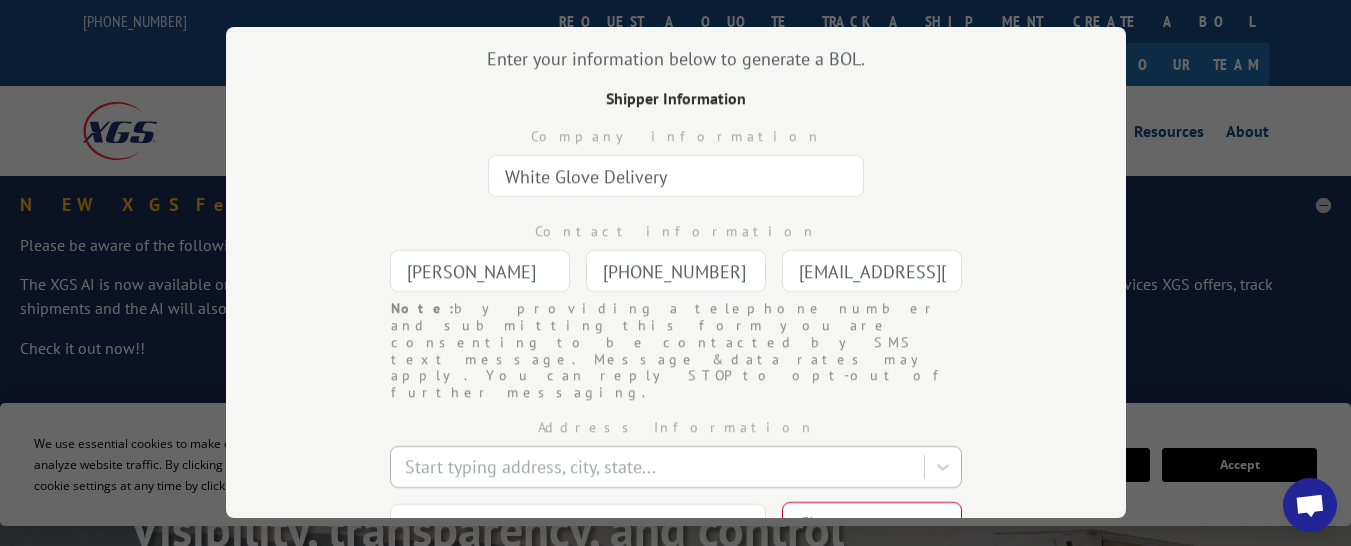 type on "[PHONE_NUMBER]" 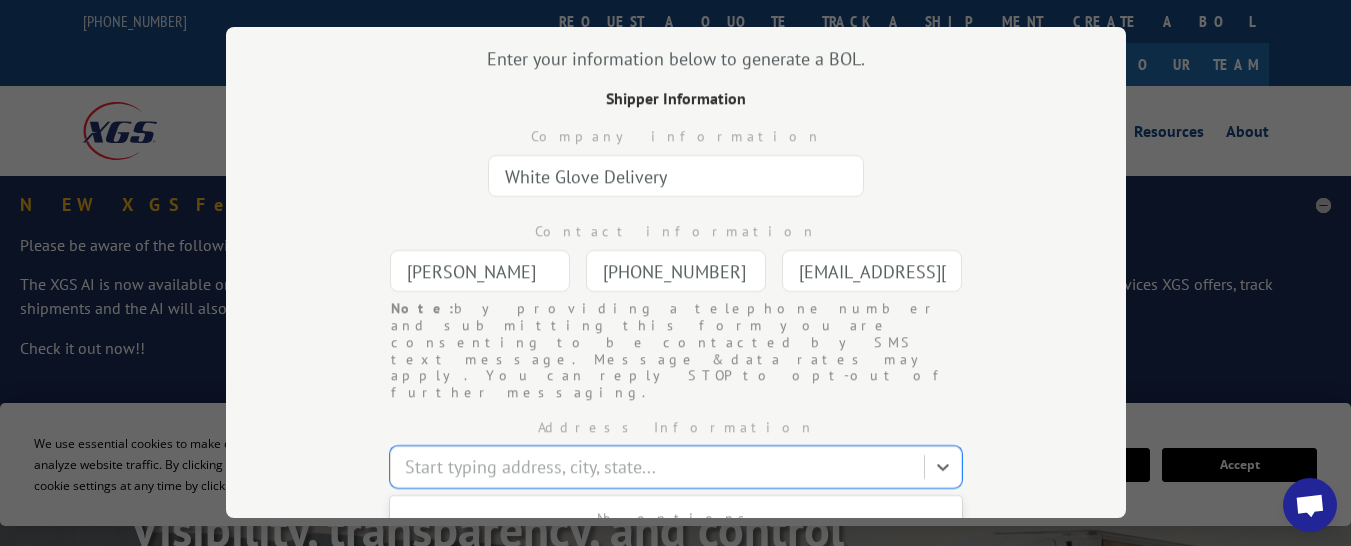 click on "Bill of Lading Enter your information below to generate a BOL. Shipper Information Company information White Glove Delivery Contact information [PERSON_NAME] [PHONE_NUMBER] Note:  by providing a telephone number and submitting this form you are consenting to be contacted by SMS text message. Message & data rates may apply. You can reply STOP to opt-out of further messaging. [EMAIL_ADDRESS][DOMAIN_NAME] Note:  by providing a telephone number and submitting this form you are consenting to be contacted by SMS text message. Message & data rates may apply. You can reply STOP to opt-out of further messaging. Address Information   Use Up and Down to choose options, press Enter to select the currently focused option, press Escape to exit the menu, press Tab to select the option and exit the menu. Start typing address, city, state... No options White Glove Delivery ATTN:Tribe/[PERSON_NAME], [STREET_ADDRESS] The field is required State [US_STATE] [US_STATE] [US_STATE] [US_STATE] [US_STATE] [US_STATE] [US_STATE] [US_STATE] [US_STATE]" at bounding box center (676, 272) 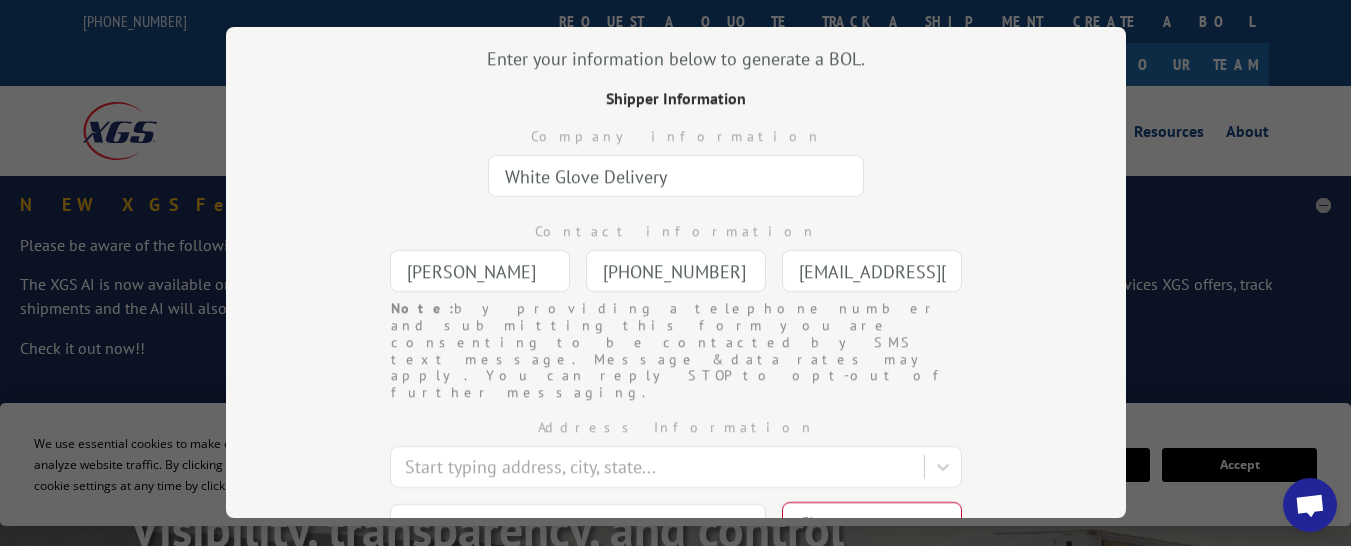 scroll, scrollTop: 241, scrollLeft: 0, axis: vertical 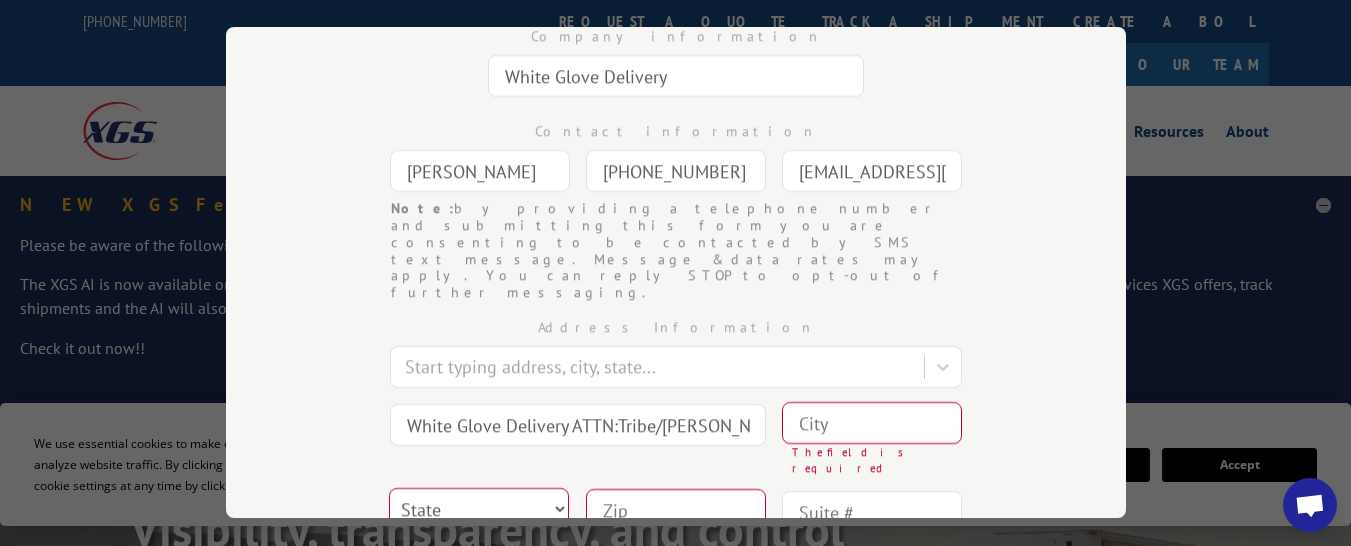 click on "Address Information Start typing address, city, state... White Glove Delivery ATTN:Tribe/Elliot, [GEOGRAPHIC_DATA] The field is required State [US_STATE] [US_STATE] [US_STATE] [US_STATE] [US_STATE] [US_STATE] [US_STATE] [US_STATE] [US_STATE] [US_STATE] [US_STATE] [US_STATE] [US_STATE] [US_STATE] [US_STATE] [US_STATE] [US_STATE] [US_STATE] [US_STATE] [US_STATE] [US_STATE] [US_STATE] [US_STATE] [US_STATE] [US_STATE] [US_STATE] [US_STATE] [US_STATE] [US_STATE] [US_STATE] [US_STATE] [US_STATE] [US_STATE] [US_STATE] [US_STATE] [US_STATE] [US_STATE] [US_STATE] [US_STATE] [US_STATE] [US_STATE] [US_STATE] [US_STATE] [US_STATE] [US_STATE] [US_STATE] [US_STATE] [US_STATE][PERSON_NAME][US_STATE] [US_STATE][PERSON_NAME] [US_STATE] [US_STATE] The field is required The field is required" at bounding box center (676, 464) 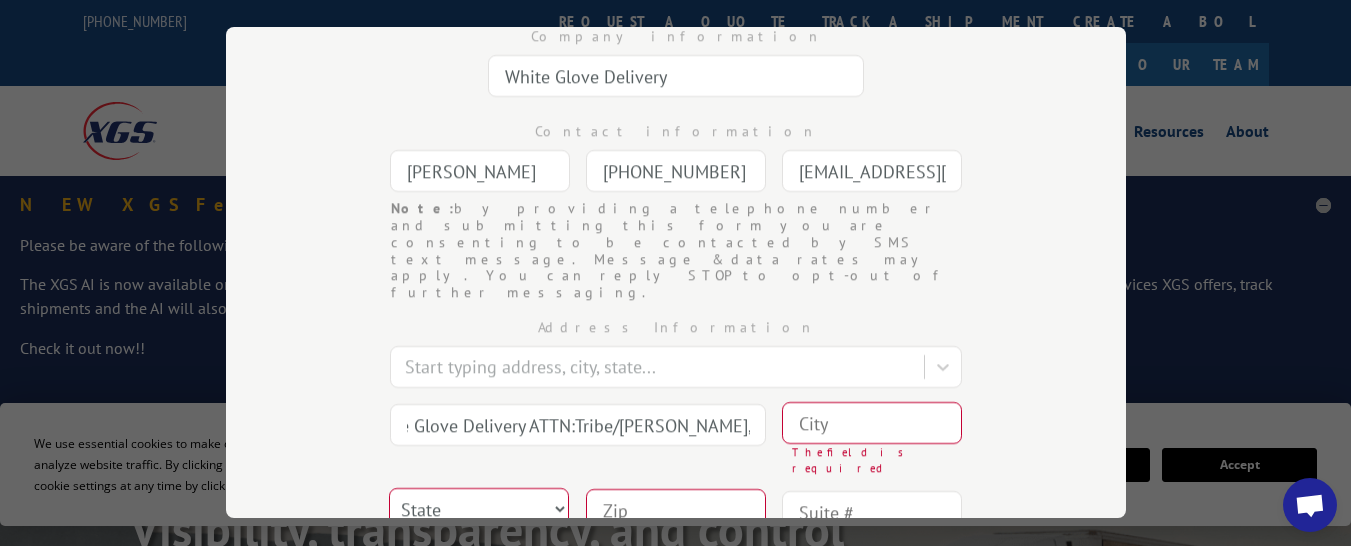 scroll, scrollTop: 0, scrollLeft: 0, axis: both 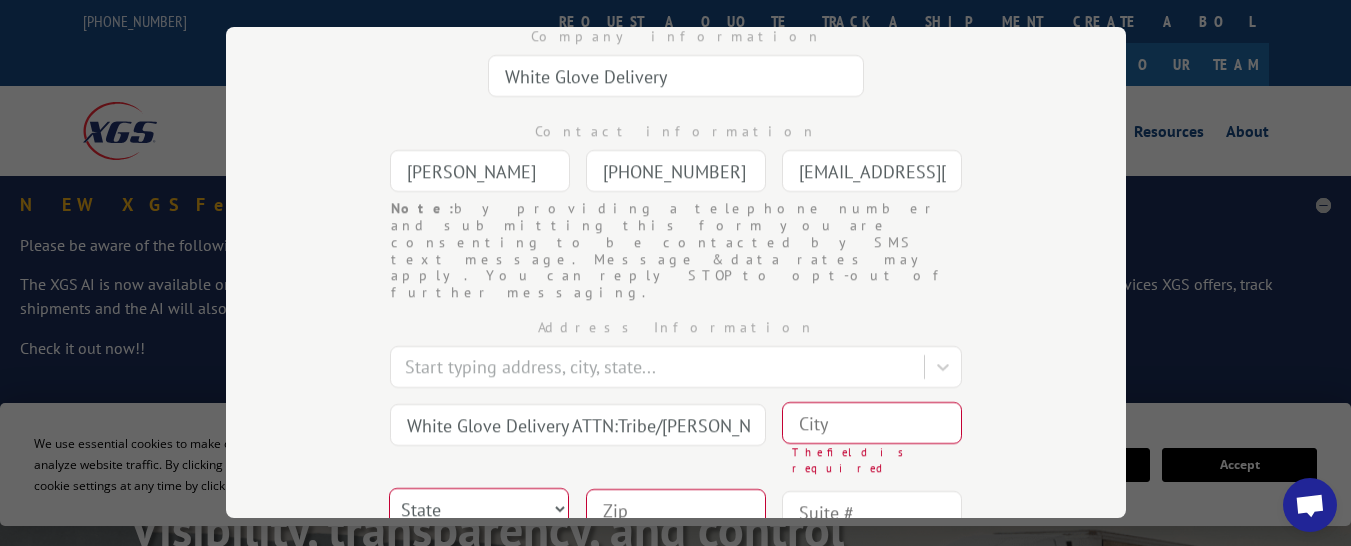 drag, startPoint x: 754, startPoint y: 365, endPoint x: 268, endPoint y: 378, distance: 486.17383 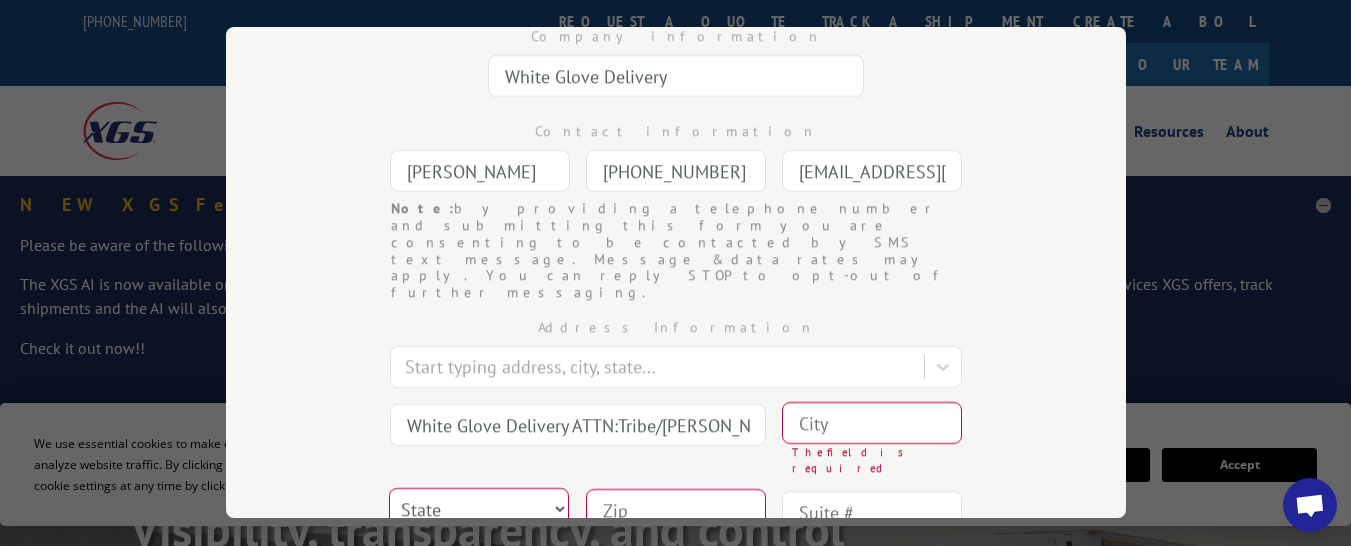 type on "[GEOGRAPHIC_DATA]" 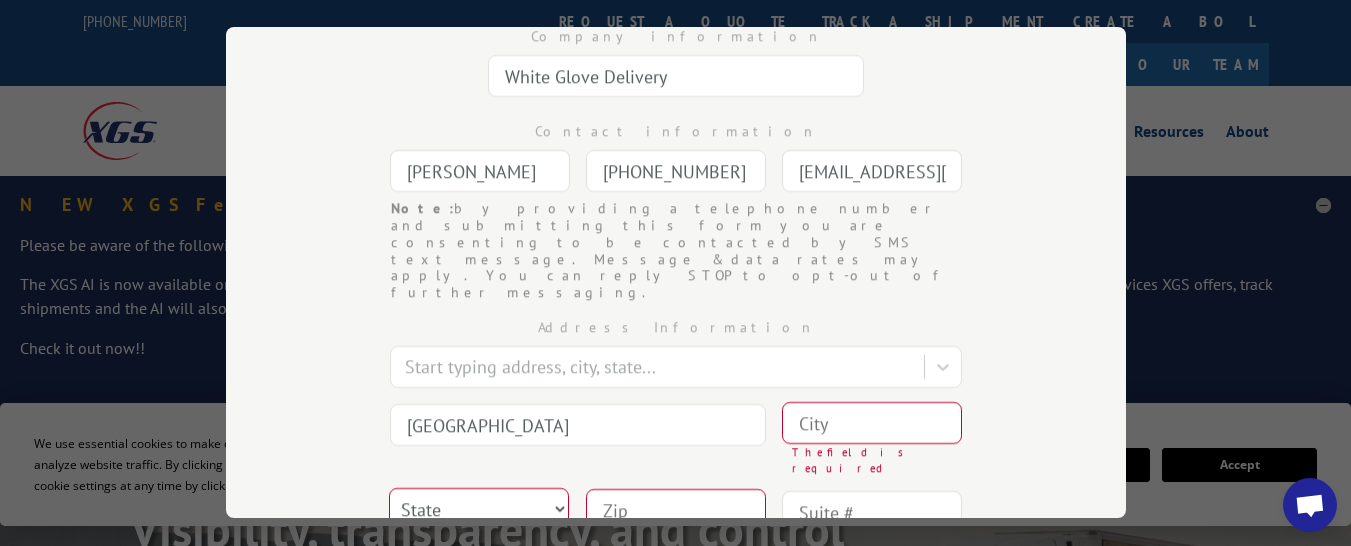click on "[GEOGRAPHIC_DATA]" at bounding box center [578, 425] 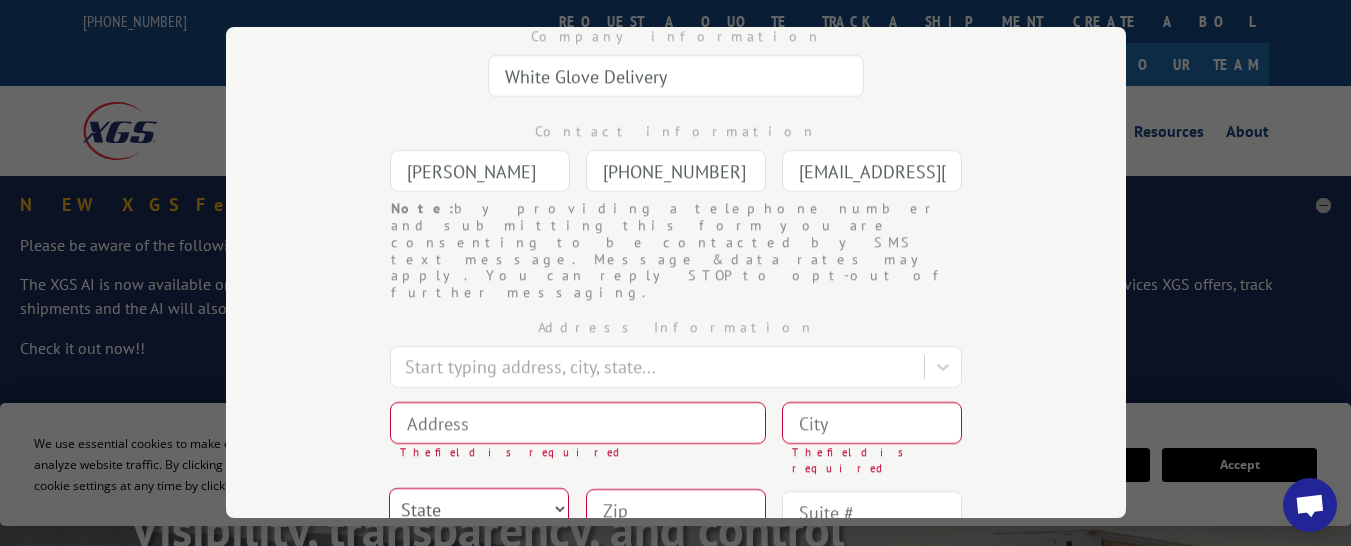 click at bounding box center (578, 423) 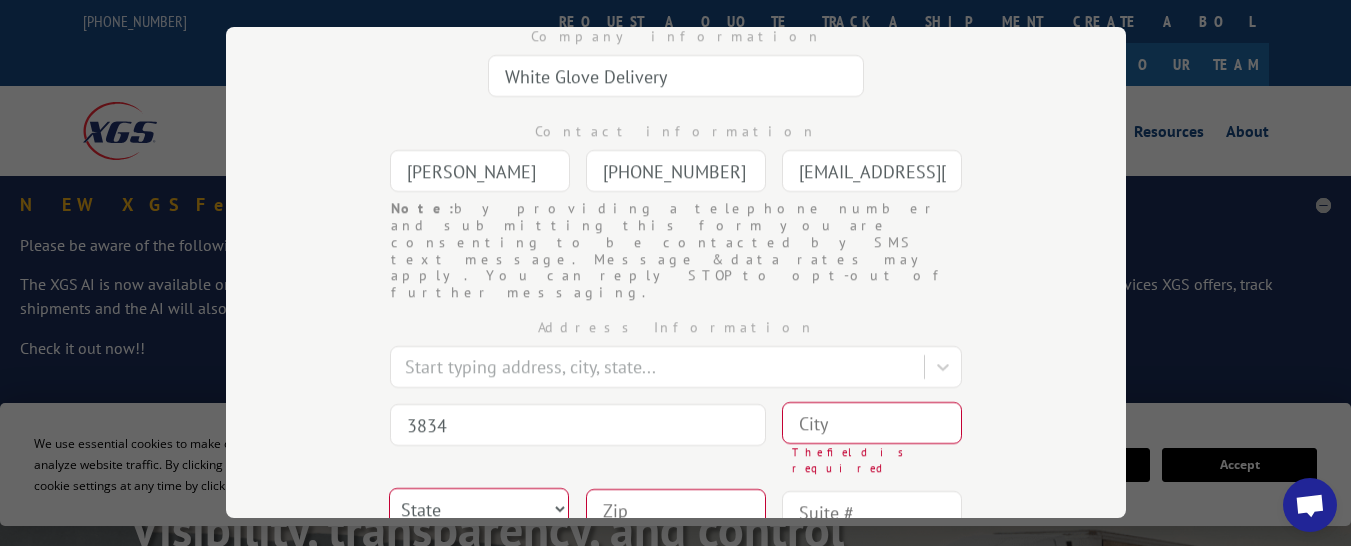 type on "[STREET_ADDRESS]" 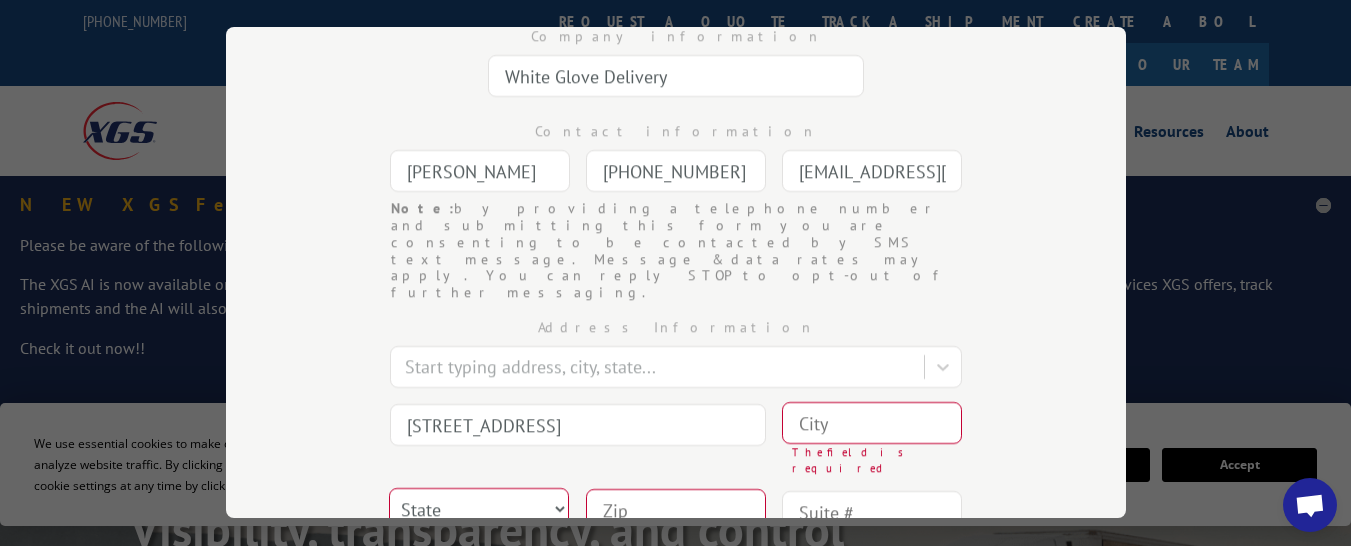 click at bounding box center [872, 423] 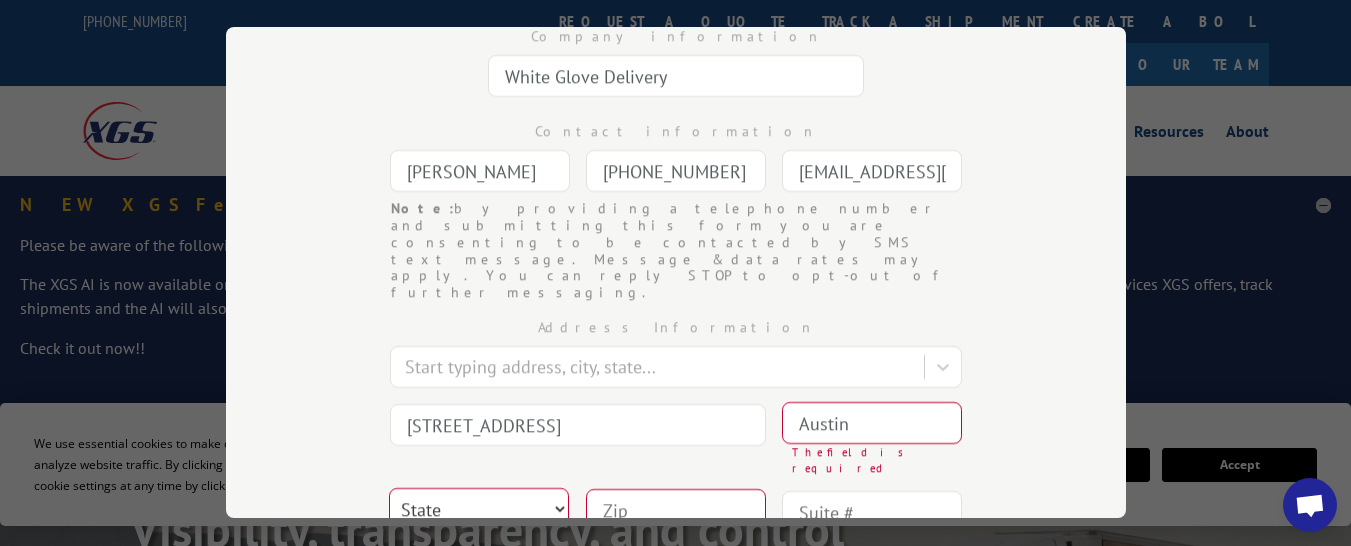select on "[GEOGRAPHIC_DATA]" 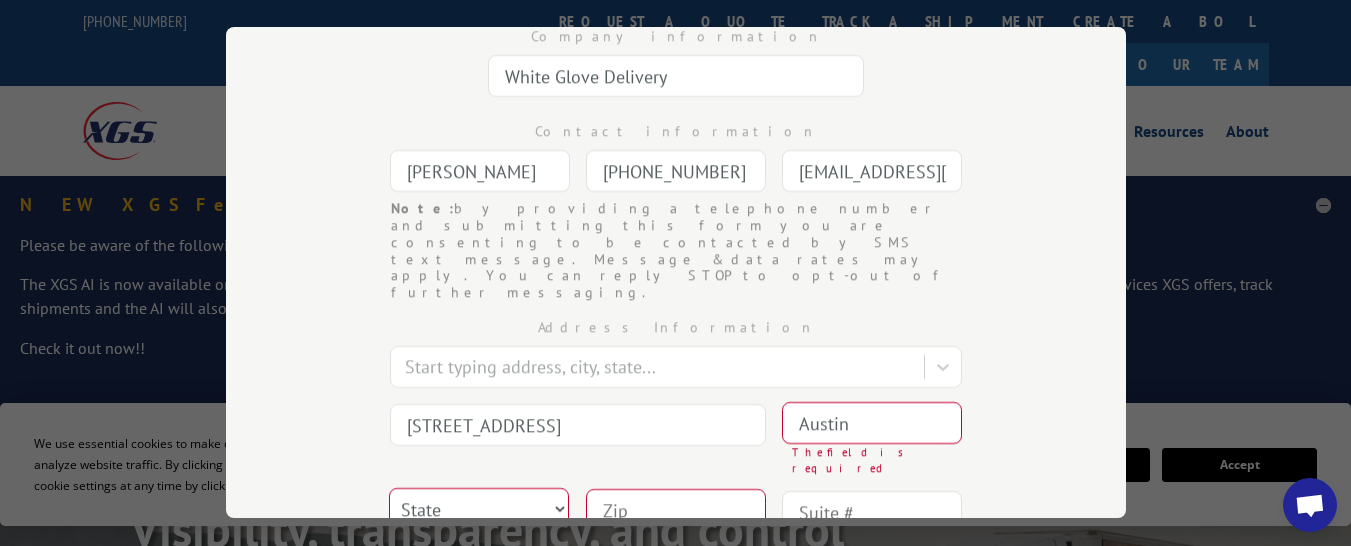 type on "78744" 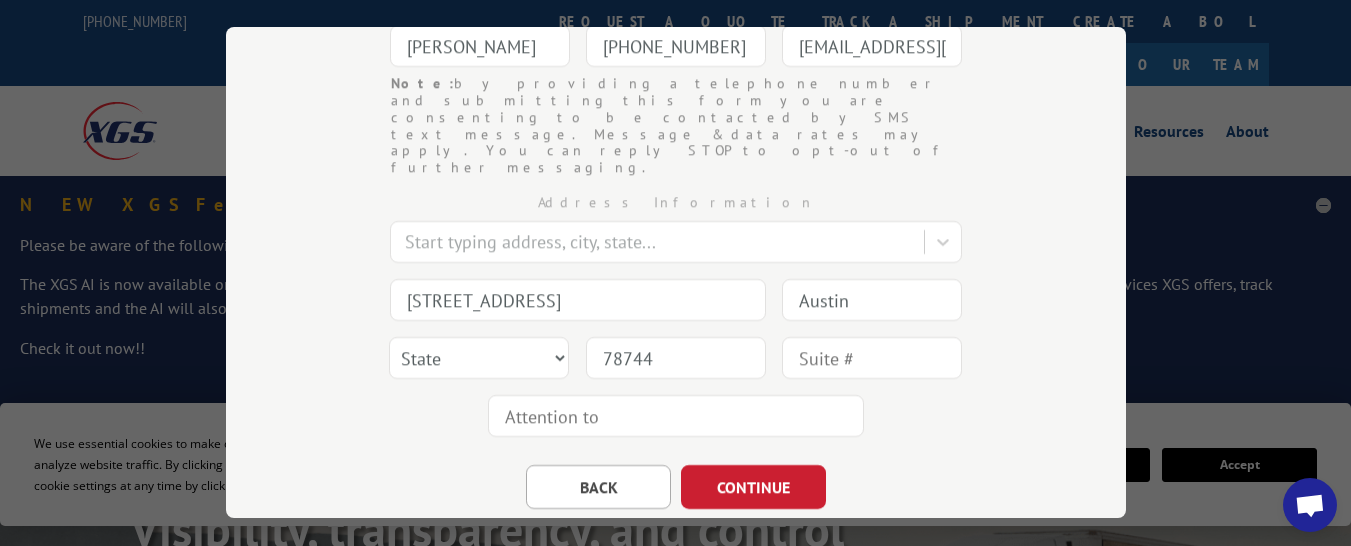 scroll, scrollTop: 379, scrollLeft: 0, axis: vertical 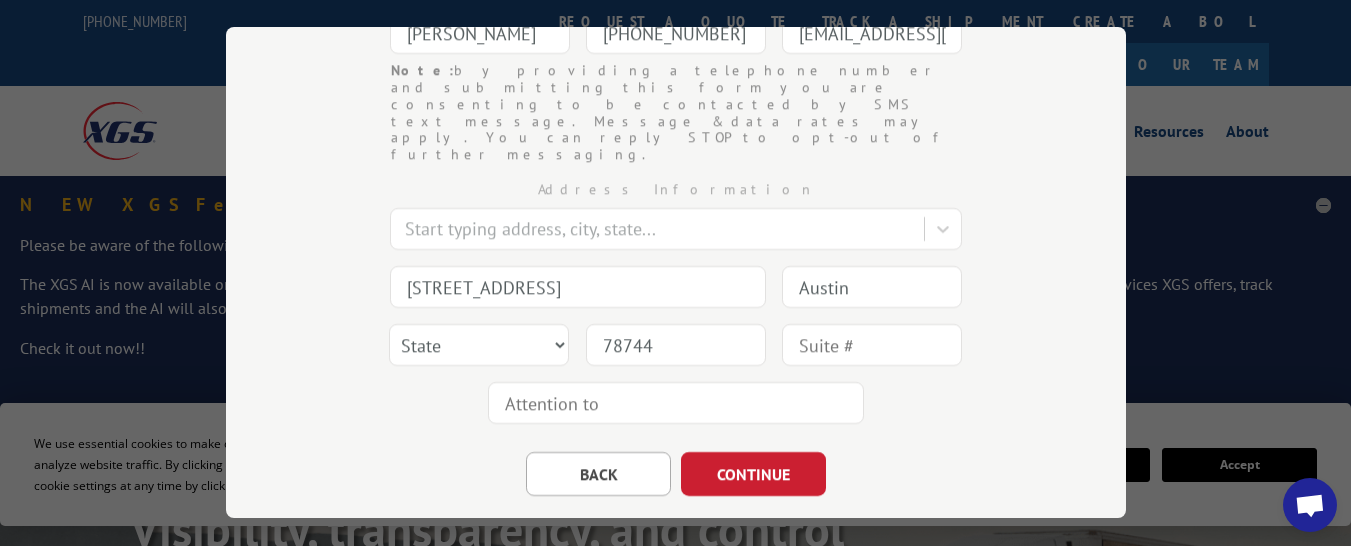 click at bounding box center [676, 403] 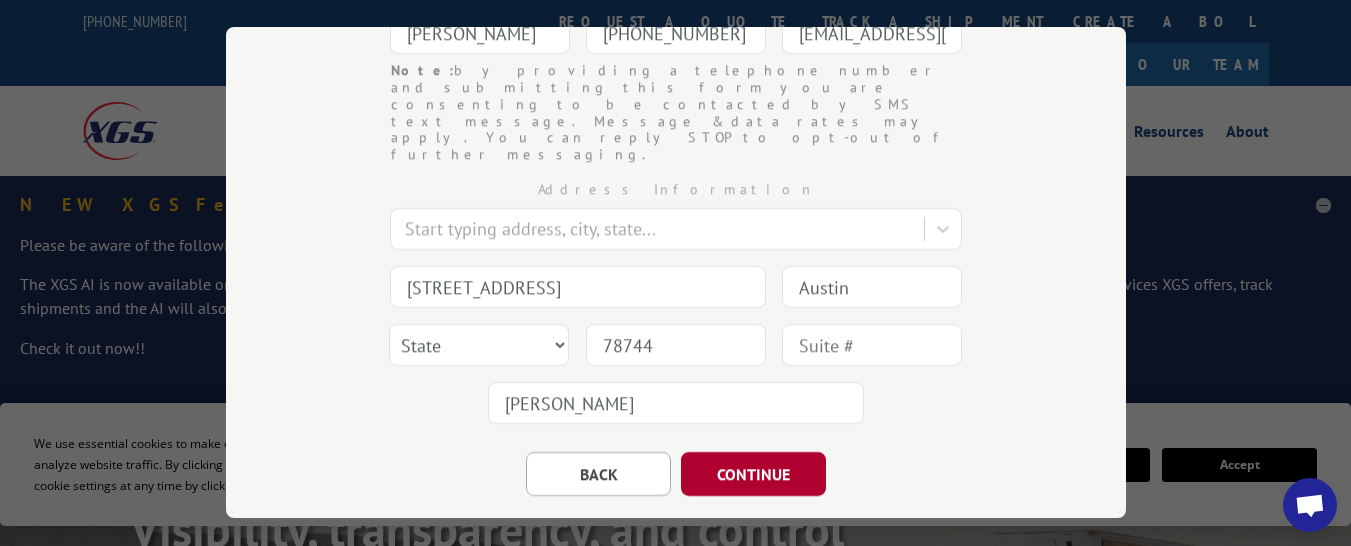 type on "[PERSON_NAME]" 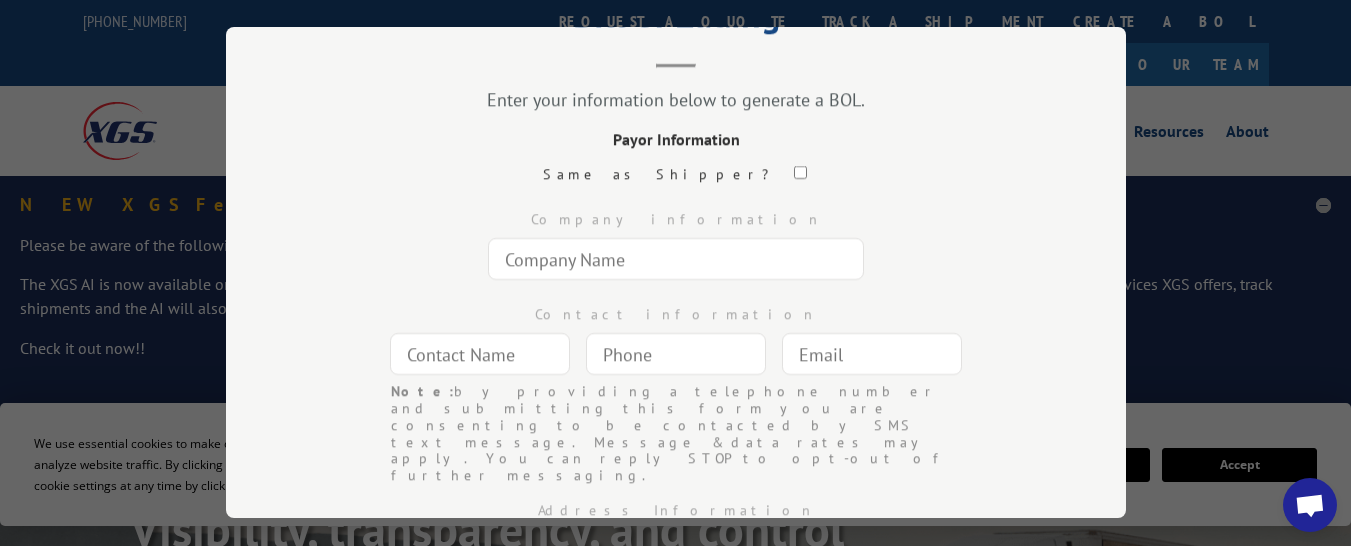 scroll, scrollTop: 79, scrollLeft: 0, axis: vertical 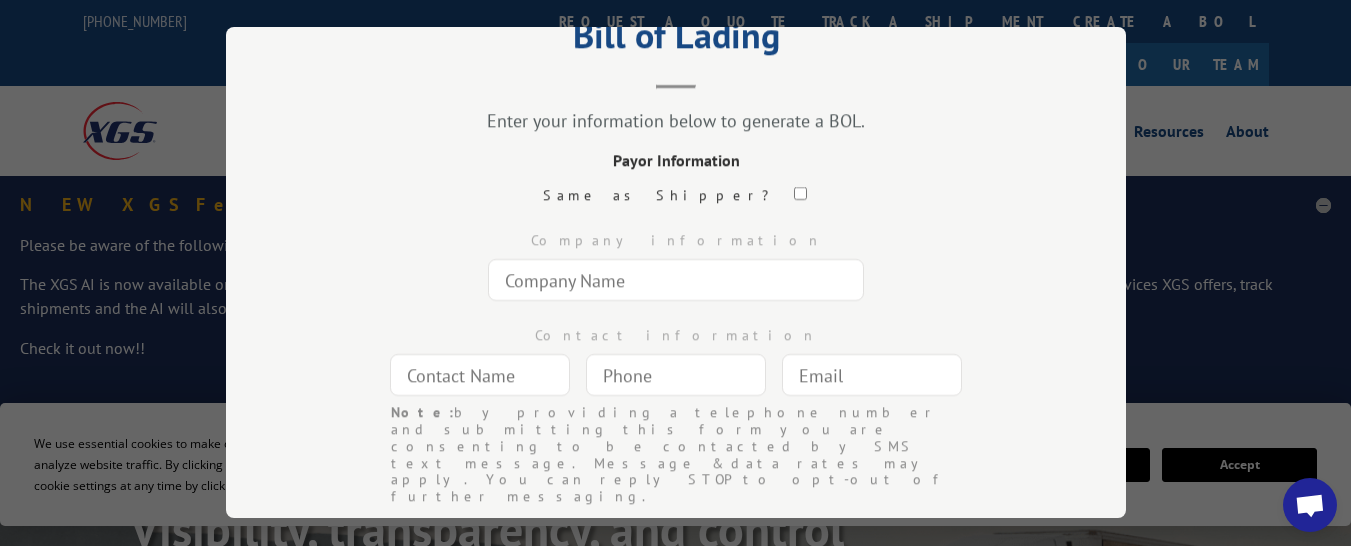 click at bounding box center (676, 280) 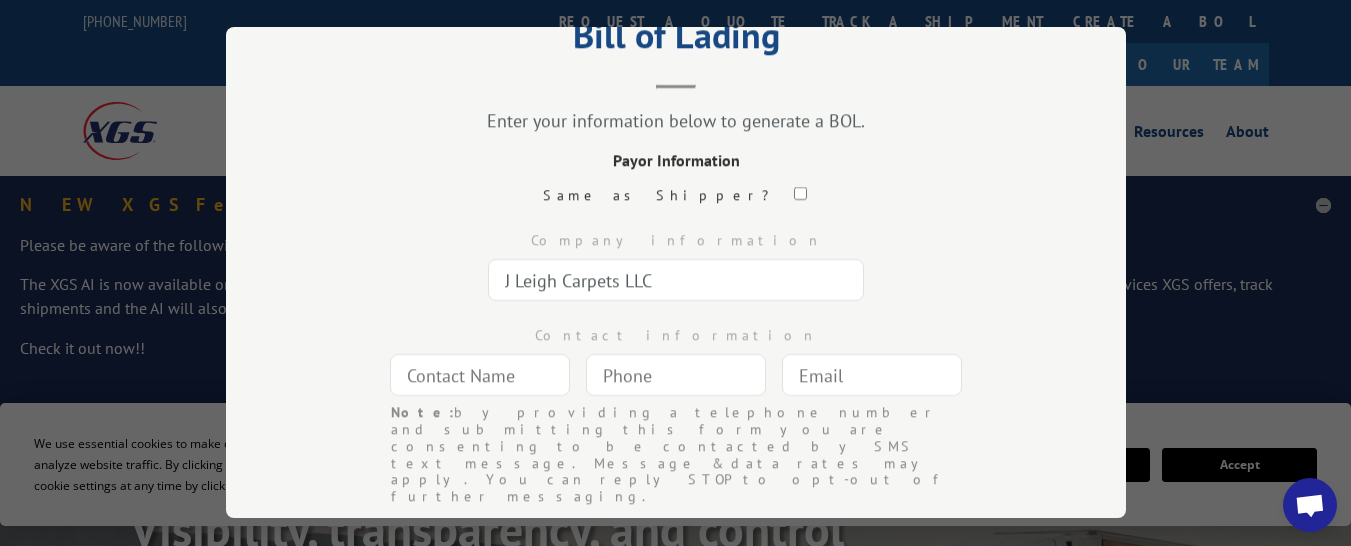 type on "[PERSON_NAME]" 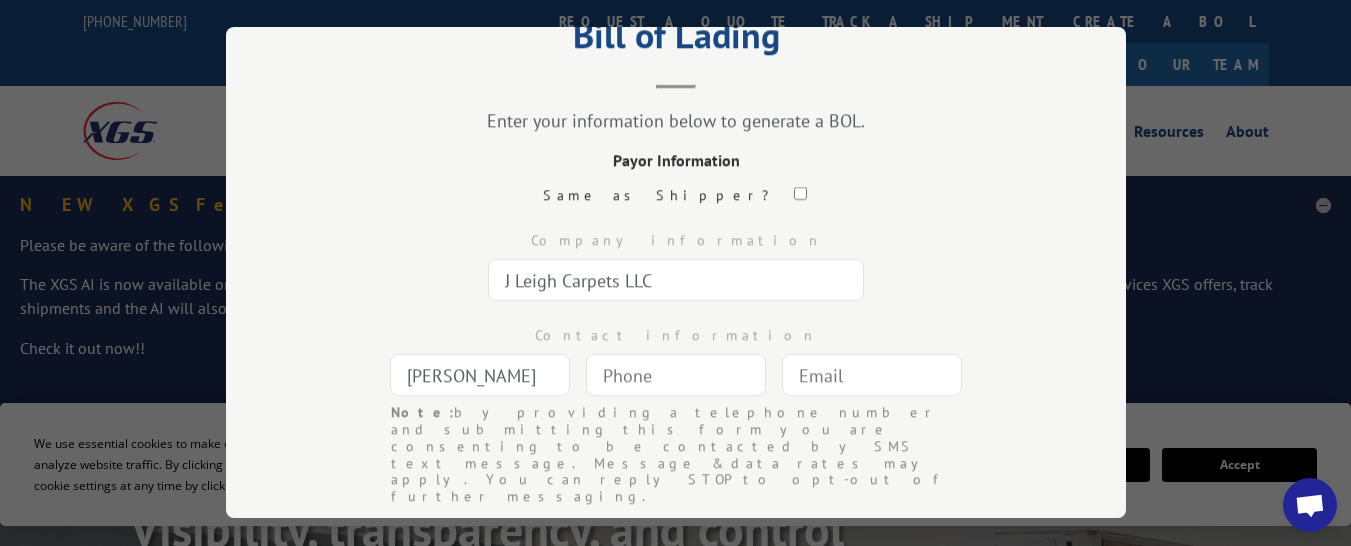 type 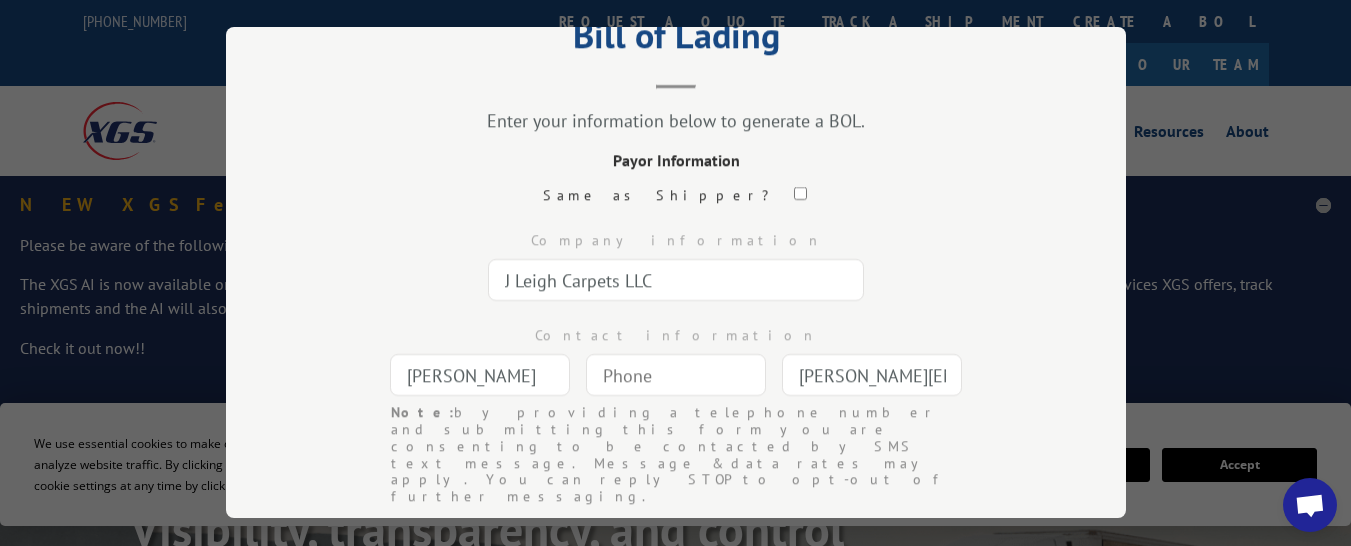 type on "Mesa" 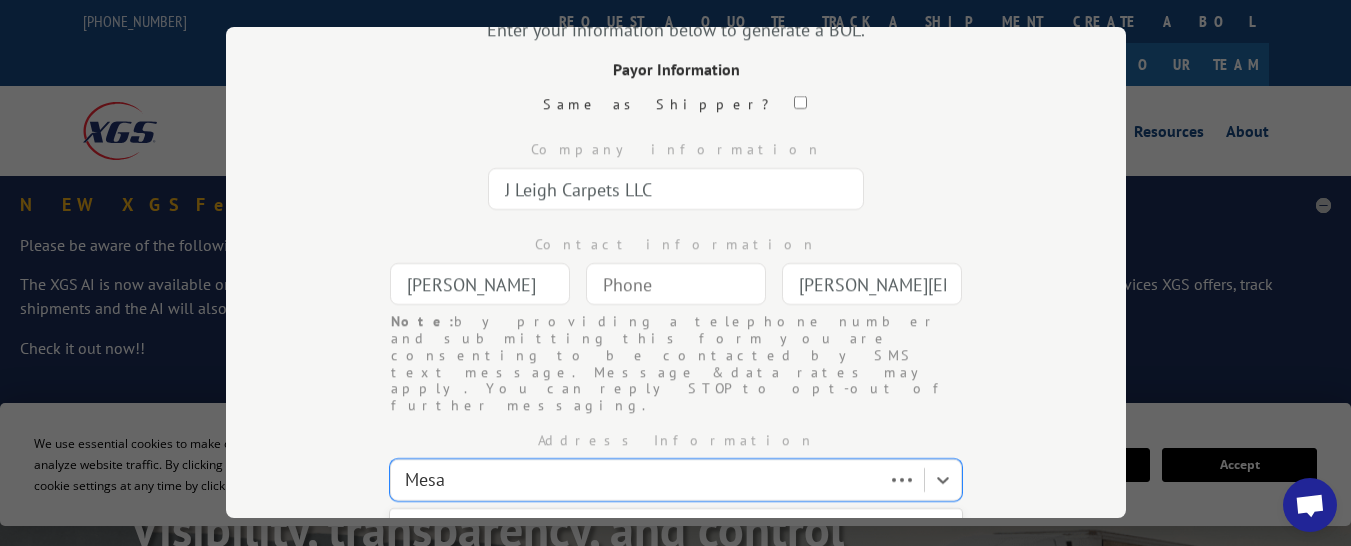 type 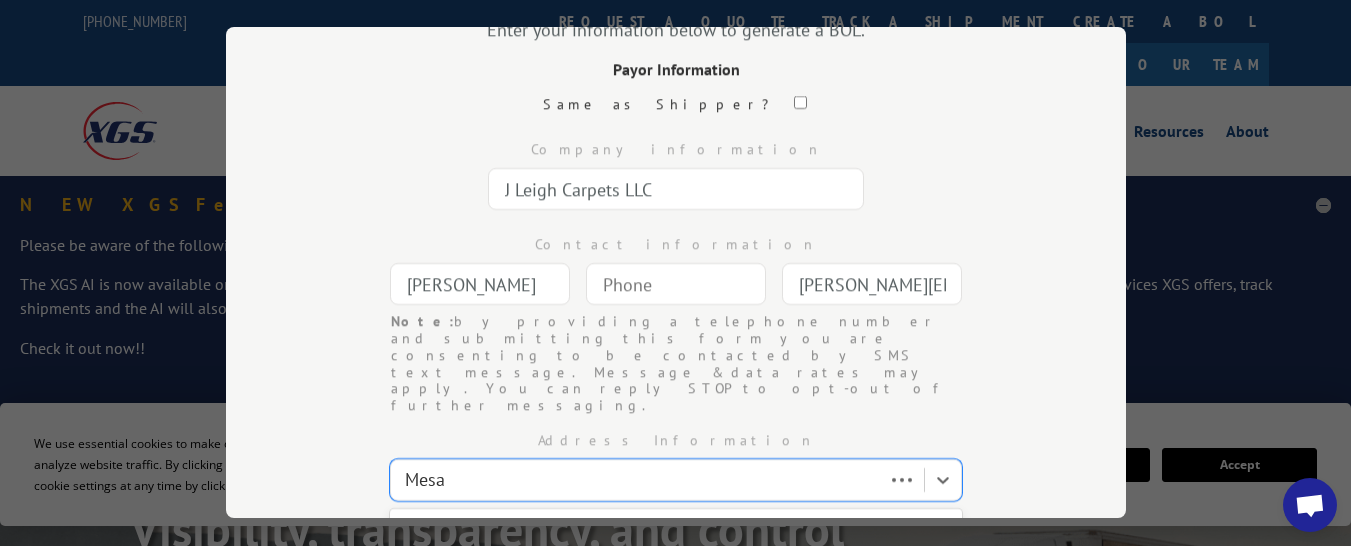 type on "Mesa" 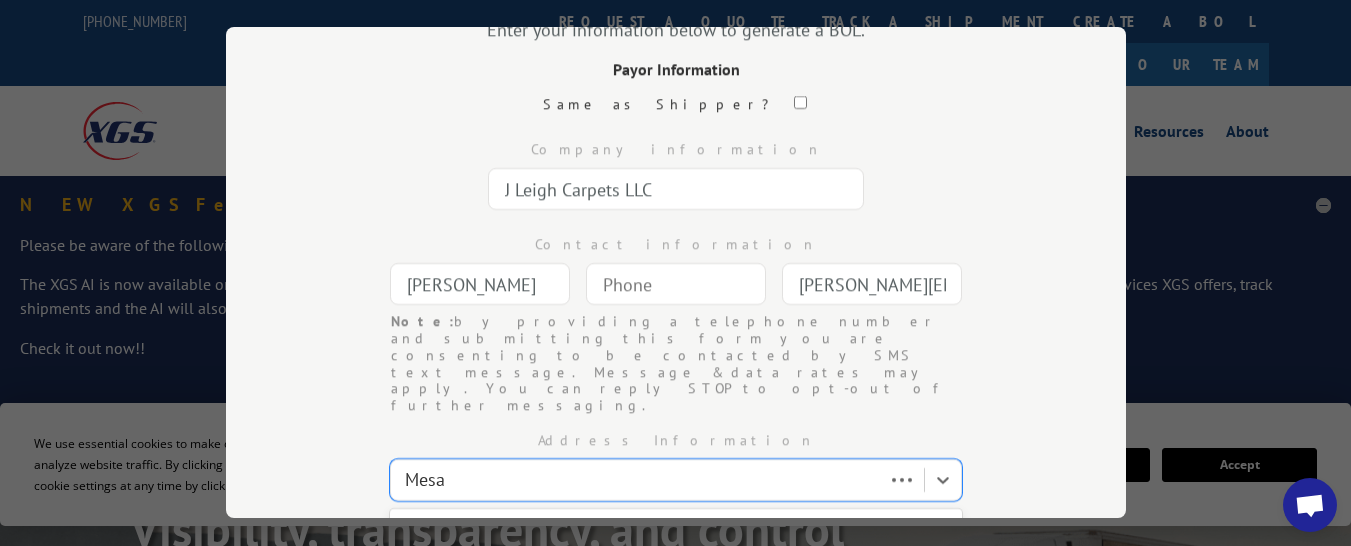 select on "AZ" 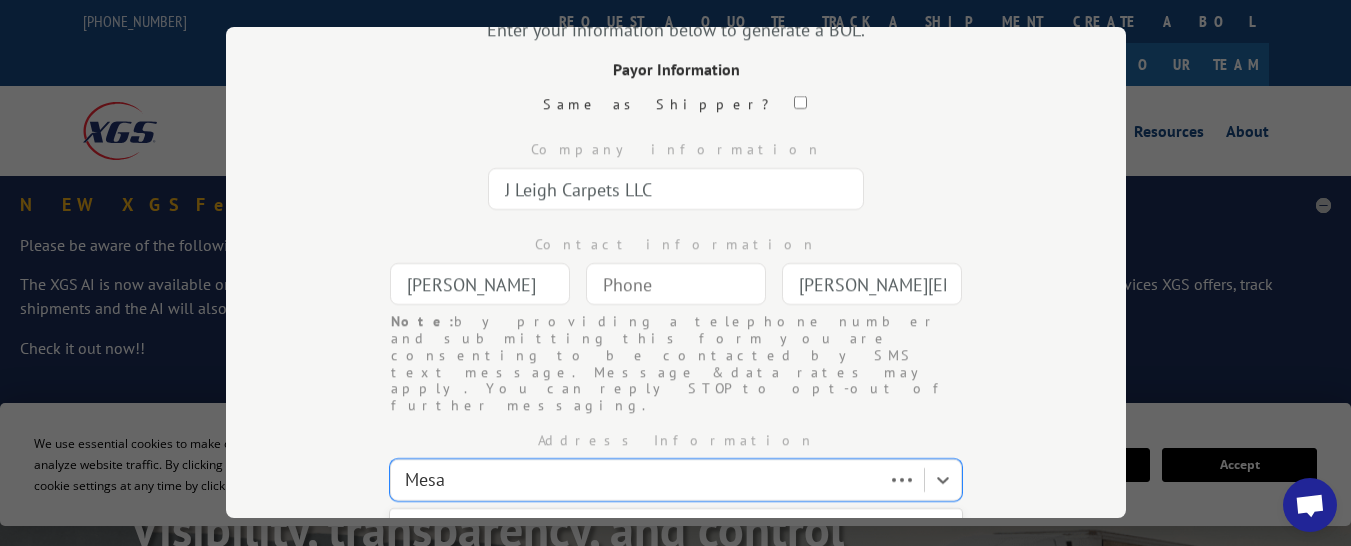 type 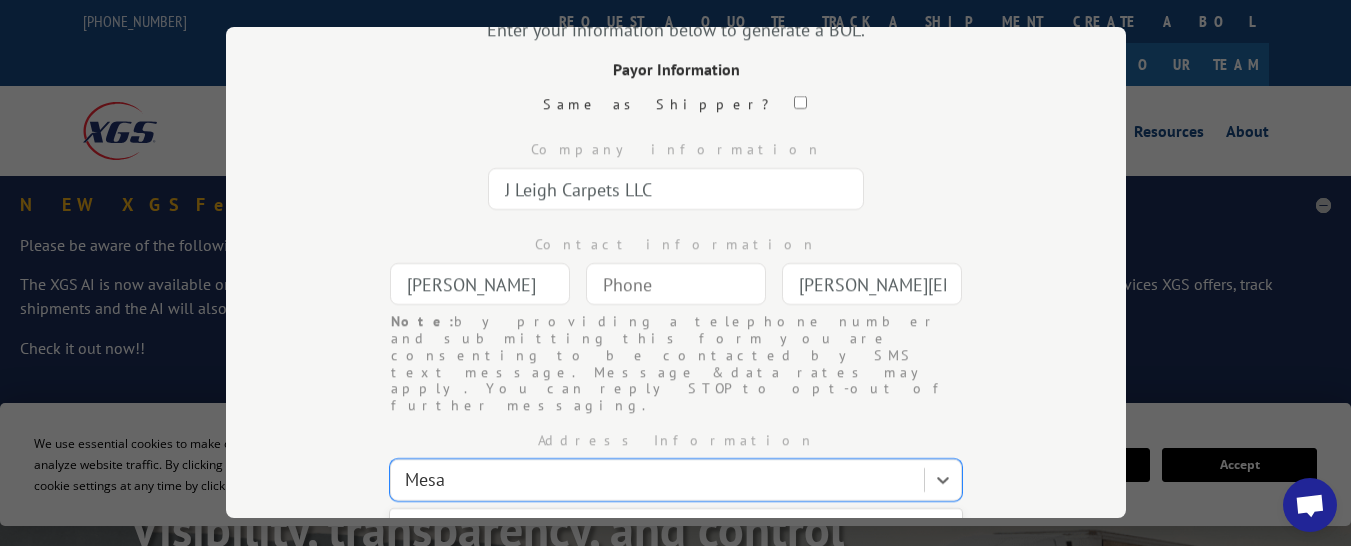 type 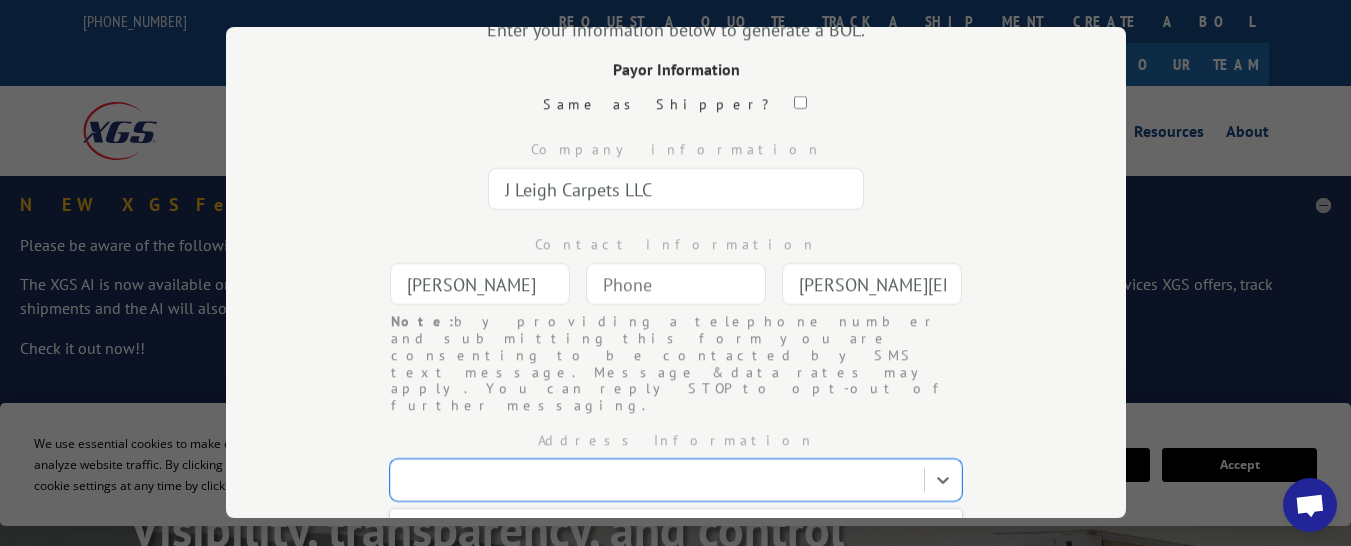 click on "Bill of Lading Enter your information below to generate a BOL. Payor Information Same as Shipper?   Company information J Leigh Carpets LLC Contact information [PERSON_NAME] Note:  by providing a telephone number and submitting this form you are consenting to be contacted by SMS text message. Message & data rates may apply. You can reply STOP to opt-out of further messaging. [PERSON_NAME][EMAIL_ADDRESS][DOMAIN_NAME] Note:  by providing a telephone number and submitting this form you are consenting to be contacted by SMS text message. Message & data rates may apply. You can reply STOP to opt-out of further messaging. Address Information   Use Up and Down to choose options, press Enter to select the currently focused option, press Escape to exit the menu, press Tab to select the option and exit the menu. No options [STREET_ADDRESS], [GEOGRAPHIC_DATA] [US_STATE] [US_STATE] [US_STATE] [US_STATE] [US_STATE] [US_STATE] [US_STATE] [US_STATE] [US_STATE] [US_STATE] [US_STATE] [US_STATE] [US_STATE] [US_STATE] [US_STATE] [US_STATE] [US_STATE] [US_STATE] [US_STATE] [US_STATE]" at bounding box center (676, 272) 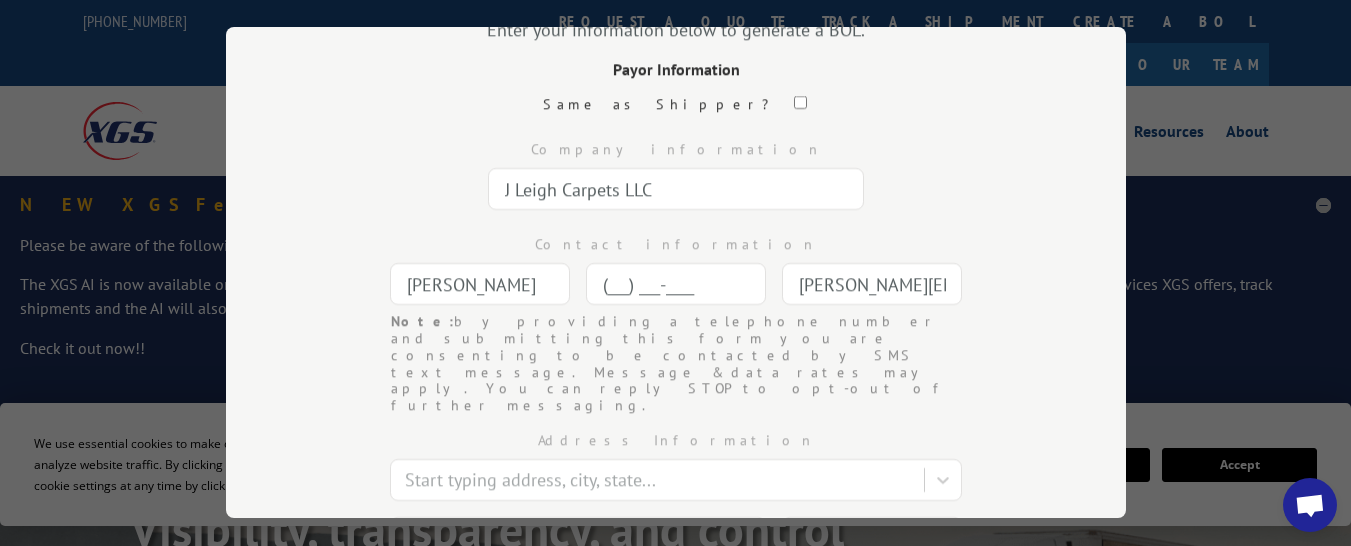 click on "(___) ___-____" at bounding box center (676, 284) 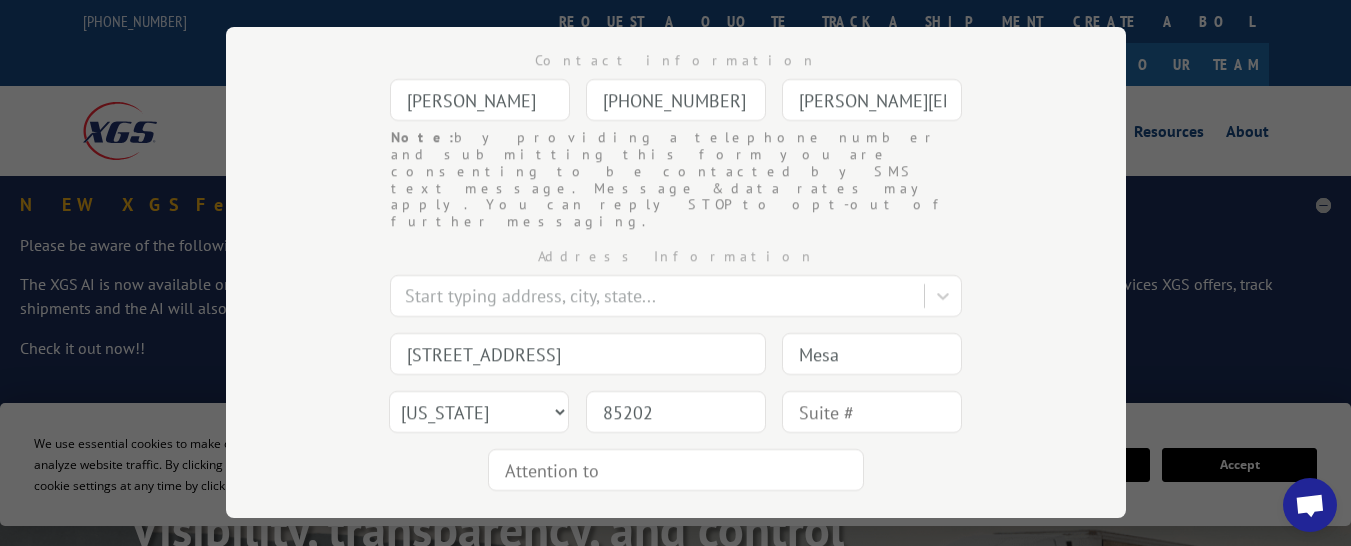 scroll, scrollTop: 370, scrollLeft: 0, axis: vertical 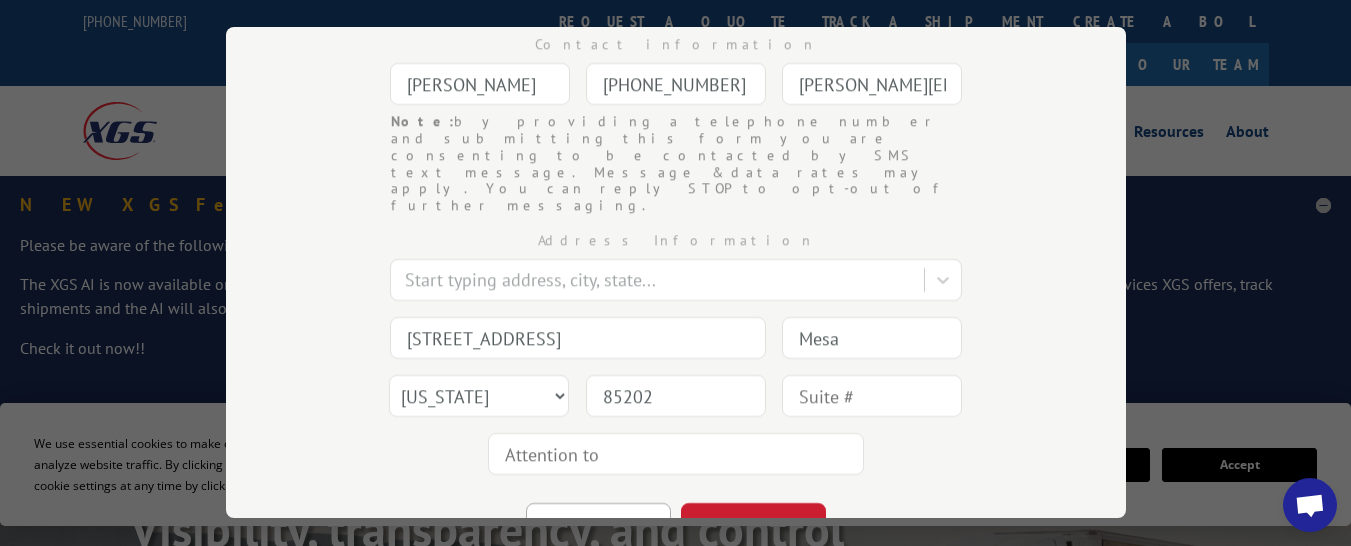 type on "[PHONE_NUMBER]" 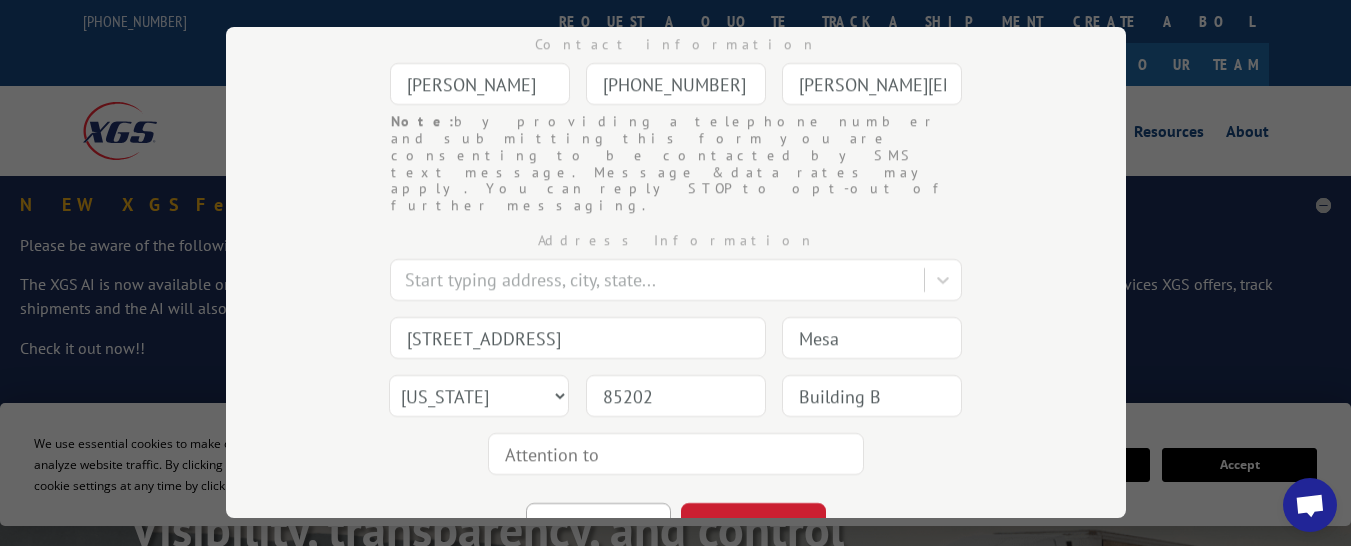 click at bounding box center (676, 454) 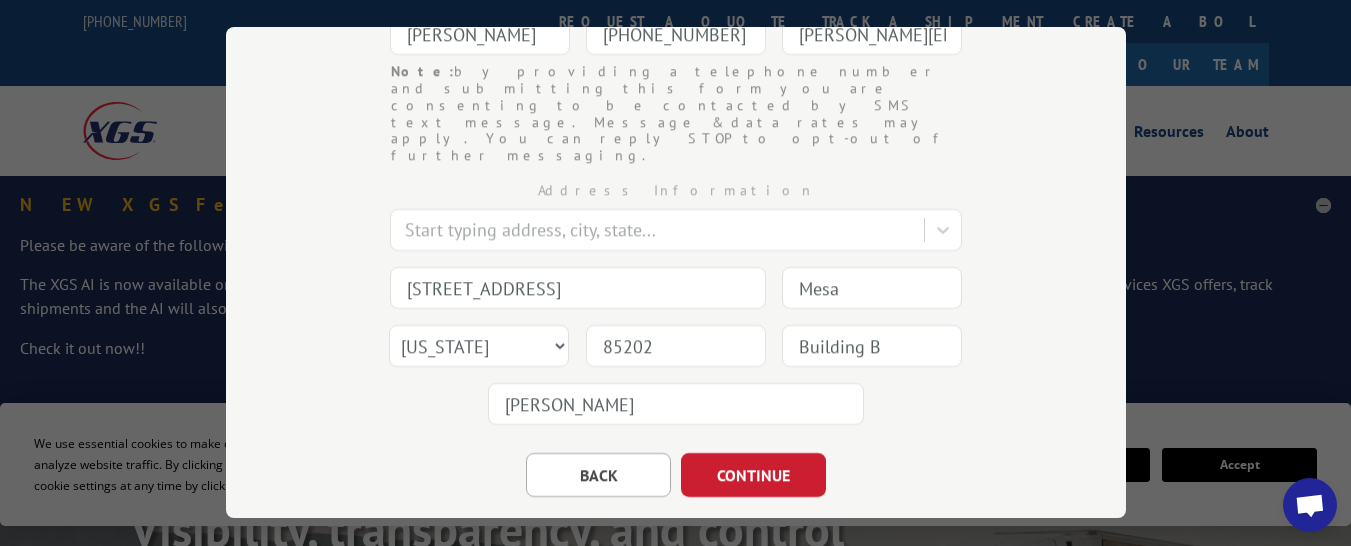 scroll, scrollTop: 421, scrollLeft: 0, axis: vertical 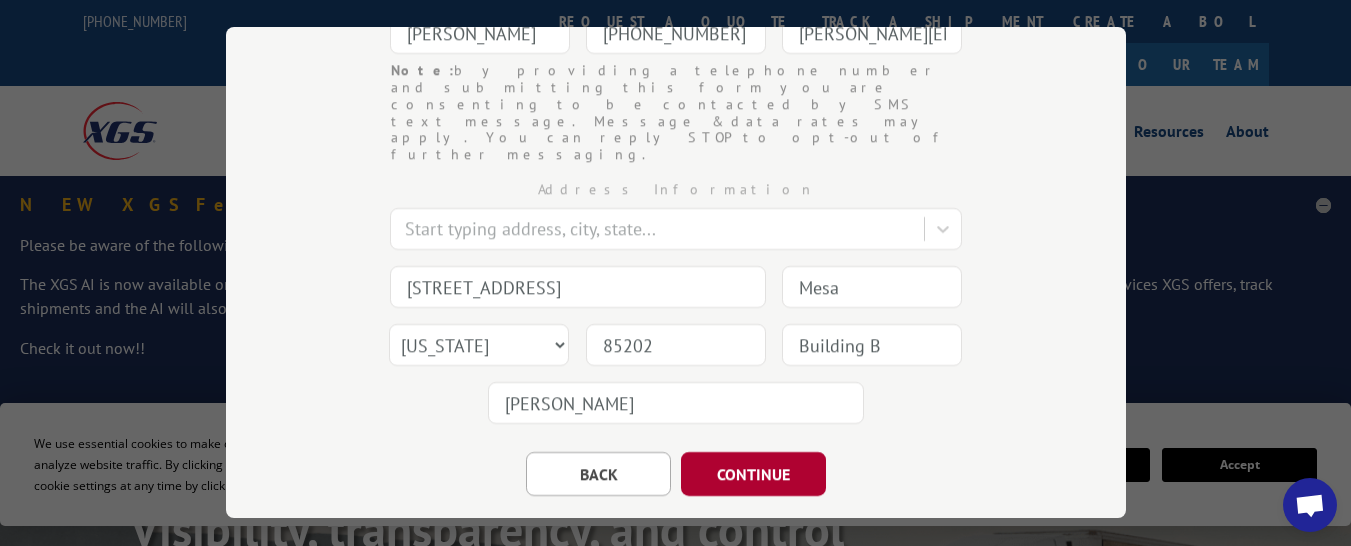 click on "CONTINUE" at bounding box center [753, 474] 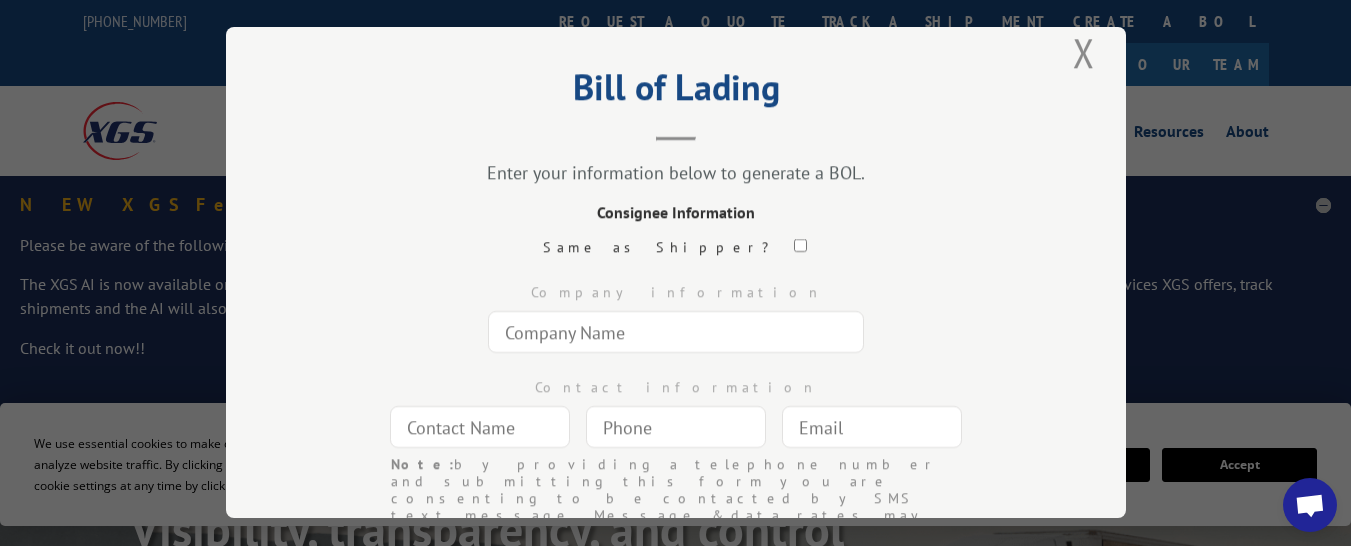 scroll, scrollTop: 21, scrollLeft: 0, axis: vertical 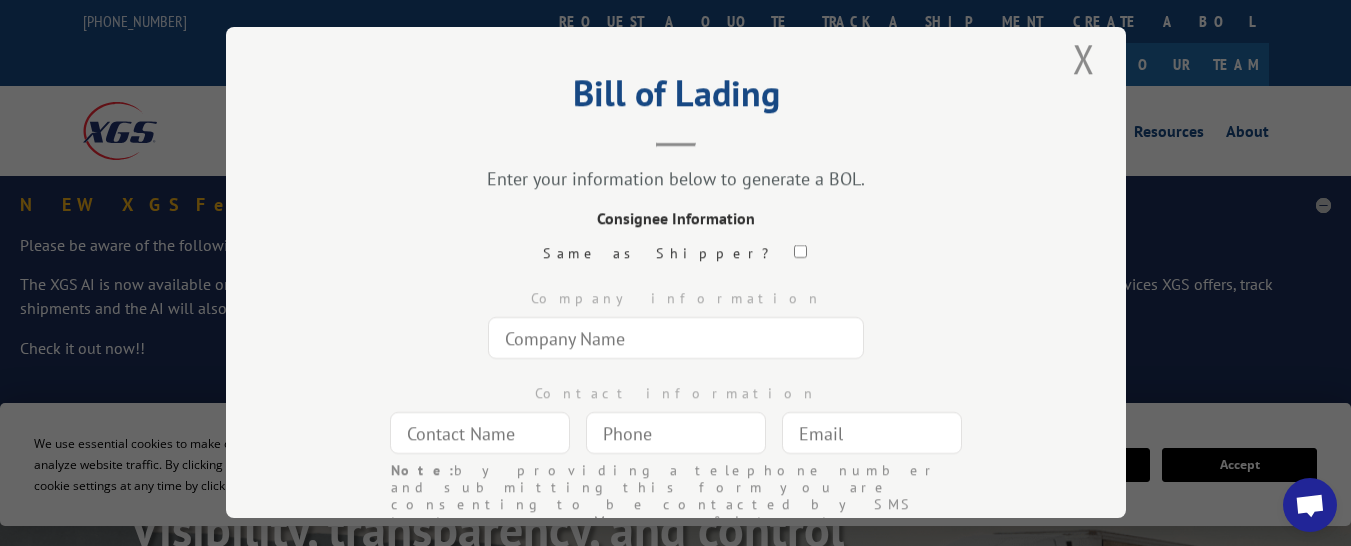 click at bounding box center (676, 338) 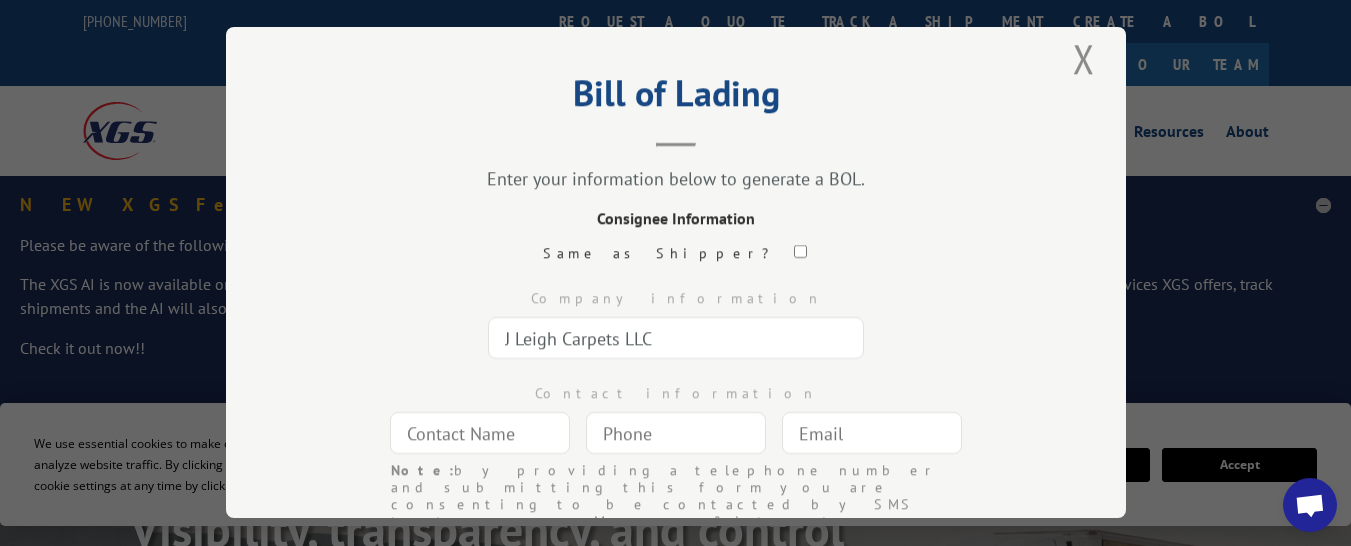 type on "[PERSON_NAME]" 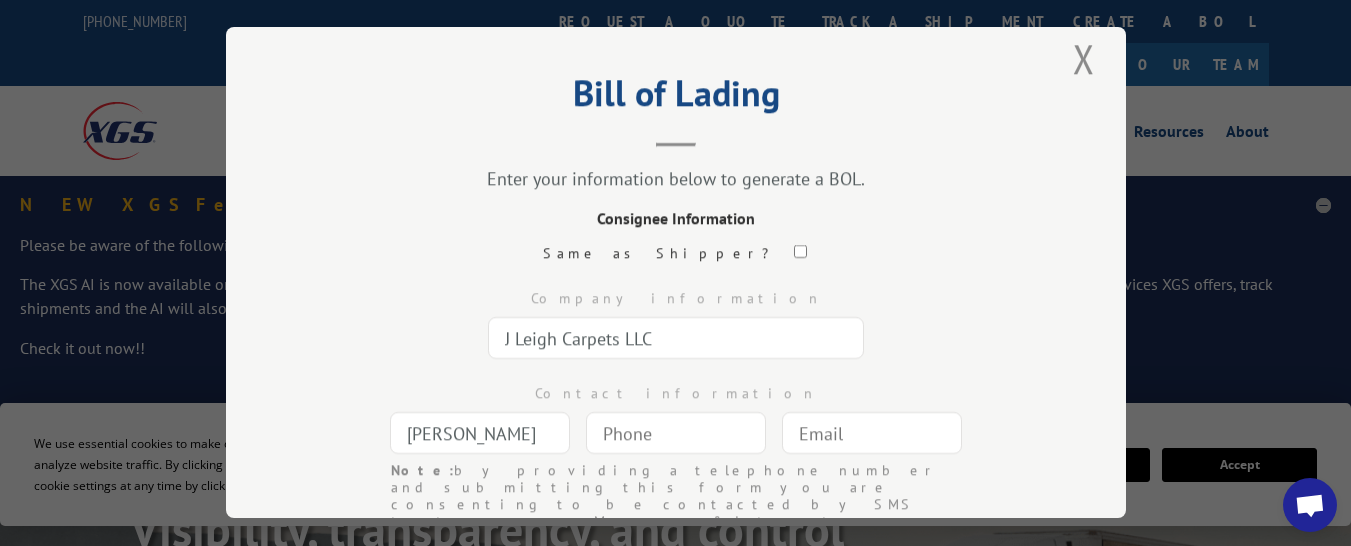 type 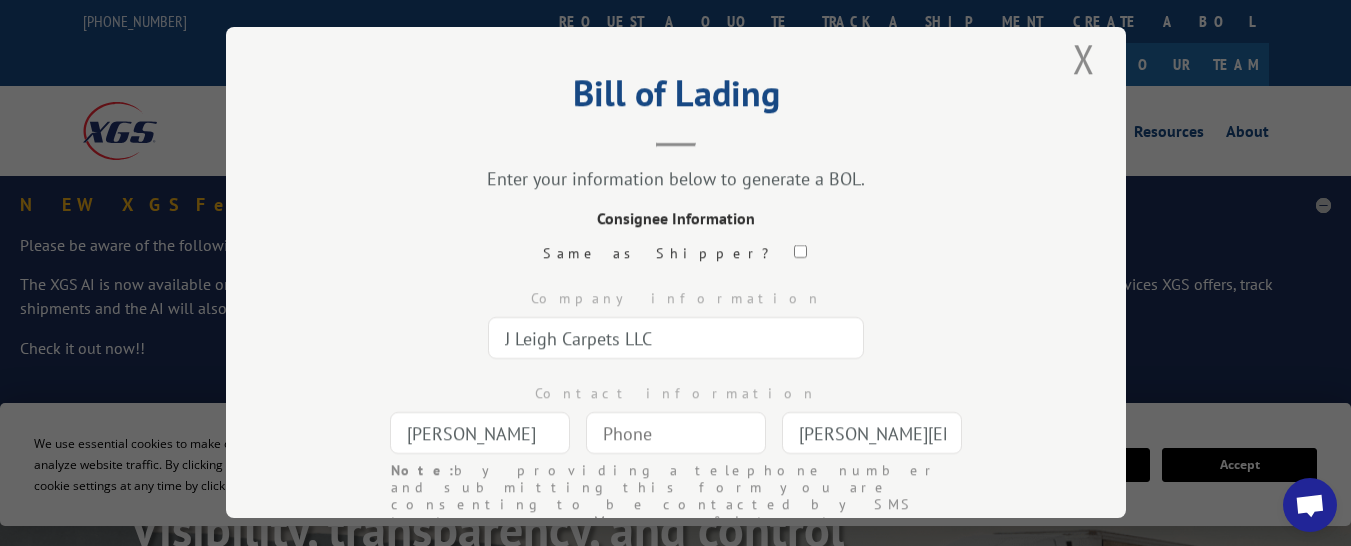 type on "Mesa" 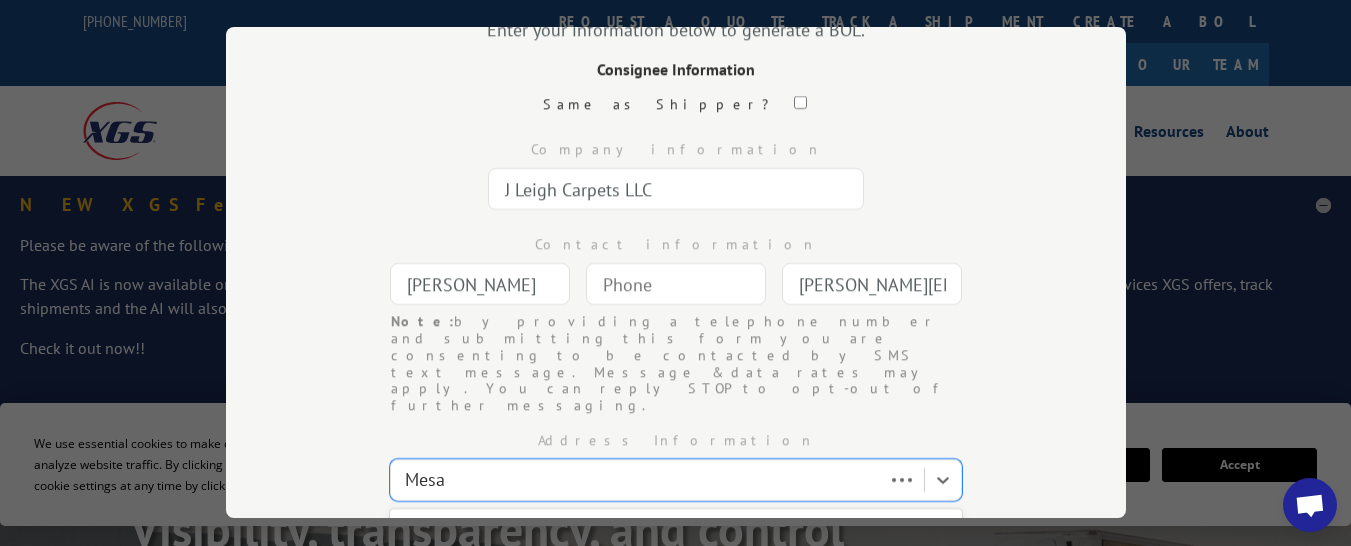 type 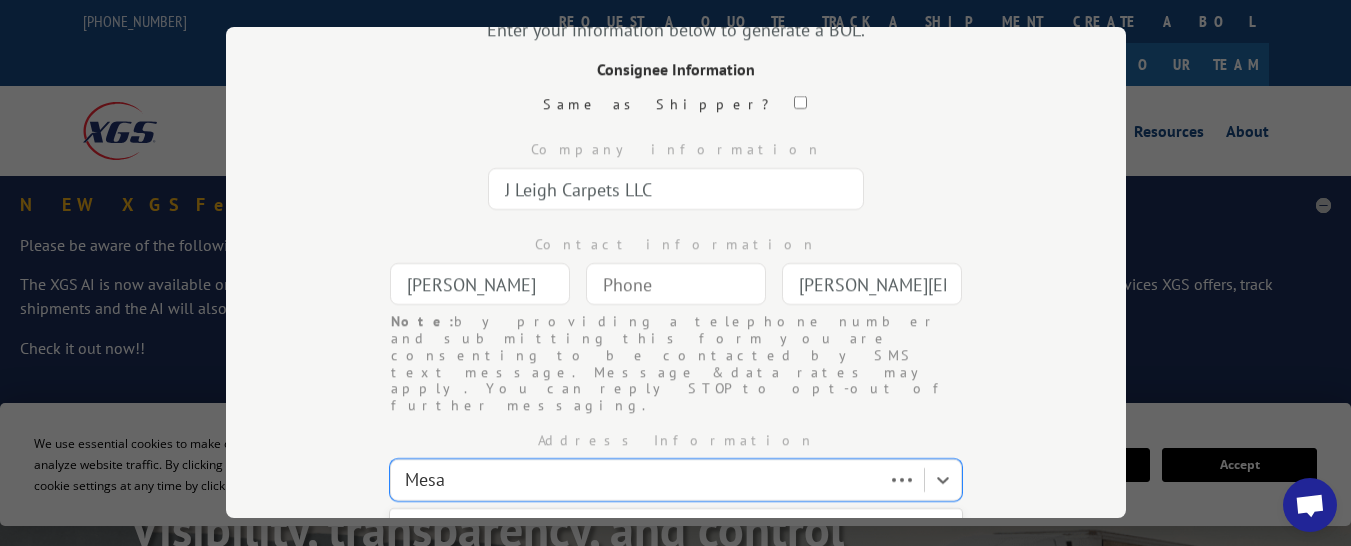 select on "AZ" 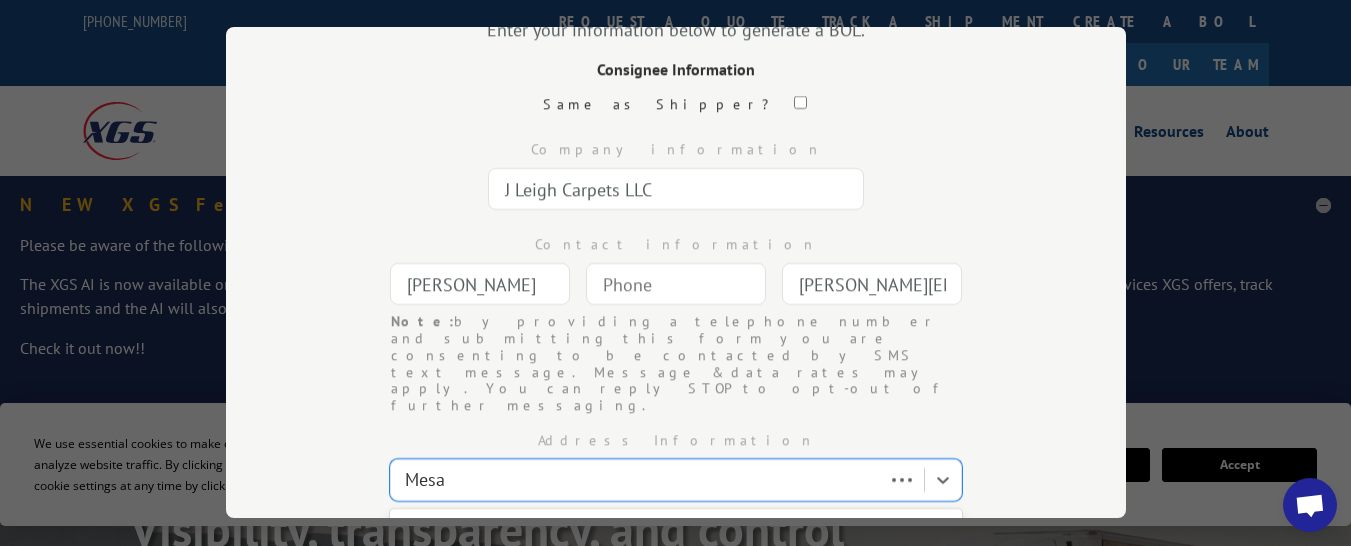 type on "85202" 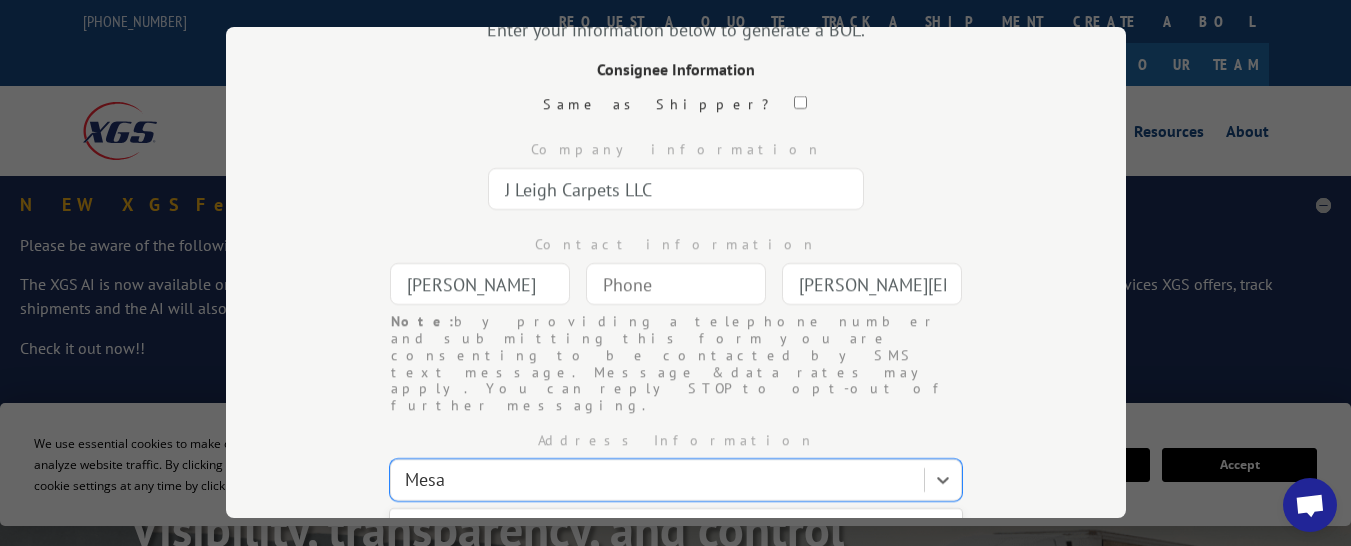 type on "(___) ___-____" 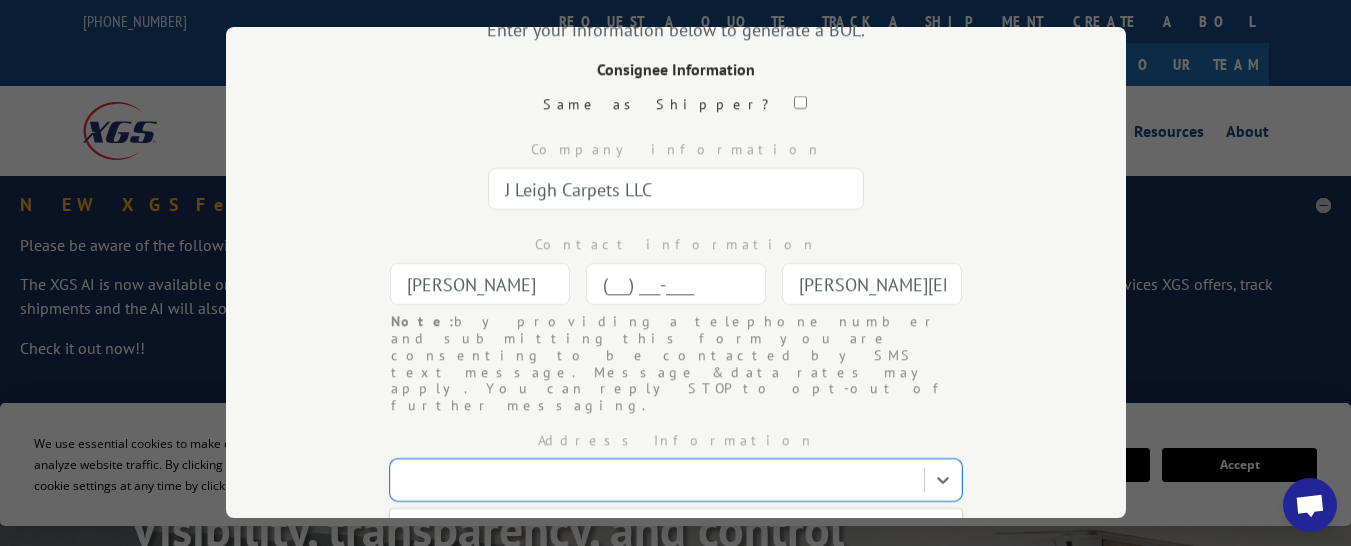 click on "(___) ___-____" at bounding box center (676, 284) 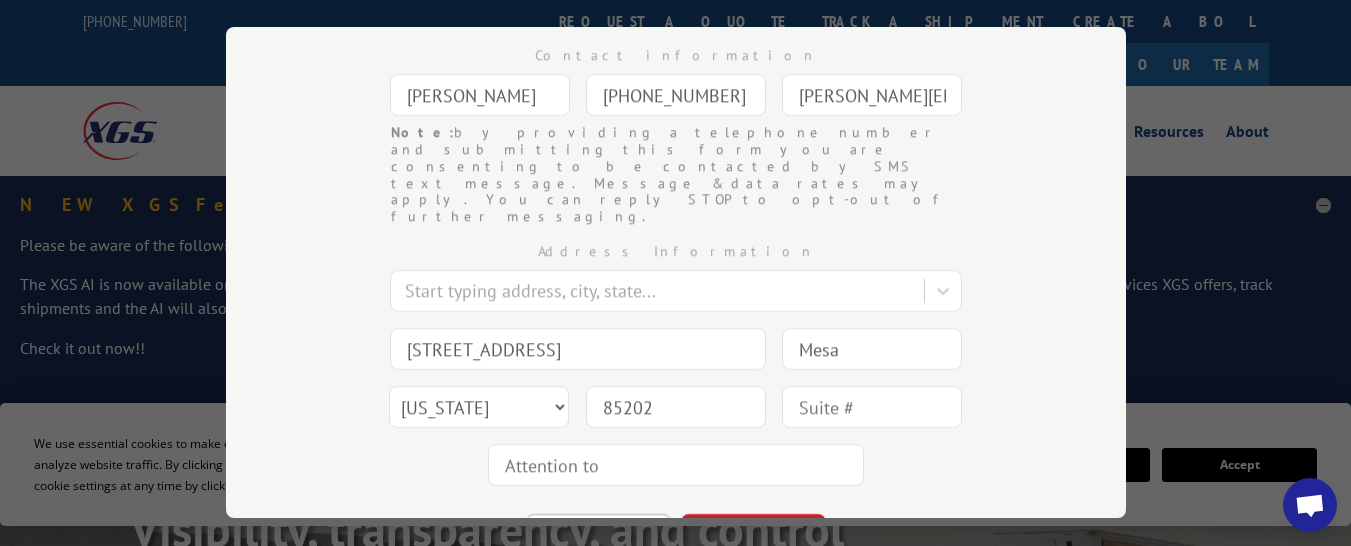 scroll, scrollTop: 370, scrollLeft: 0, axis: vertical 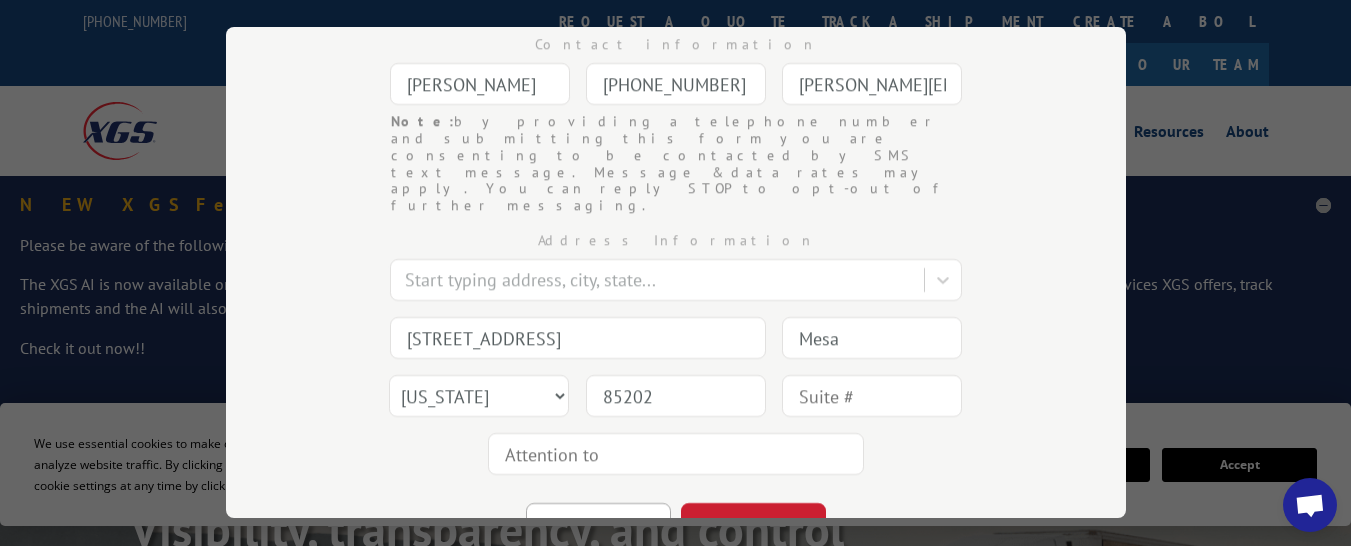 type on "[PHONE_NUMBER]" 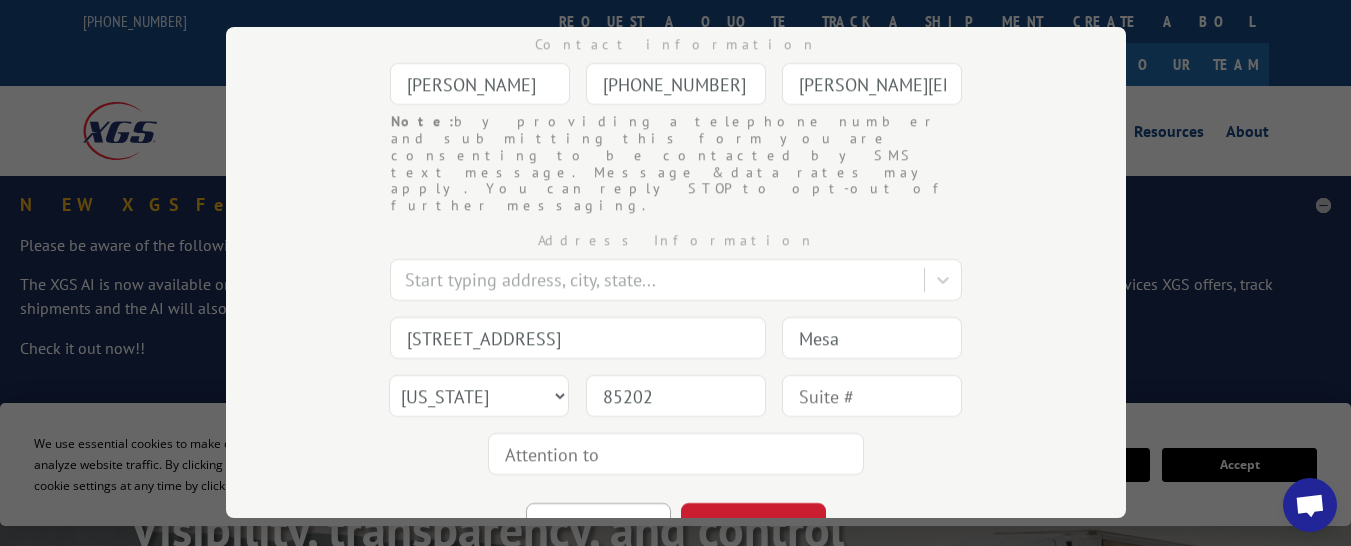 click at bounding box center (872, 396) 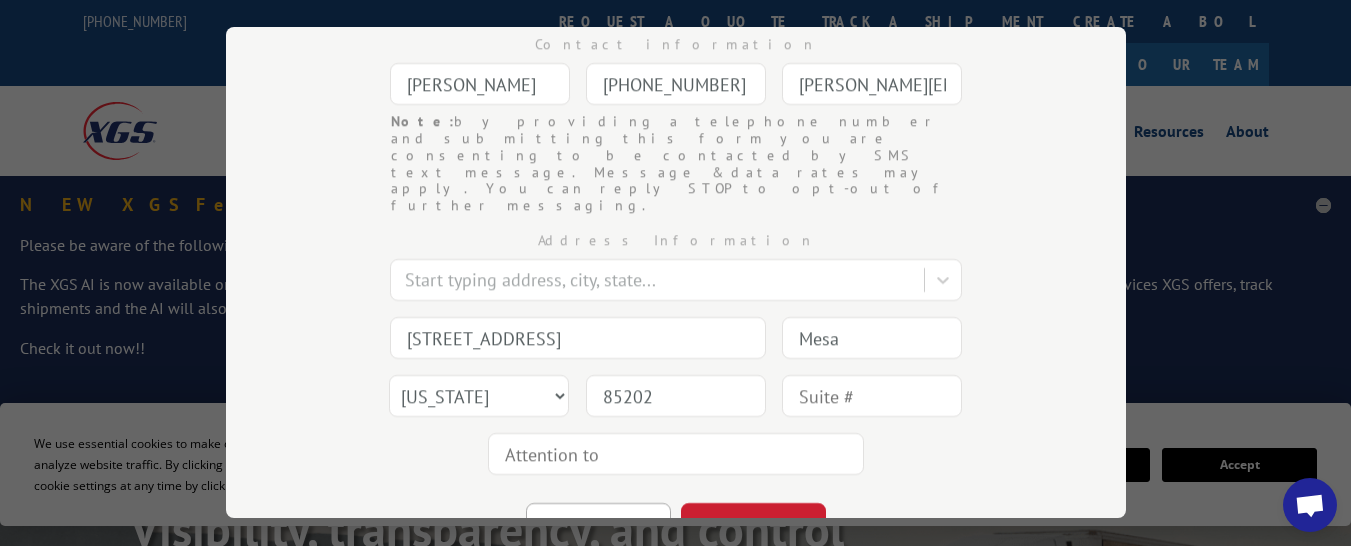 type on "Building B" 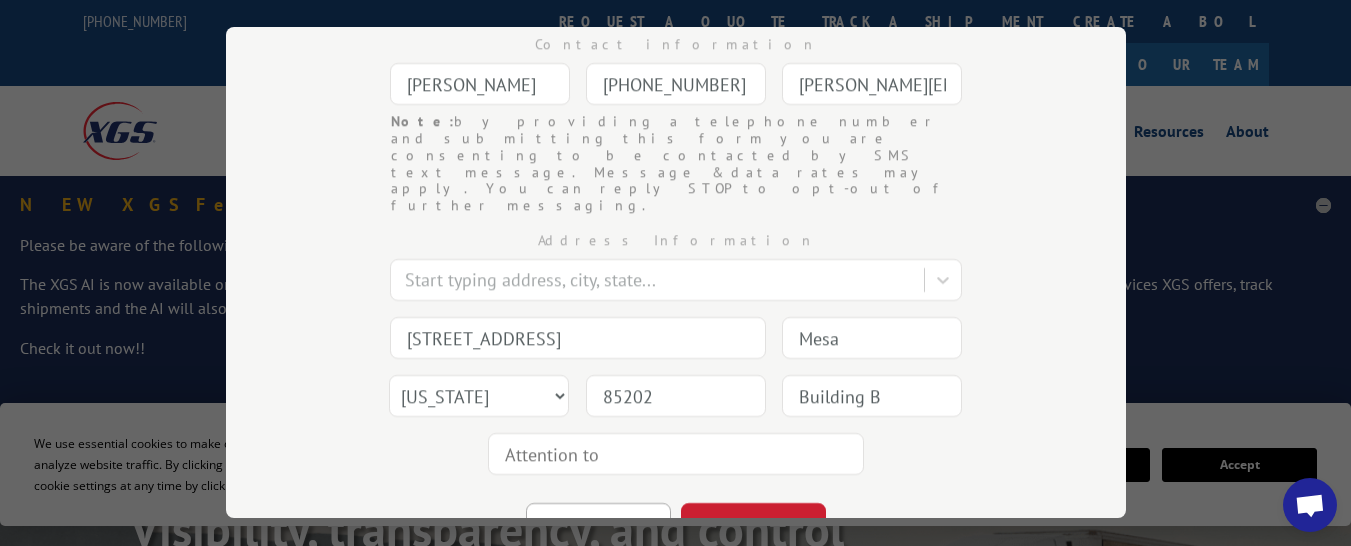 click at bounding box center (676, 454) 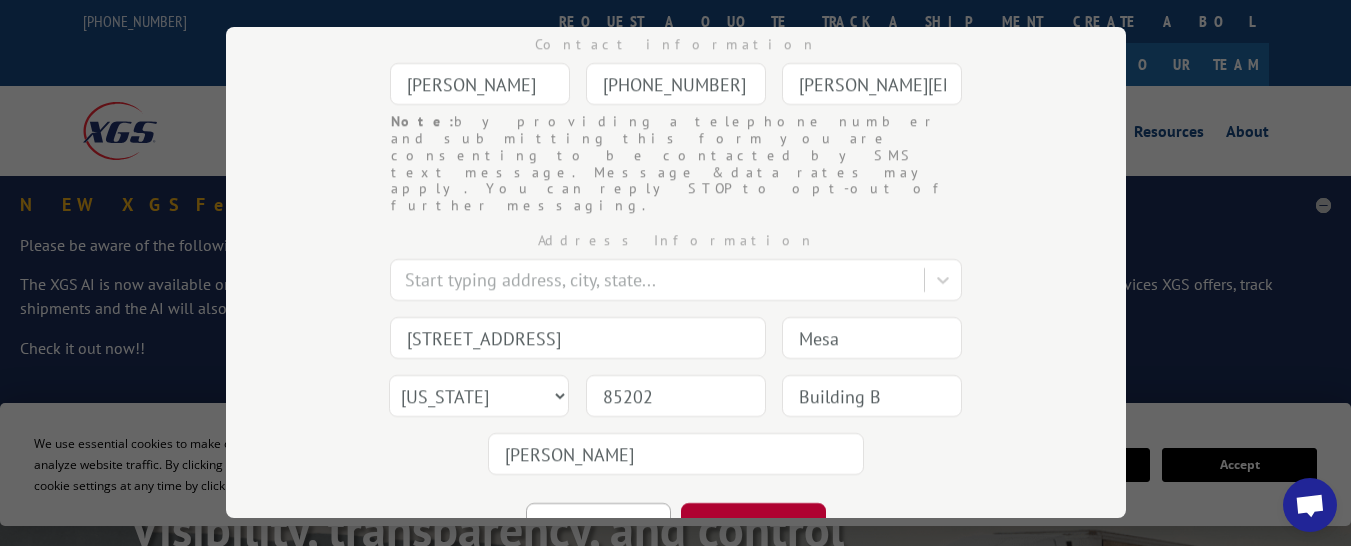 click on "CONTINUE" at bounding box center (753, 525) 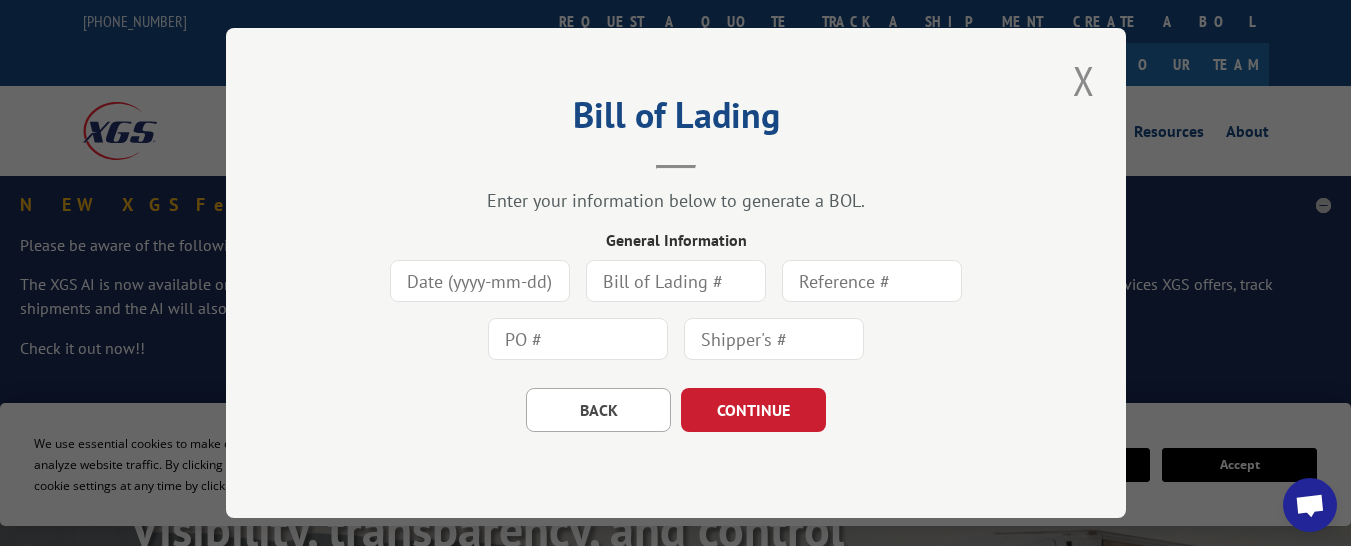 click at bounding box center (480, 281) 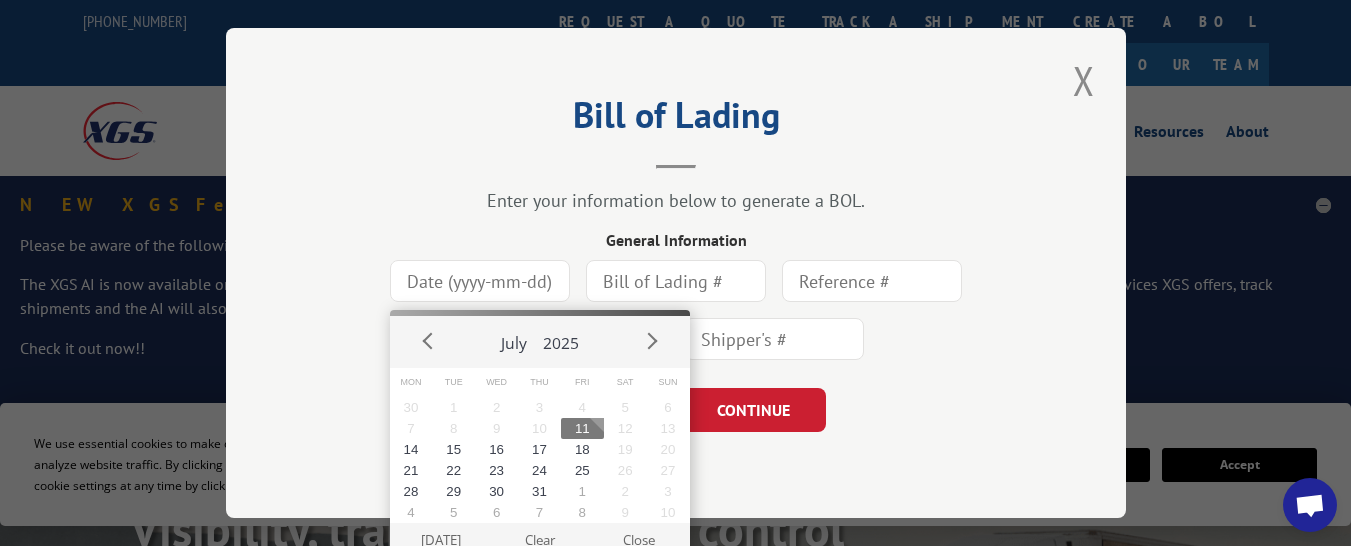 click on "11" at bounding box center (582, 428) 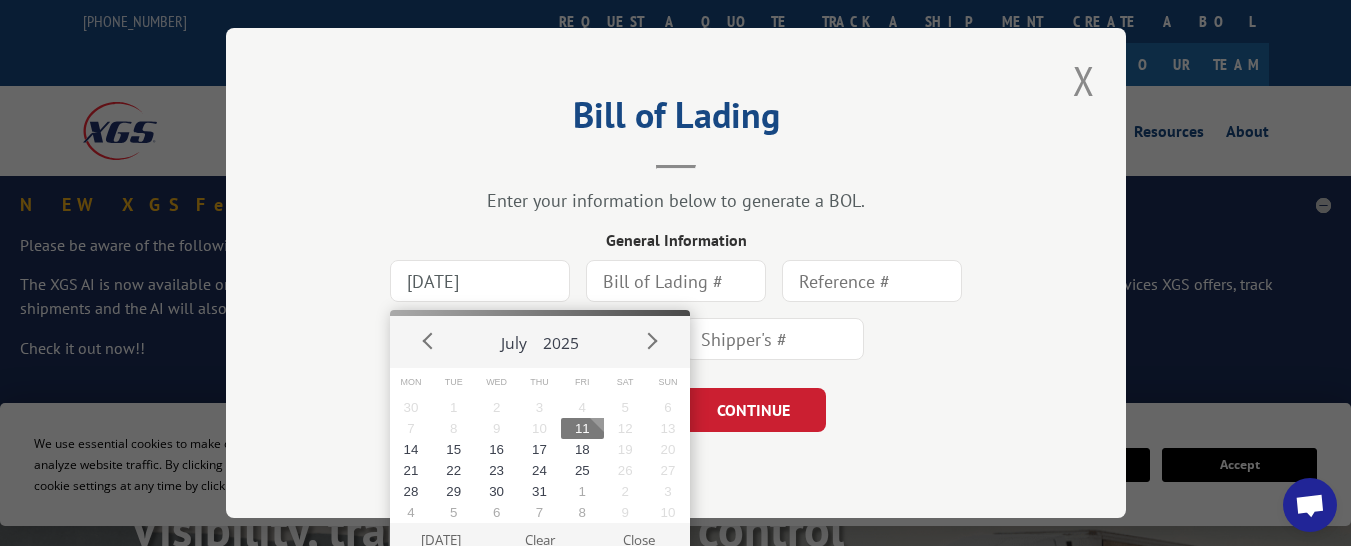 type on "[DATE]" 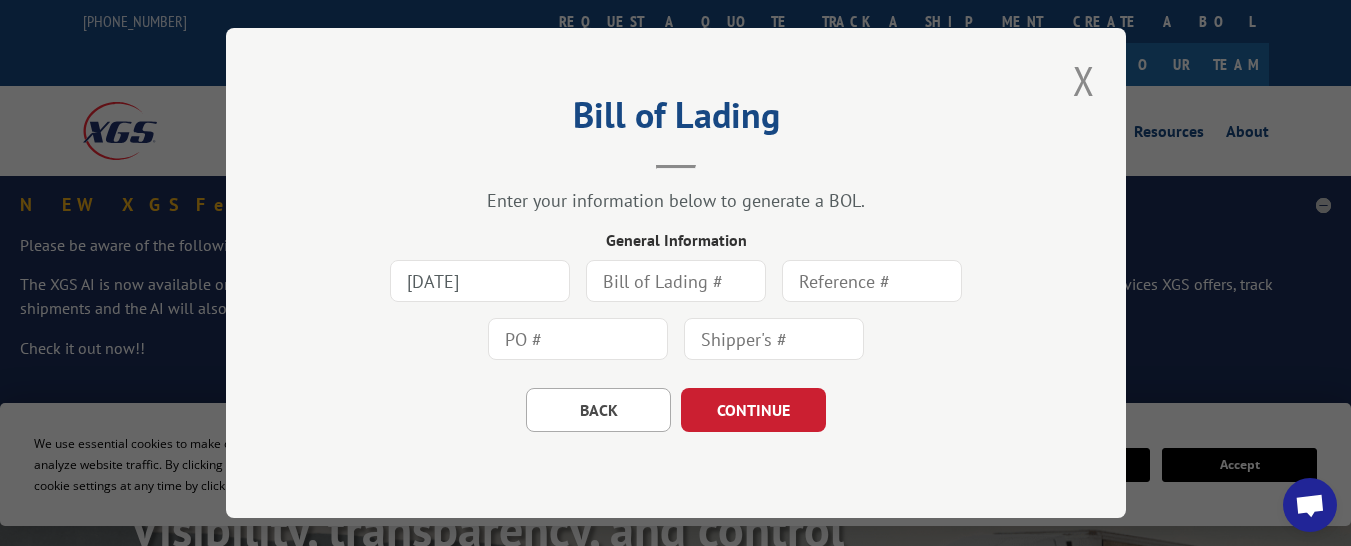 click at bounding box center (676, 281) 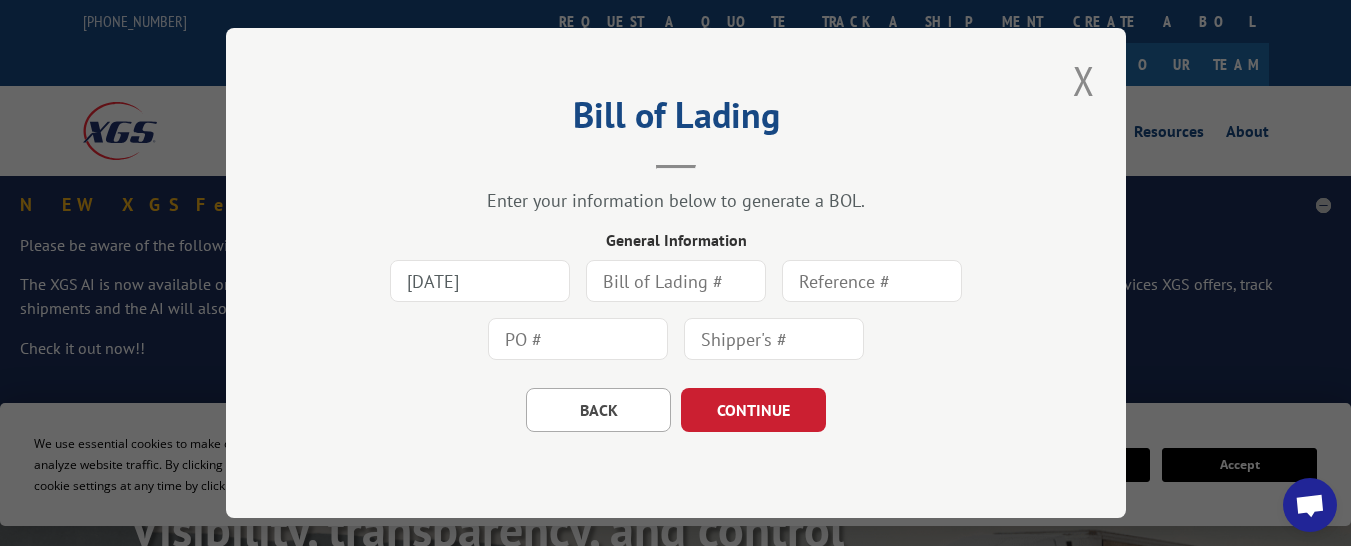 type on "4139" 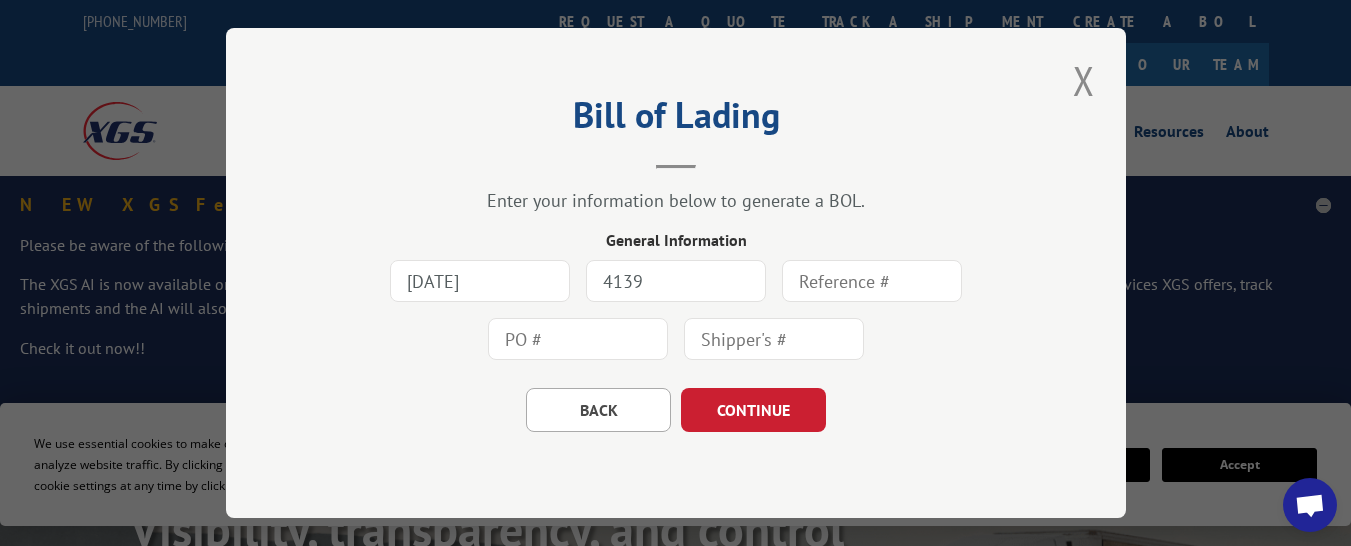 click at bounding box center (872, 281) 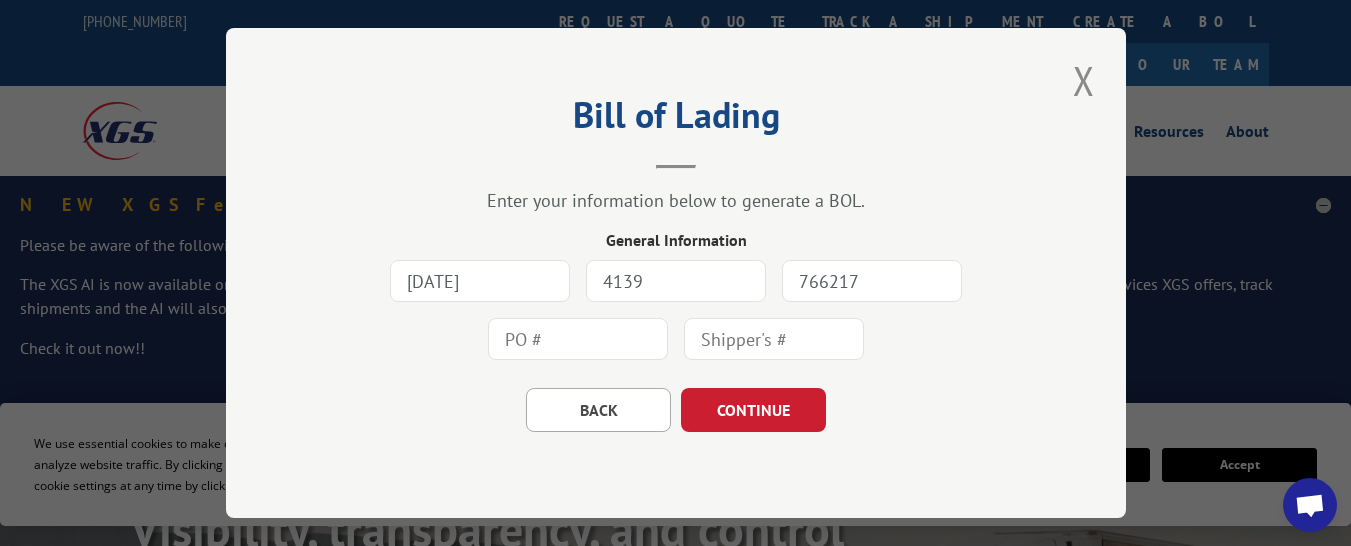 click at bounding box center (578, 339) 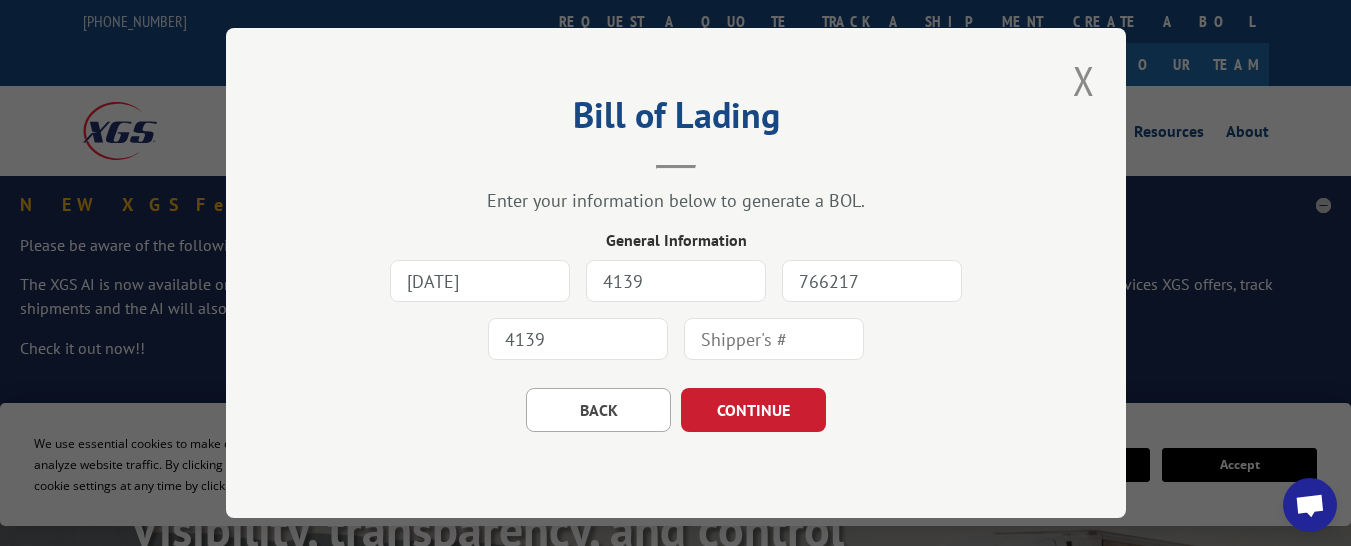 click at bounding box center [774, 339] 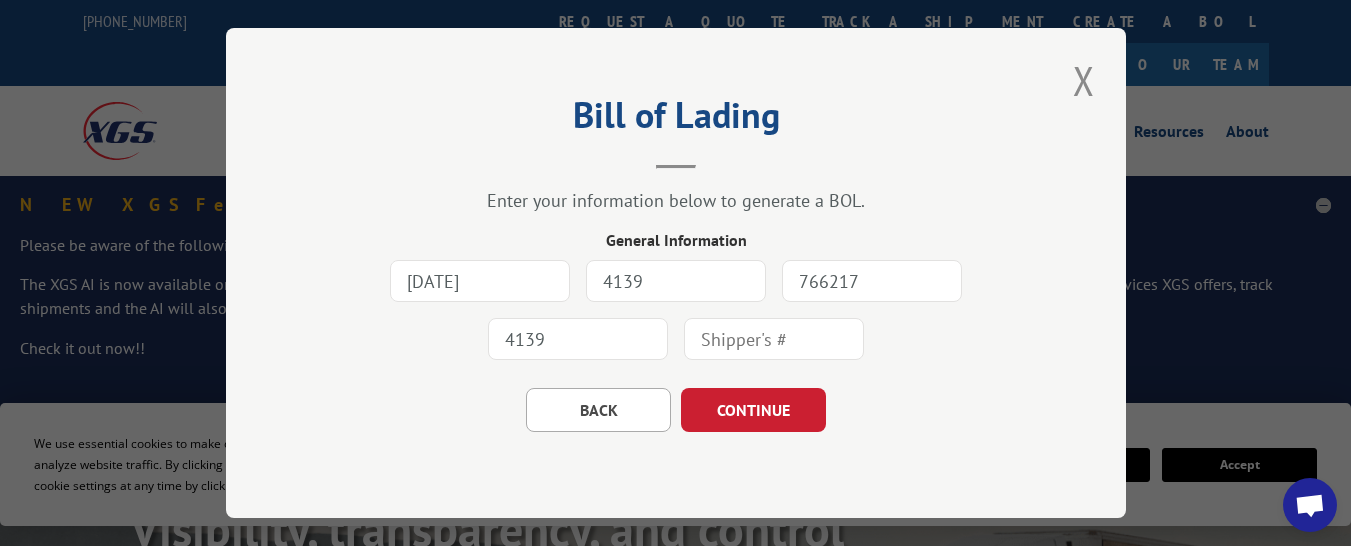 type on "45455" 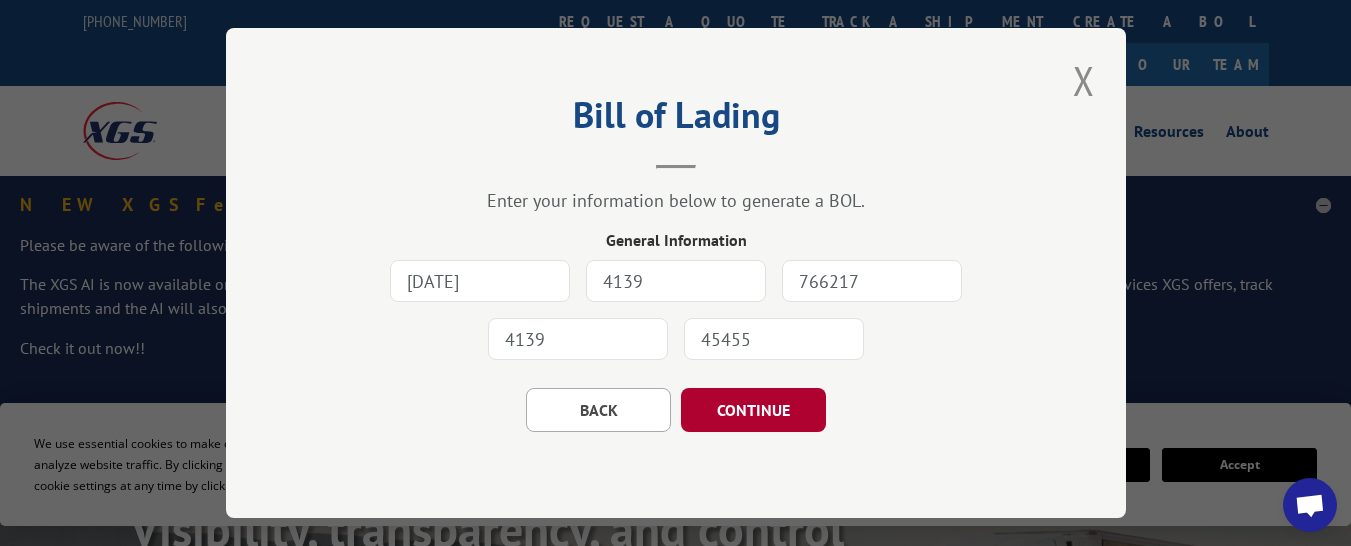 click on "CONTINUE" at bounding box center (753, 410) 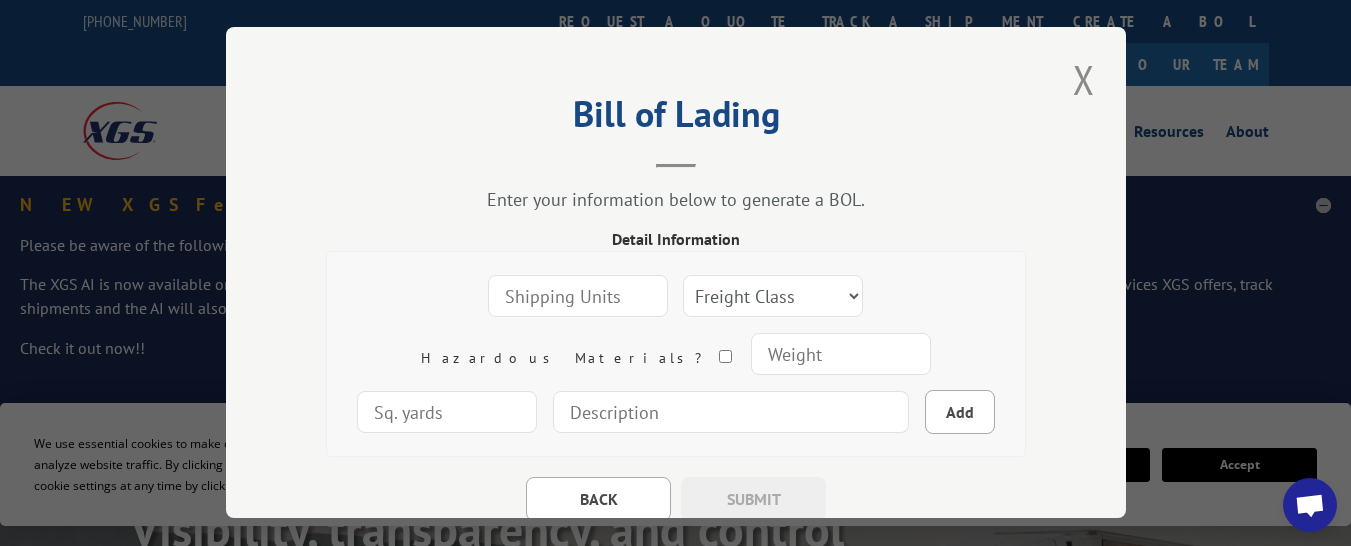 click at bounding box center (578, 296) 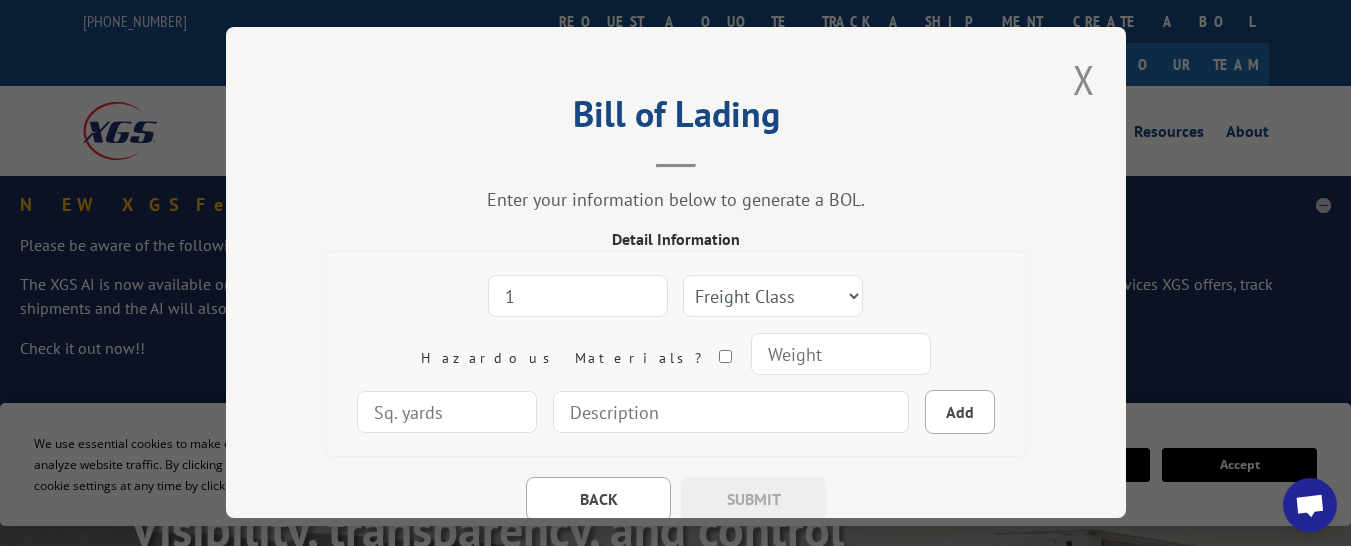 type on "1" 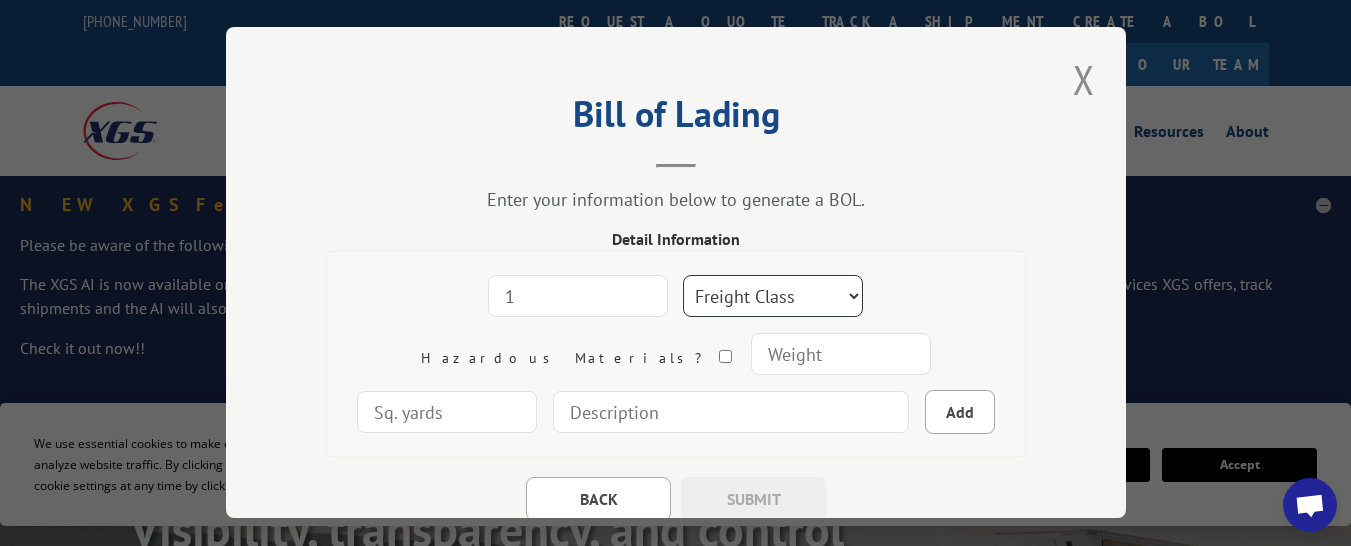 click on "Freight Class 50 55 60 65 70 77 85 92 100 110 125 150 175 200 250 300 400 500 Carpet Carpet Tile" at bounding box center (773, 296) 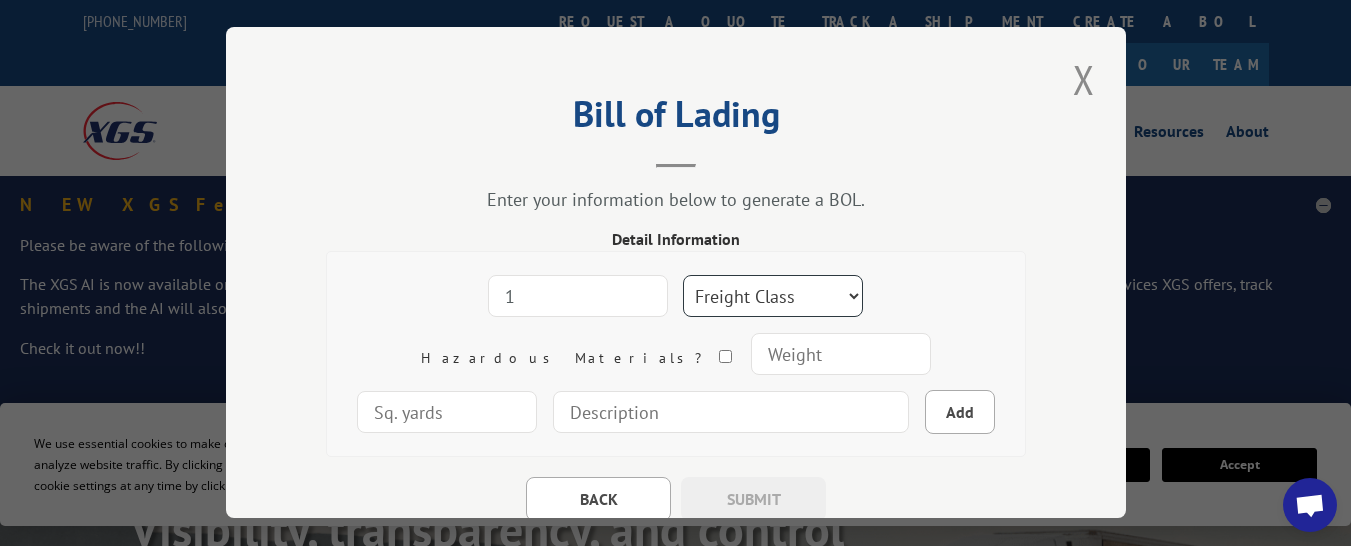 select on "150" 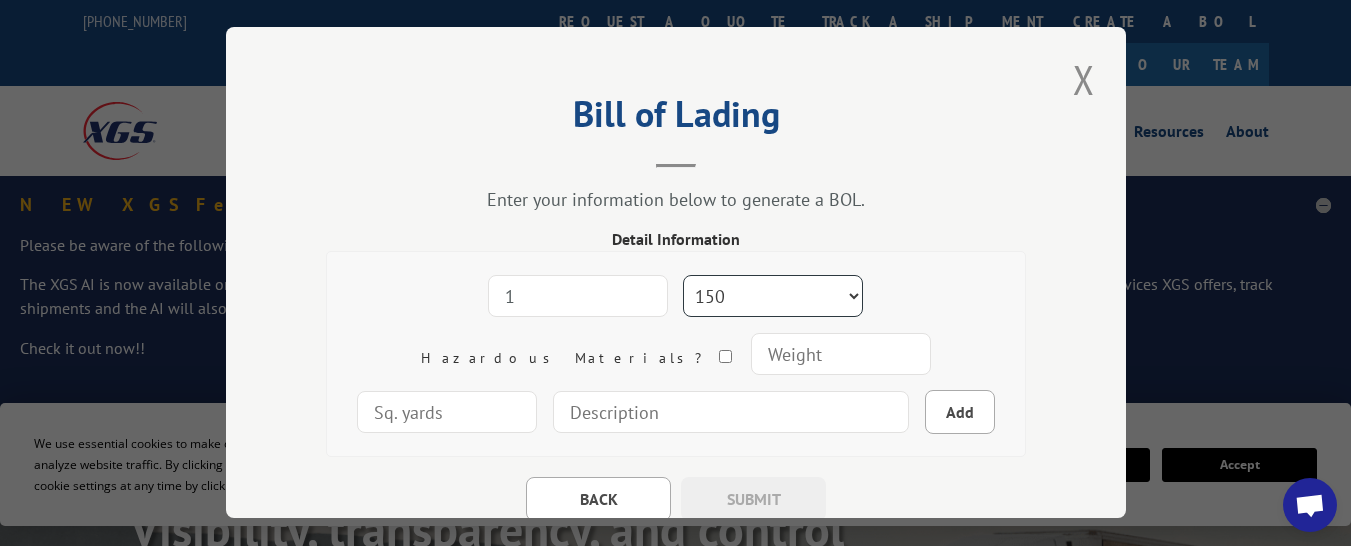click on "Freight Class 50 55 60 65 70 77 85 92 100 110 125 150 175 200 250 300 400 500 Carpet Carpet Tile" at bounding box center [773, 296] 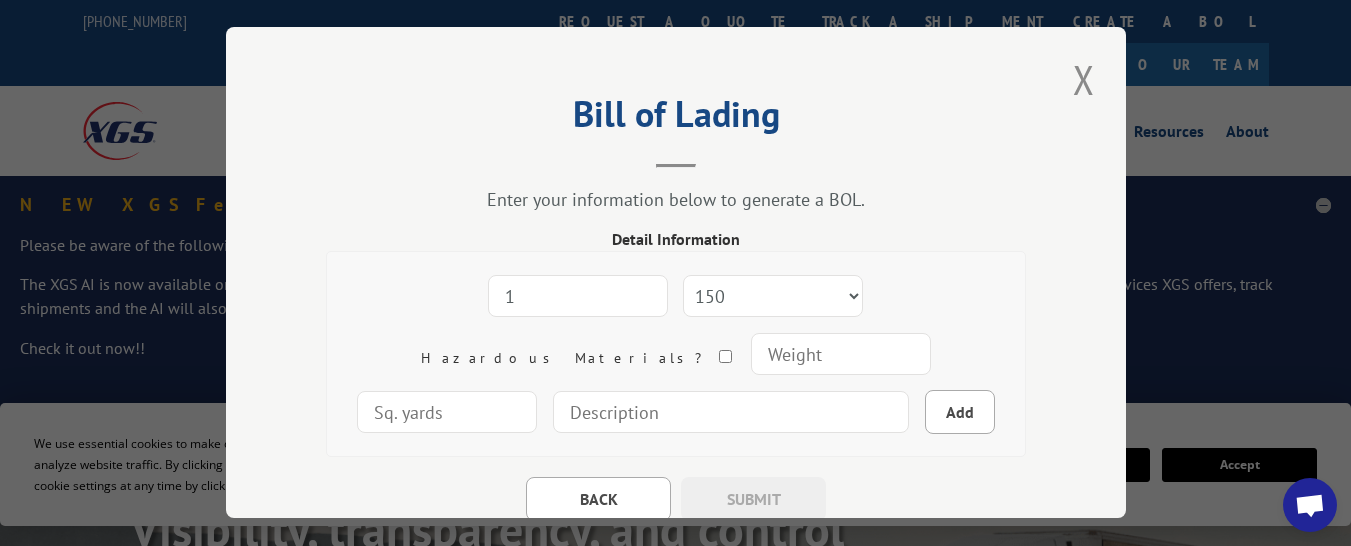 click at bounding box center [841, 354] 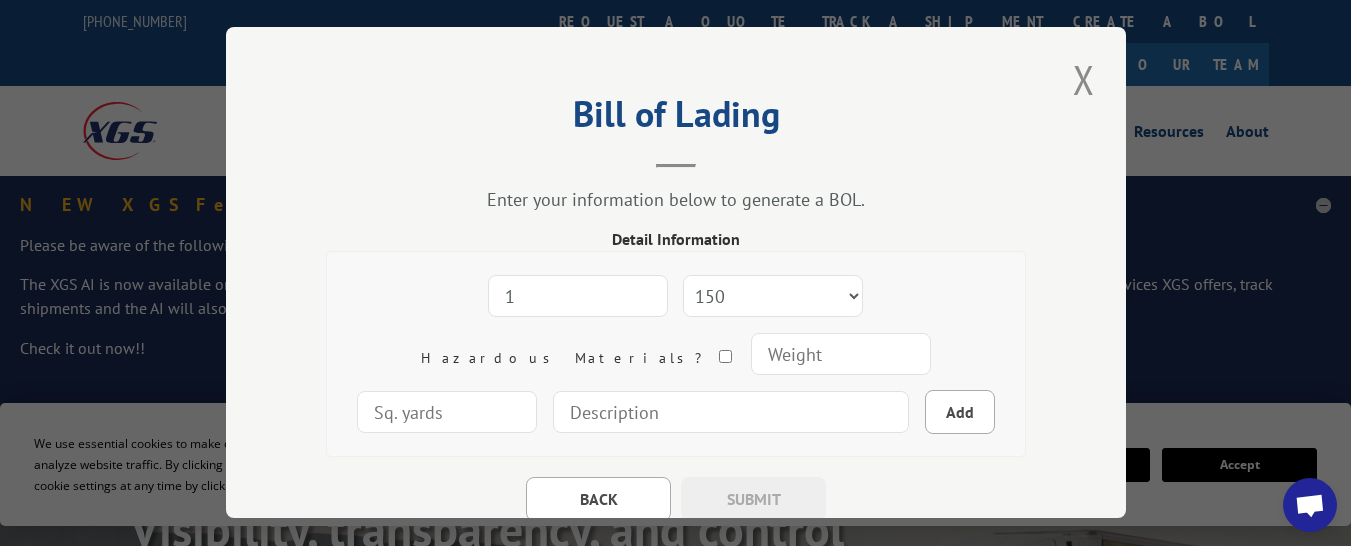 type on "225" 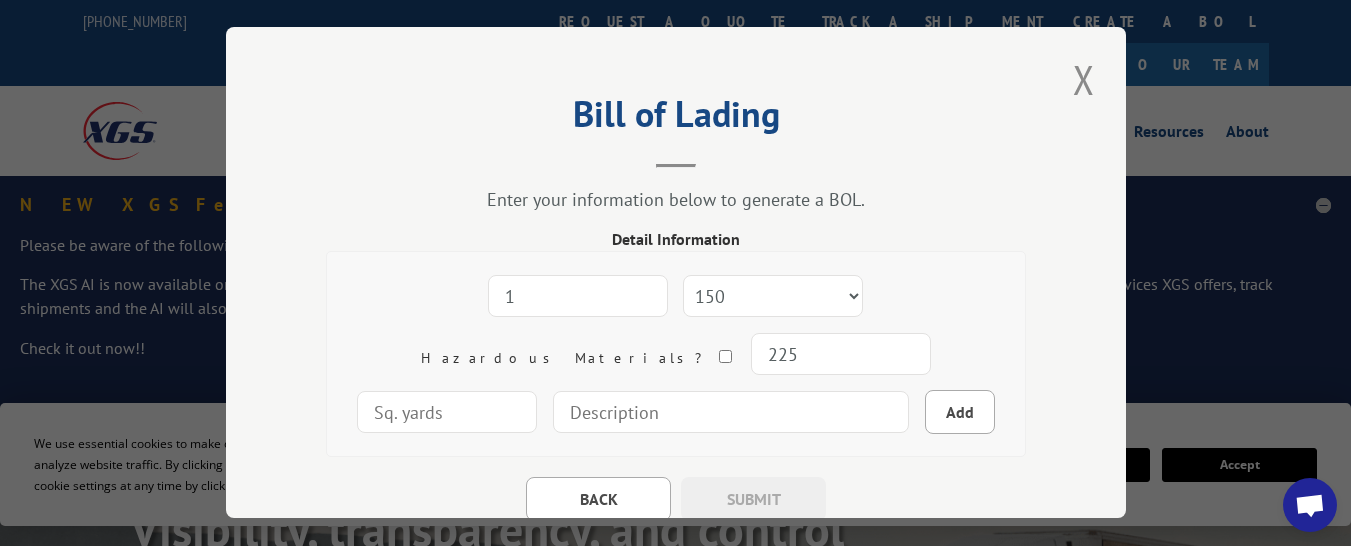 click at bounding box center [731, 412] 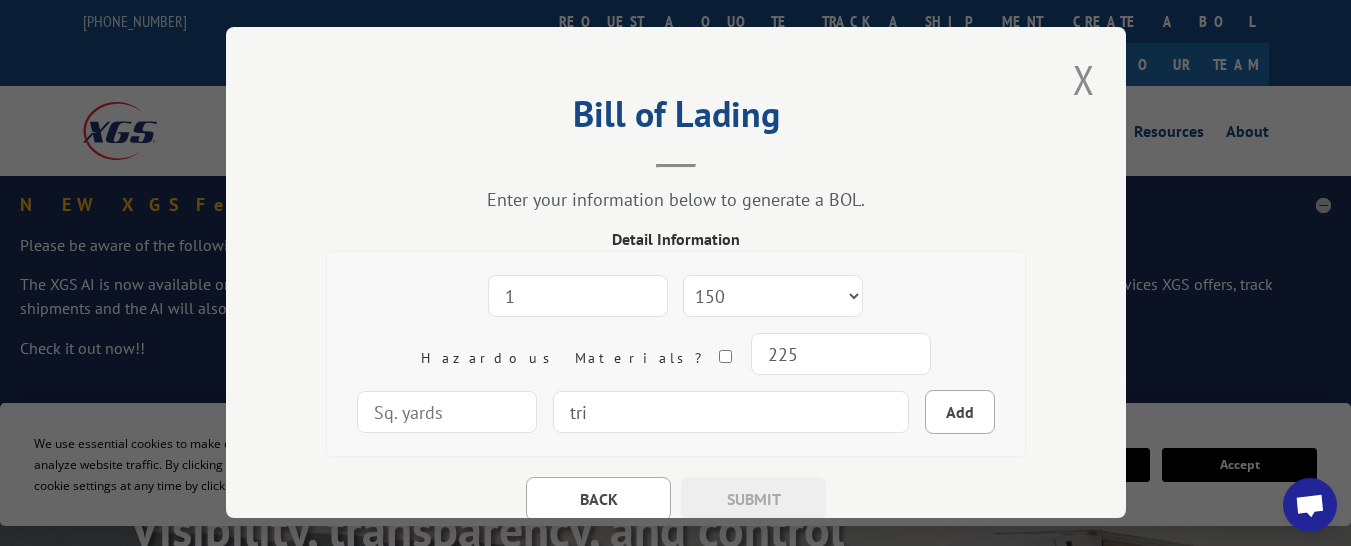 type on "Tribe Design Group/ [PERSON_NAME] PBR Return" 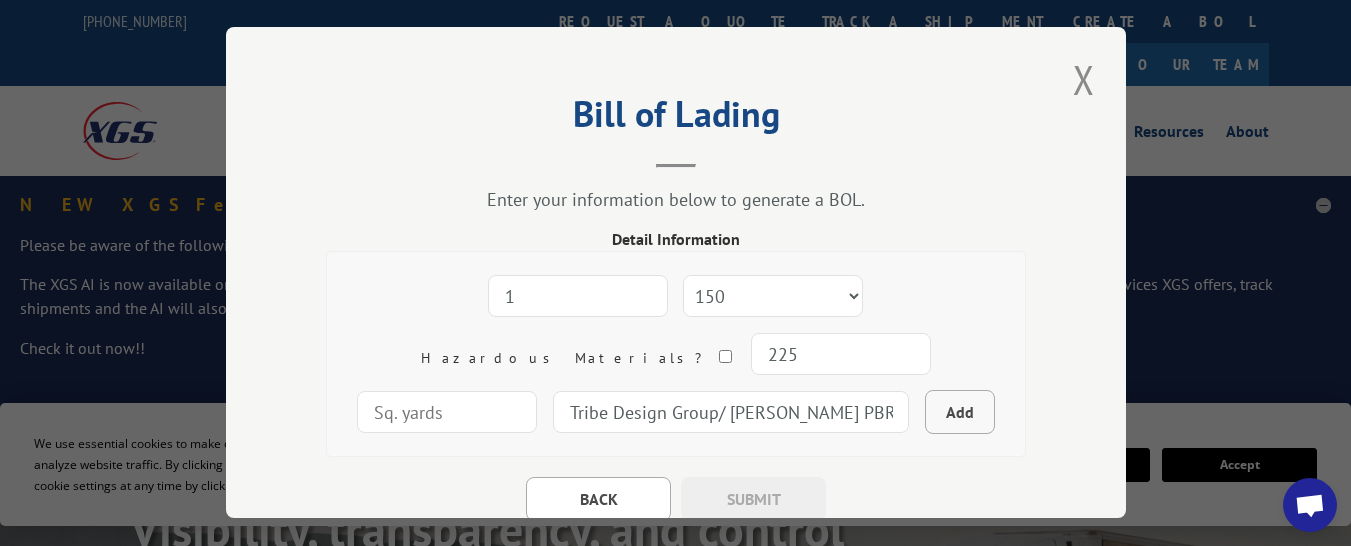 click on "Add" at bounding box center [960, 412] 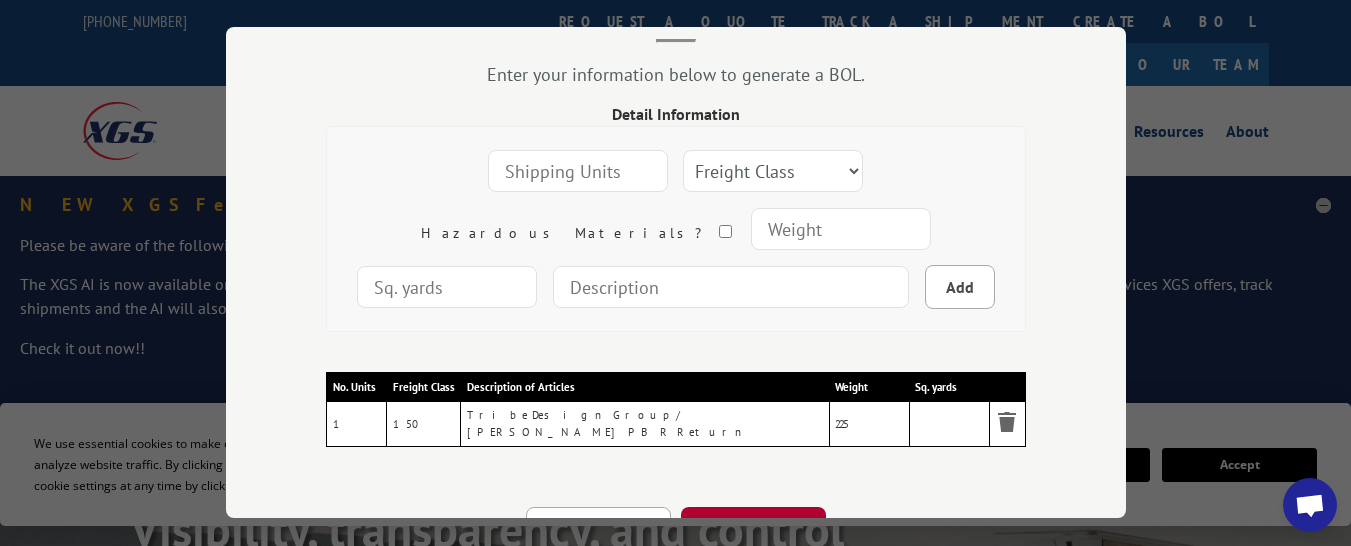 scroll, scrollTop: 25, scrollLeft: 0, axis: vertical 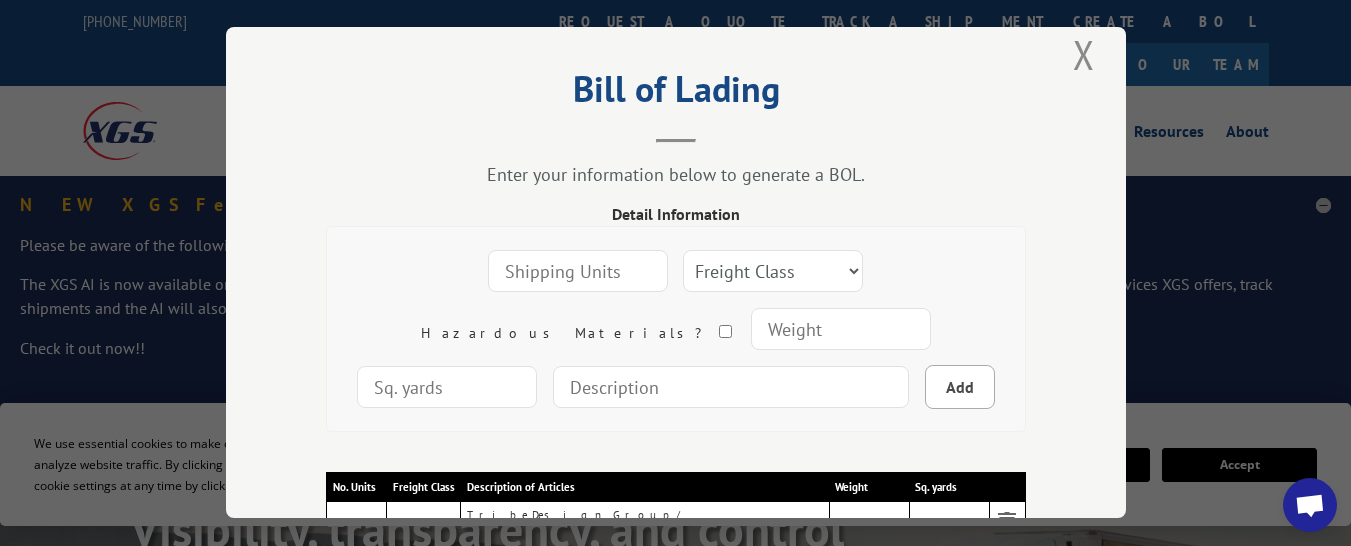 click at bounding box center (578, 271) 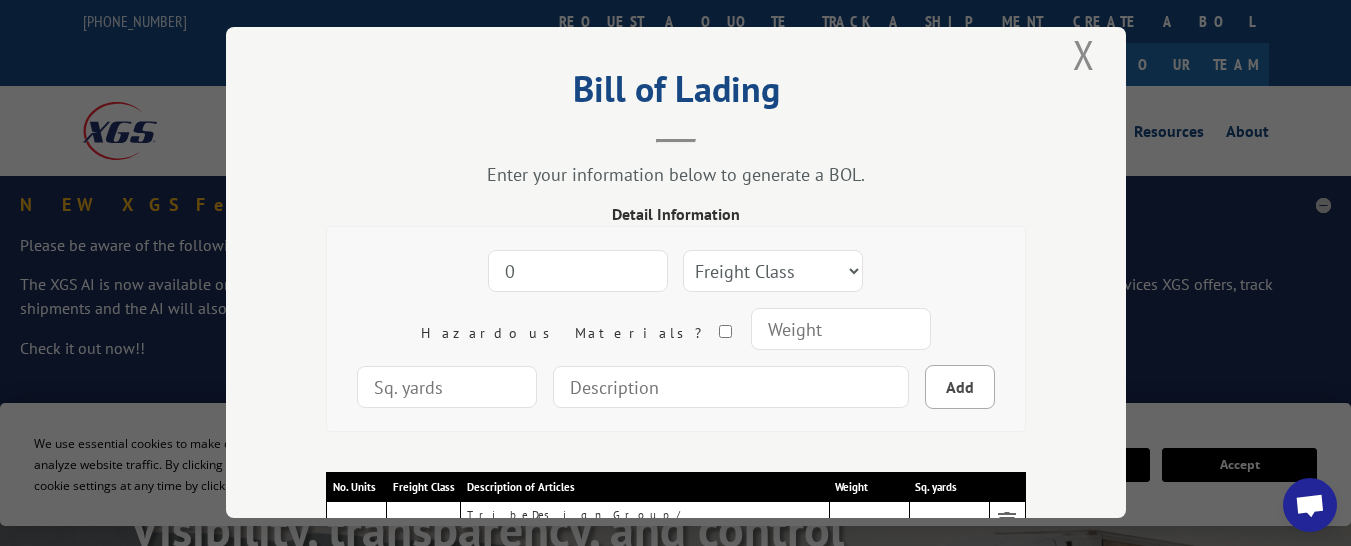 type on "0" 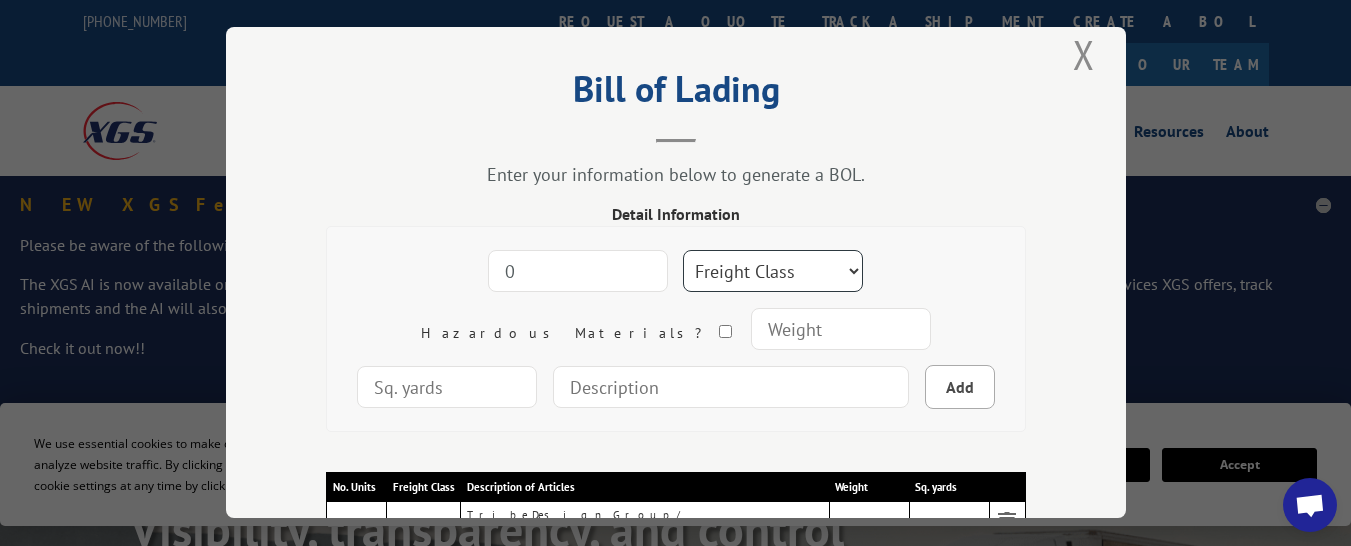 click on "Freight Class 50 55 60 65 70 77 85 92 100 110 125 150 175 200 250 300 400 500 Carpet Carpet Tile" at bounding box center [773, 271] 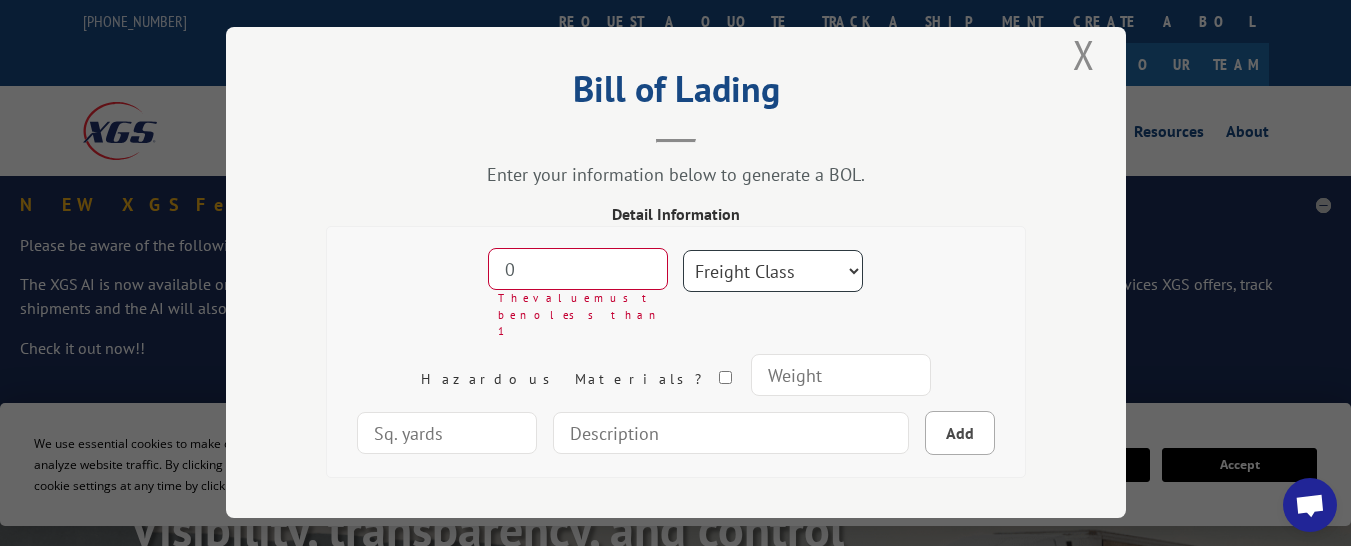 click on "Freight Class 50 55 60 65 70 77 85 92 100 110 125 150 175 200 250 300 400 500 Carpet Carpet Tile" at bounding box center [773, 271] 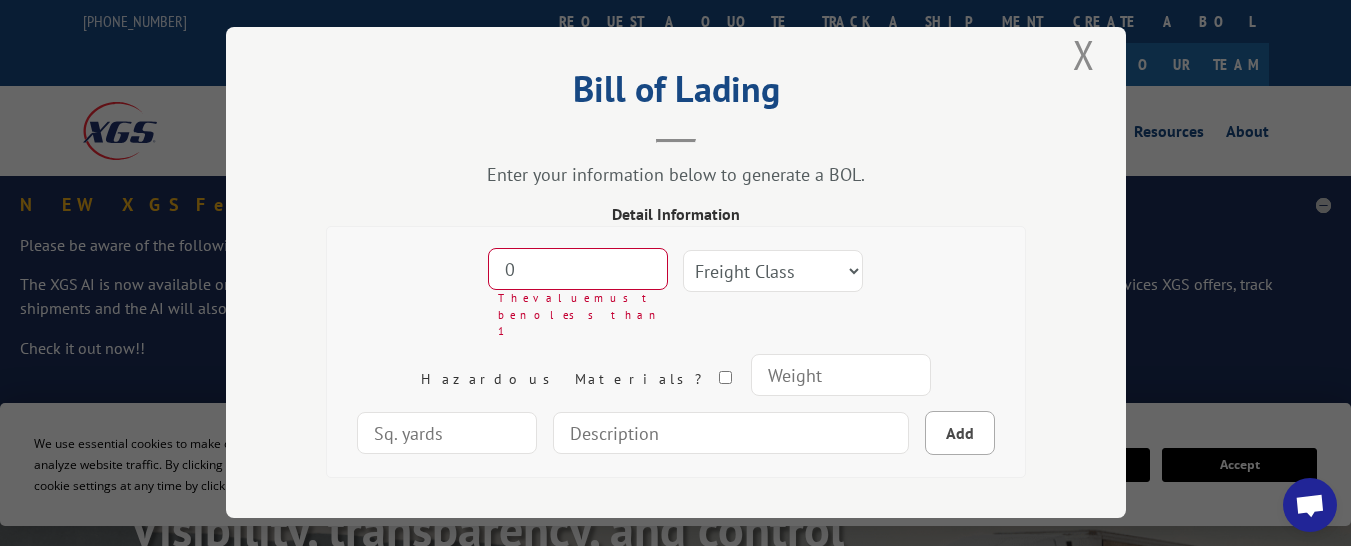 click at bounding box center (841, 375) 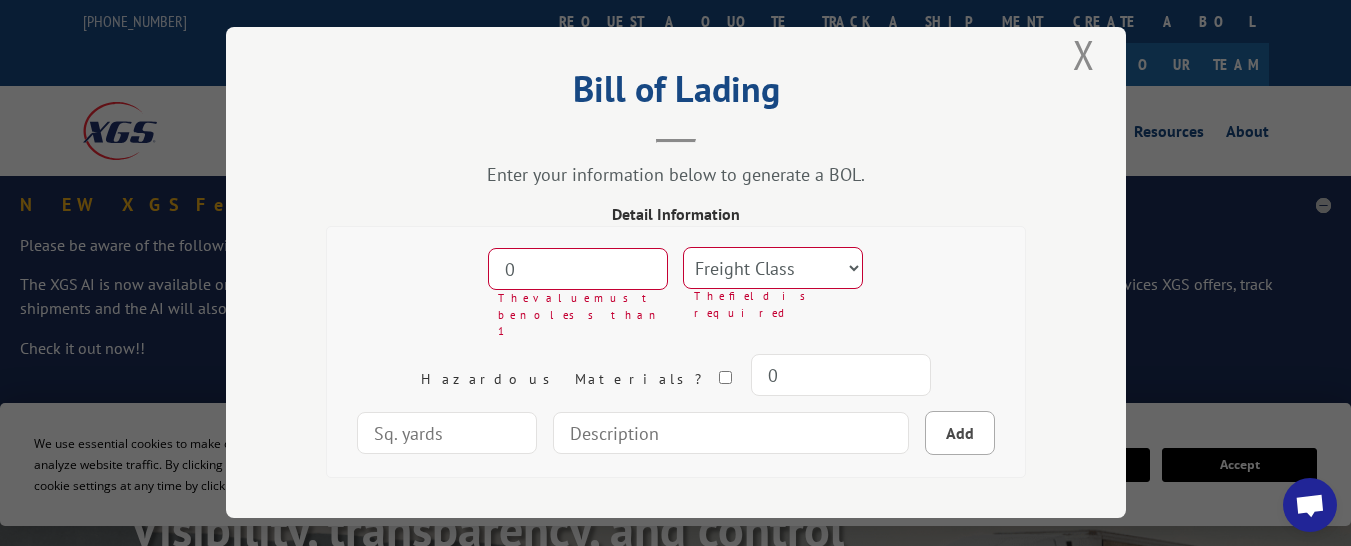 type on "0" 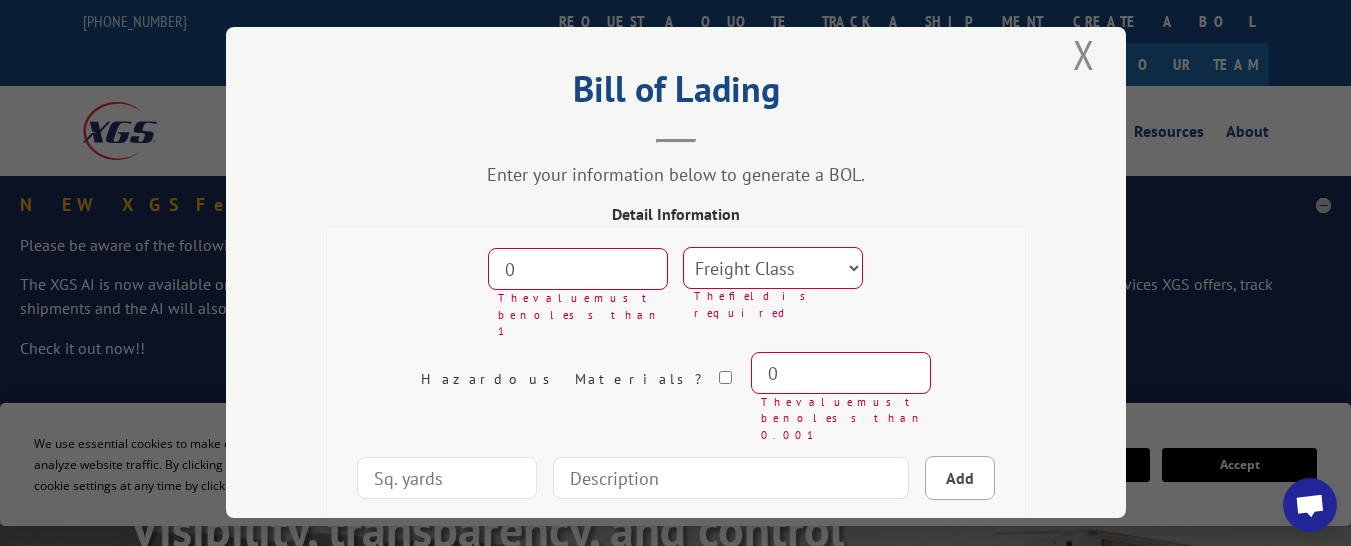 click on "0" at bounding box center (841, 373) 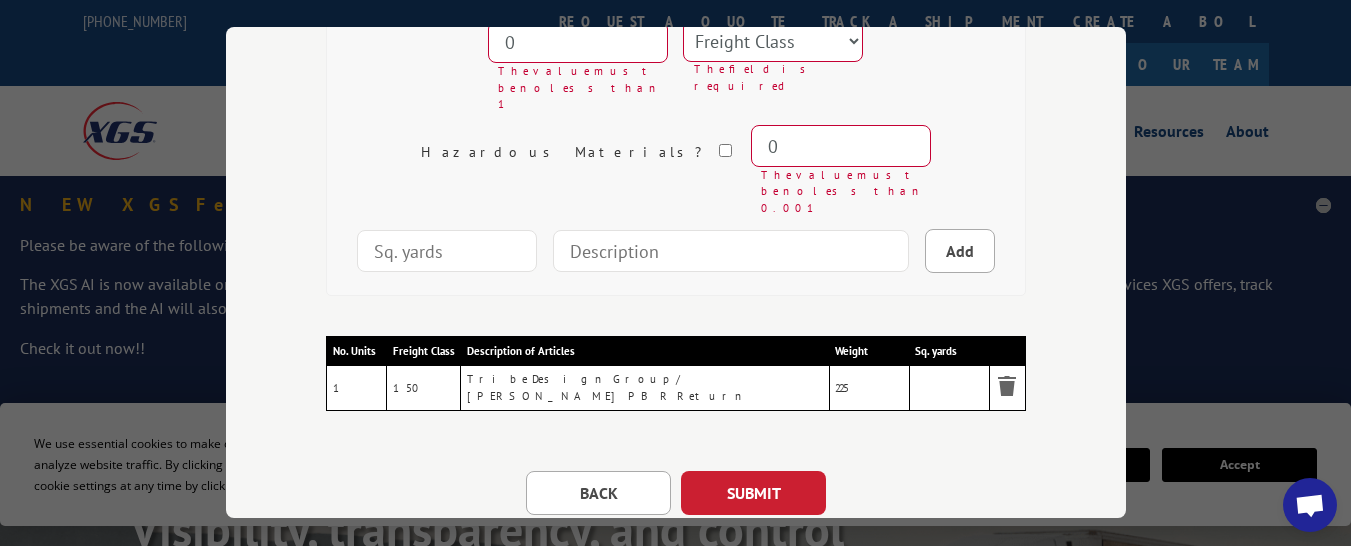 scroll, scrollTop: 267, scrollLeft: 0, axis: vertical 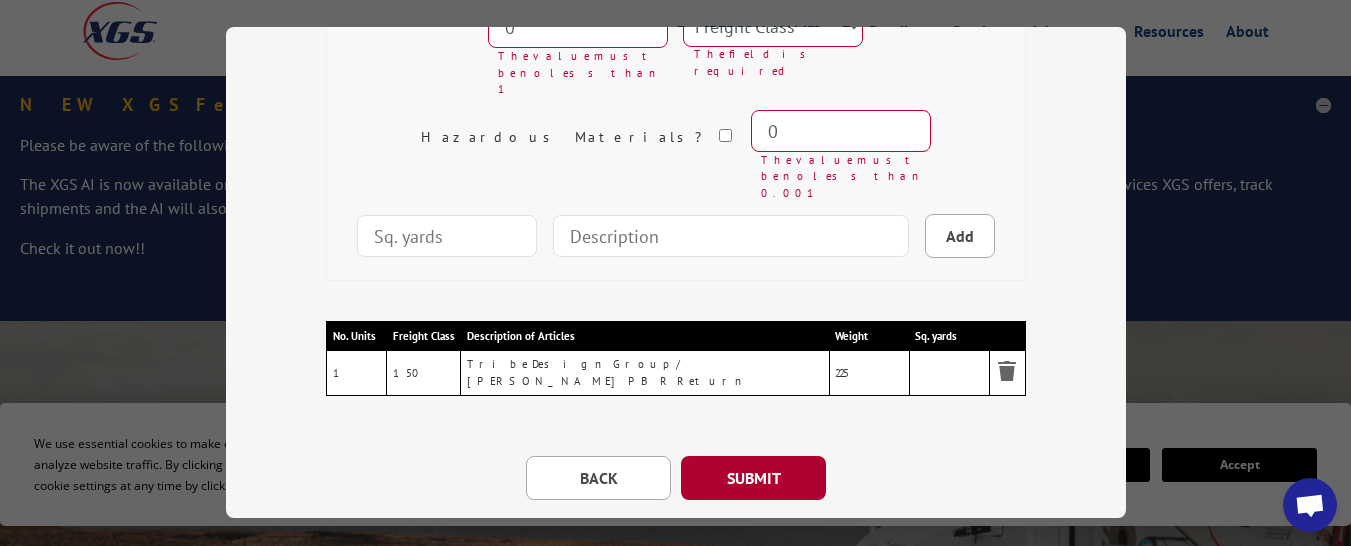 click on "SUBMIT" at bounding box center (753, 478) 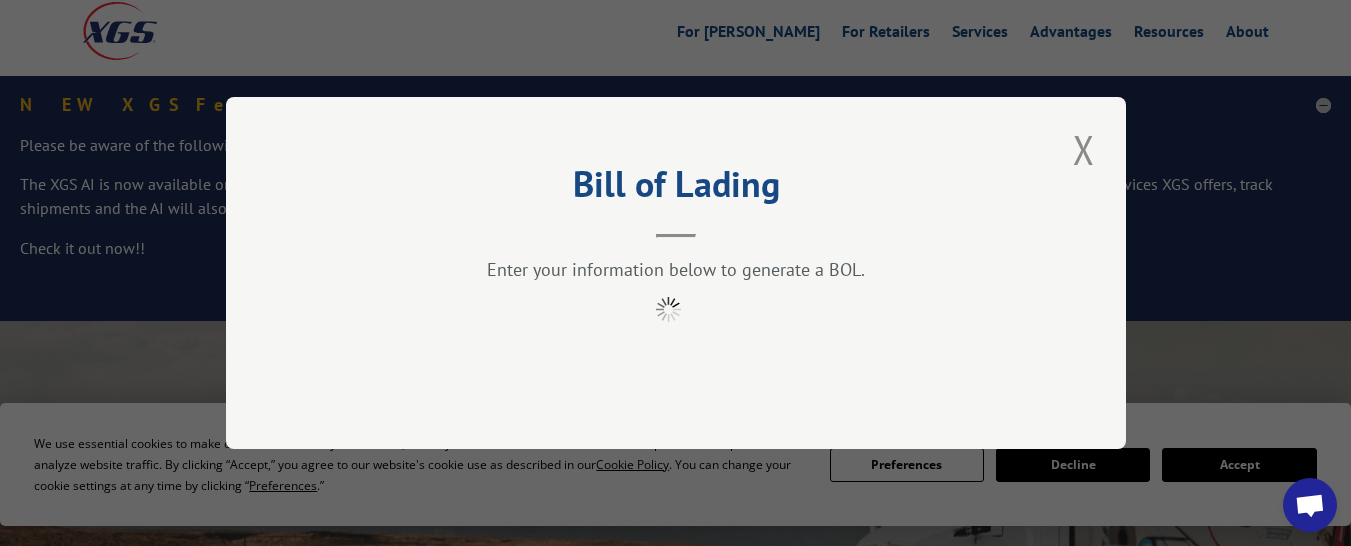 scroll, scrollTop: 0, scrollLeft: 0, axis: both 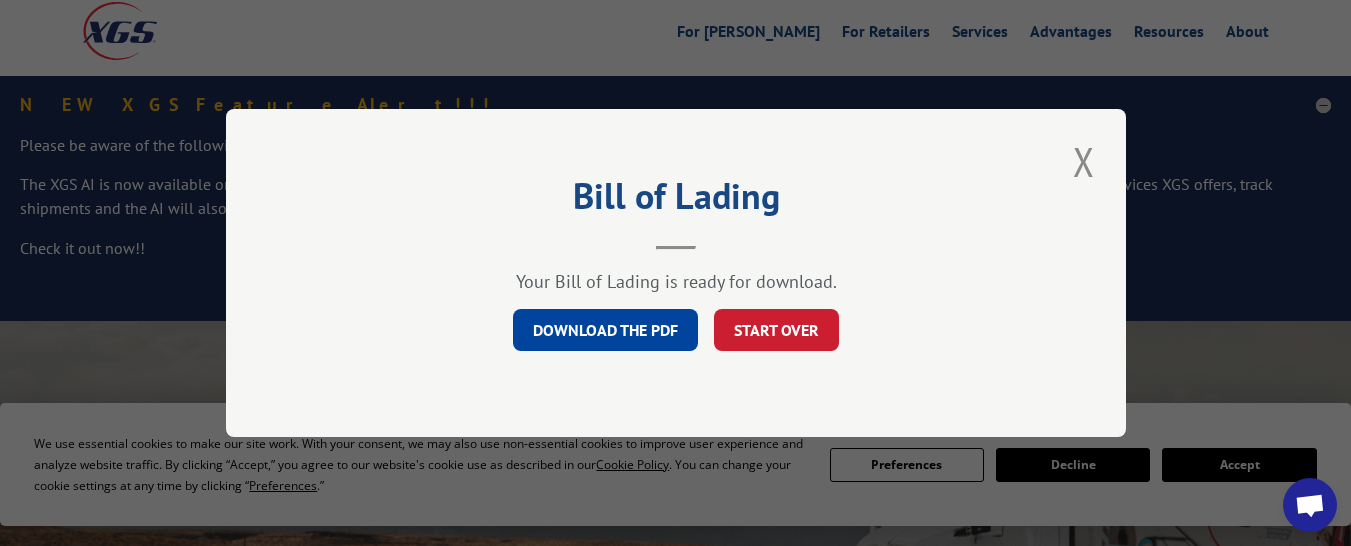 click on "DOWNLOAD THE PDF" at bounding box center [605, 330] 